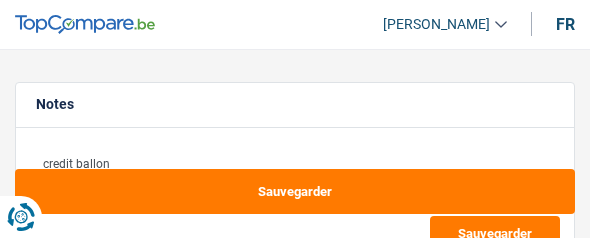 select on "refinancing" 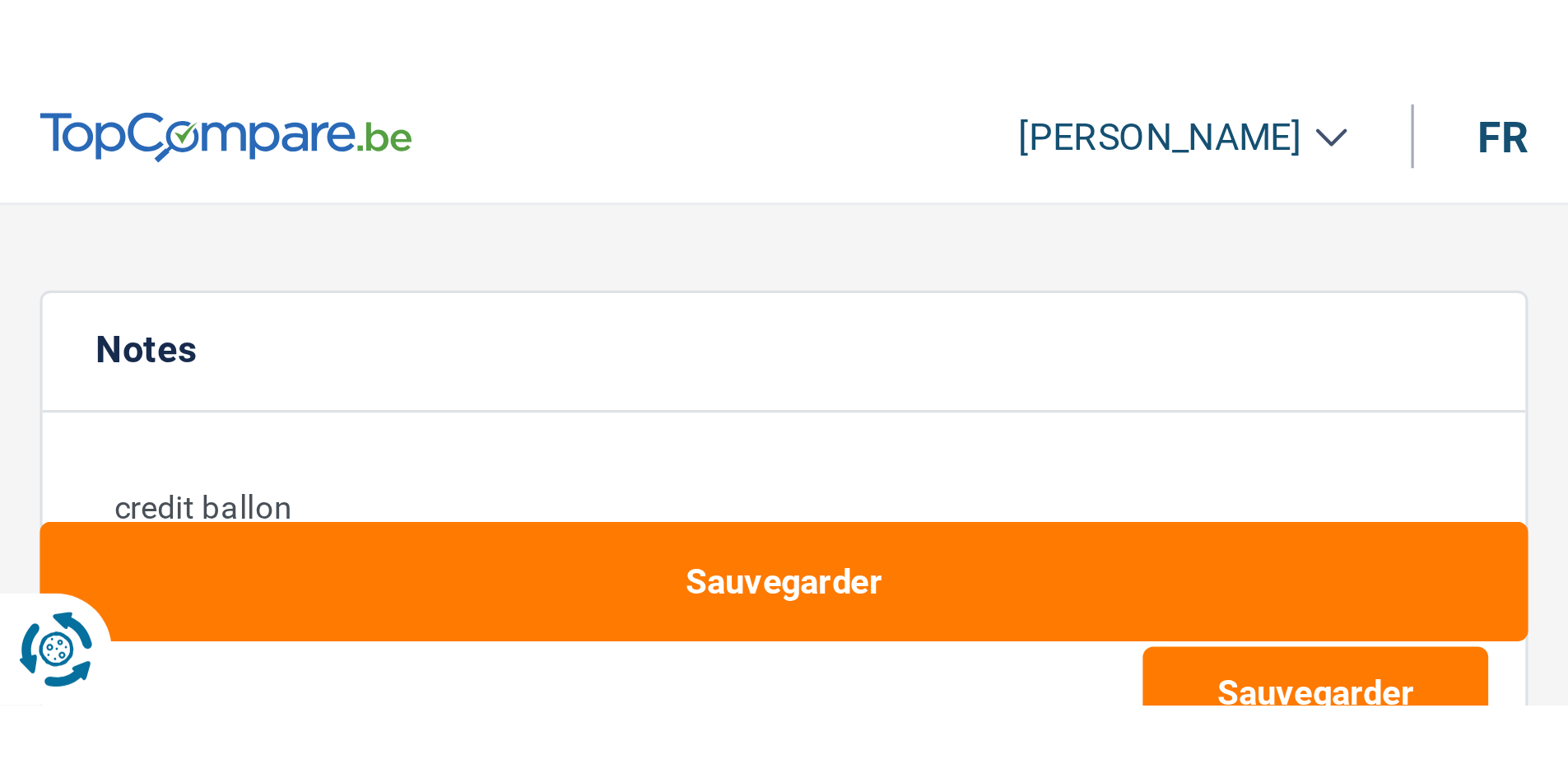 scroll, scrollTop: 0, scrollLeft: 0, axis: both 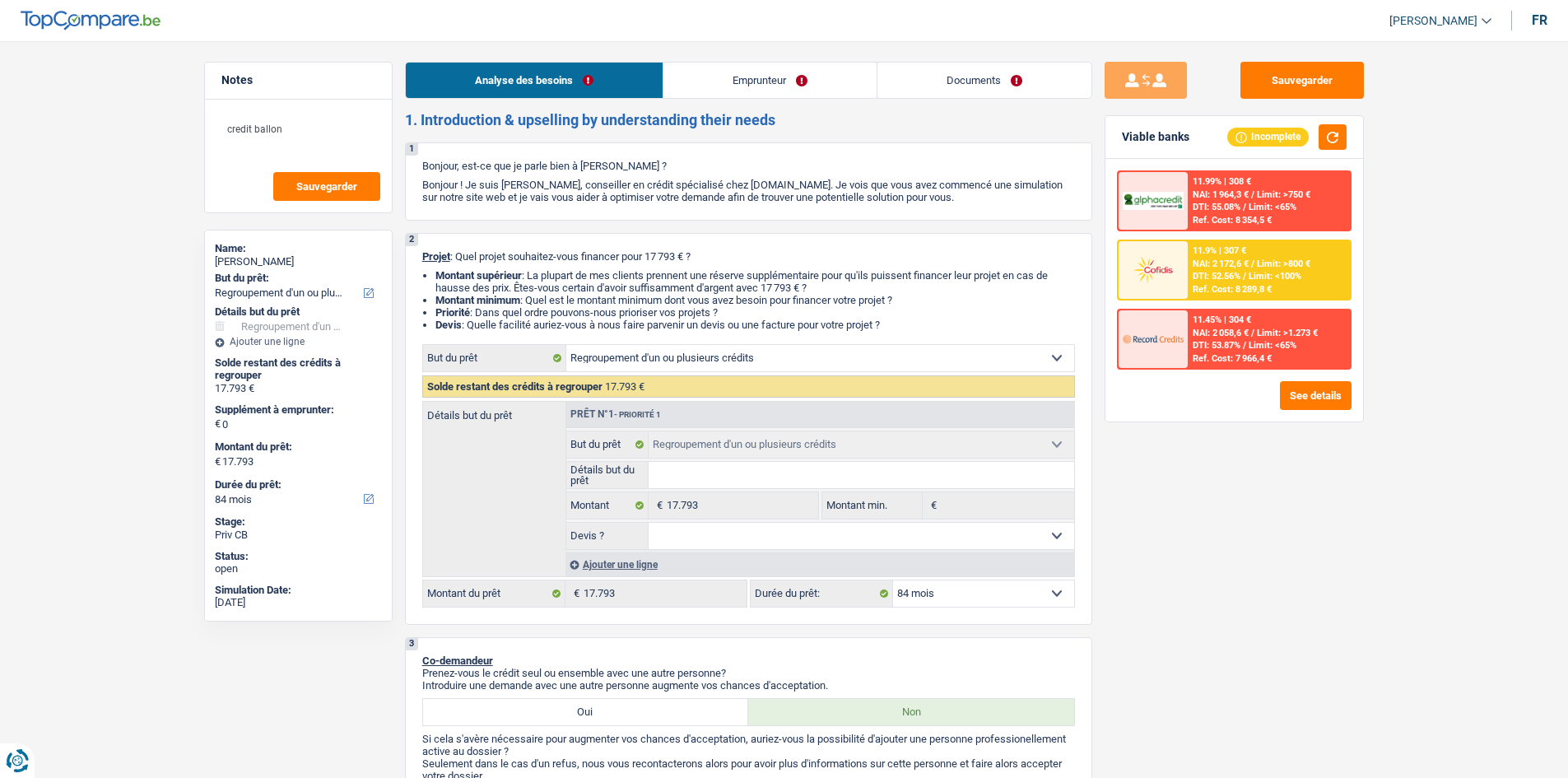 click on "Emprunteur" at bounding box center [770, 80] 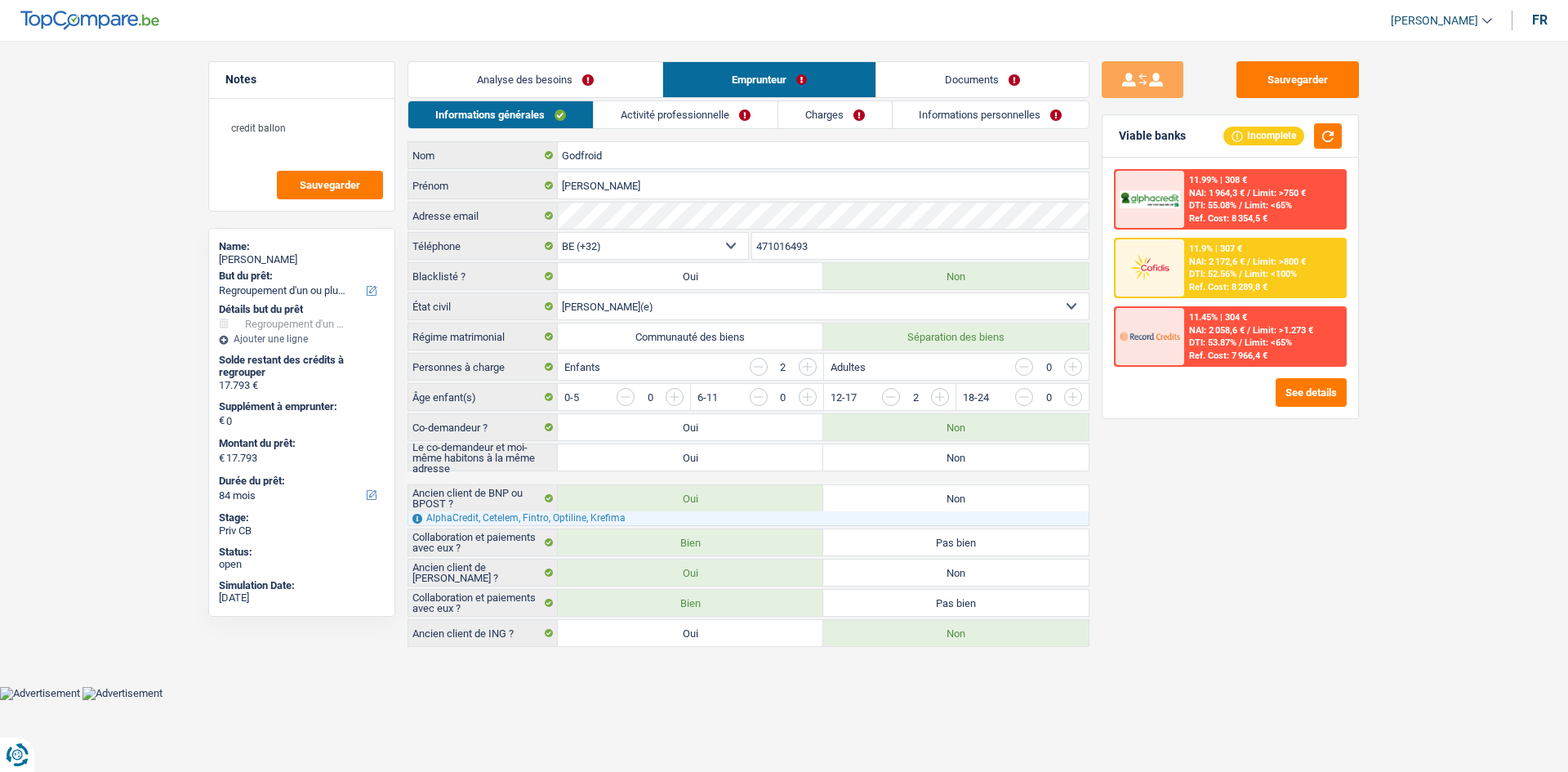 click on "Activité professionnelle" at bounding box center [685, 114] 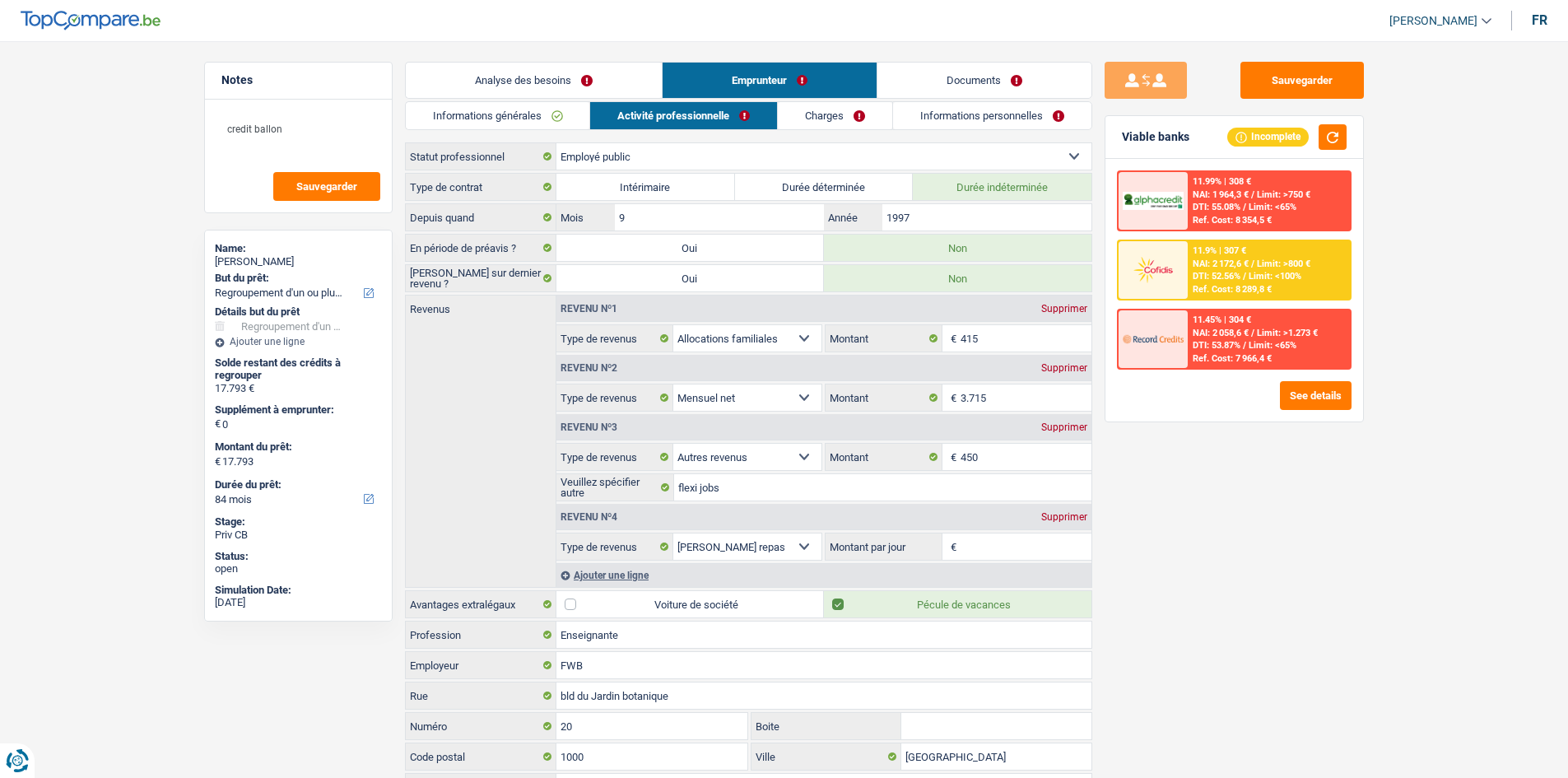click on "Charges" at bounding box center (835, 115) 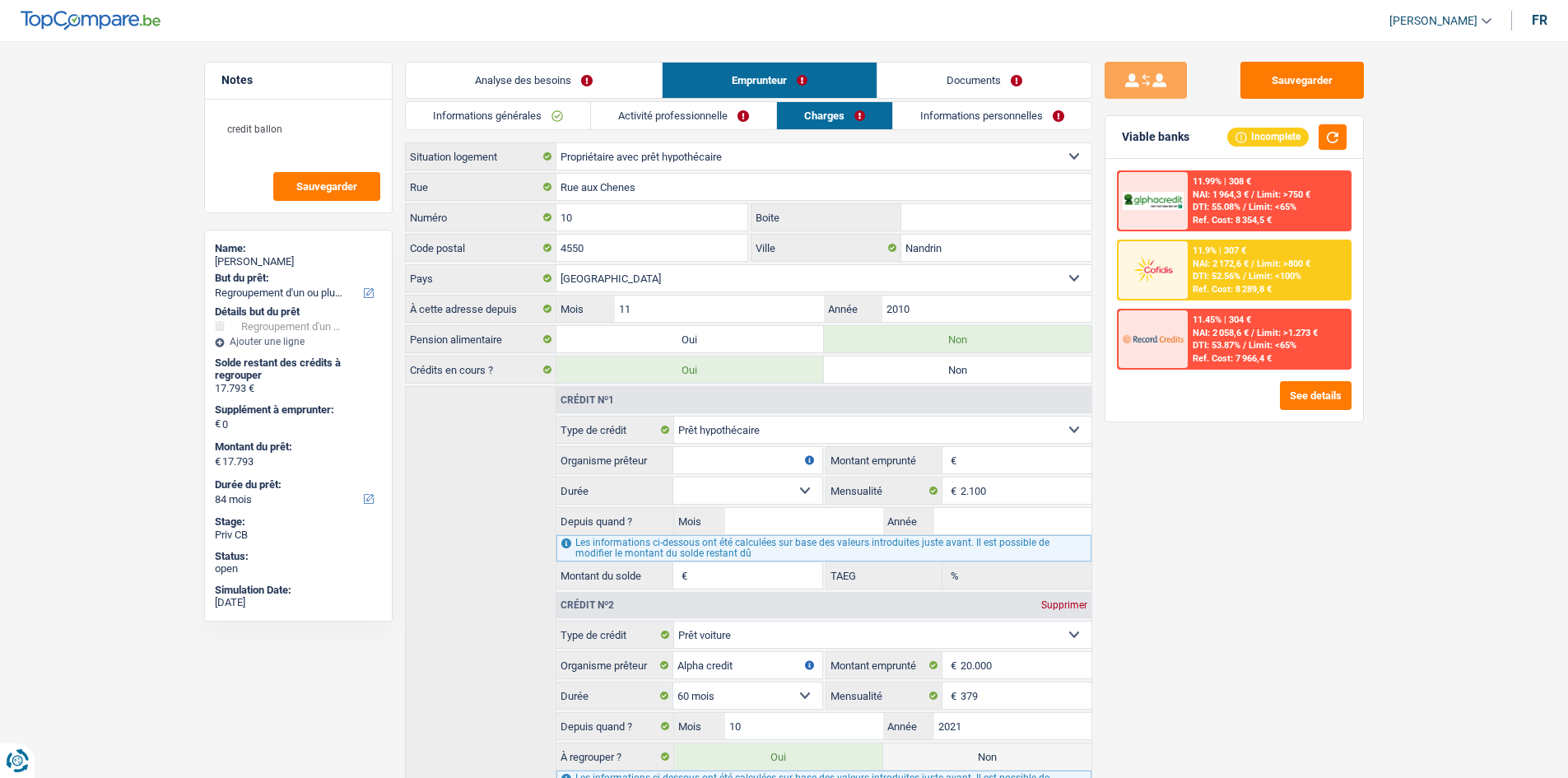 click on "Analyse des besoins Emprunteur Documents
1. Introduction & upselling by understanding their needs
1
Bonjour, est-ce que je parle bien à Laurence Godfroid ?
Bonjour ! Je suis Charles Verhaegen, conseiller en crédit spécialisé chez TopCompare.be. Je vois que vous avez commencé une simulation sur notre site web et je vais vous aider à optimiser votre demande afin de trouver une potentielle solution pour vous.
2   Projet  : Quel projet souhaitez-vous financer pour 17 793 € ?
Montant supérieur : La plupart de mes clients prennent une réserve supplémentaire pour qu'ils puissent financer leur projet en cas de hausse des prix. Êtes-vous certain d'avoir suffisamment d'argent avec 17 793 € ?   Montant minimum : Quel est le montant minimum dont vous avez besoin pour financer votre projet ?   Priorité : Dans quel ordre pouvons-nous prioriser vos projets ?   Devis     Hifi, multimédia, gsm, ordinateur Frais médicaux Autre" at bounding box center [748, 590] 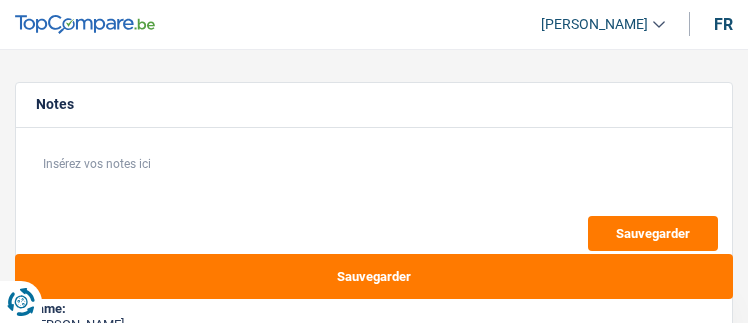select on "movingOrInstallation" 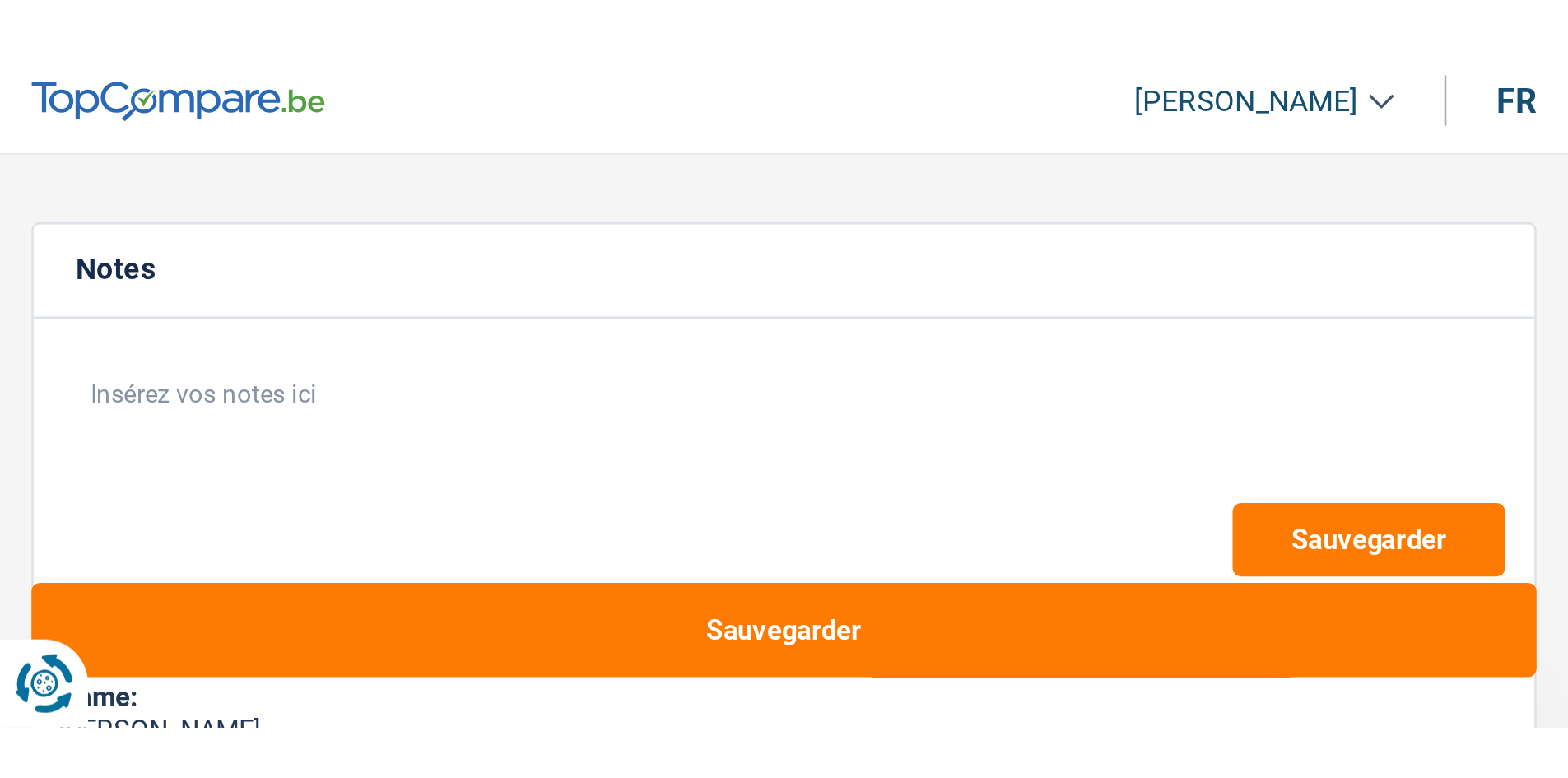 scroll, scrollTop: 0, scrollLeft: 0, axis: both 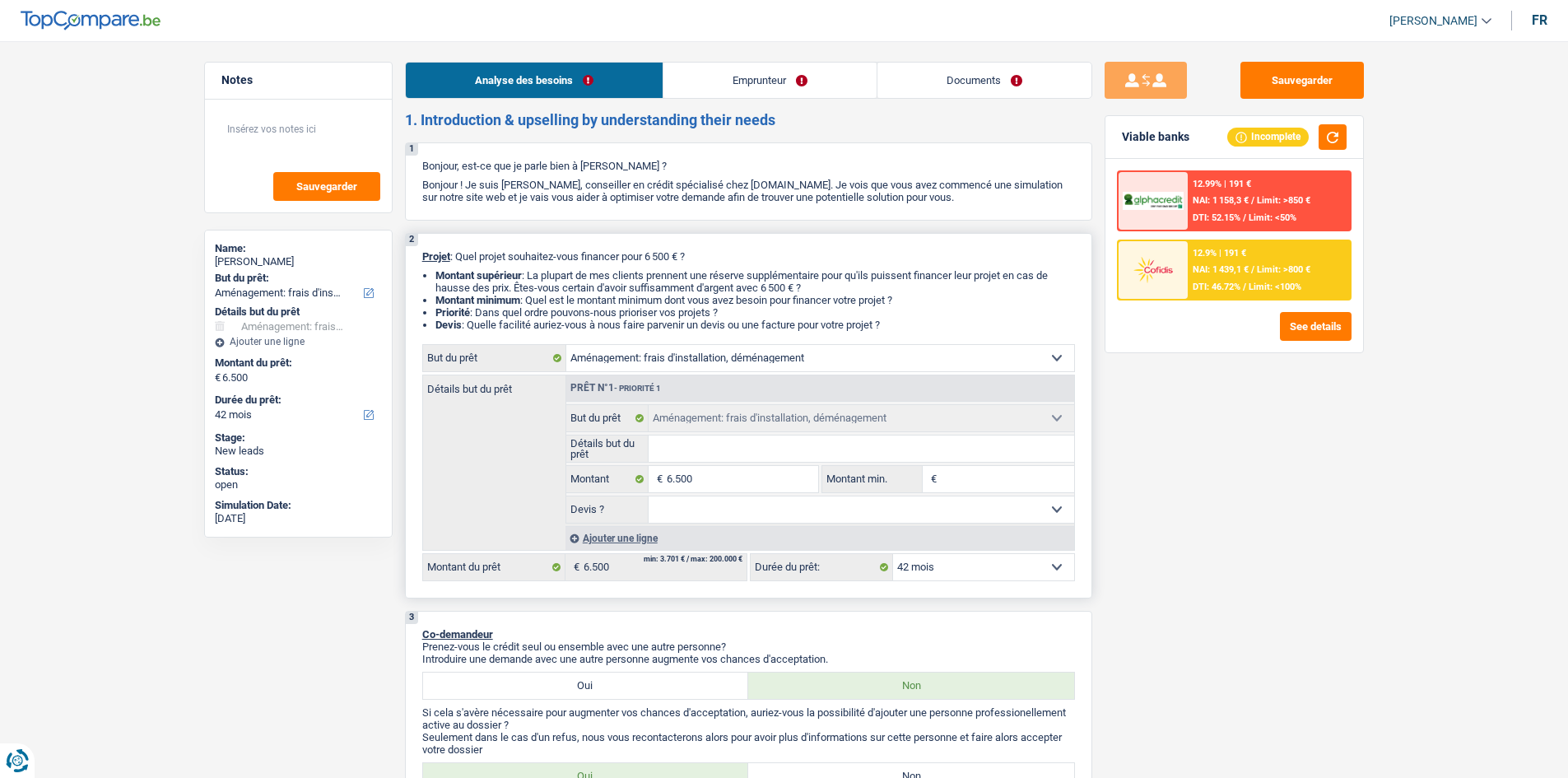 click on "Détails but du prêt" at bounding box center (861, 449) 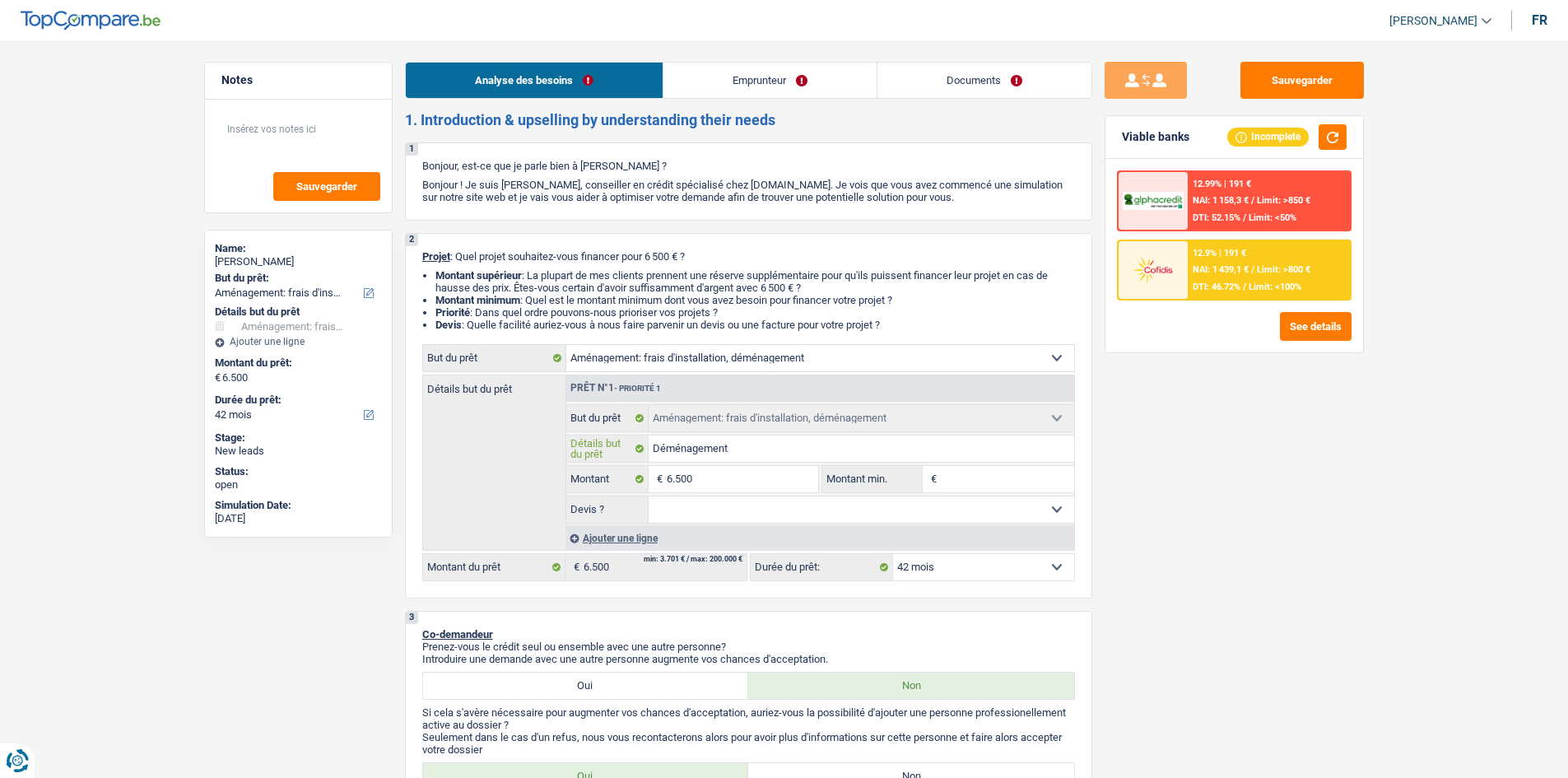 type on "Déménagement" 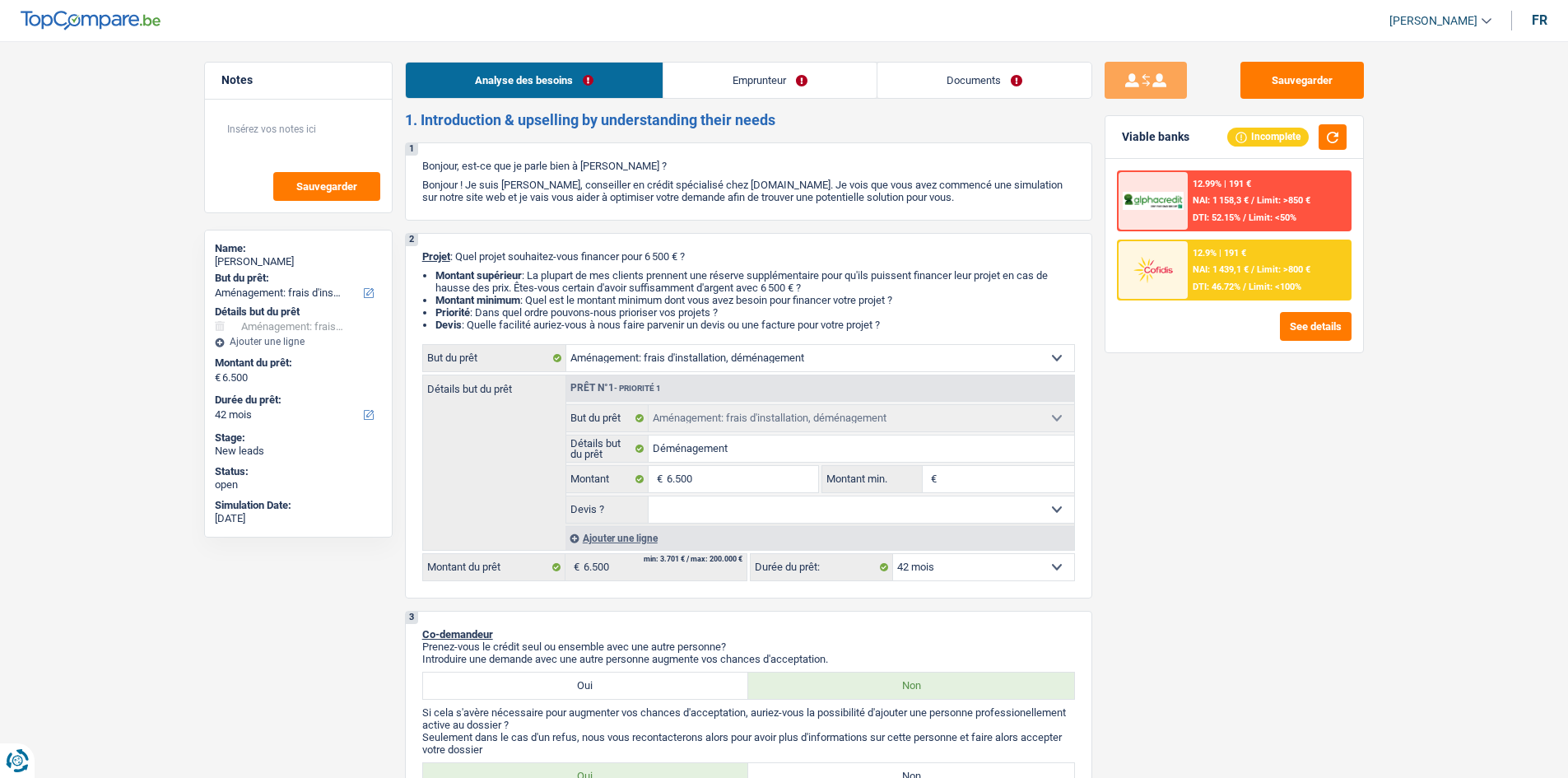 type on "Déménagement" 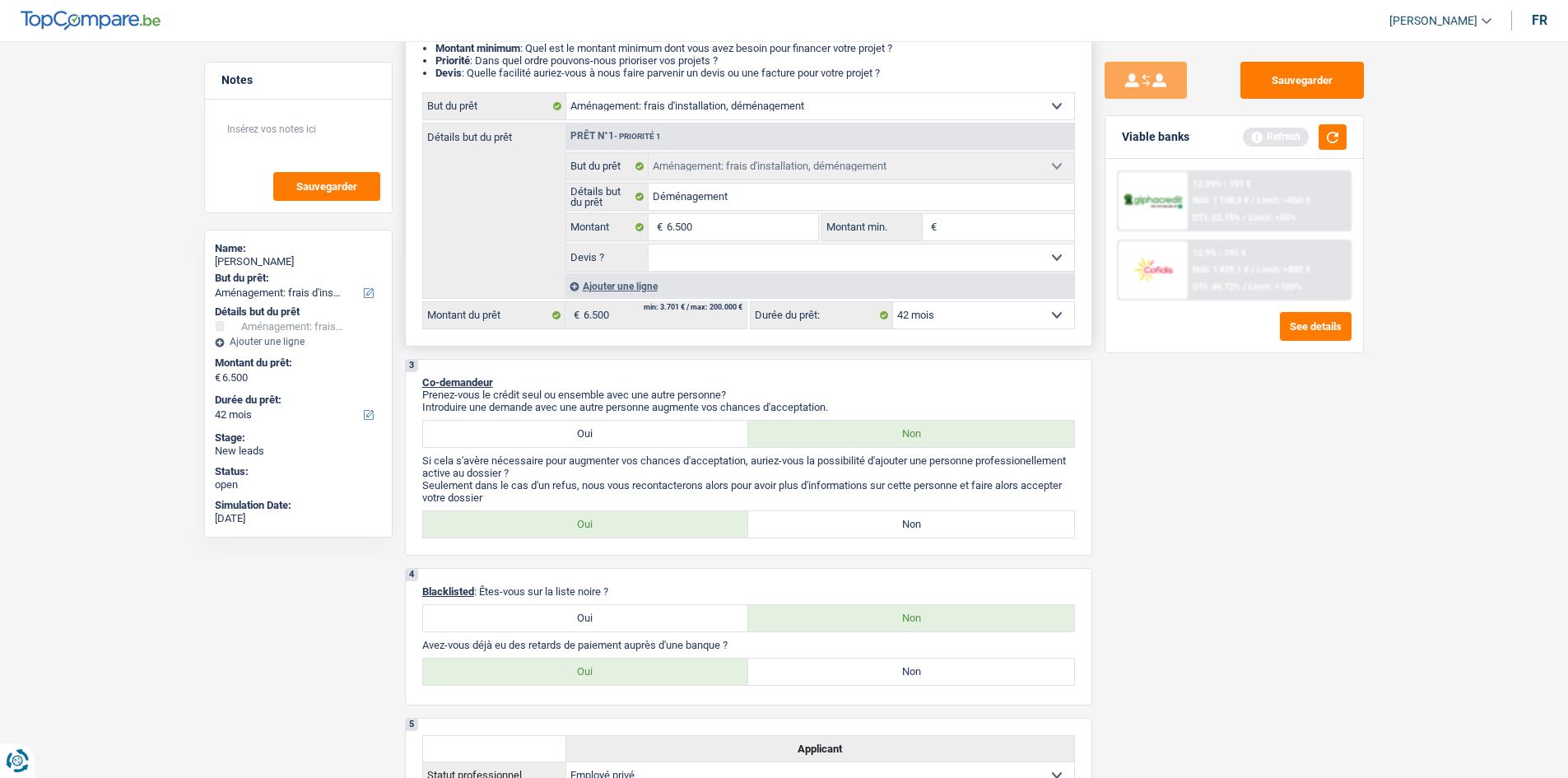 scroll, scrollTop: 0, scrollLeft: 0, axis: both 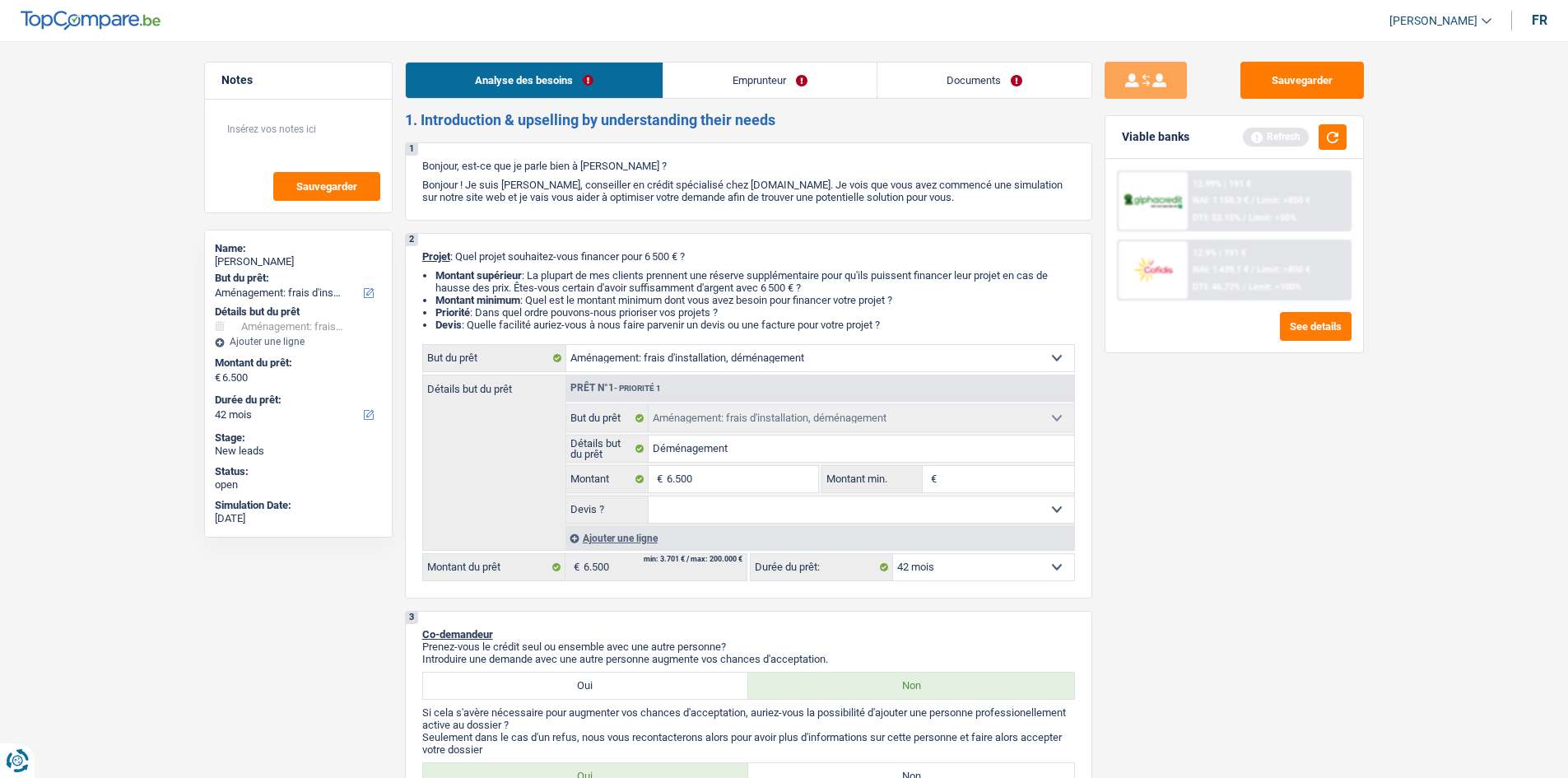 click on "Emprunteur" at bounding box center (770, 80) 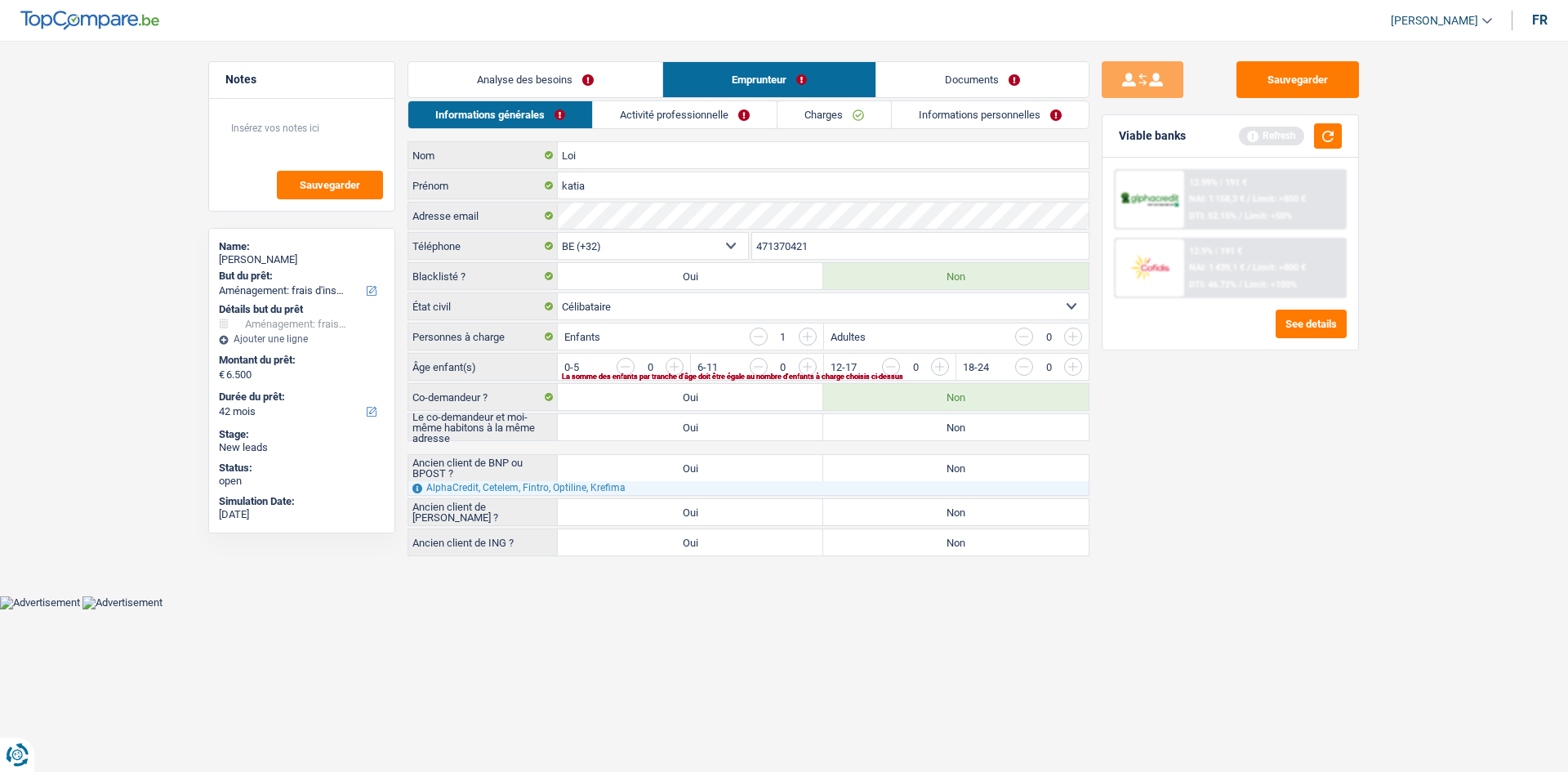 click on "Activité professionnelle" at bounding box center [684, 114] 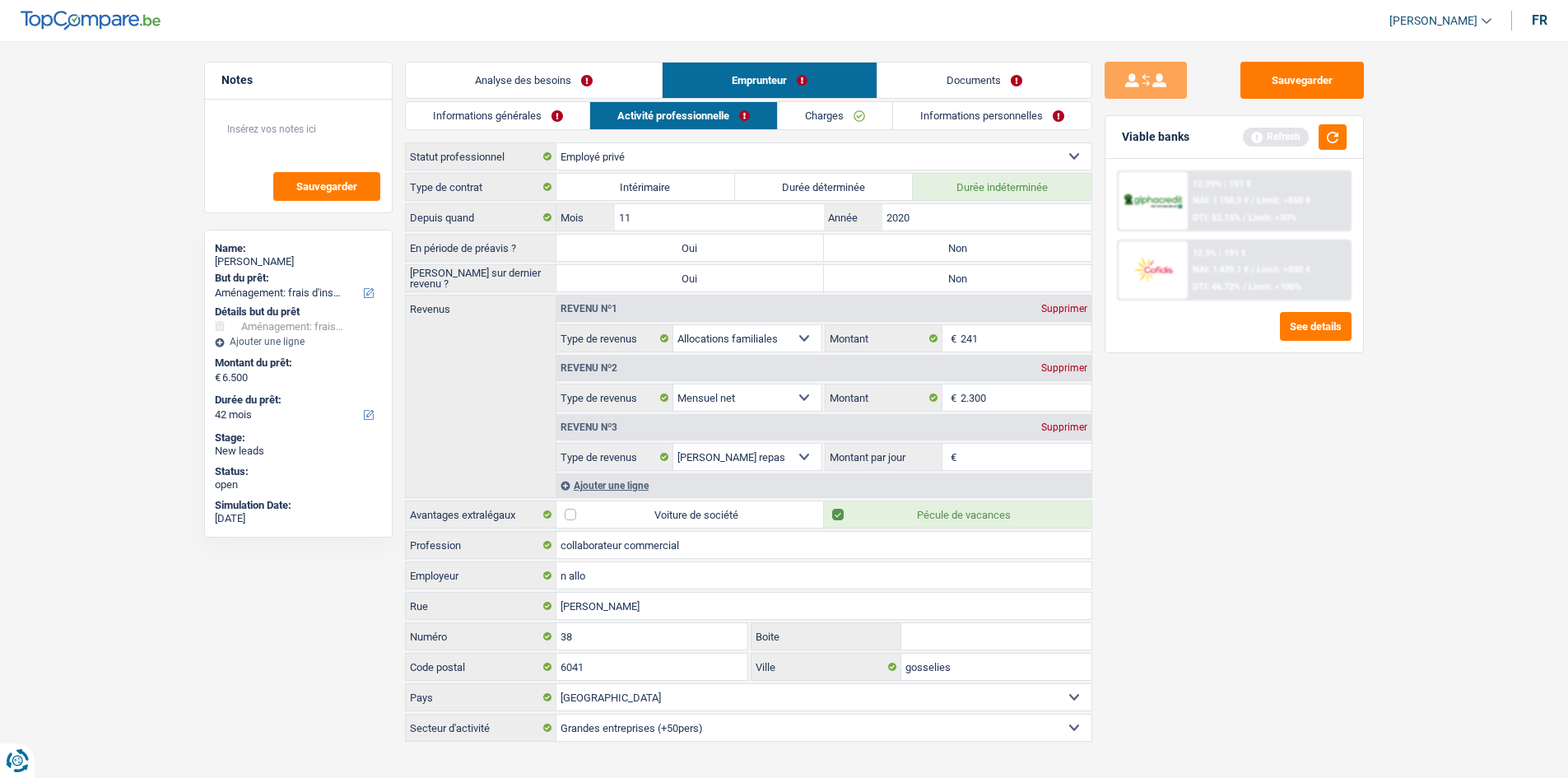 click on "Charges" at bounding box center [835, 115] 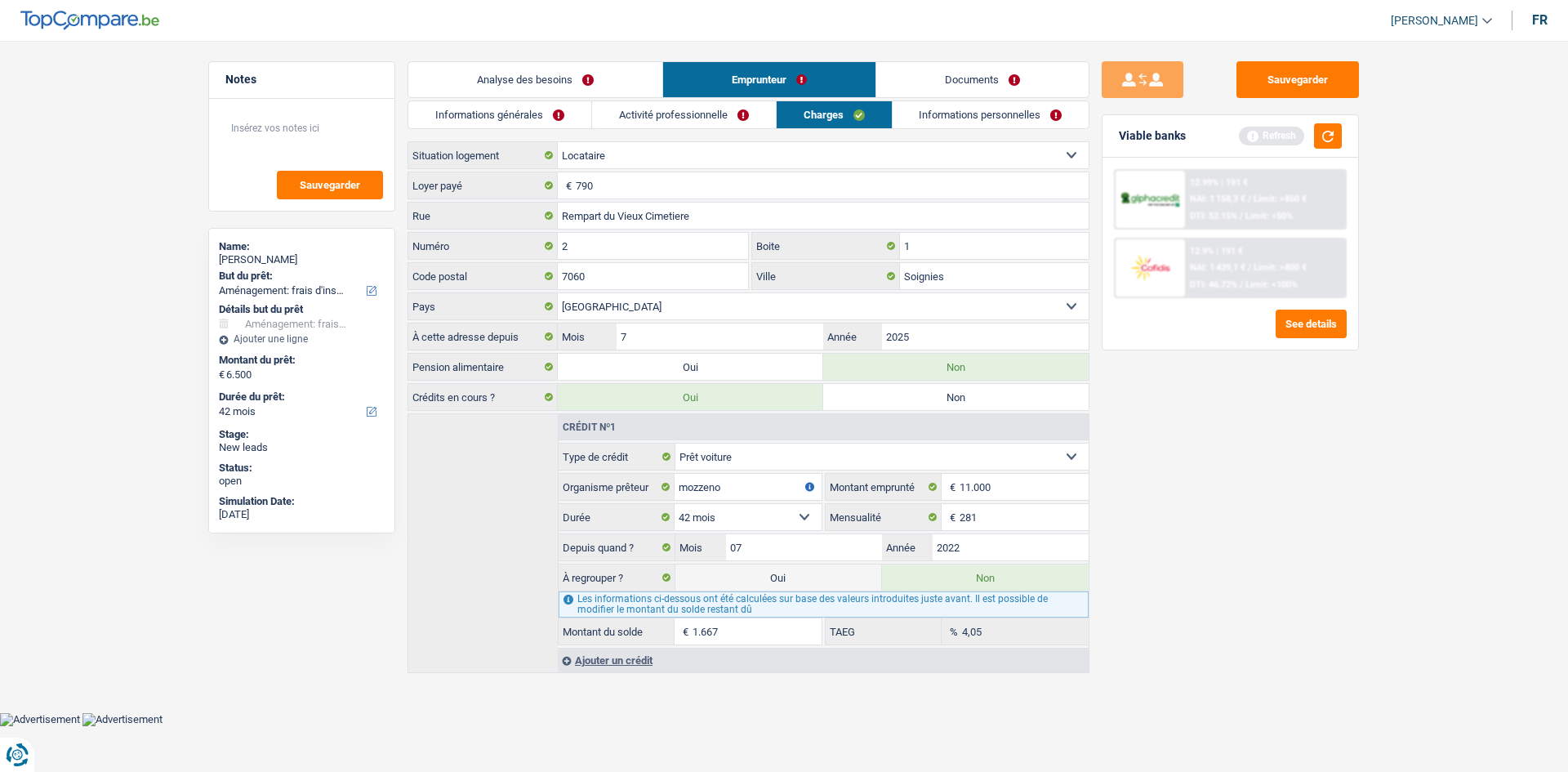 click on "Informations personnelles" at bounding box center [991, 114] 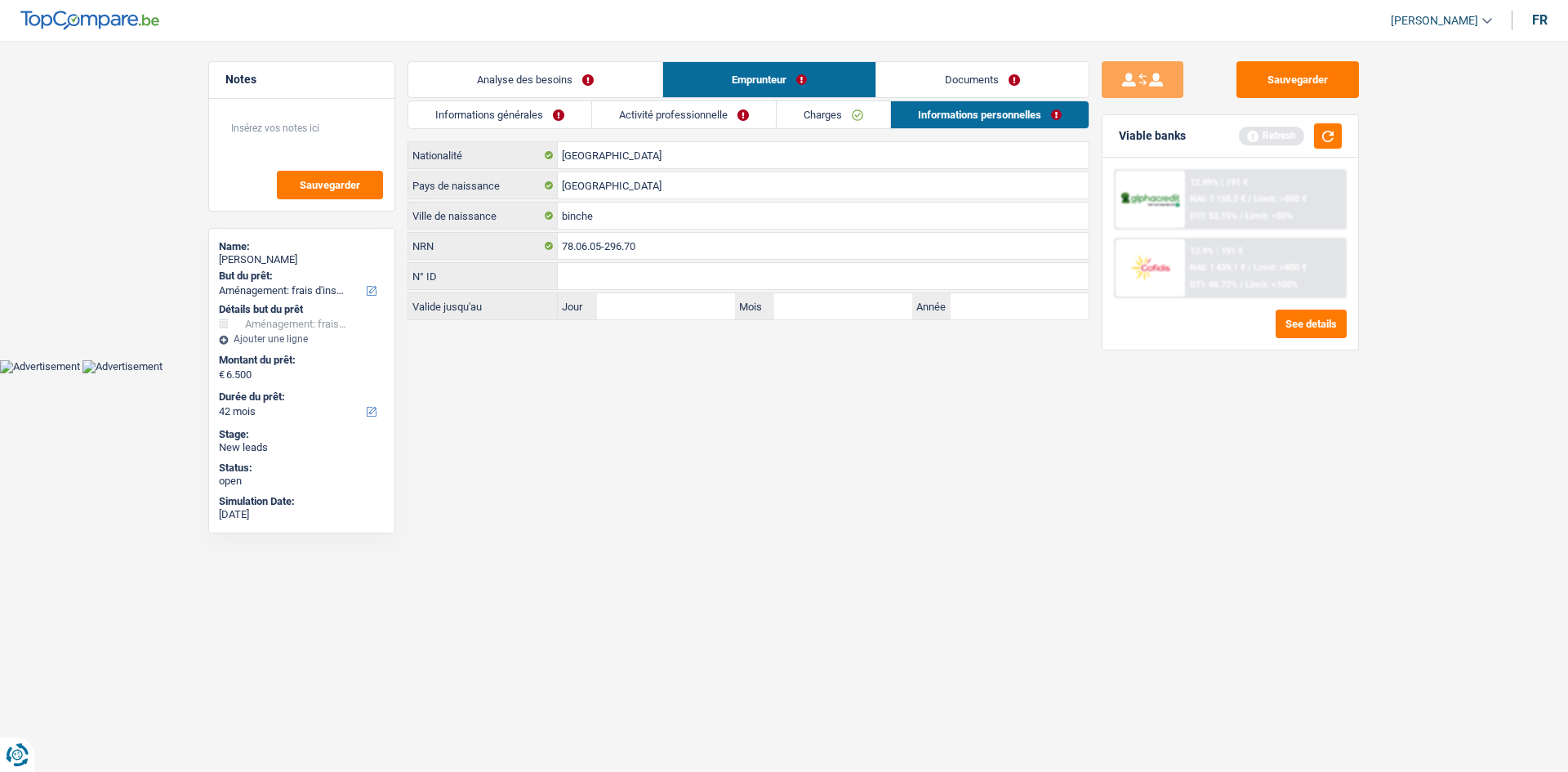 click on "Documents" at bounding box center (982, 79) 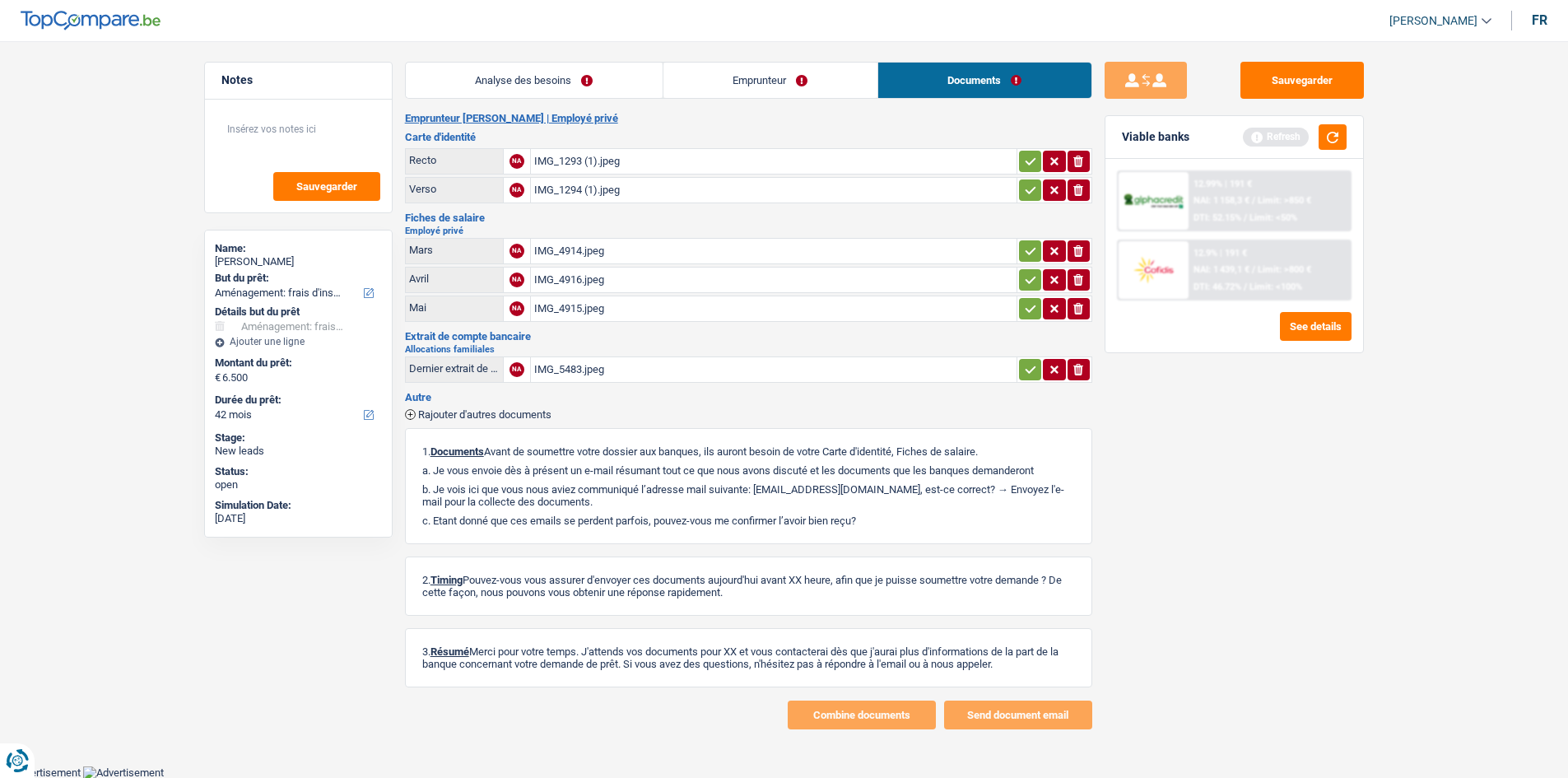 click on "Analyse des besoins" at bounding box center (534, 80) 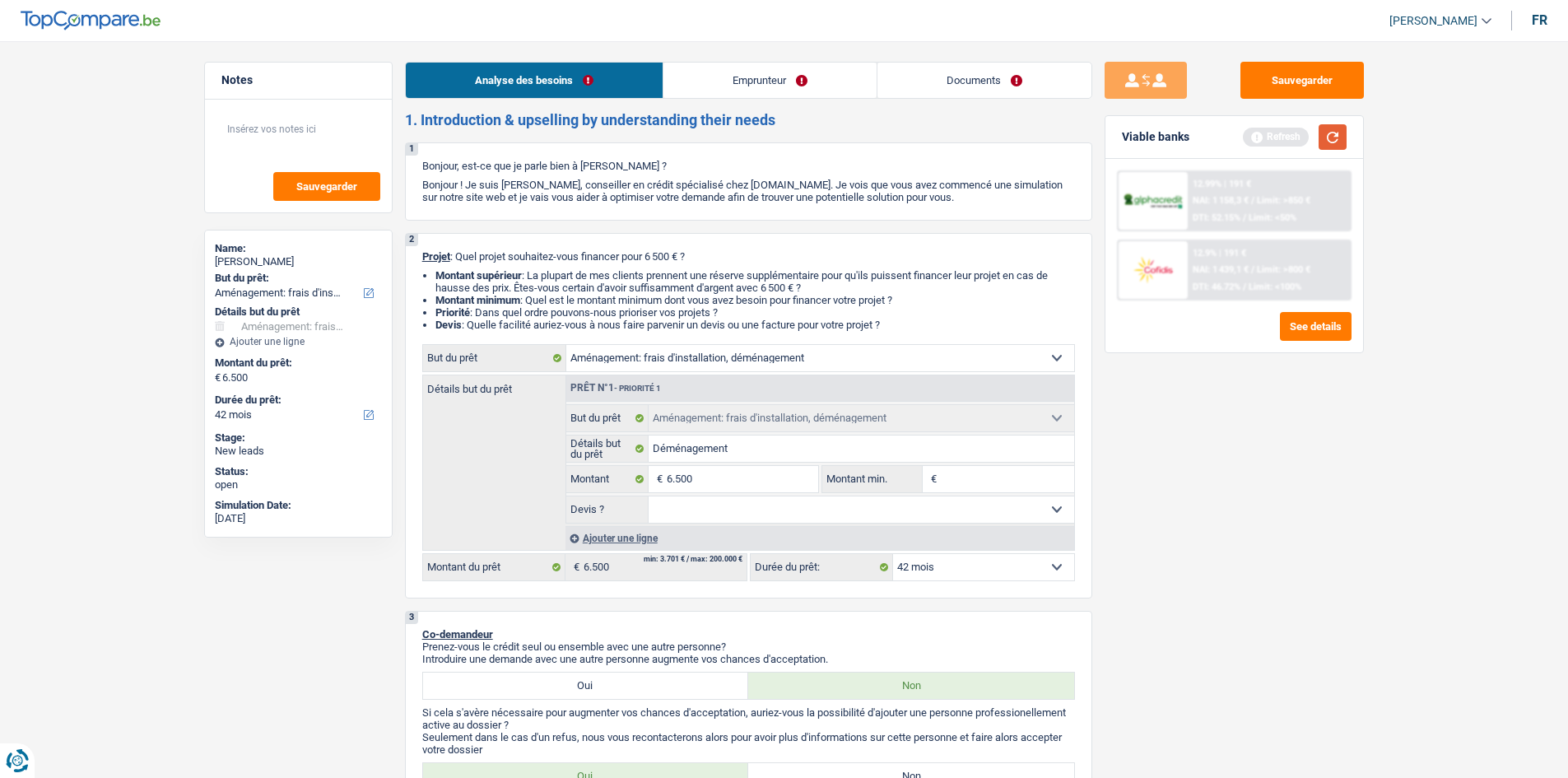 click at bounding box center [1333, 137] 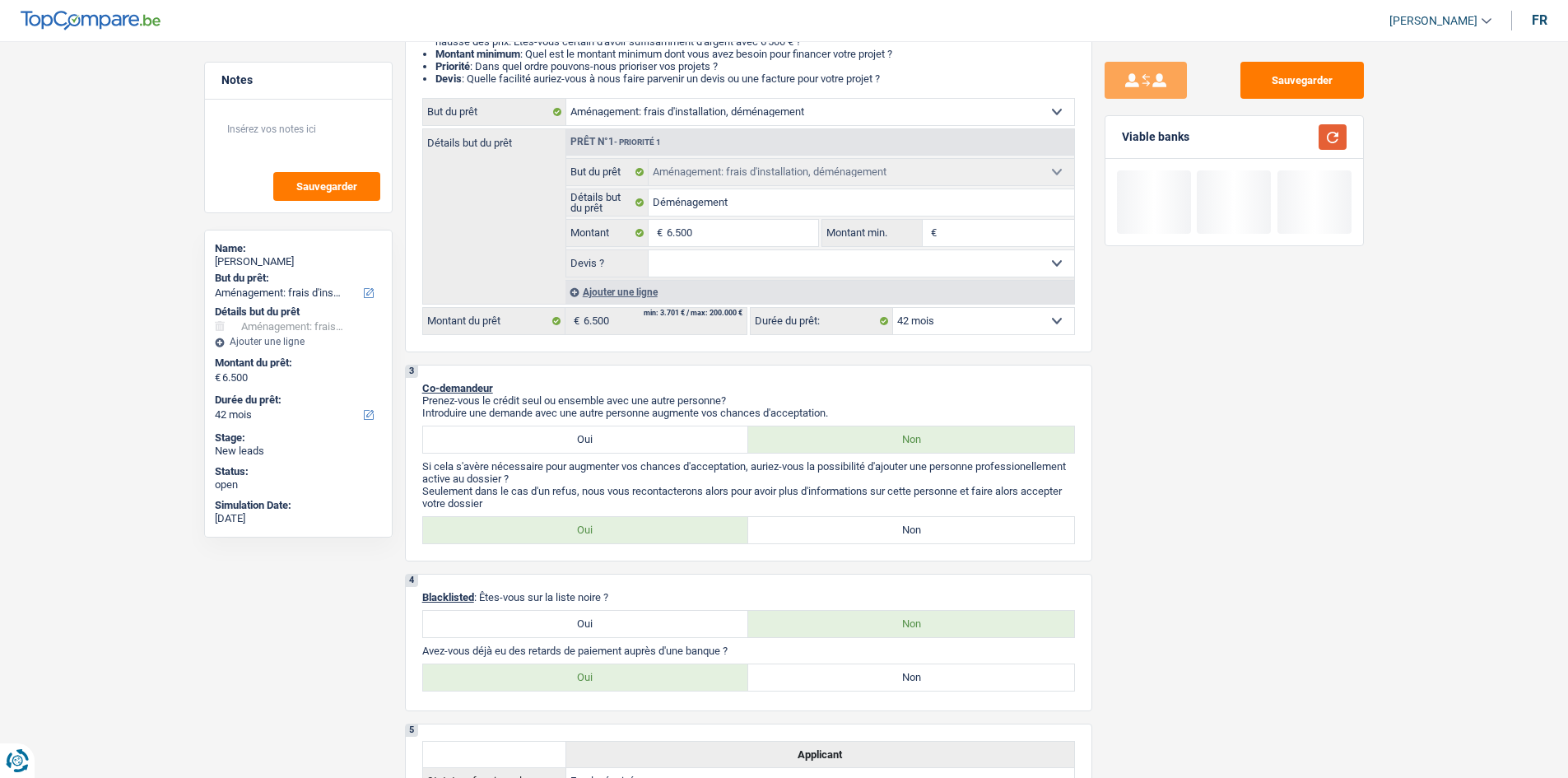 scroll, scrollTop: 247, scrollLeft: 0, axis: vertical 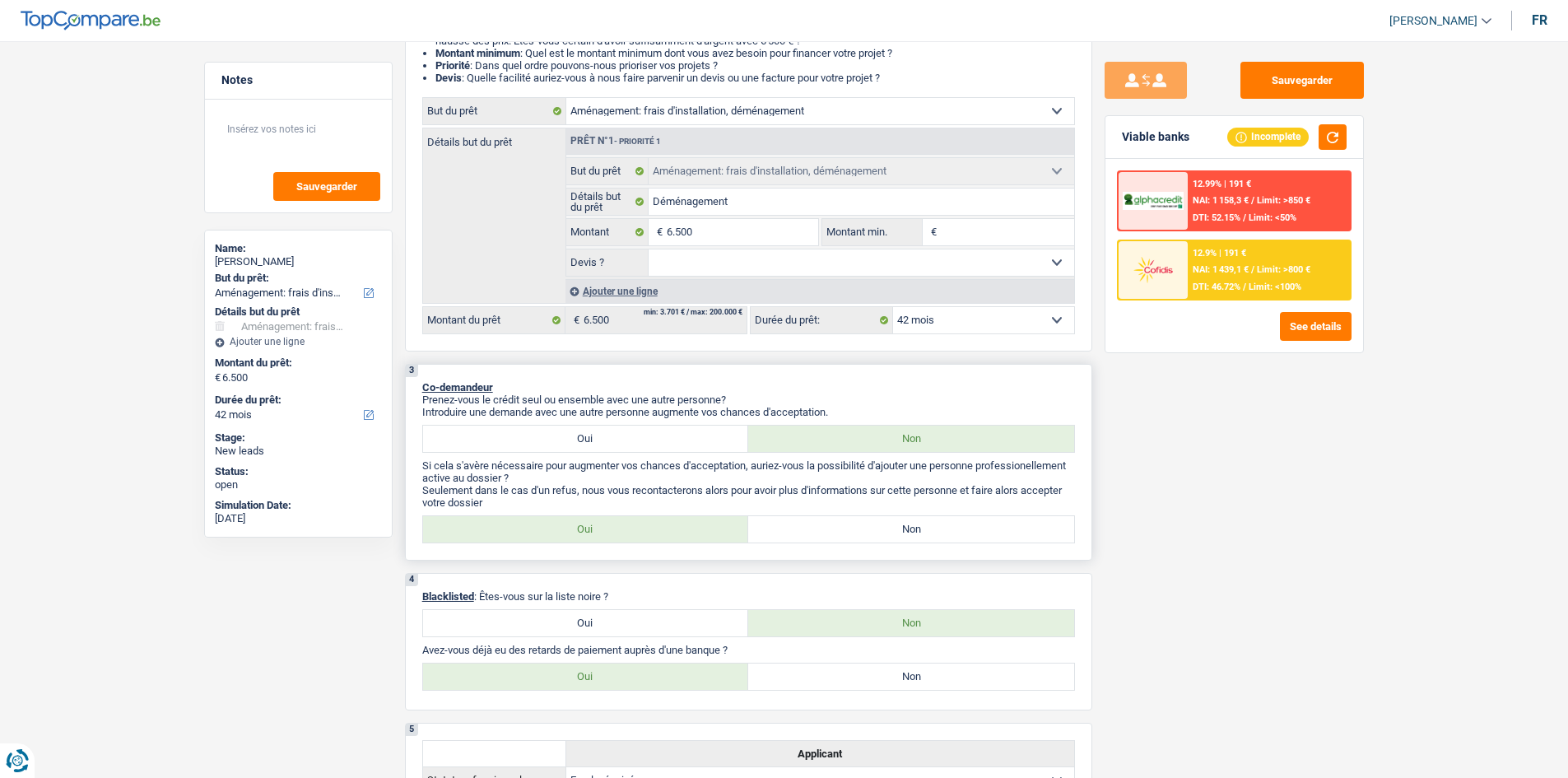 drag, startPoint x: 967, startPoint y: 525, endPoint x: 1044, endPoint y: 529, distance: 77.10383 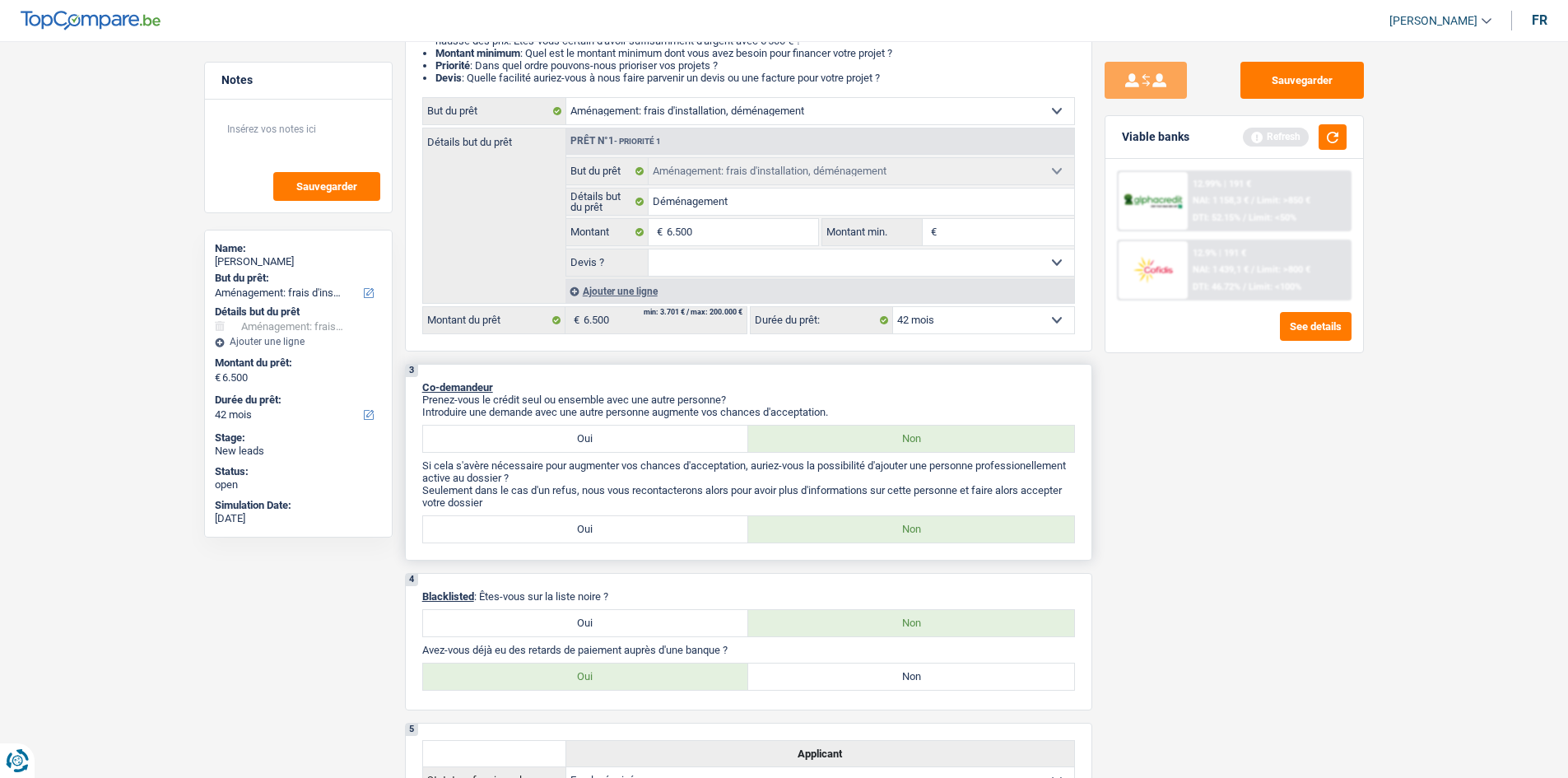 click on "Oui" at bounding box center (586, 529) 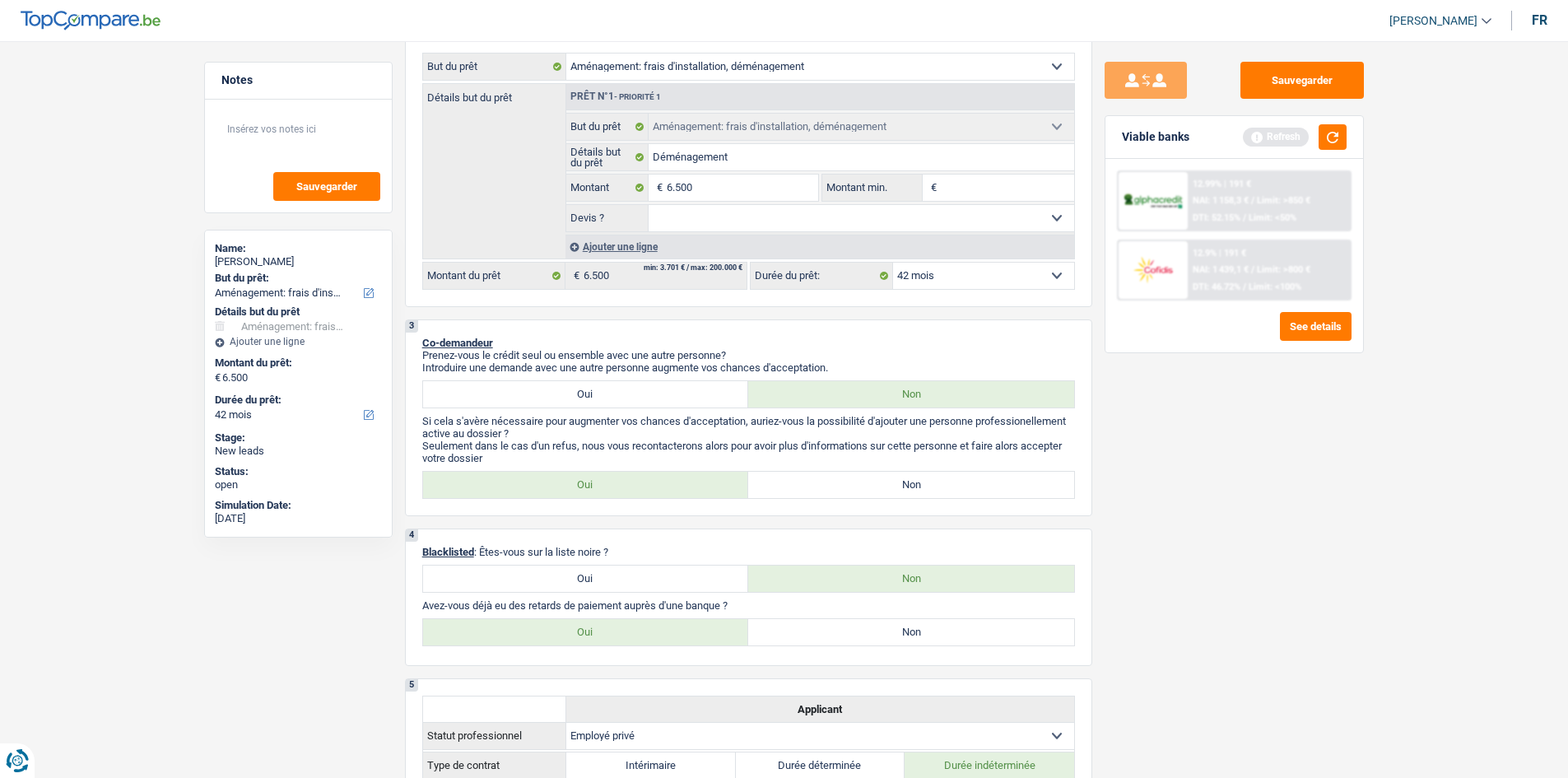 scroll, scrollTop: 329, scrollLeft: 0, axis: vertical 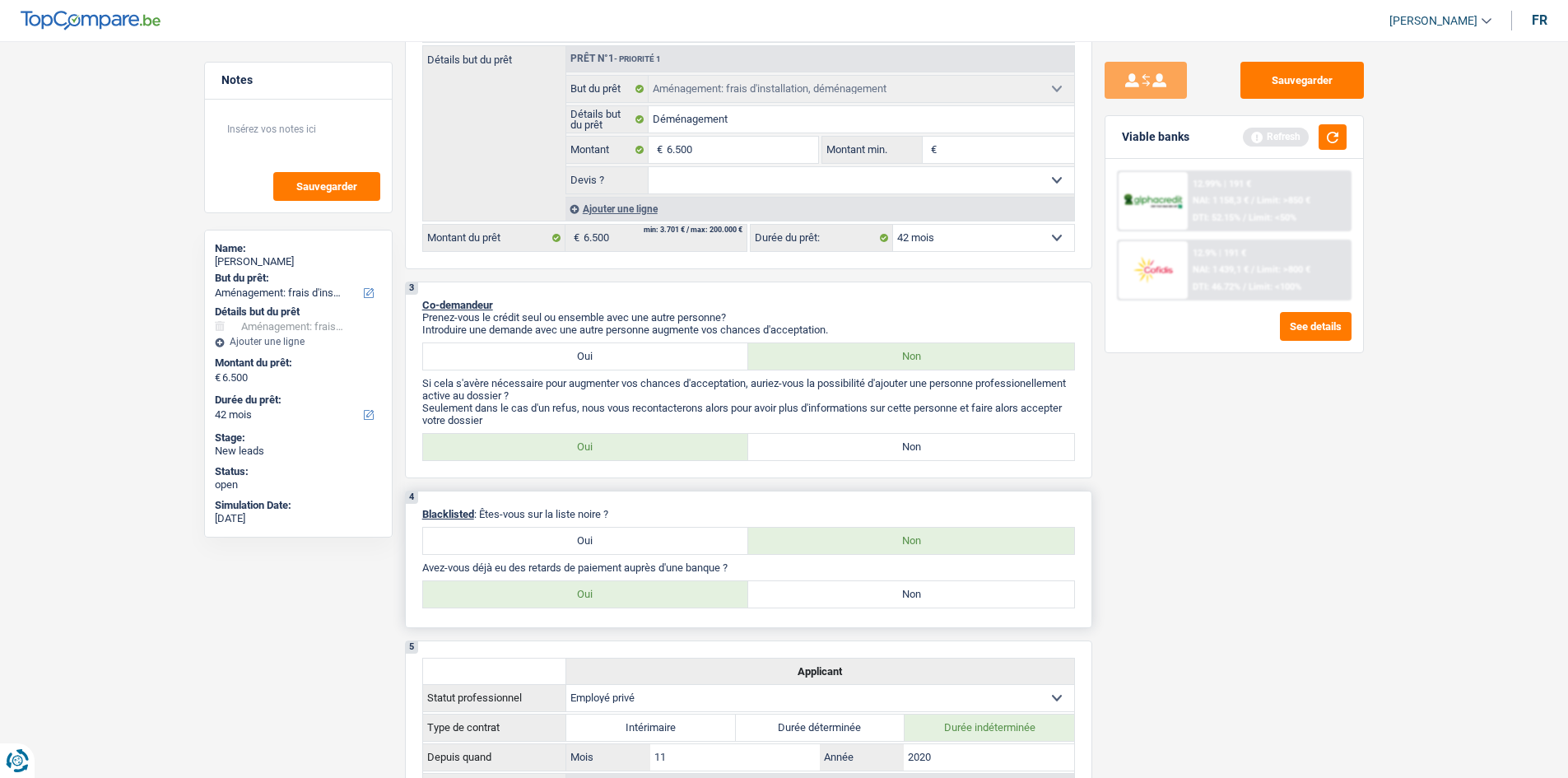 click on "Non" at bounding box center [911, 594] 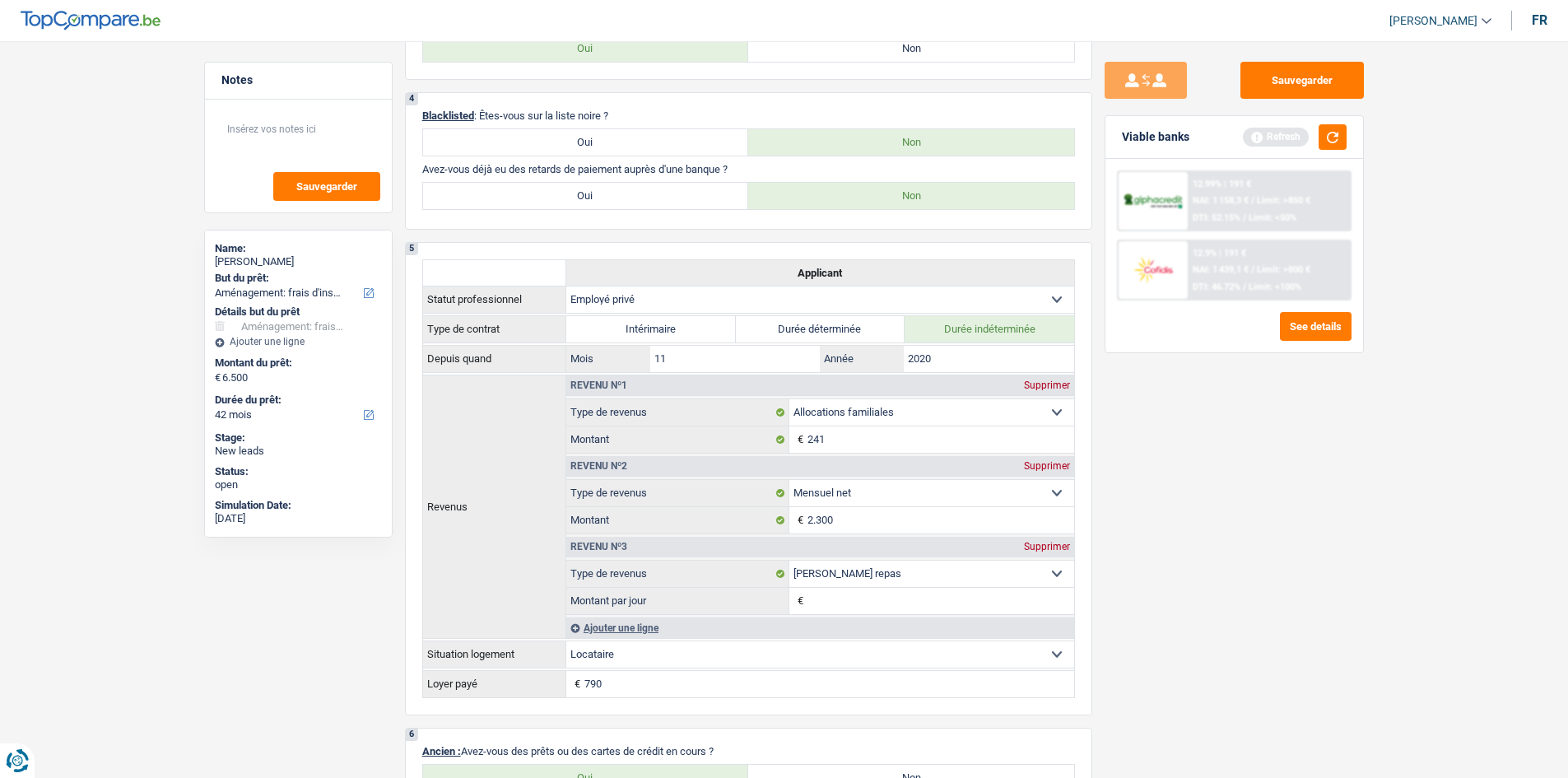 scroll, scrollTop: 576, scrollLeft: 0, axis: vertical 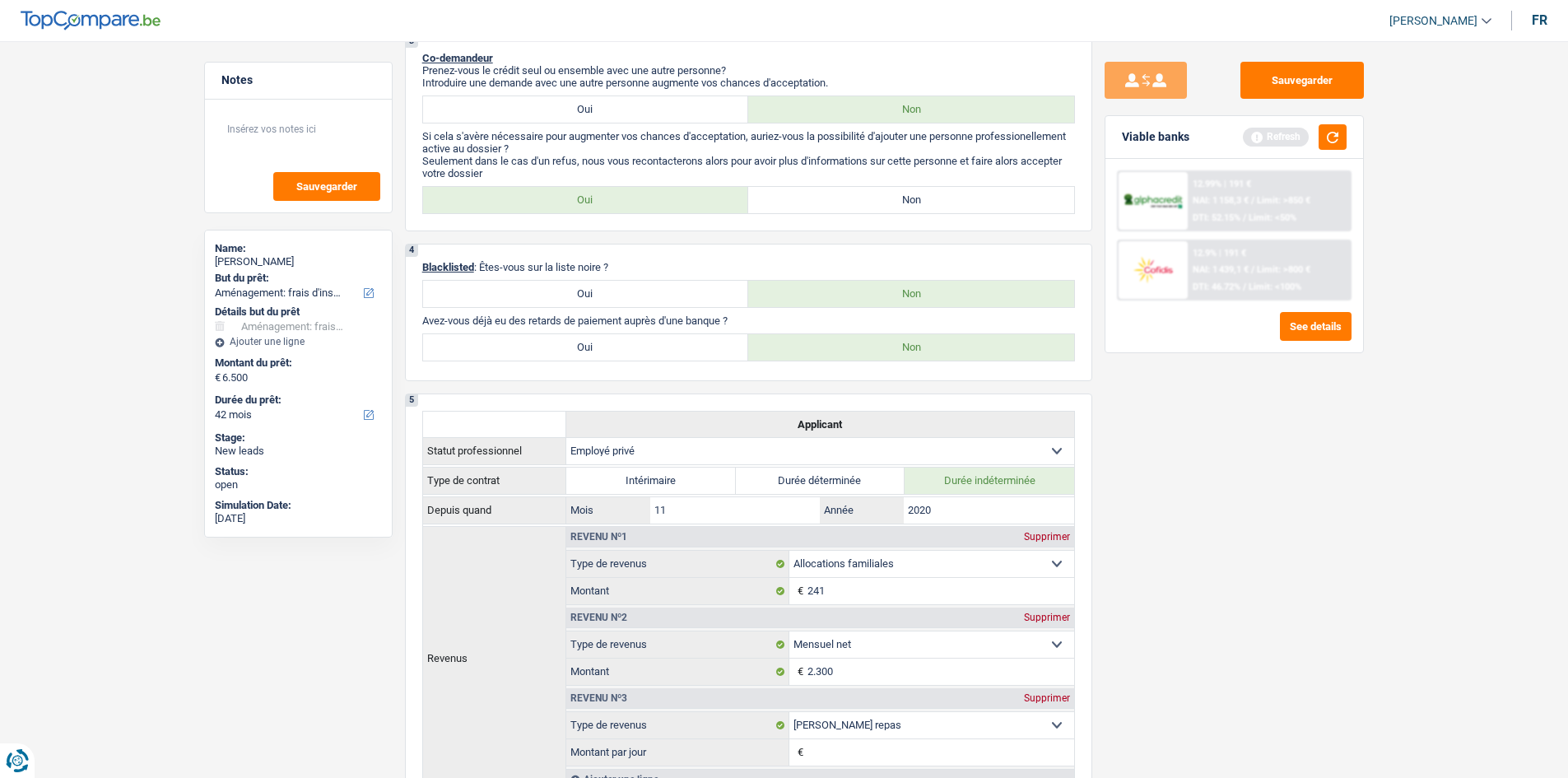 click on "Viable banks
Refresh" at bounding box center [1234, 137] 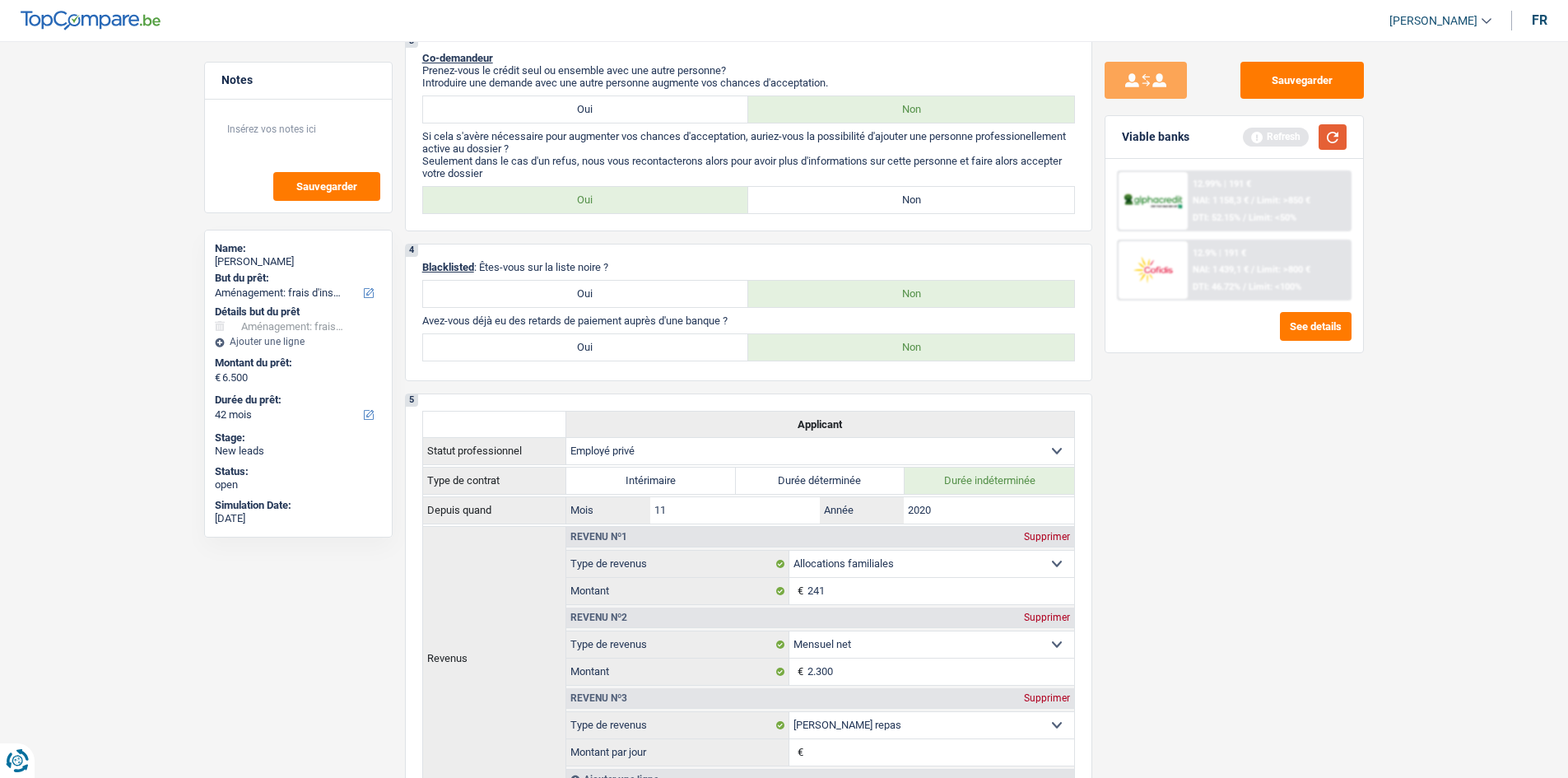 click at bounding box center (1333, 137) 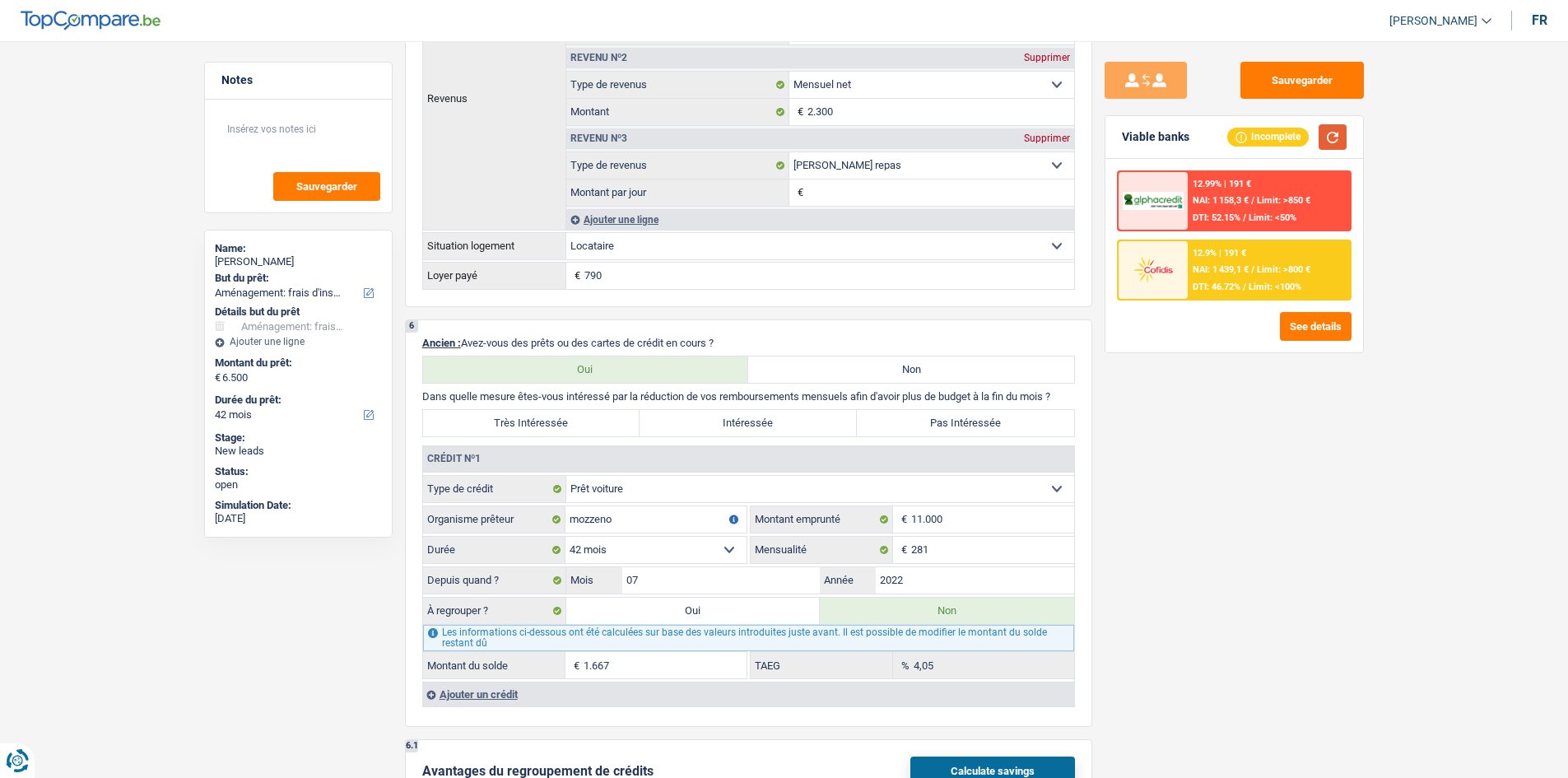 scroll, scrollTop: 1235, scrollLeft: 0, axis: vertical 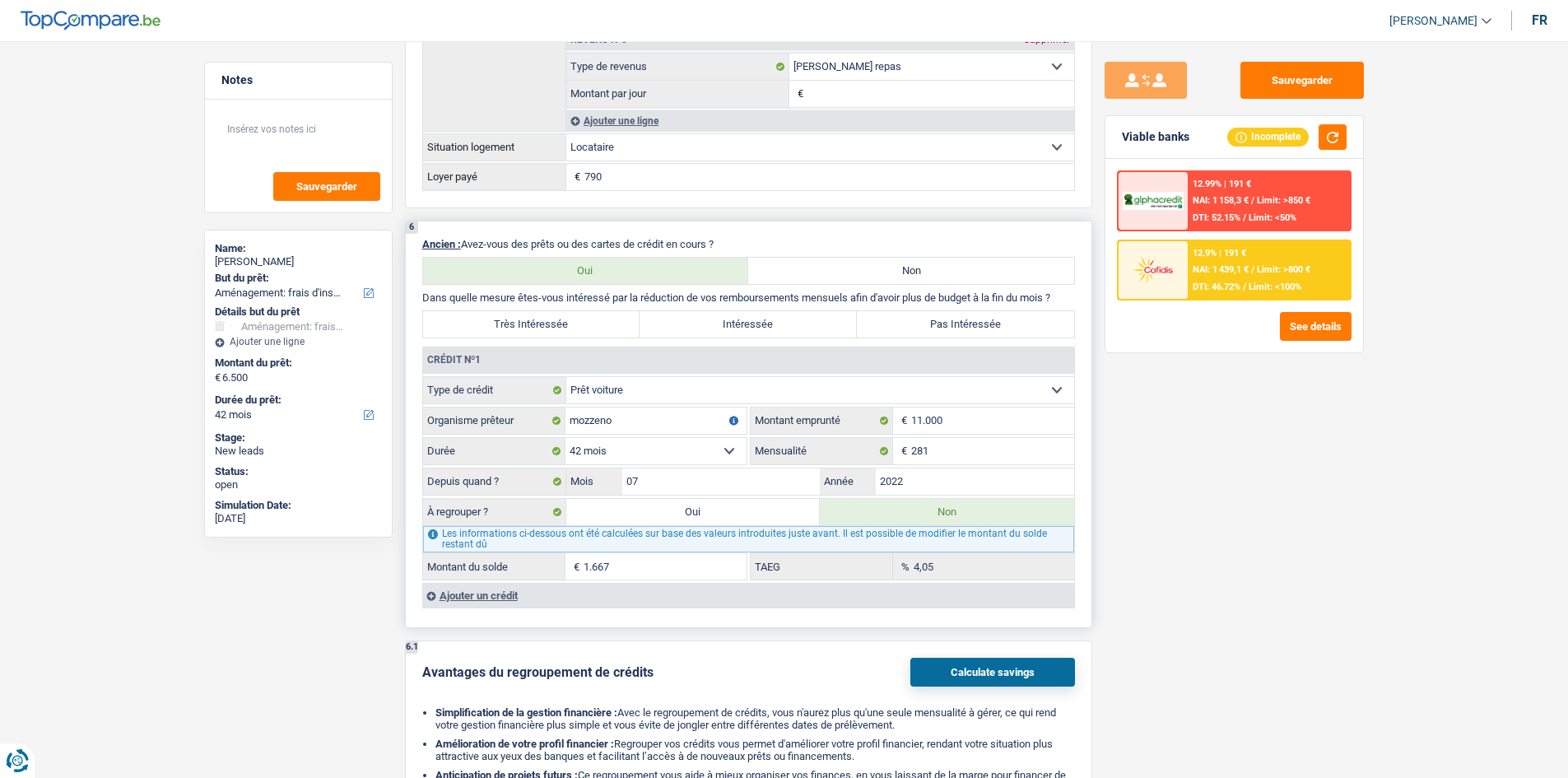 click on "12 mois 18 mois 24 mois 30 mois 36 mois 42 mois 48 mois 60 mois
Sélectionner une option" at bounding box center (656, 451) 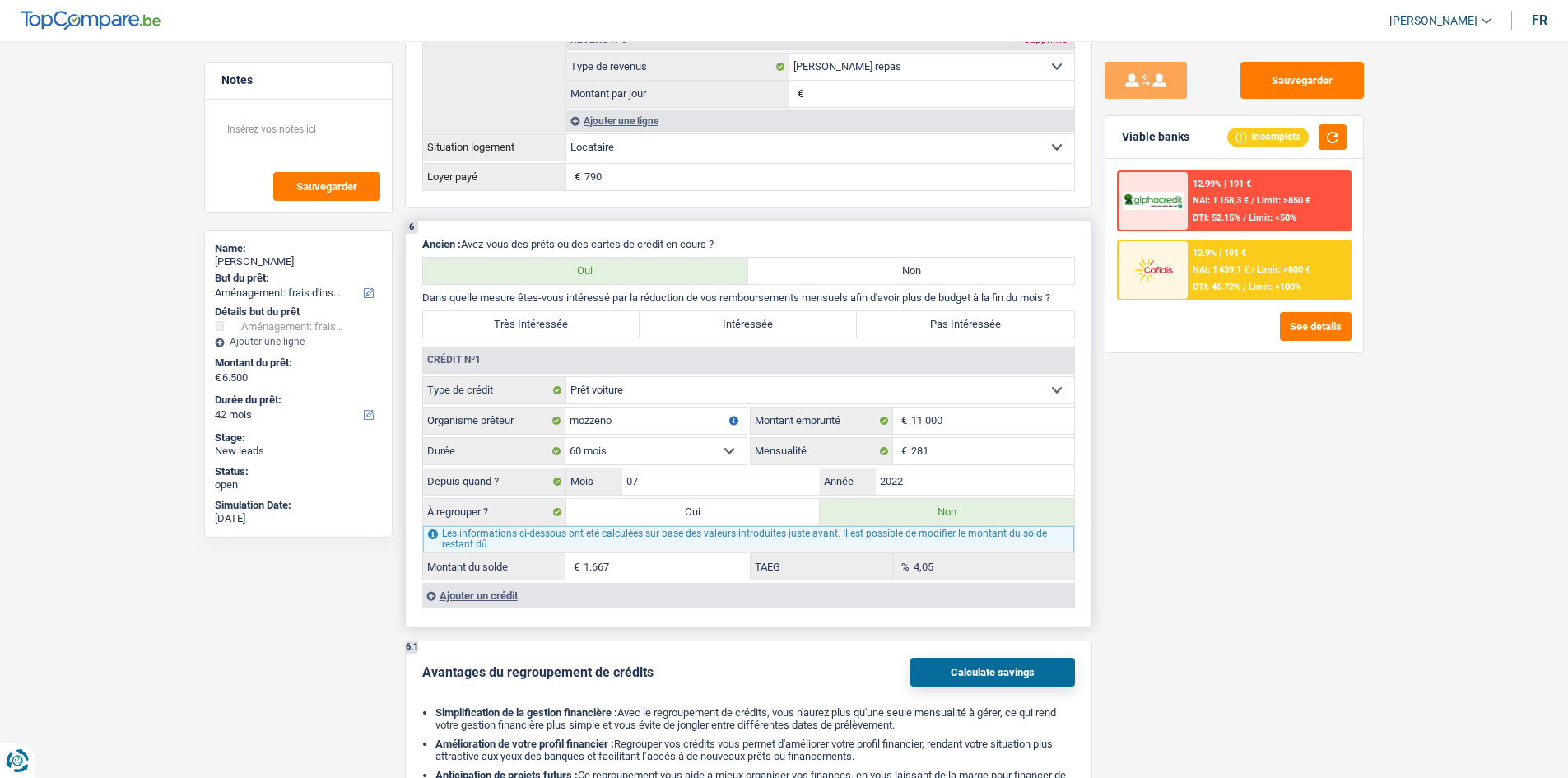 click on "12 mois 18 mois 24 mois 30 mois 36 mois 42 mois 48 mois 60 mois
Sélectionner une option" at bounding box center [656, 451] 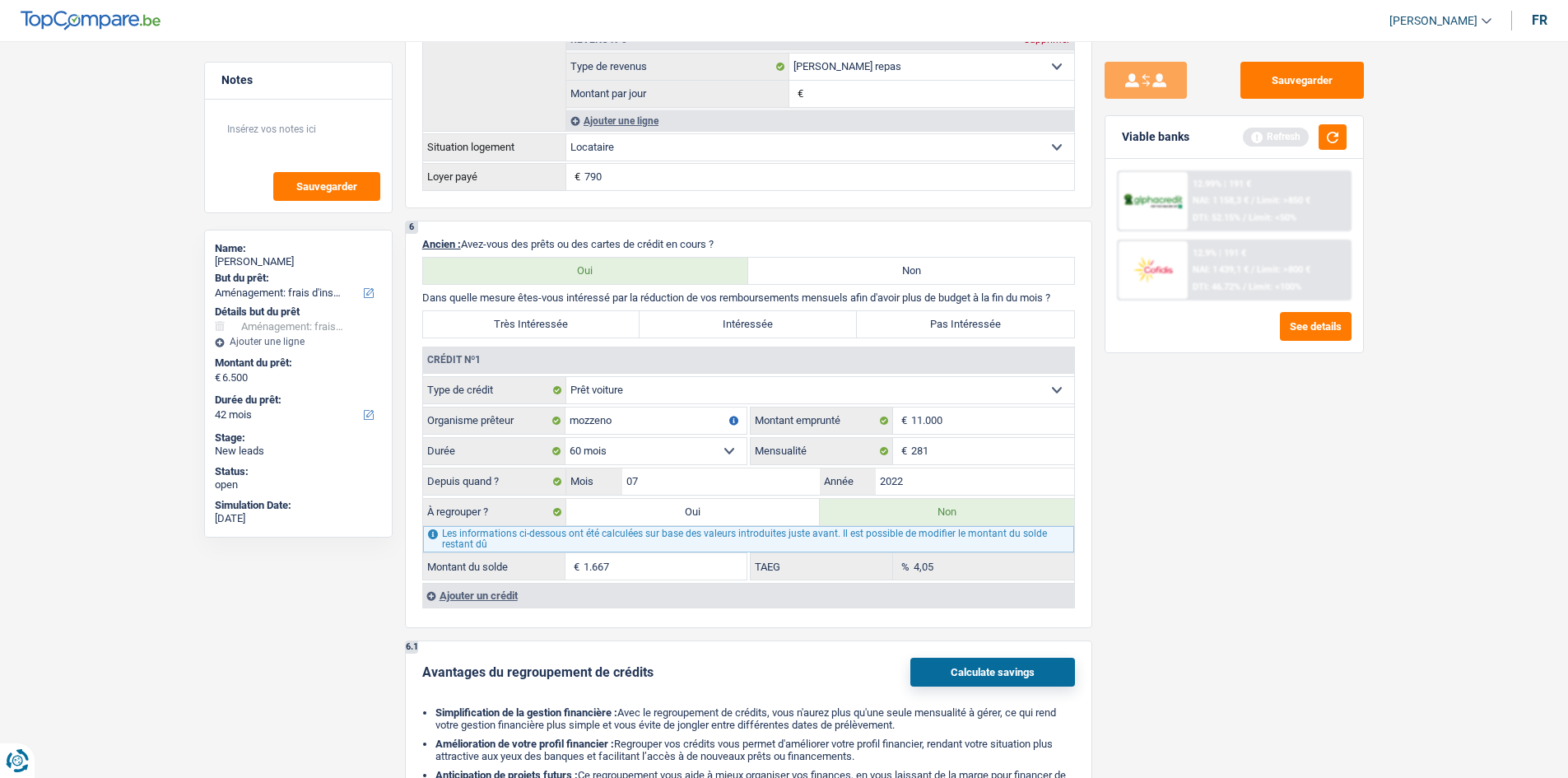 type on "5.613" 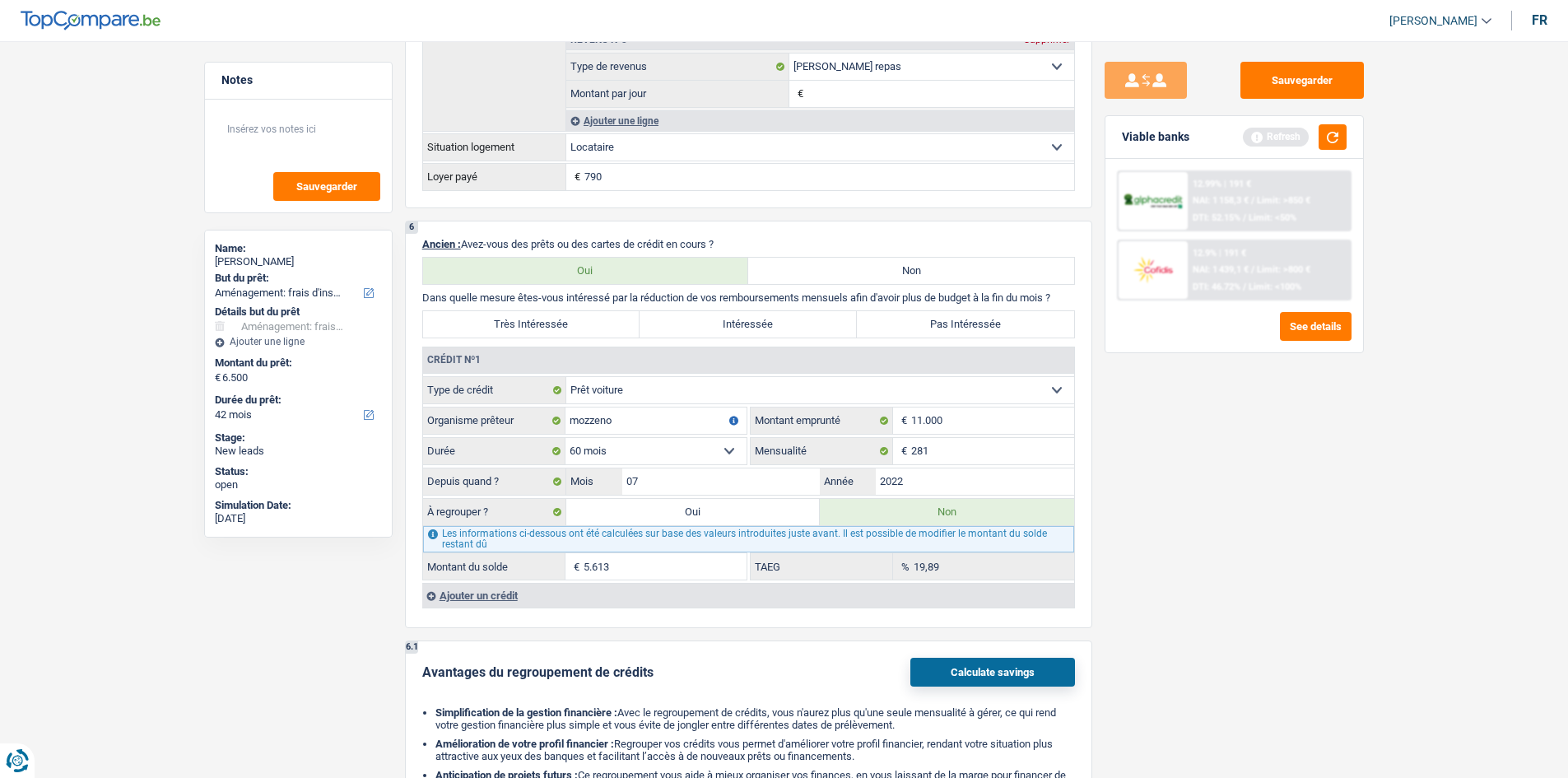 click on "Sauvegarder
Viable banks
Refresh
12.99% | 191 €
NAI: 1 158,3 €
/
Limit: >850 €
DTI: 52.15%
/
Limit: <50%
12.9% | 191 €
NAI: 1 439,1 €
/
Limit: >800 €
DTI: 46.72%
/
Limit: <100%" at bounding box center [1234, 404] 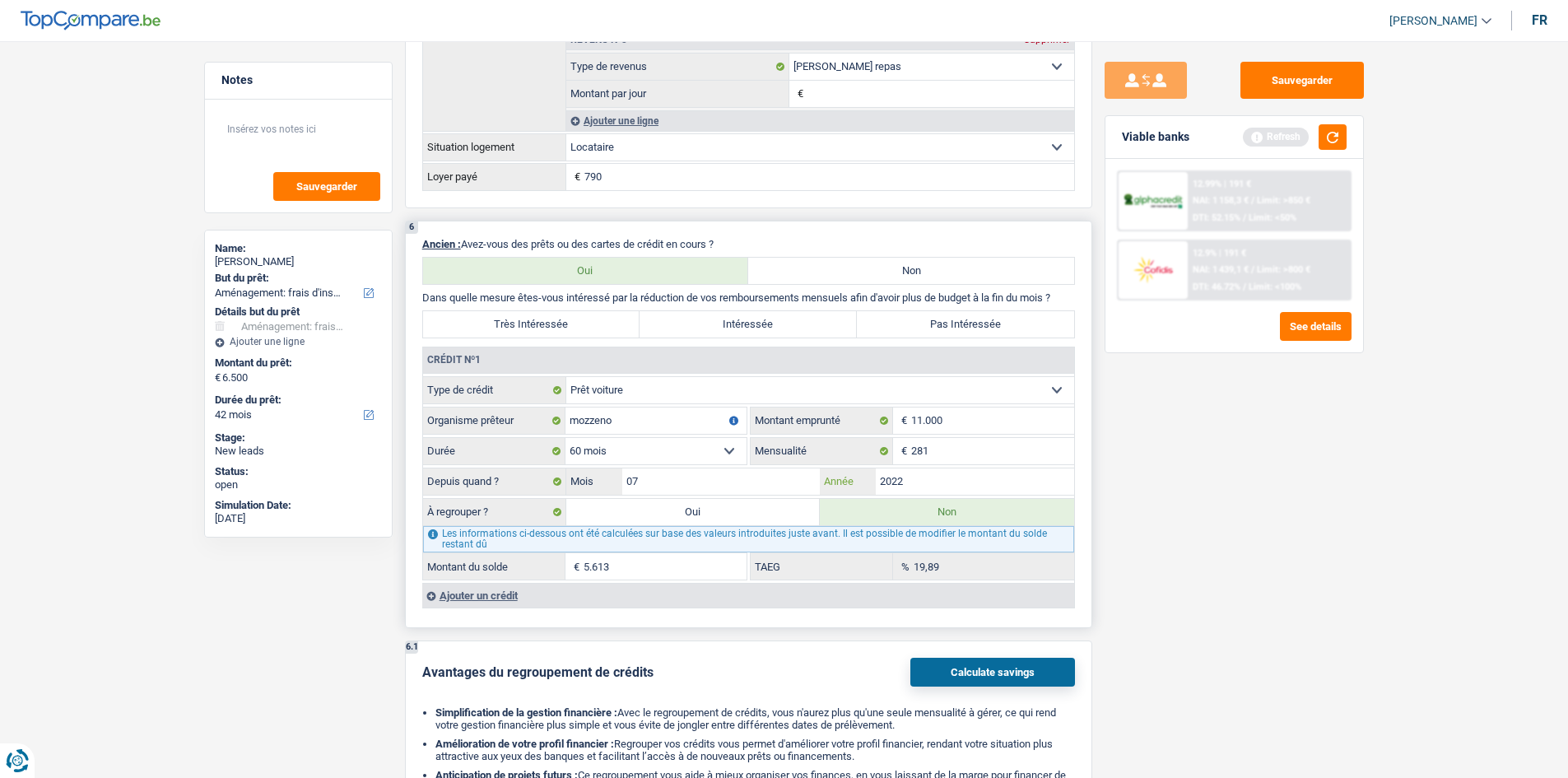 click on "2022" at bounding box center (975, 482) 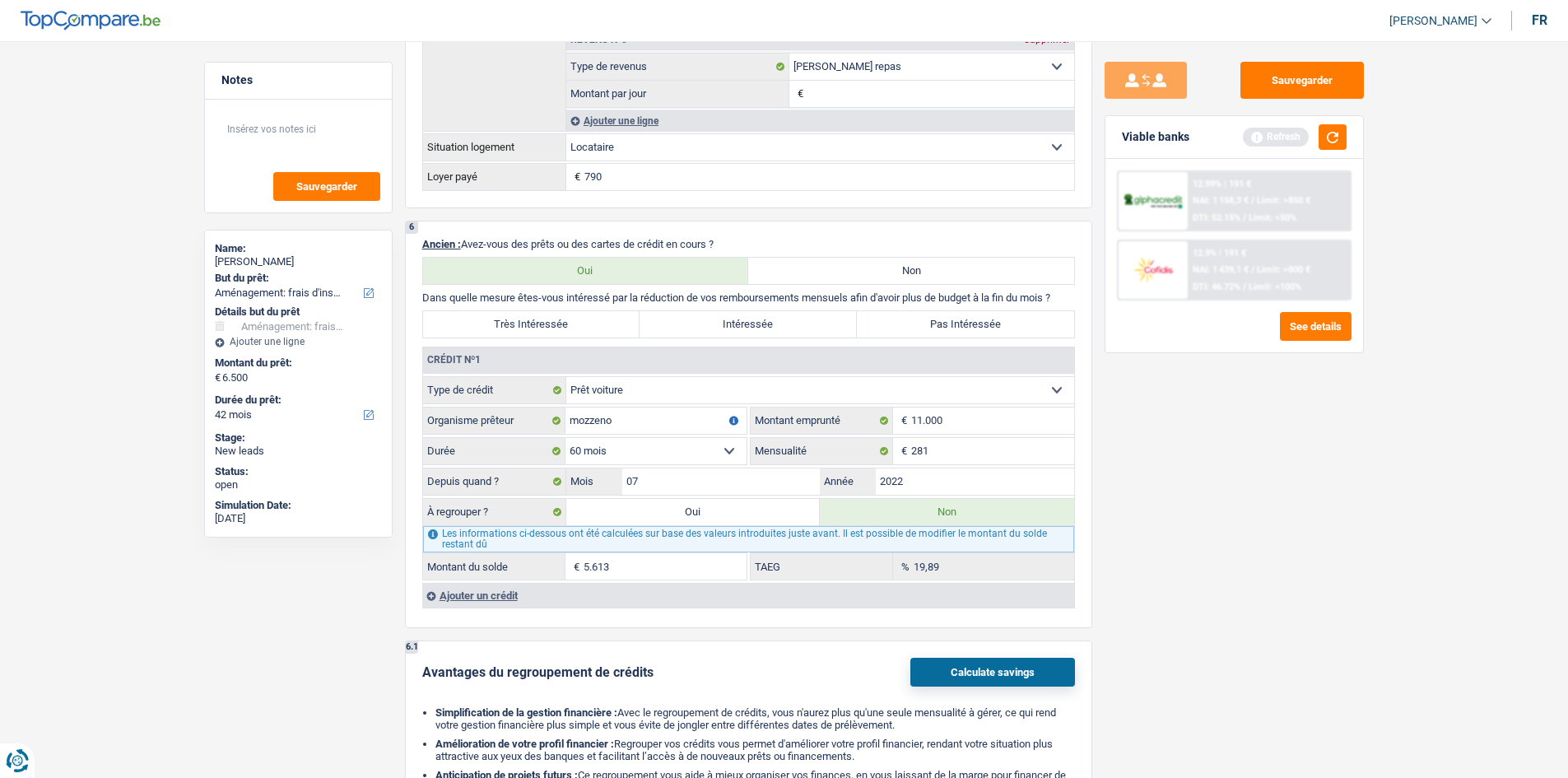 click on "Sauvegarder
Viable banks
Refresh
12.99% | 191 €
NAI: 1 158,3 €
/
Limit: >850 €
DTI: 52.15%
/
Limit: <50%
12.9% | 191 €
NAI: 1 439,1 €
/
Limit: >800 €
DTI: 46.72%
/
Limit: <100%" at bounding box center [1234, 404] 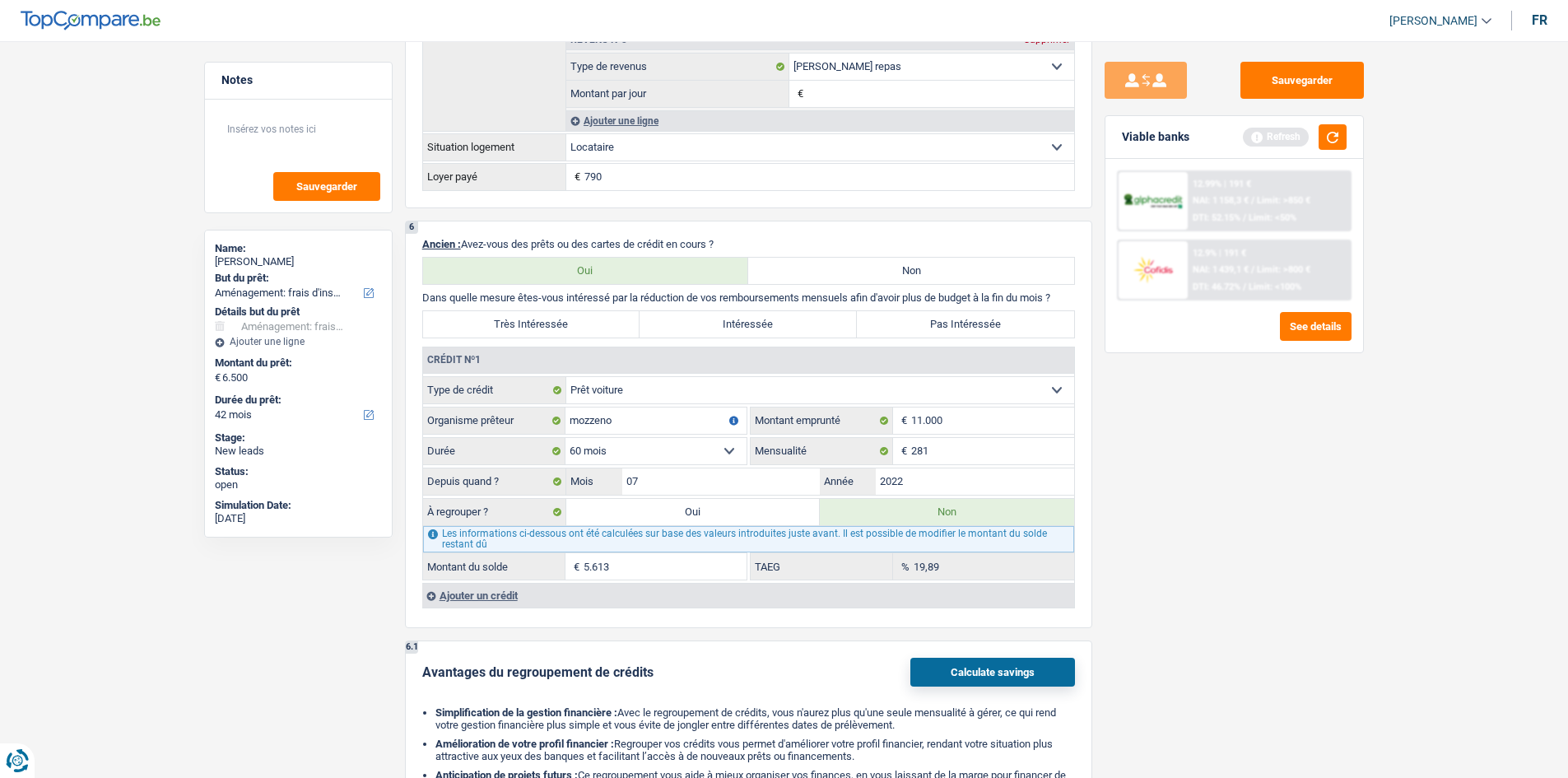 click on "Sauvegarder
Viable banks
Refresh
12.99% | 191 €
NAI: 1 158,3 €
/
Limit: >850 €
DTI: 52.15%
/
Limit: <50%
12.9% | 191 €
NAI: 1 439,1 €
/
Limit: >800 €
DTI: 46.72%
/
Limit: <100%" at bounding box center (1234, 404) 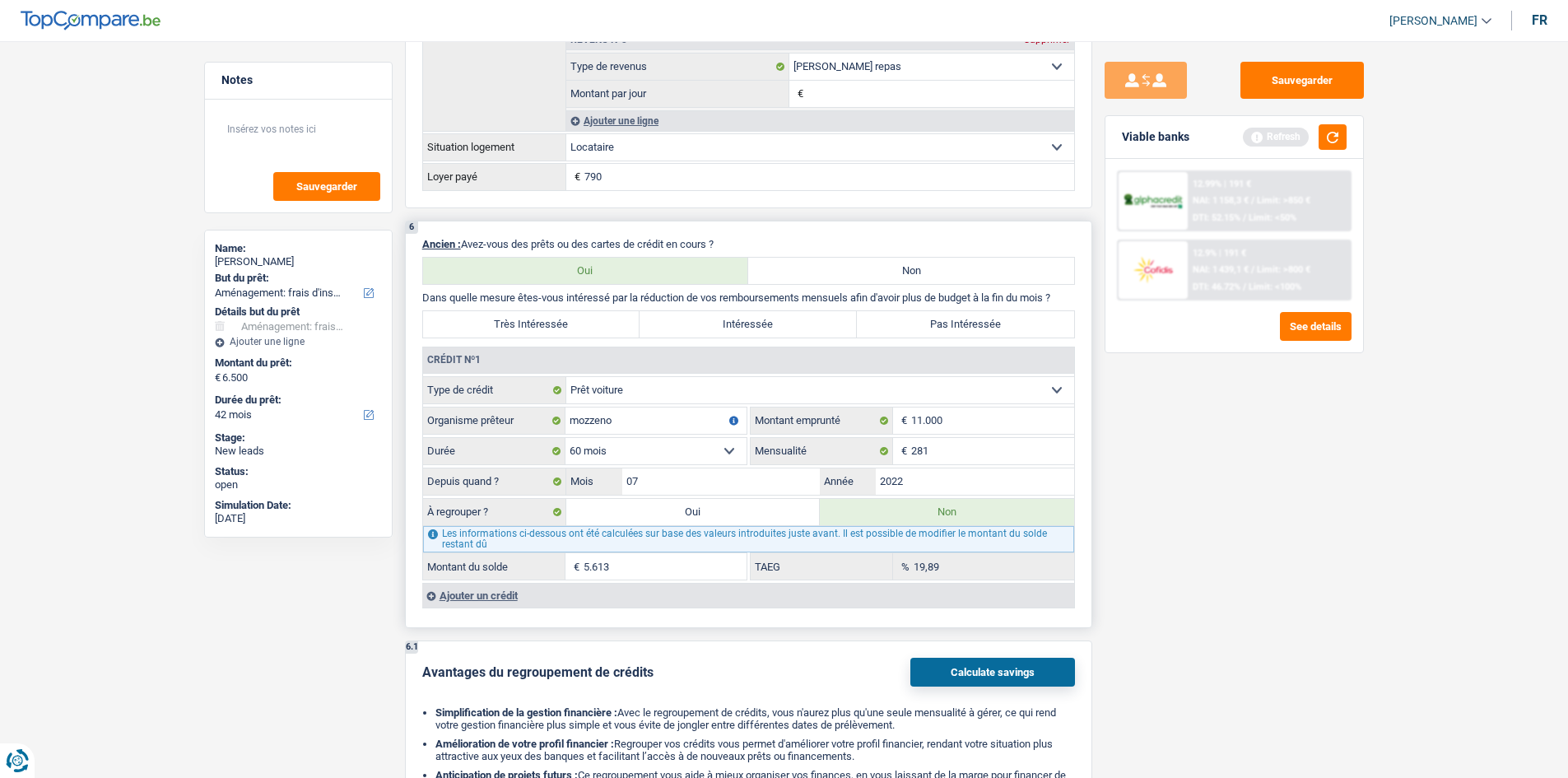 click on "12 mois 18 mois 24 mois 30 mois 36 mois 42 mois 48 mois 60 mois
Sélectionner une option" at bounding box center (656, 451) 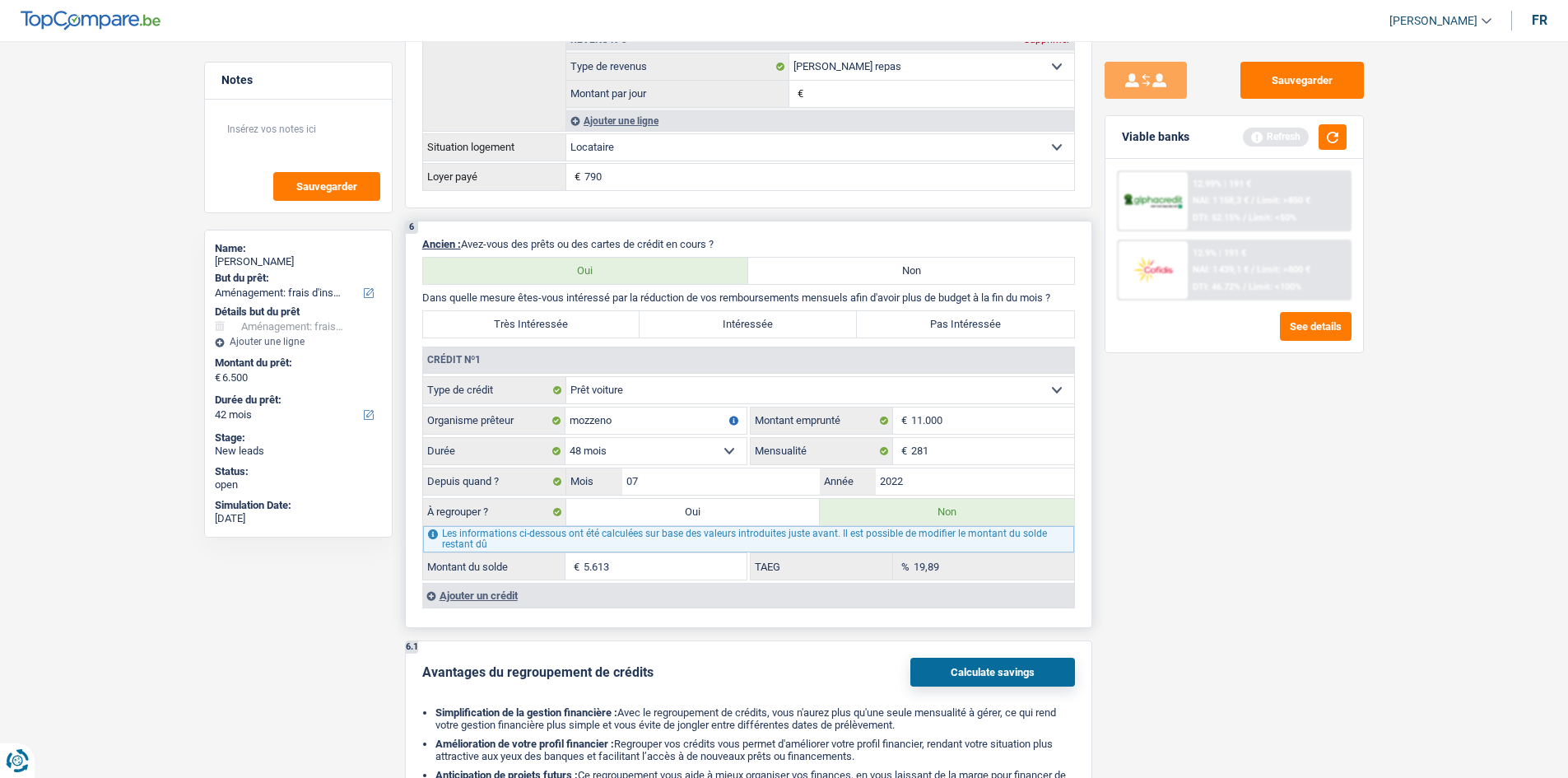 click on "12 mois 18 mois 24 mois 30 mois 36 mois 42 mois 48 mois 60 mois
Sélectionner une option" at bounding box center [656, 451] 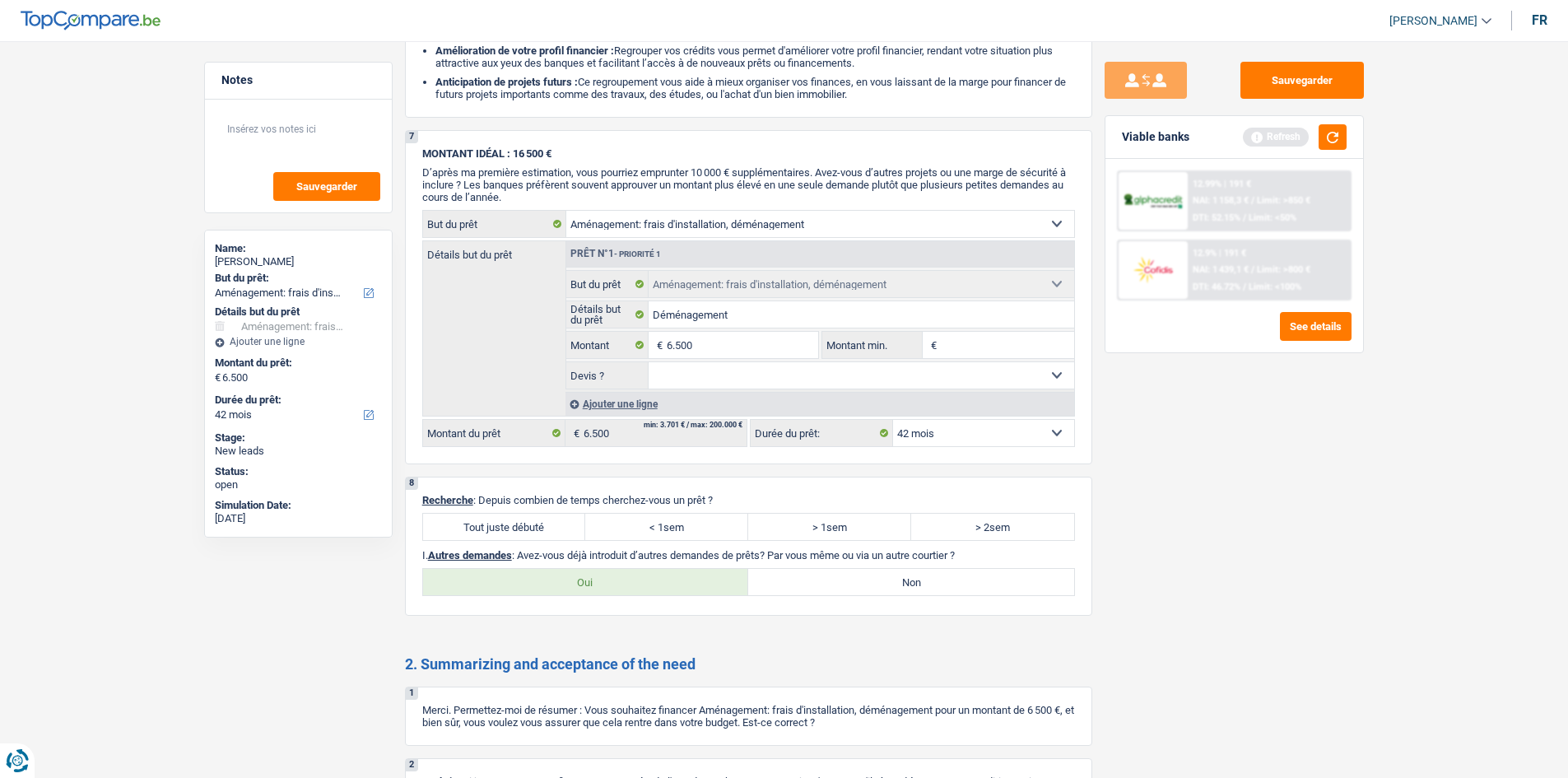 scroll, scrollTop: 2058, scrollLeft: 0, axis: vertical 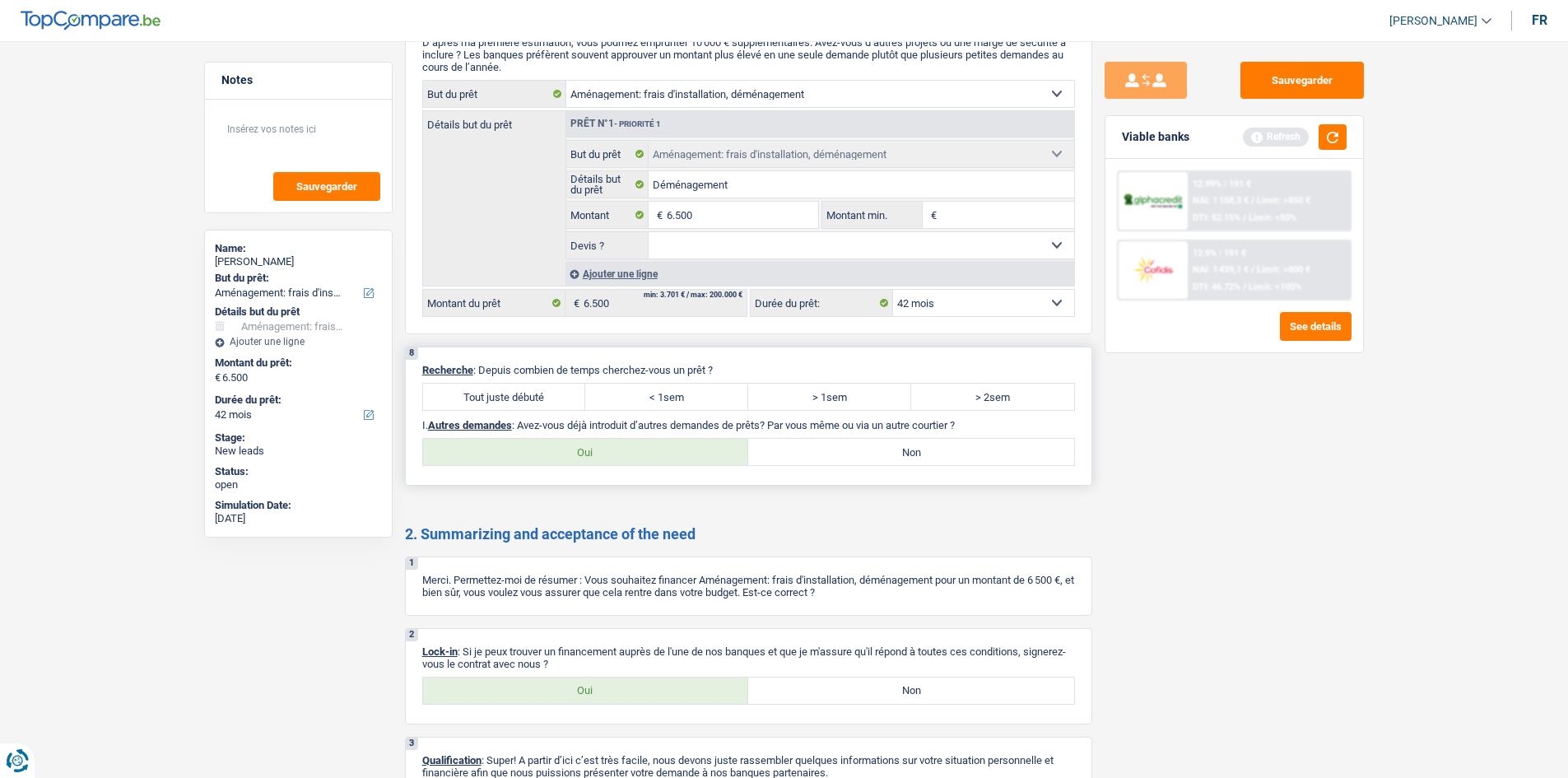 click on "Tout juste débuté" at bounding box center [505, 397] 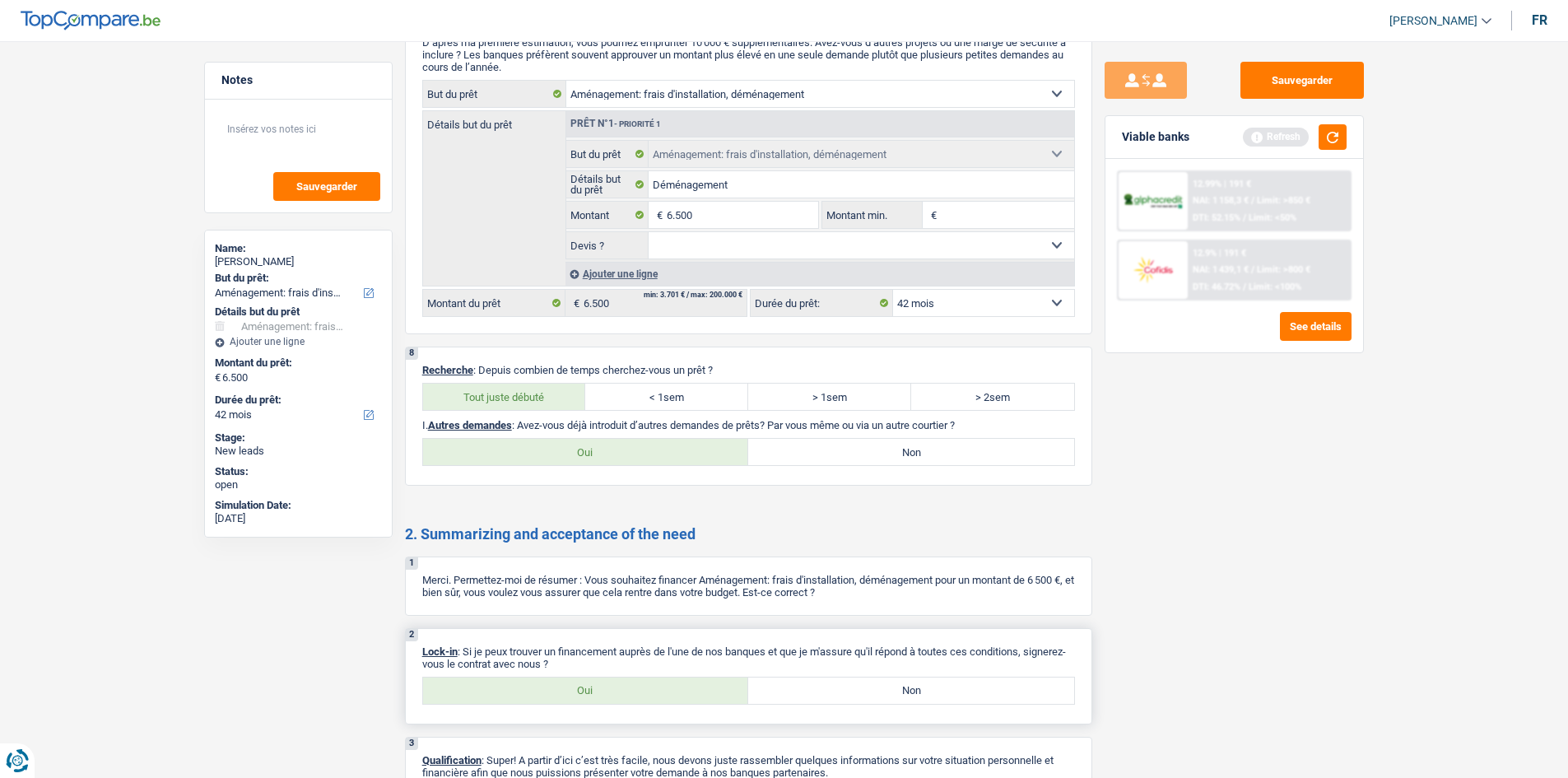 click on "Oui" at bounding box center [586, 691] 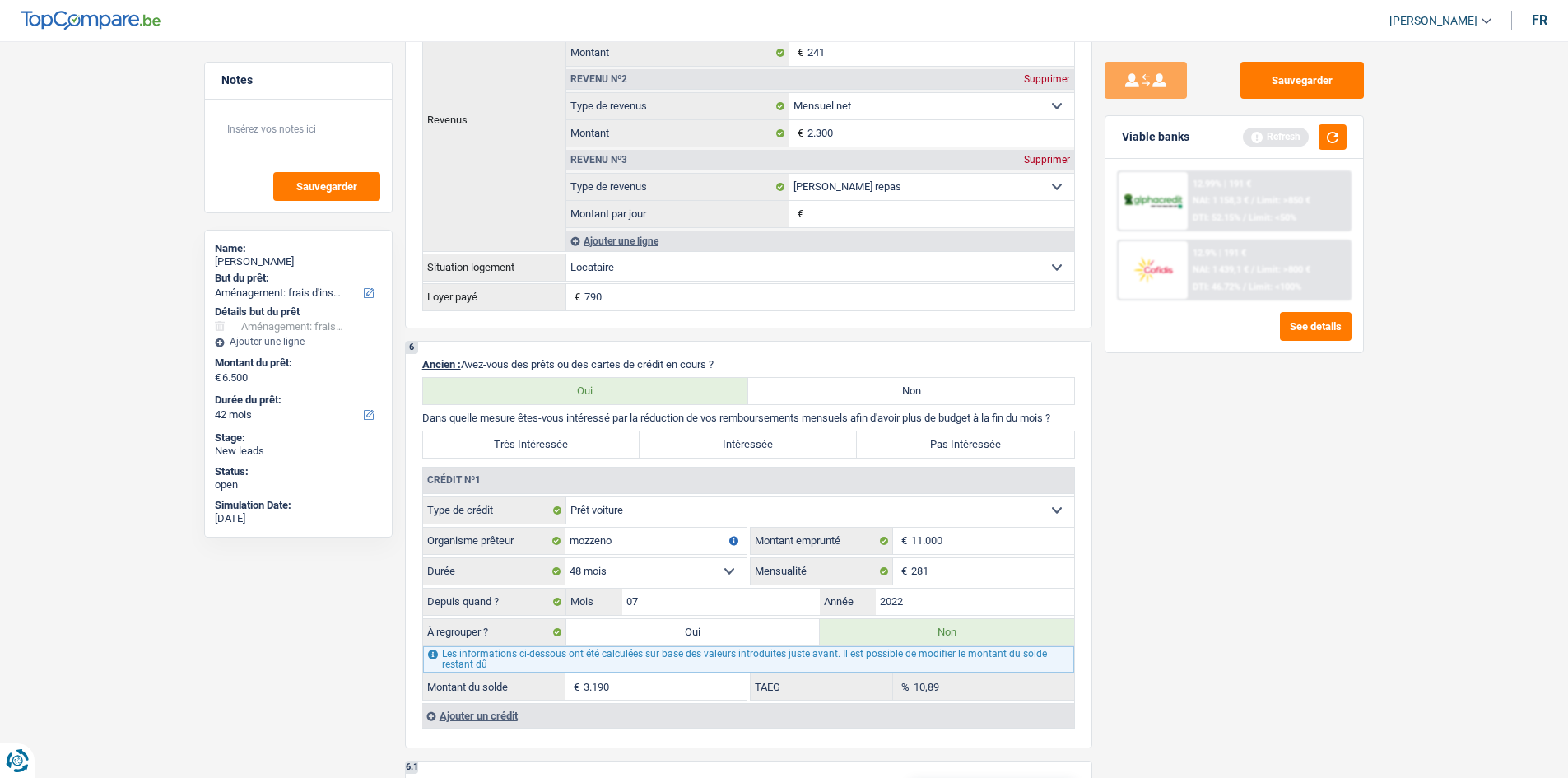 scroll, scrollTop: 1153, scrollLeft: 0, axis: vertical 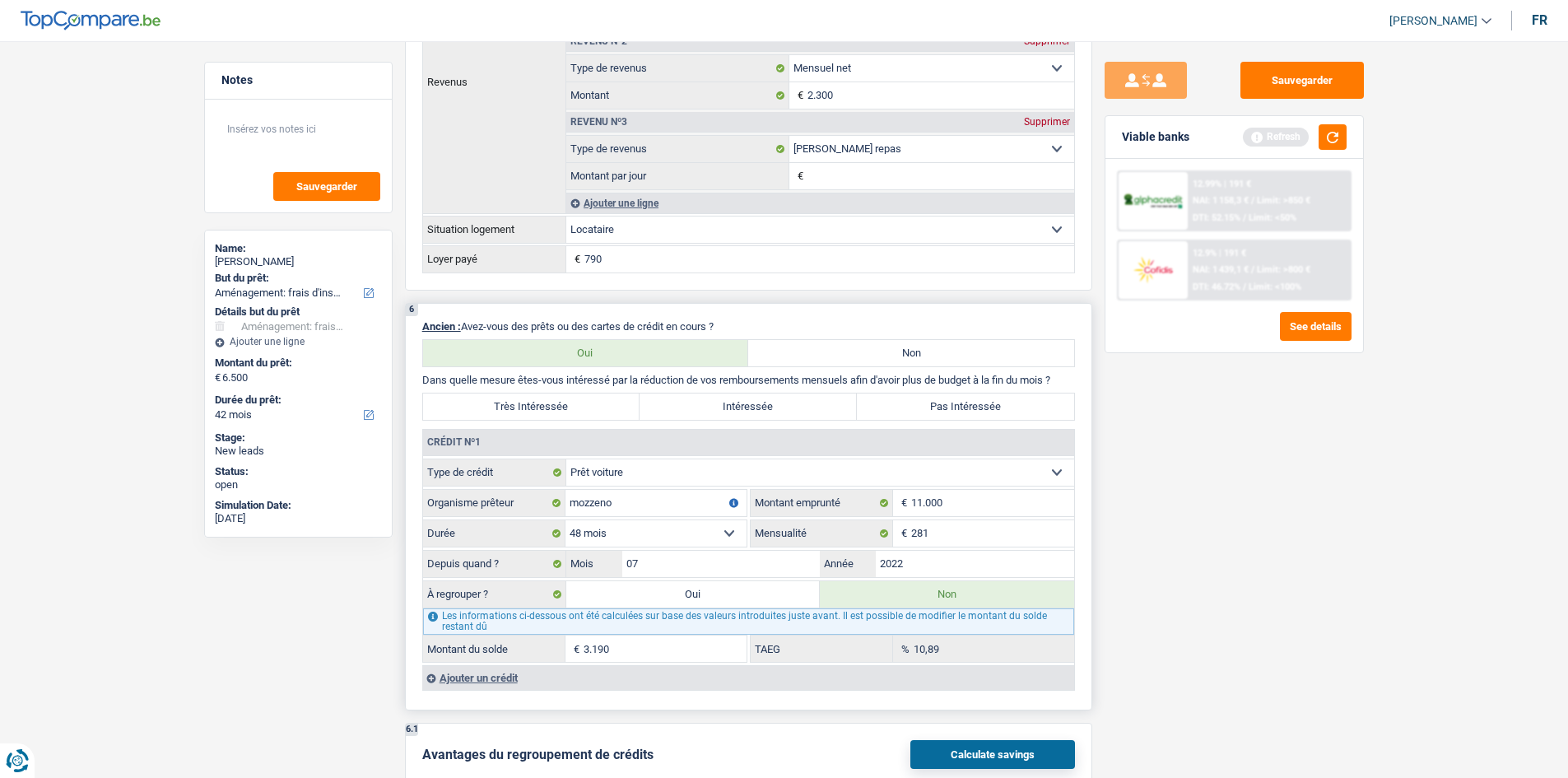 click on "12 mois 18 mois 24 mois 30 mois 36 mois 42 mois 48 mois 60 mois
Sélectionner une option" at bounding box center [656, 533] 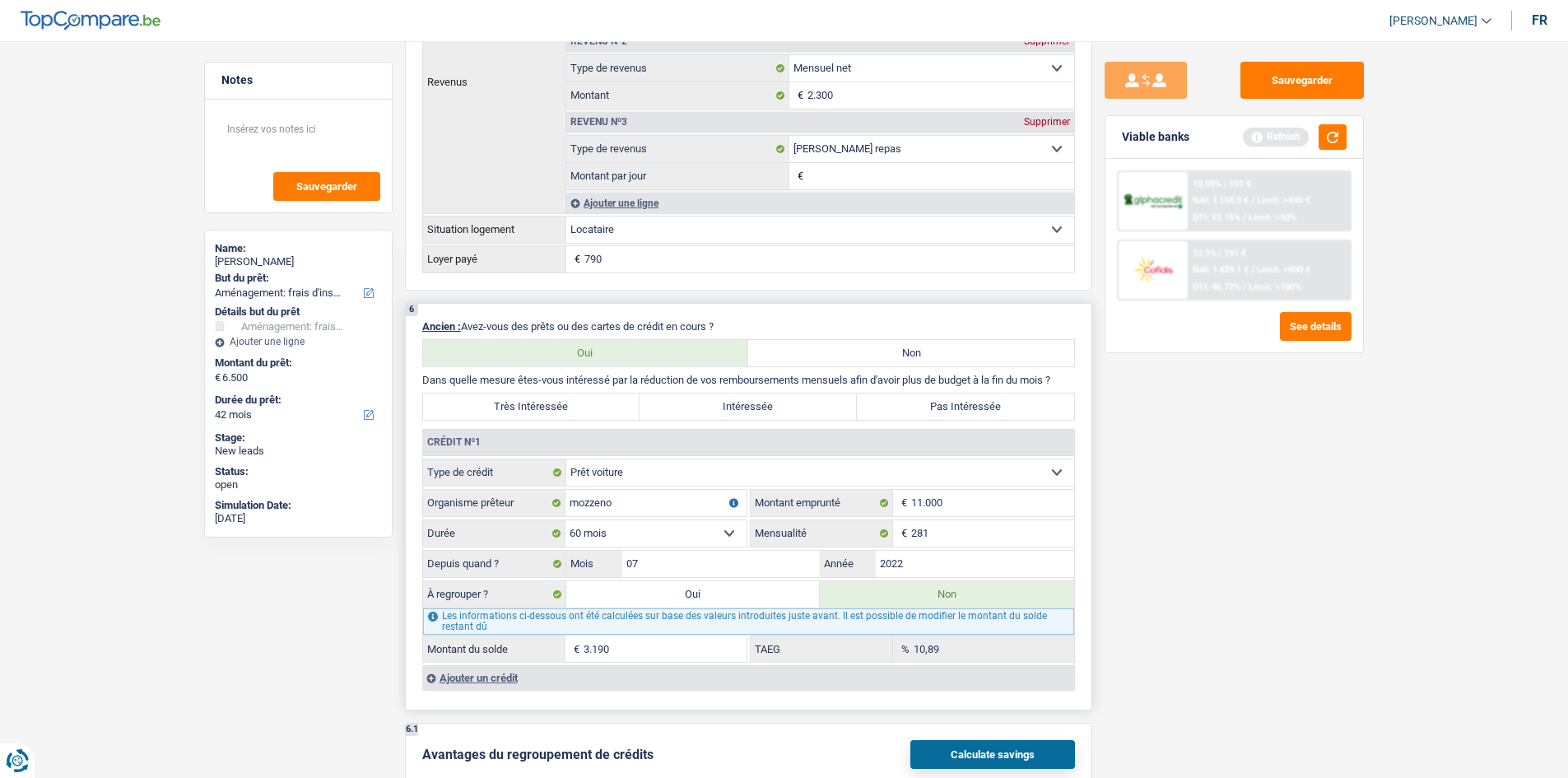 click on "12 mois 18 mois 24 mois 30 mois 36 mois 42 mois 48 mois 60 mois
Sélectionner une option" at bounding box center [656, 533] 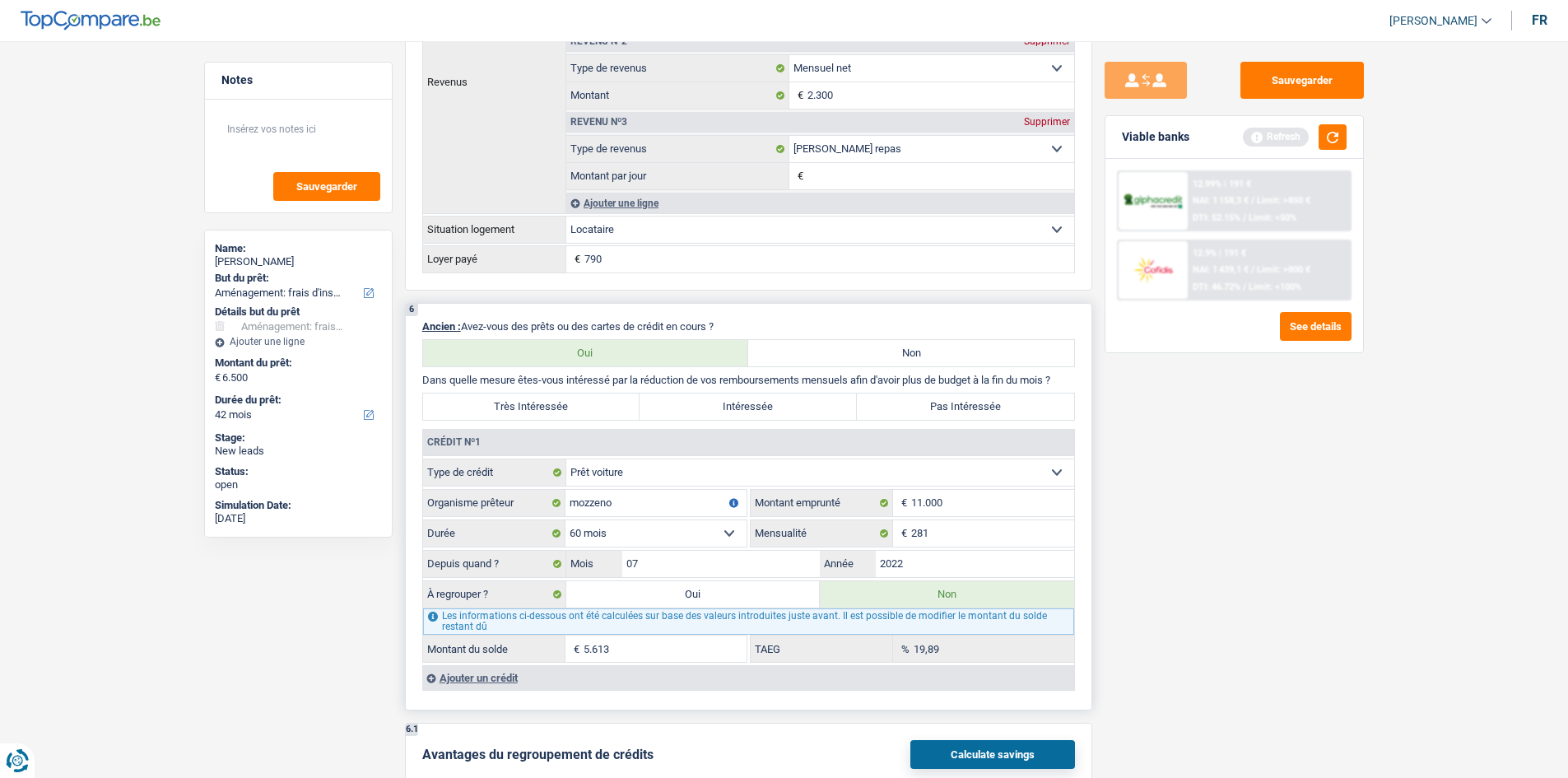click on "19,89   %
TAEG" at bounding box center [912, 649] 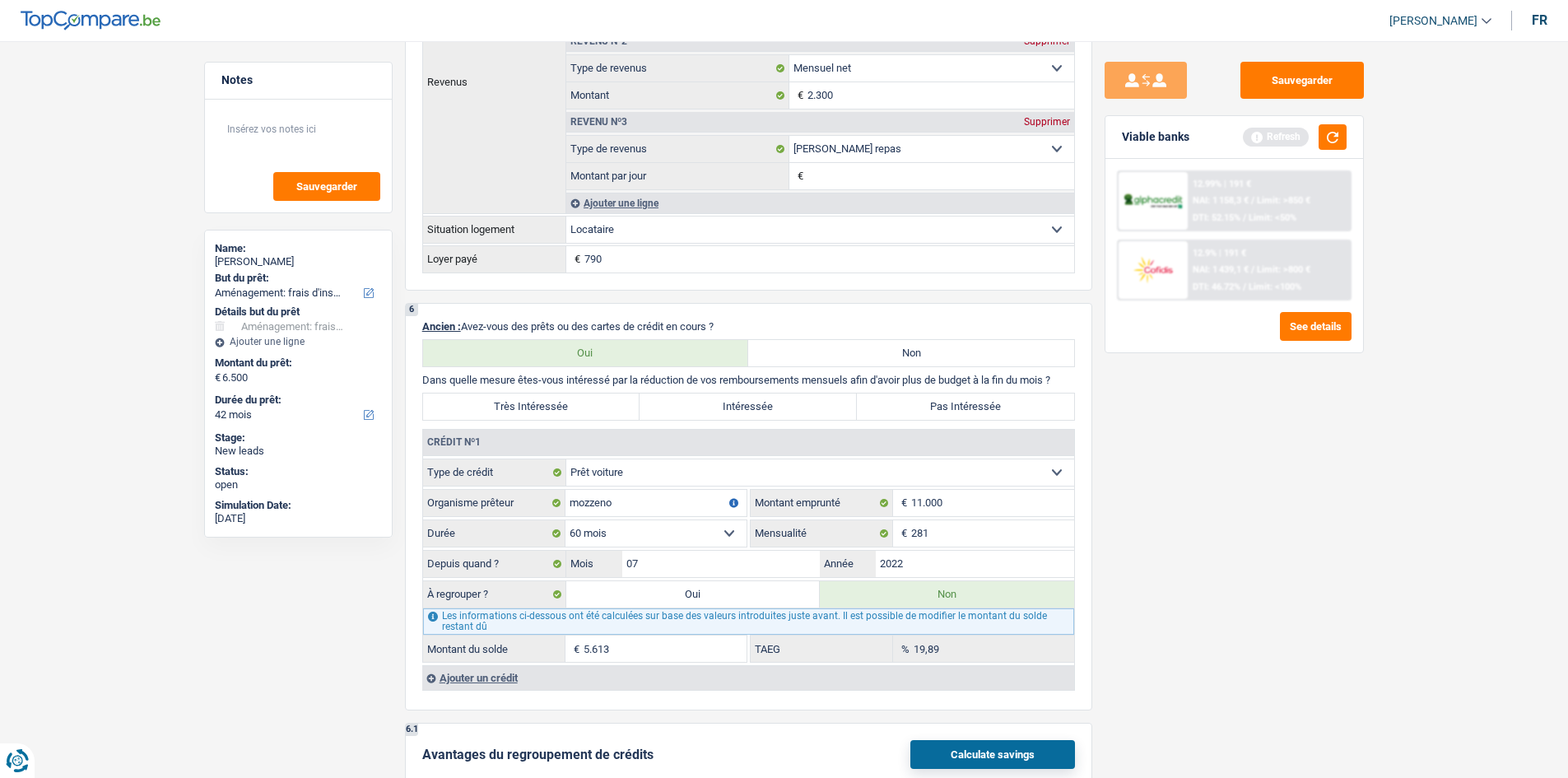 click on "Sauvegarder
Viable banks
Refresh
12.99% | 191 €
NAI: 1 158,3 €
/
Limit: >850 €
DTI: 52.15%
/
Limit: <50%
12.9% | 191 €
NAI: 1 439,1 €
/
Limit: >800 €
DTI: 46.72%
/
Limit: <100%" at bounding box center [1234, 404] 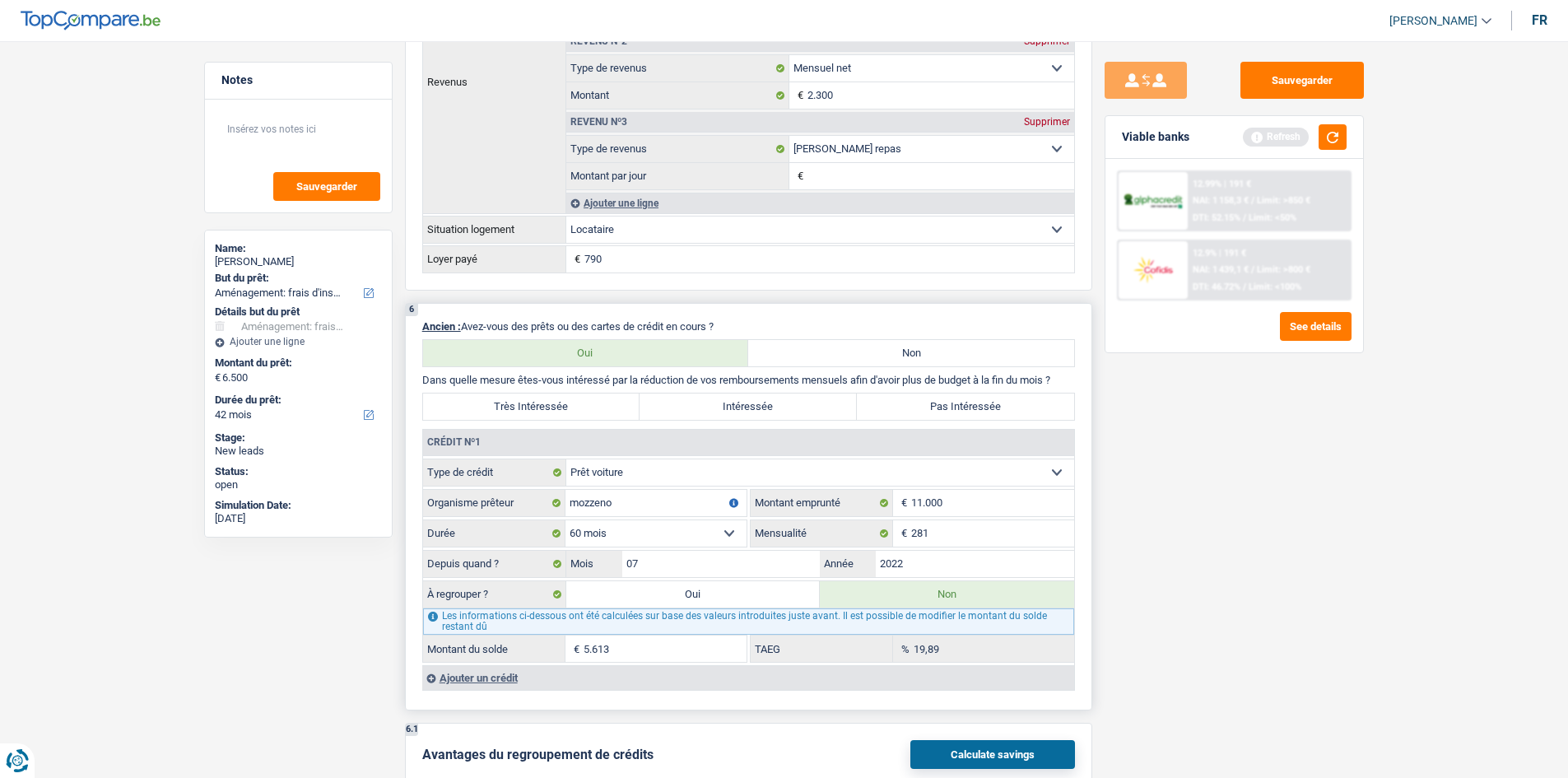 click on "5.613" at bounding box center (665, 649) 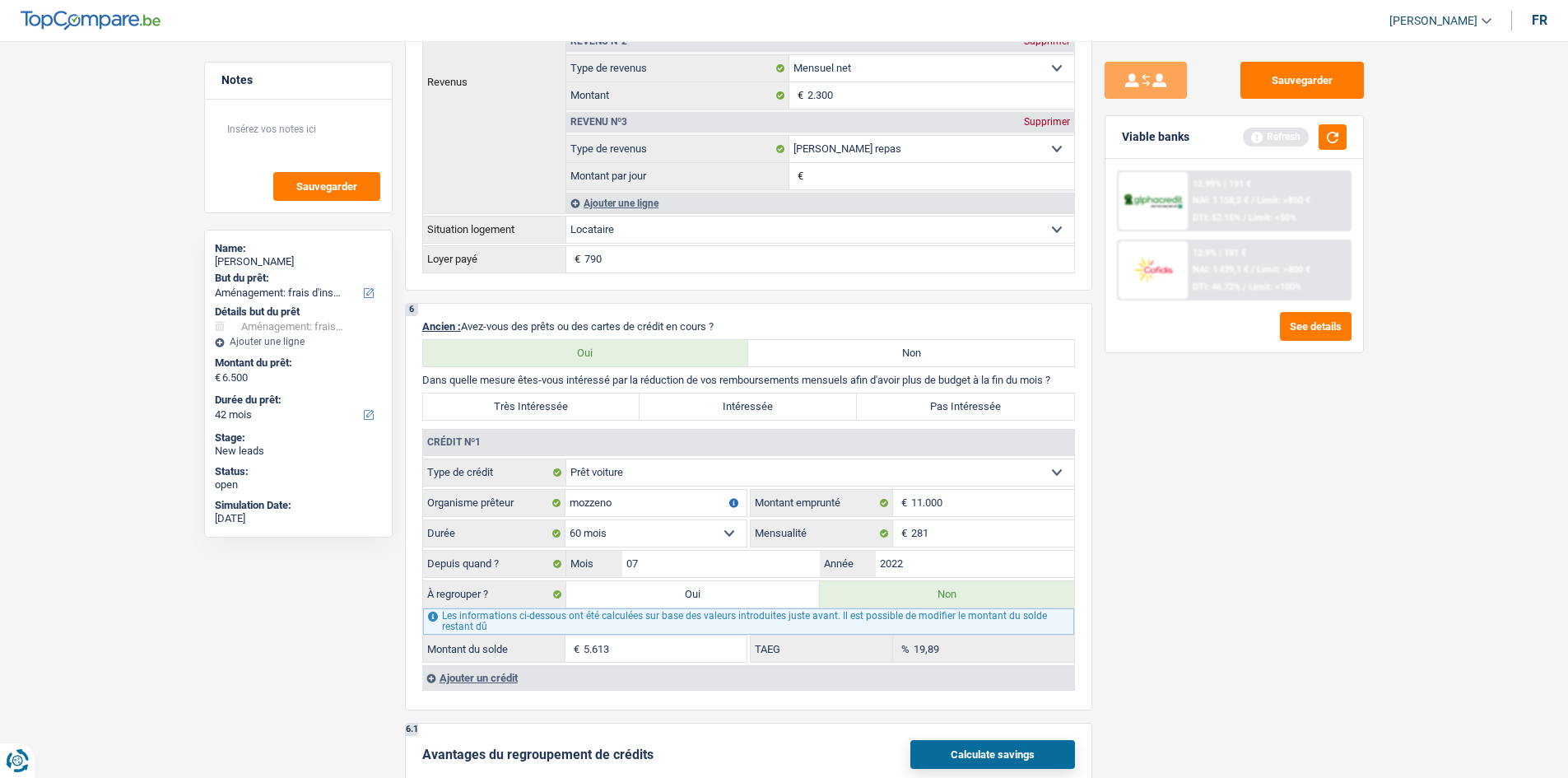 click on "Sauvegarder
Viable banks
Refresh
12.99% | 191 €
NAI: 1 158,3 €
/
Limit: >850 €
DTI: 52.15%
/
Limit: <50%
12.9% | 191 €
NAI: 1 439,1 €
/
Limit: >800 €
DTI: 46.72%
/
Limit: <100%" at bounding box center [1234, 404] 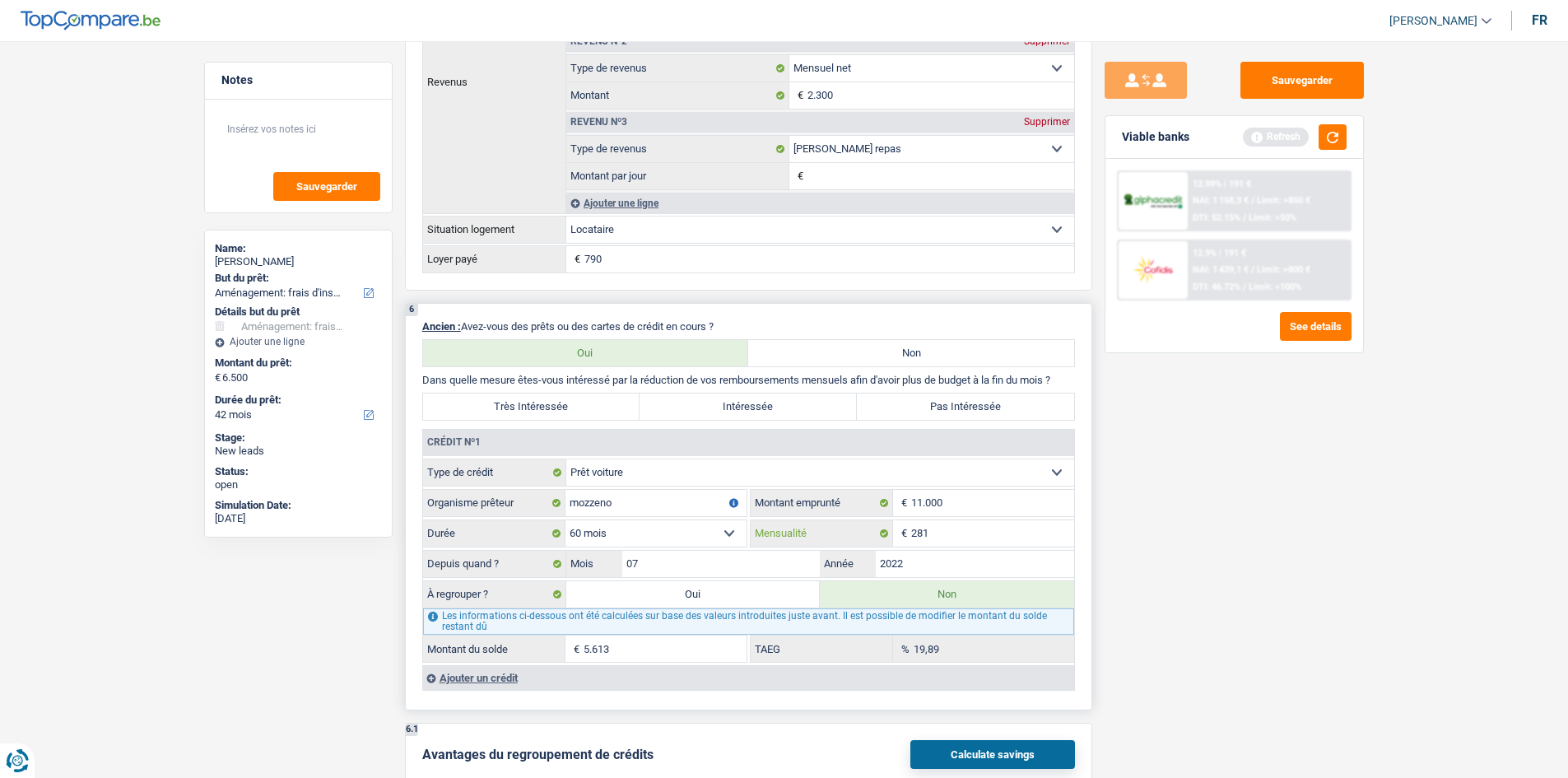 click on "281" at bounding box center (993, 533) 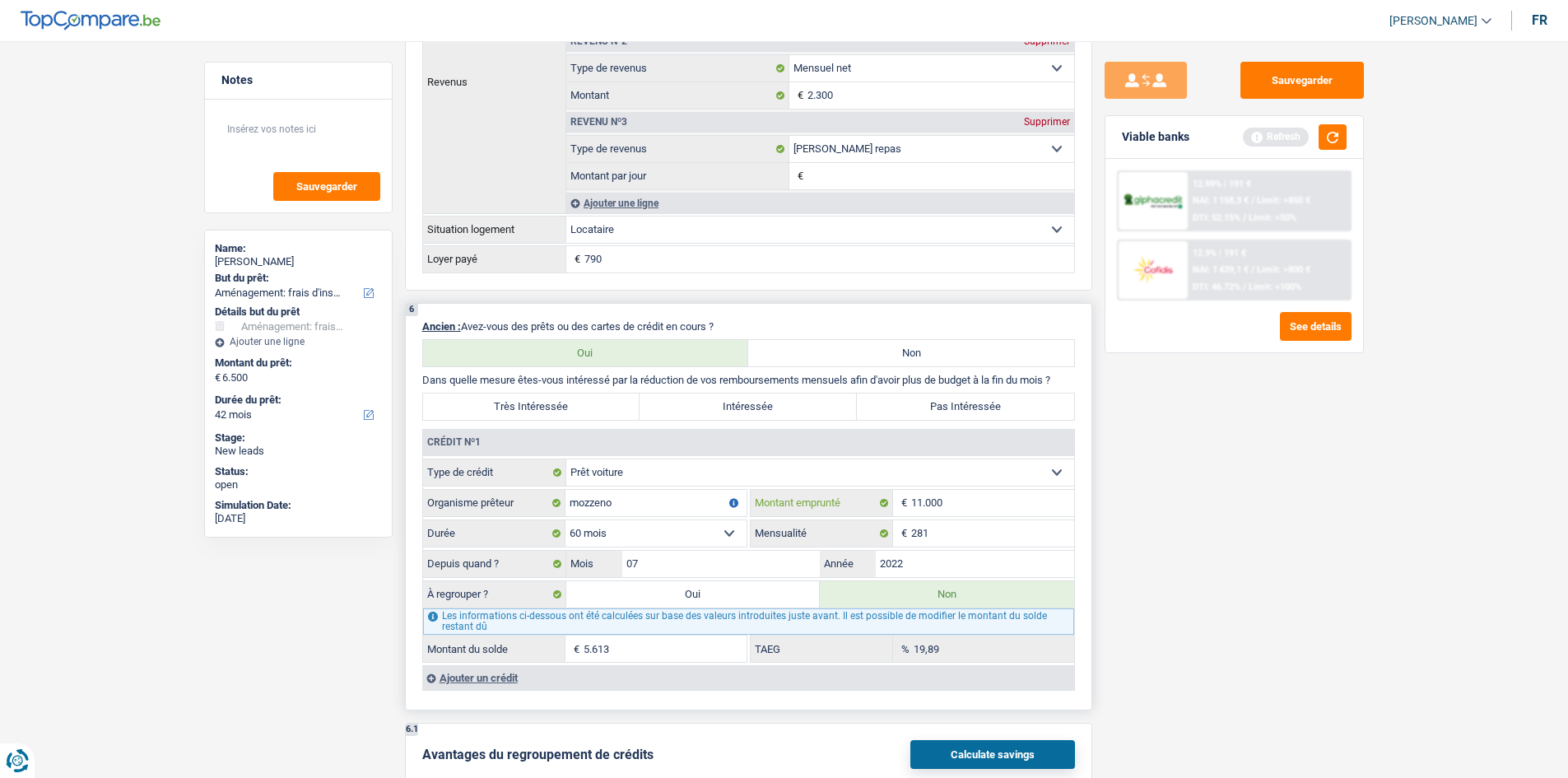 click on "11.000" at bounding box center (993, 503) 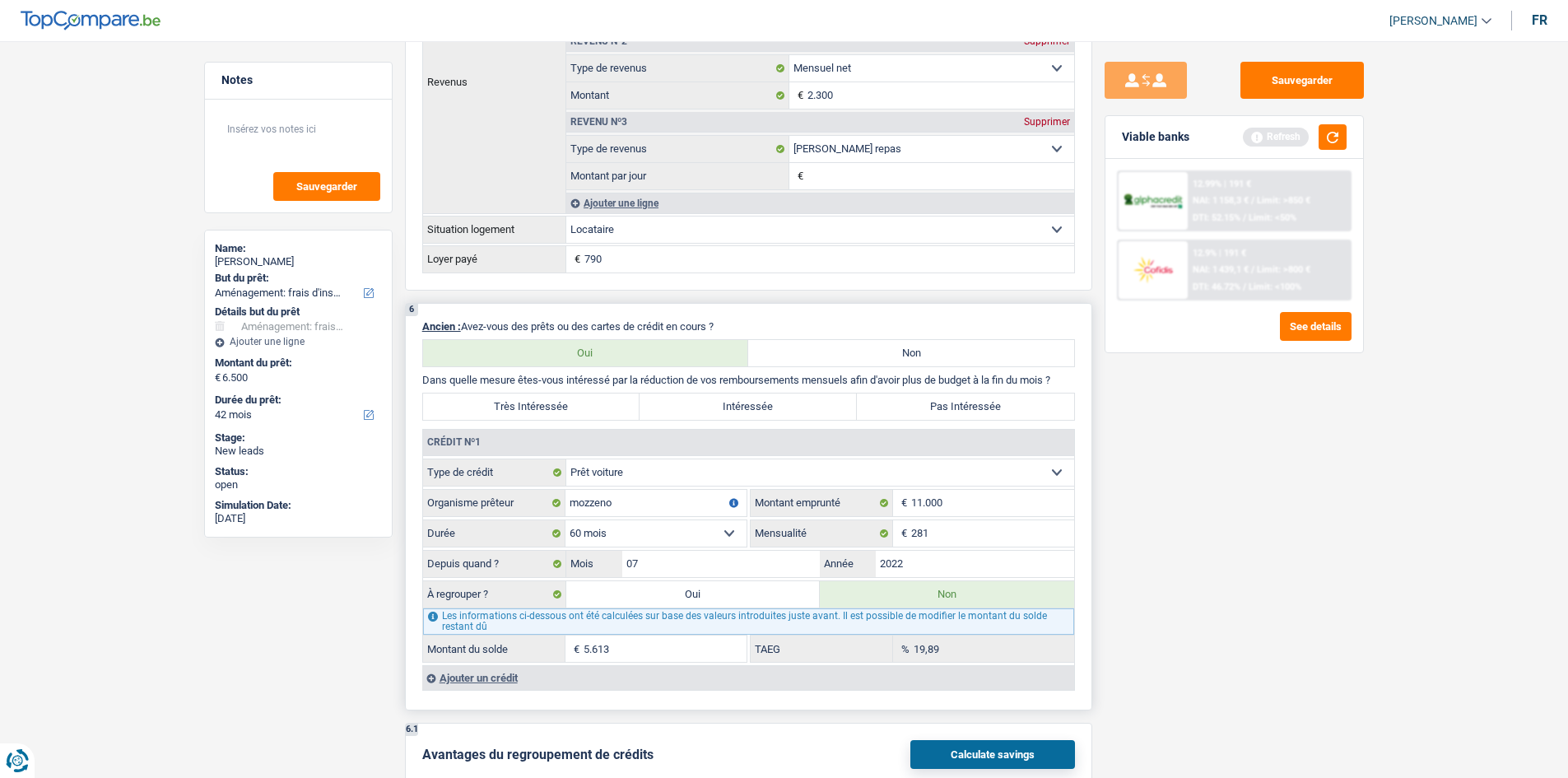 click on "5.613" at bounding box center (665, 649) 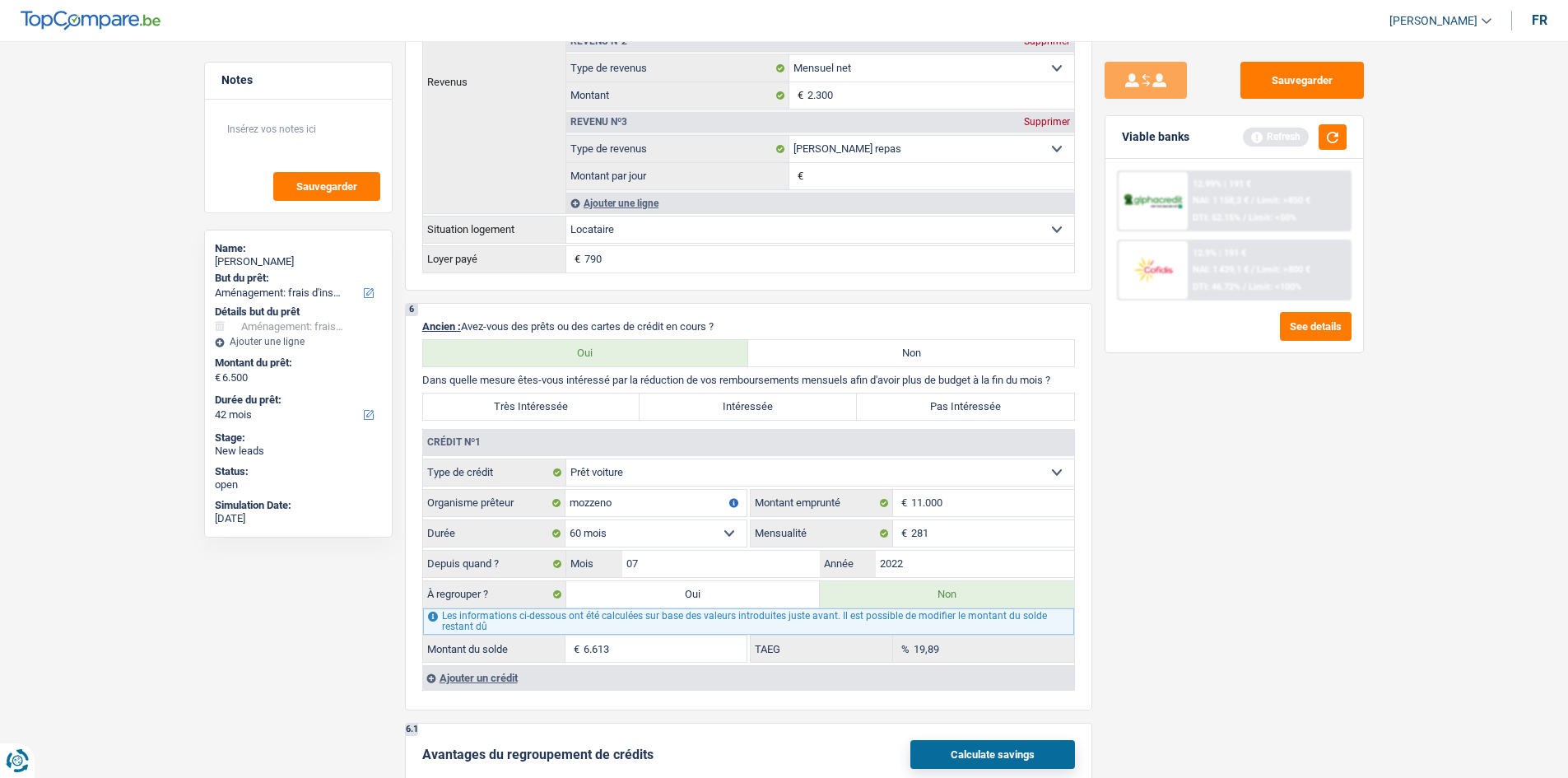 type on "6.613" 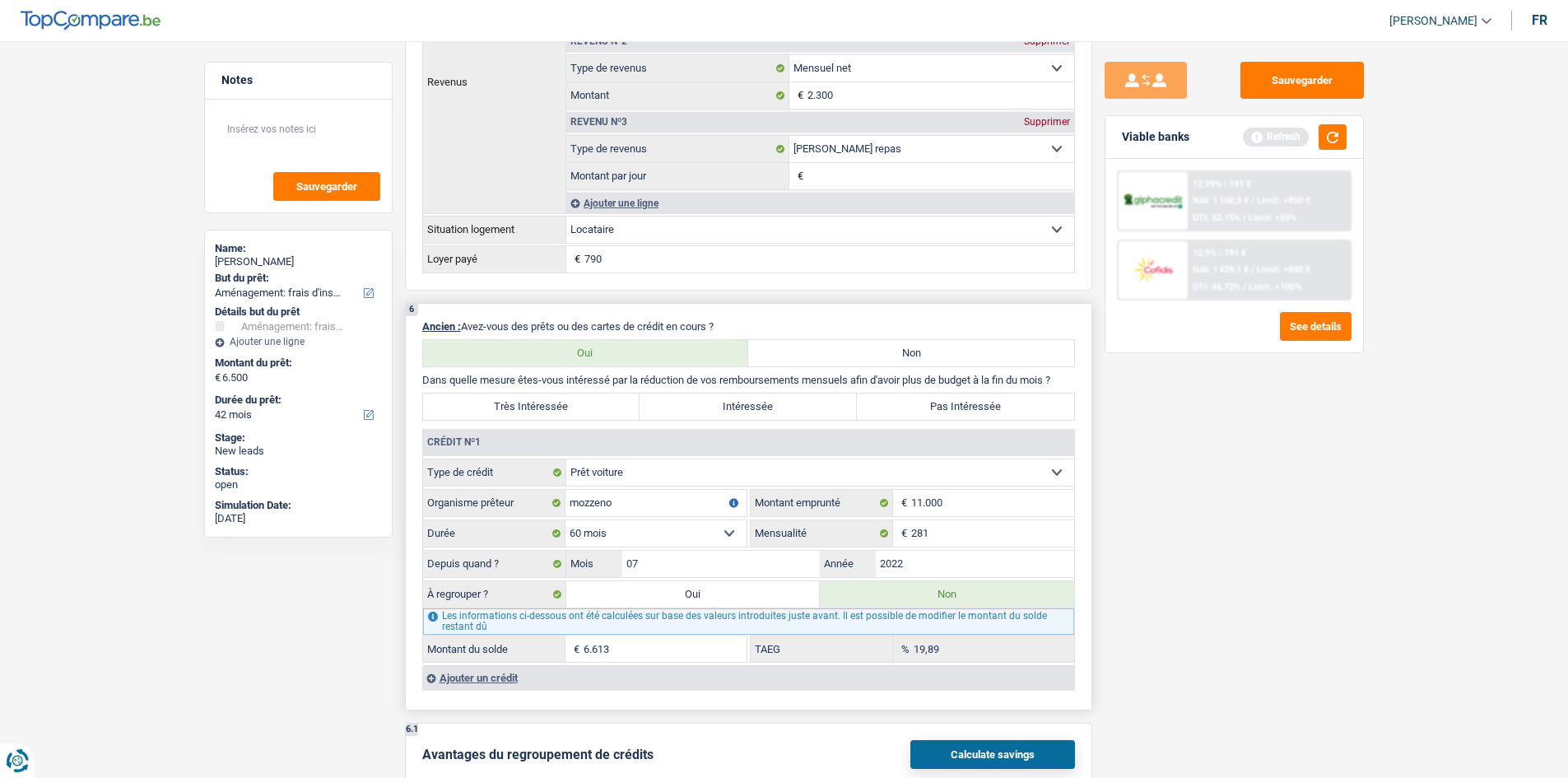click on "Pas Intéressée" at bounding box center (965, 407) 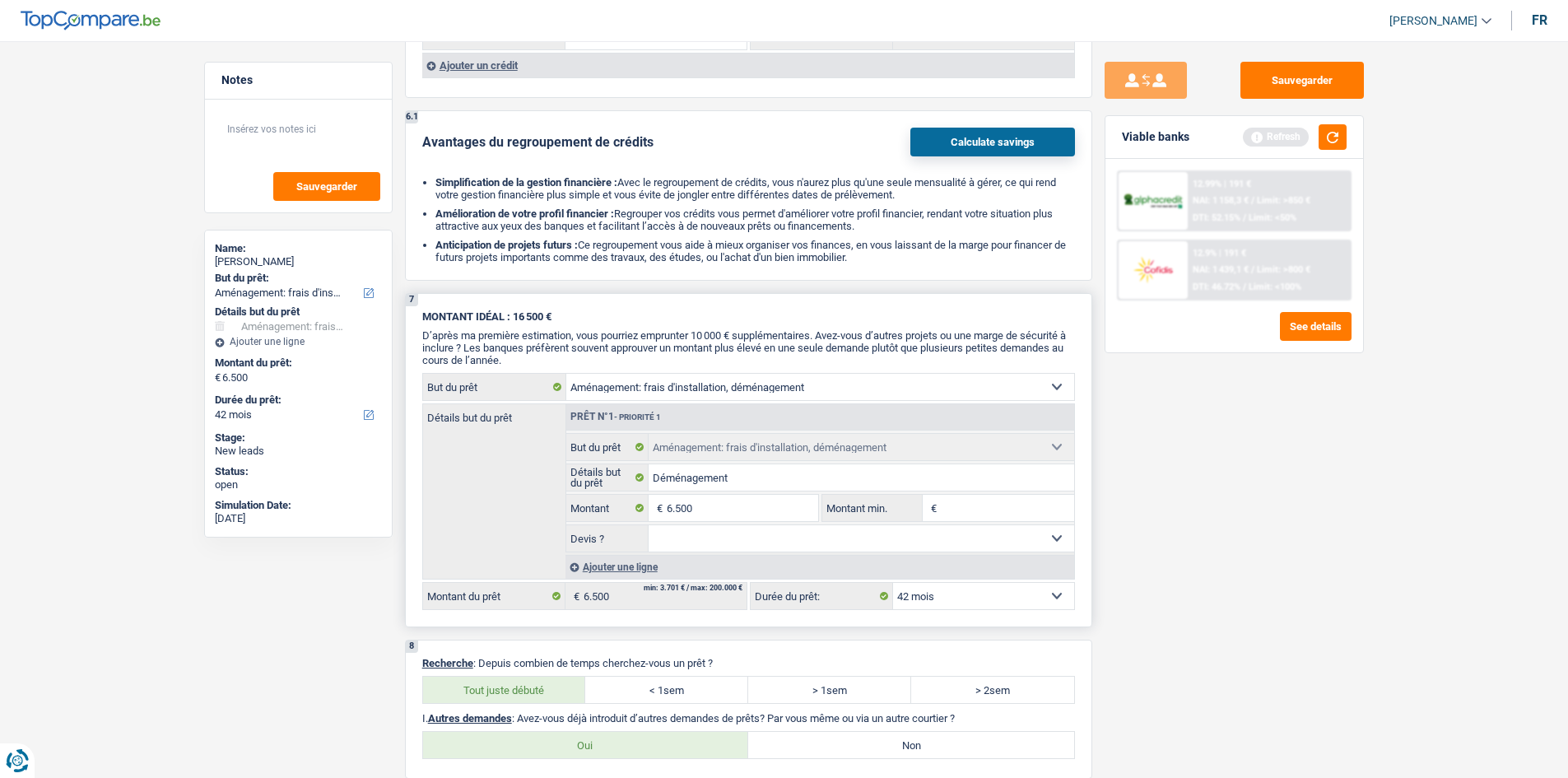 scroll, scrollTop: 1894, scrollLeft: 0, axis: vertical 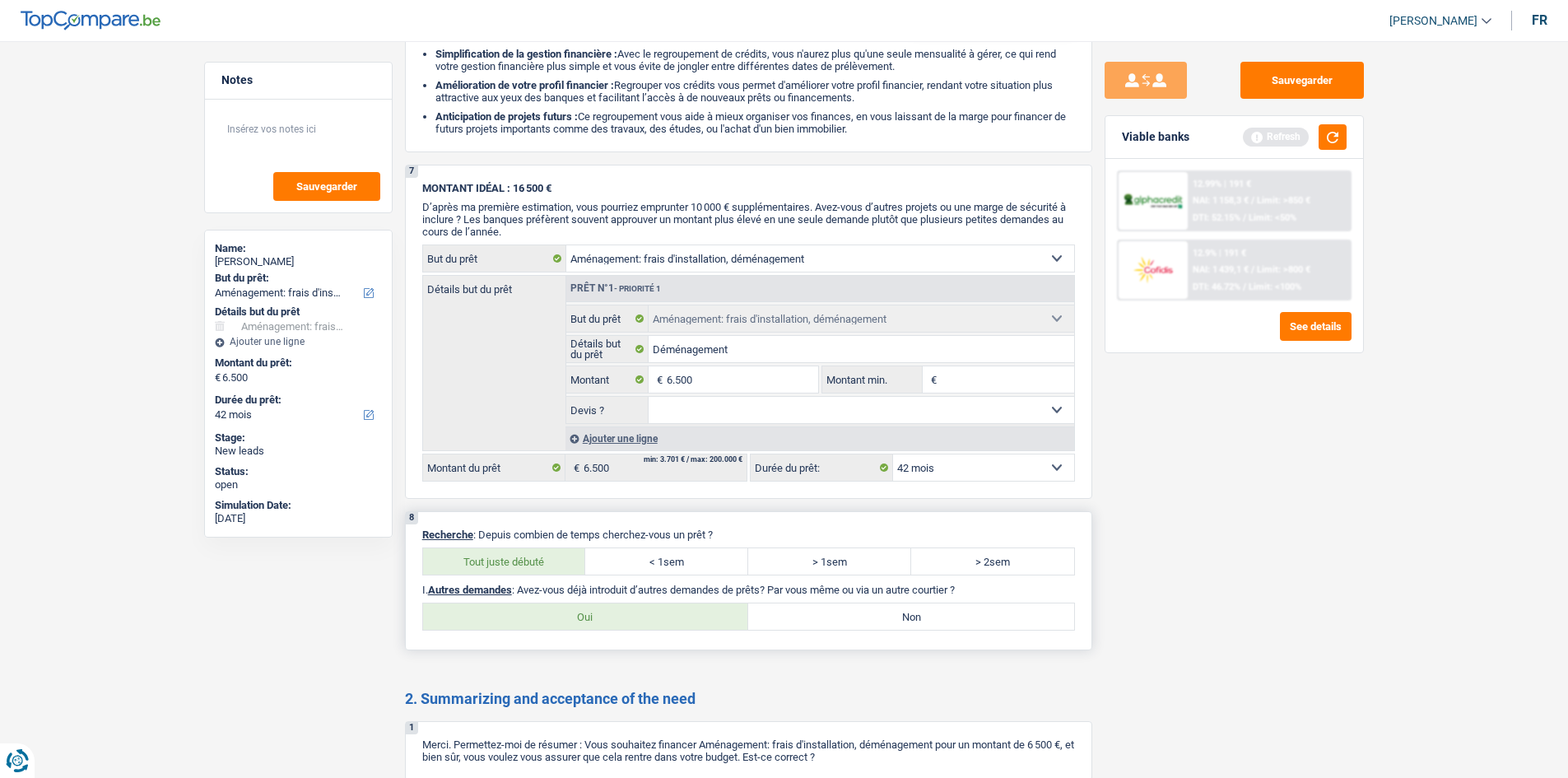 click on "Non" at bounding box center (911, 617) 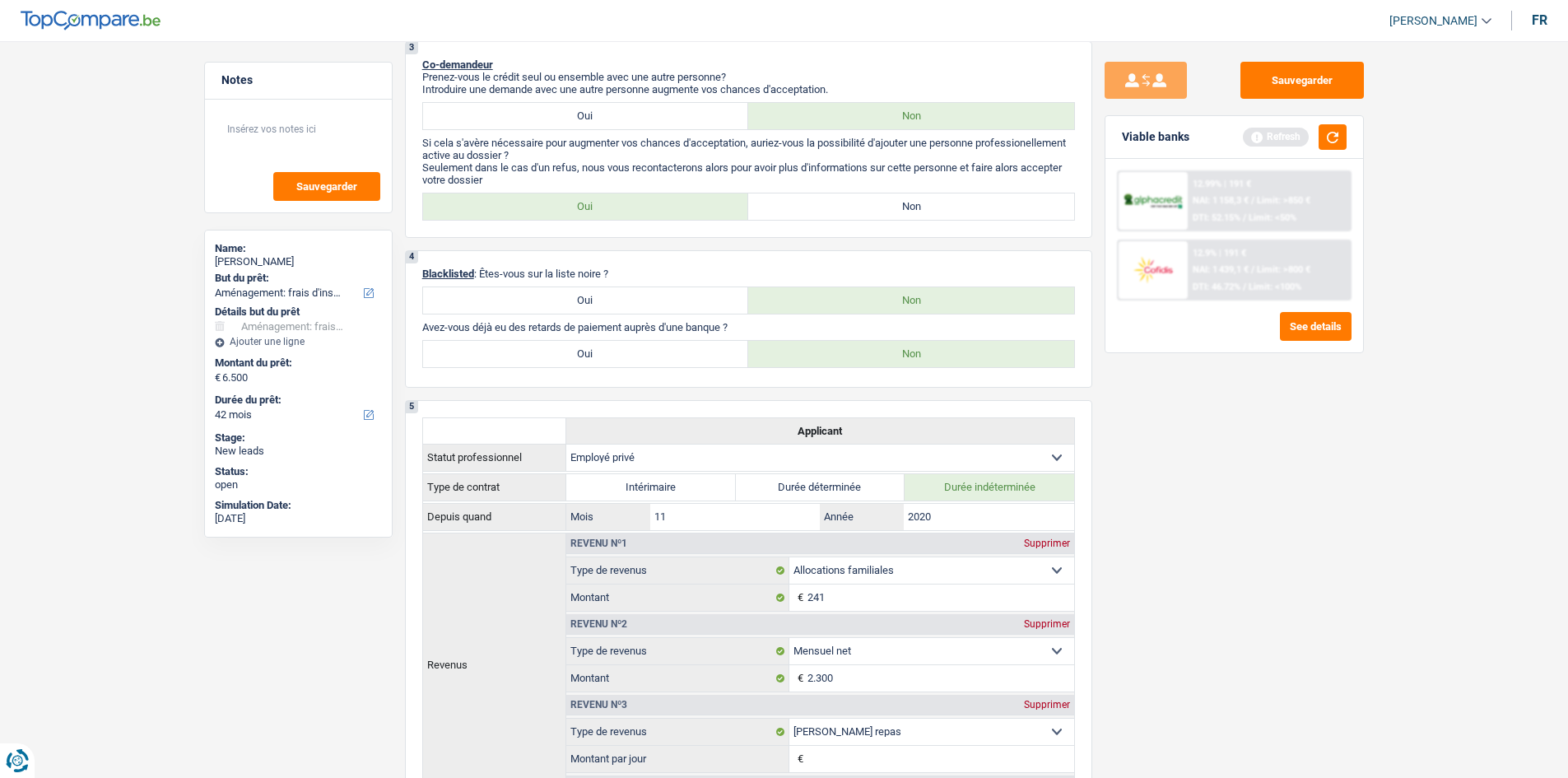 scroll, scrollTop: 0, scrollLeft: 0, axis: both 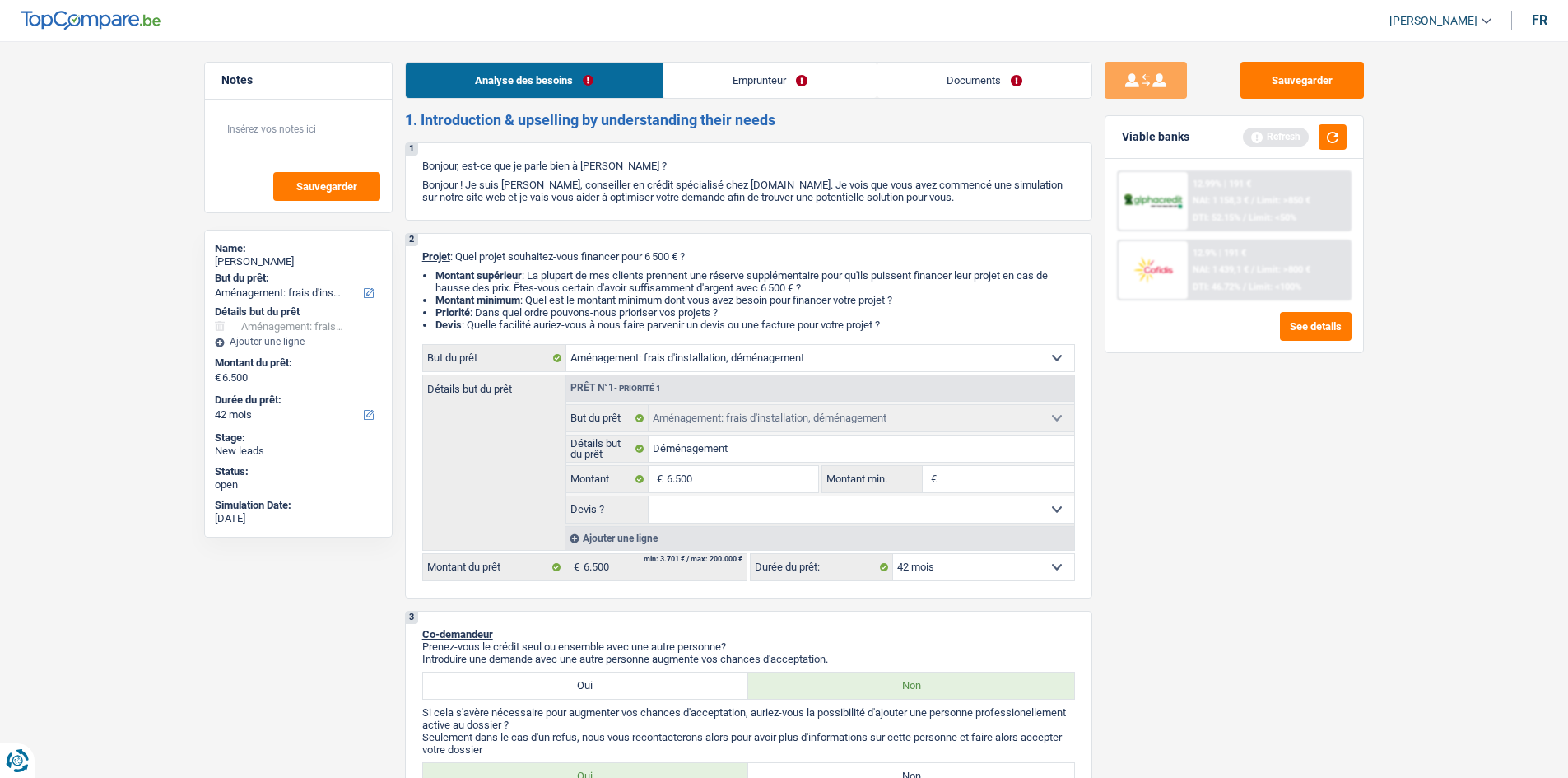 click on "Emprunteur" at bounding box center (770, 80) 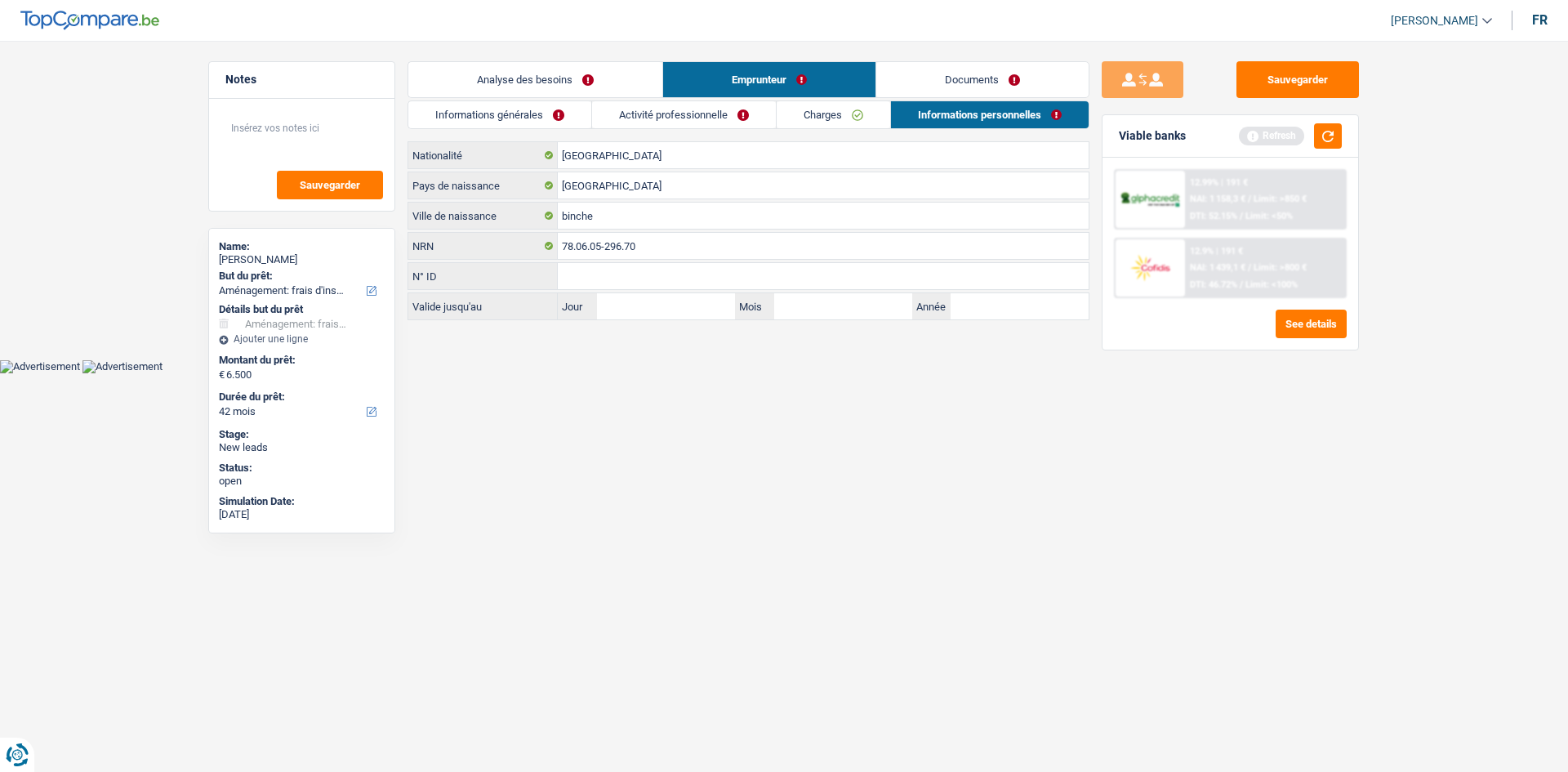 click on "Informations générales" at bounding box center [500, 114] 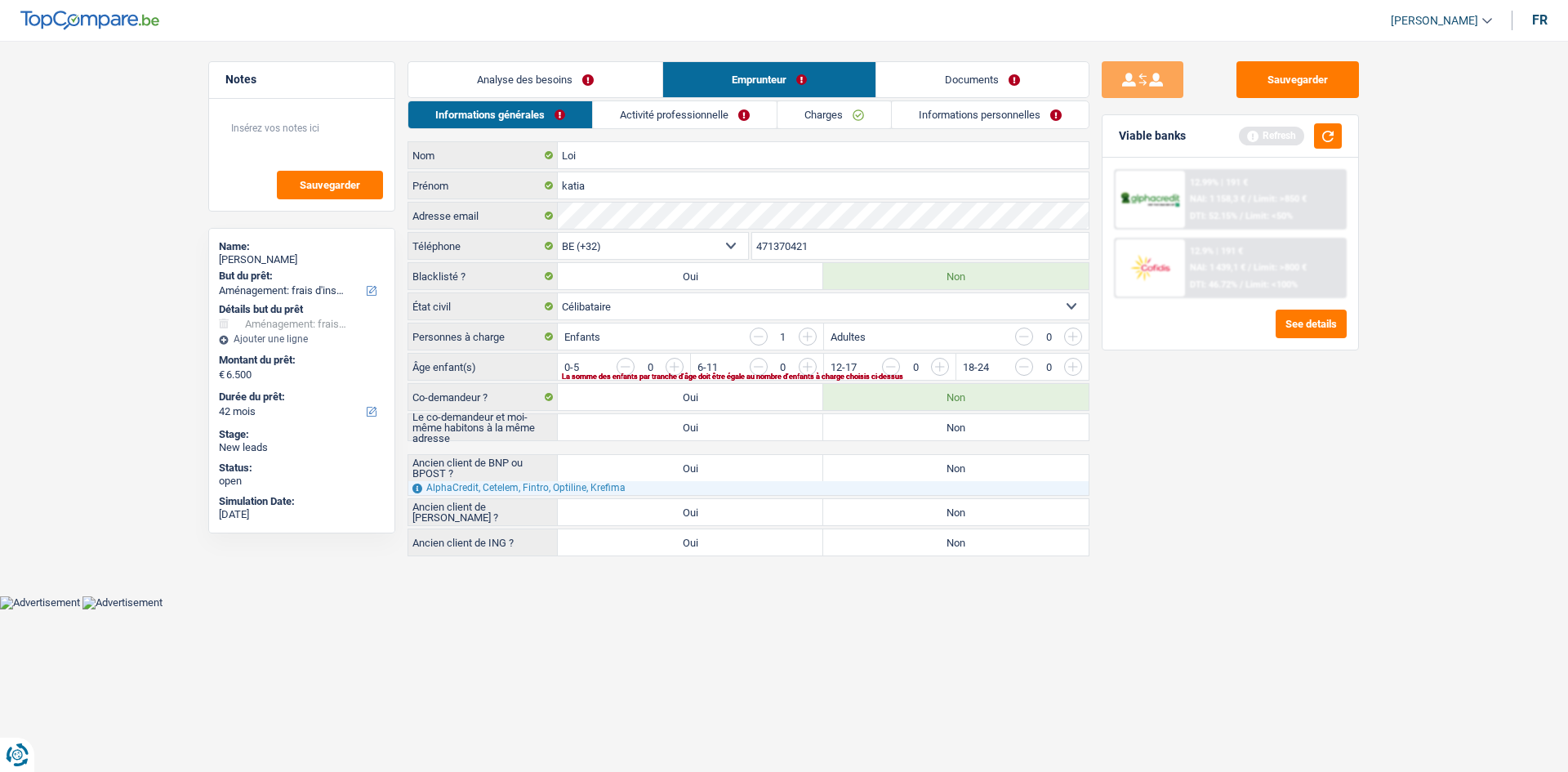 click on "Non" at bounding box center [956, 427] 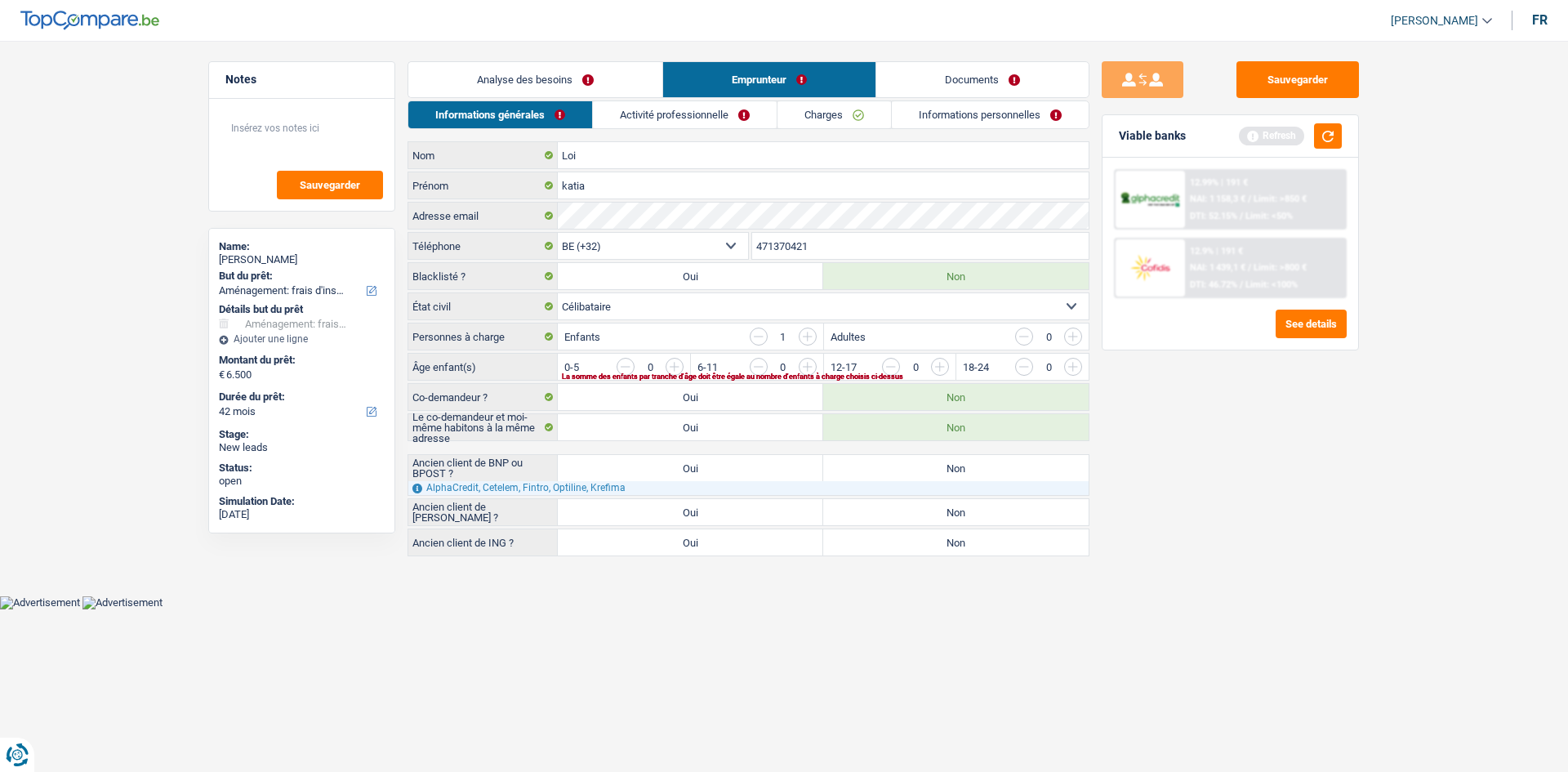 click on "Activité professionnelle" at bounding box center (684, 114) 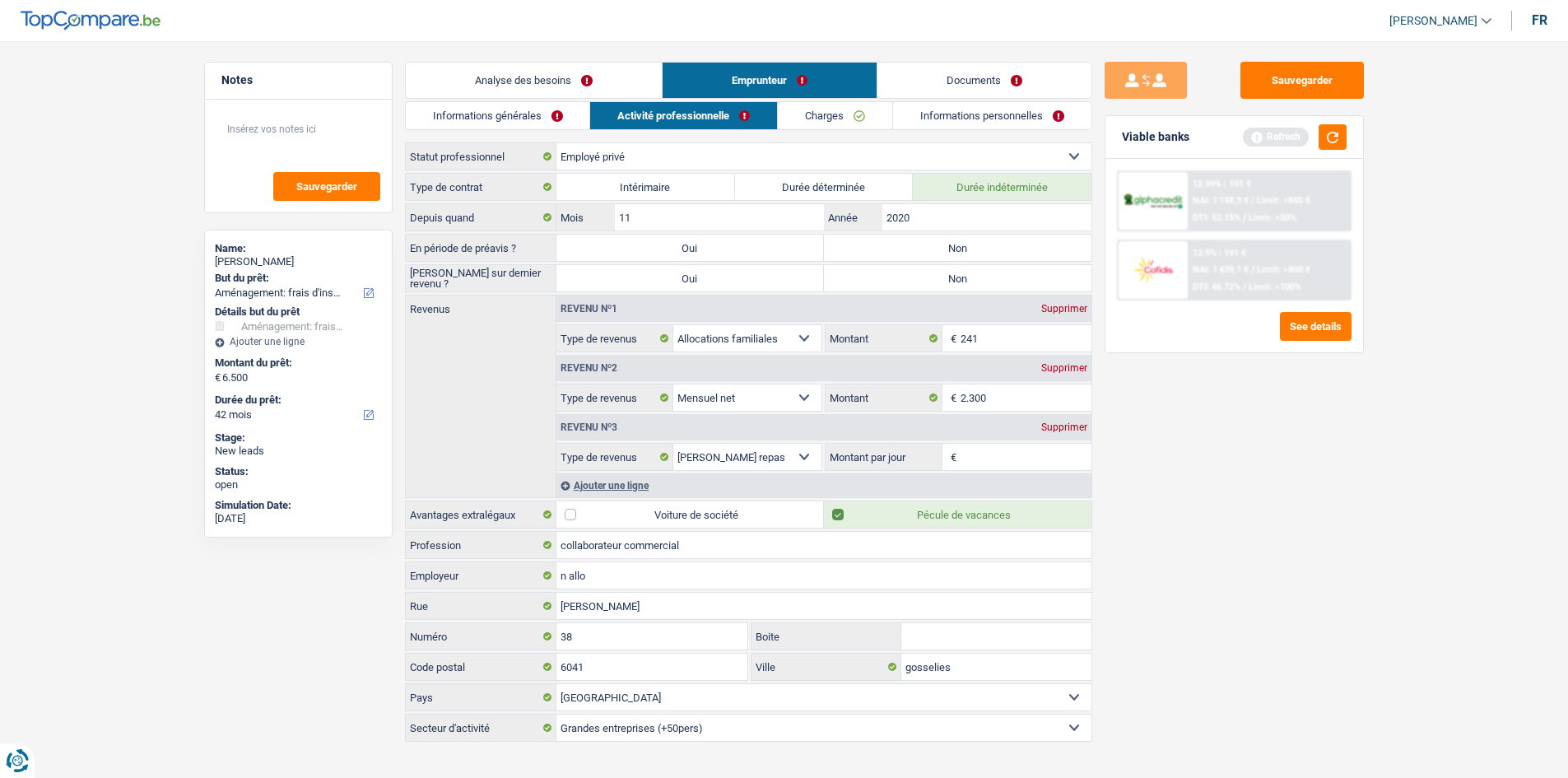 click on "Informations générales" at bounding box center (498, 115) 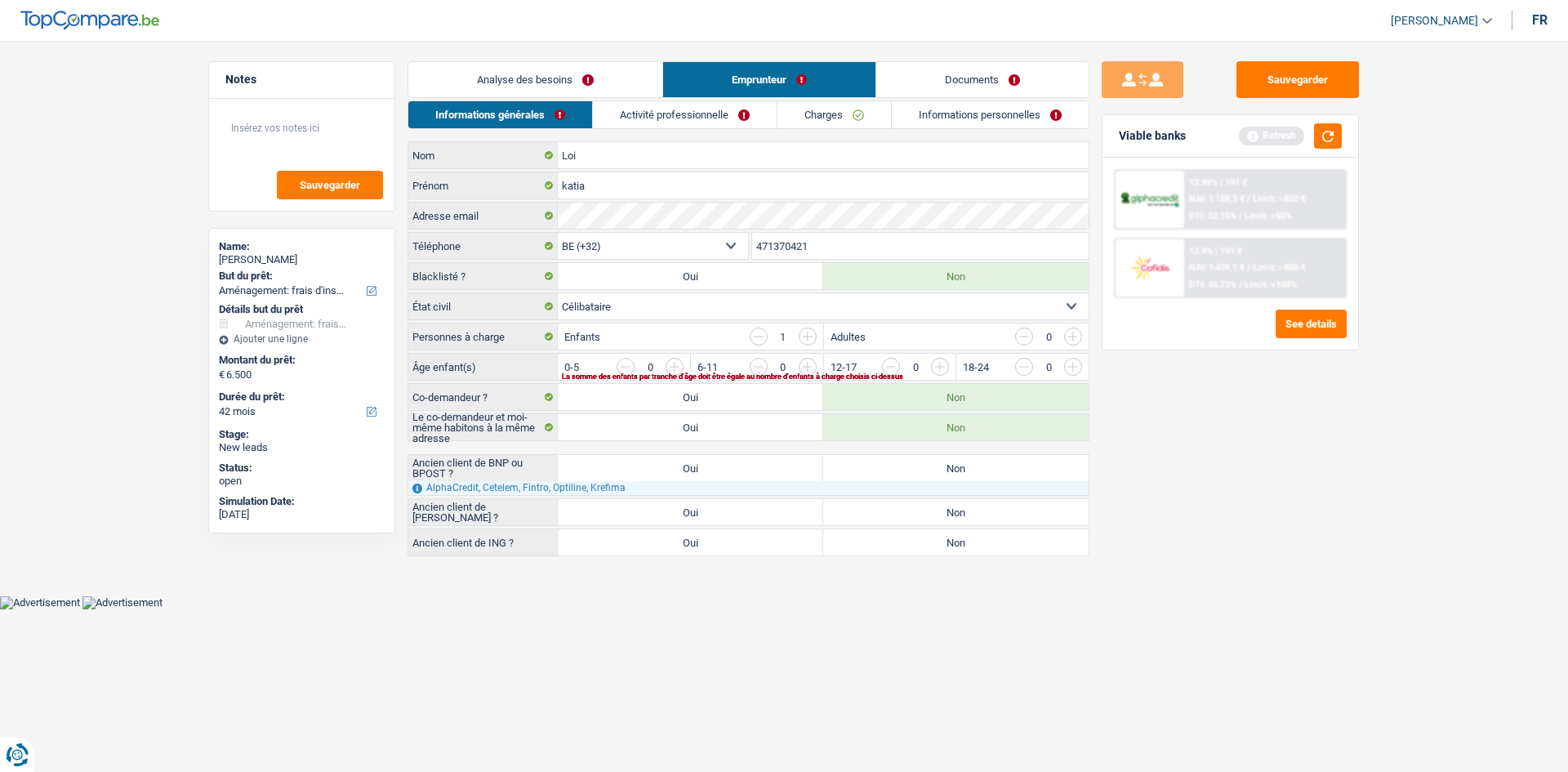 drag, startPoint x: 850, startPoint y: 114, endPoint x: 820, endPoint y: 111, distance: 30.14963 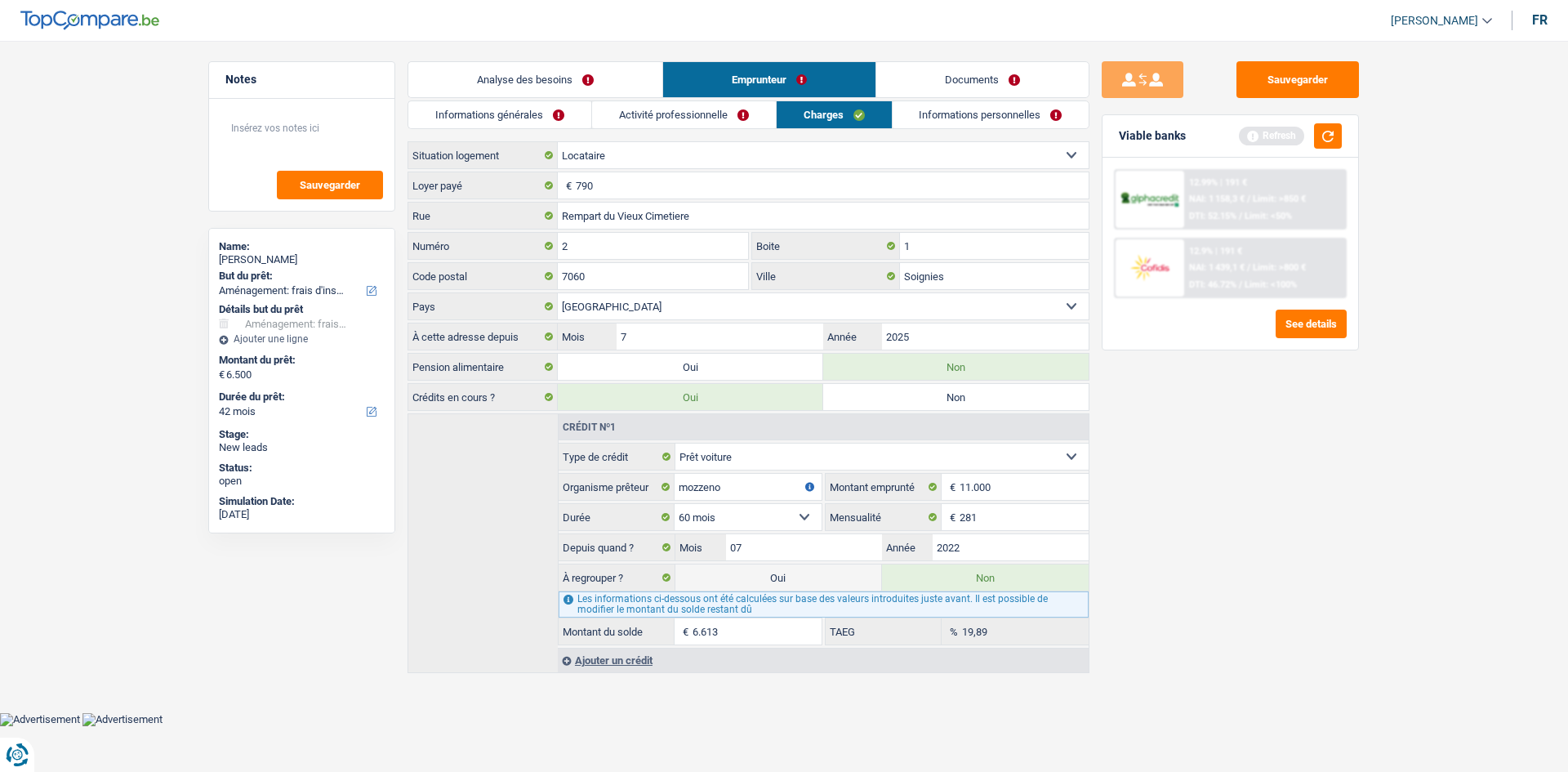 drag, startPoint x: 619, startPoint y: 115, endPoint x: 604, endPoint y: 114, distance: 15.033296 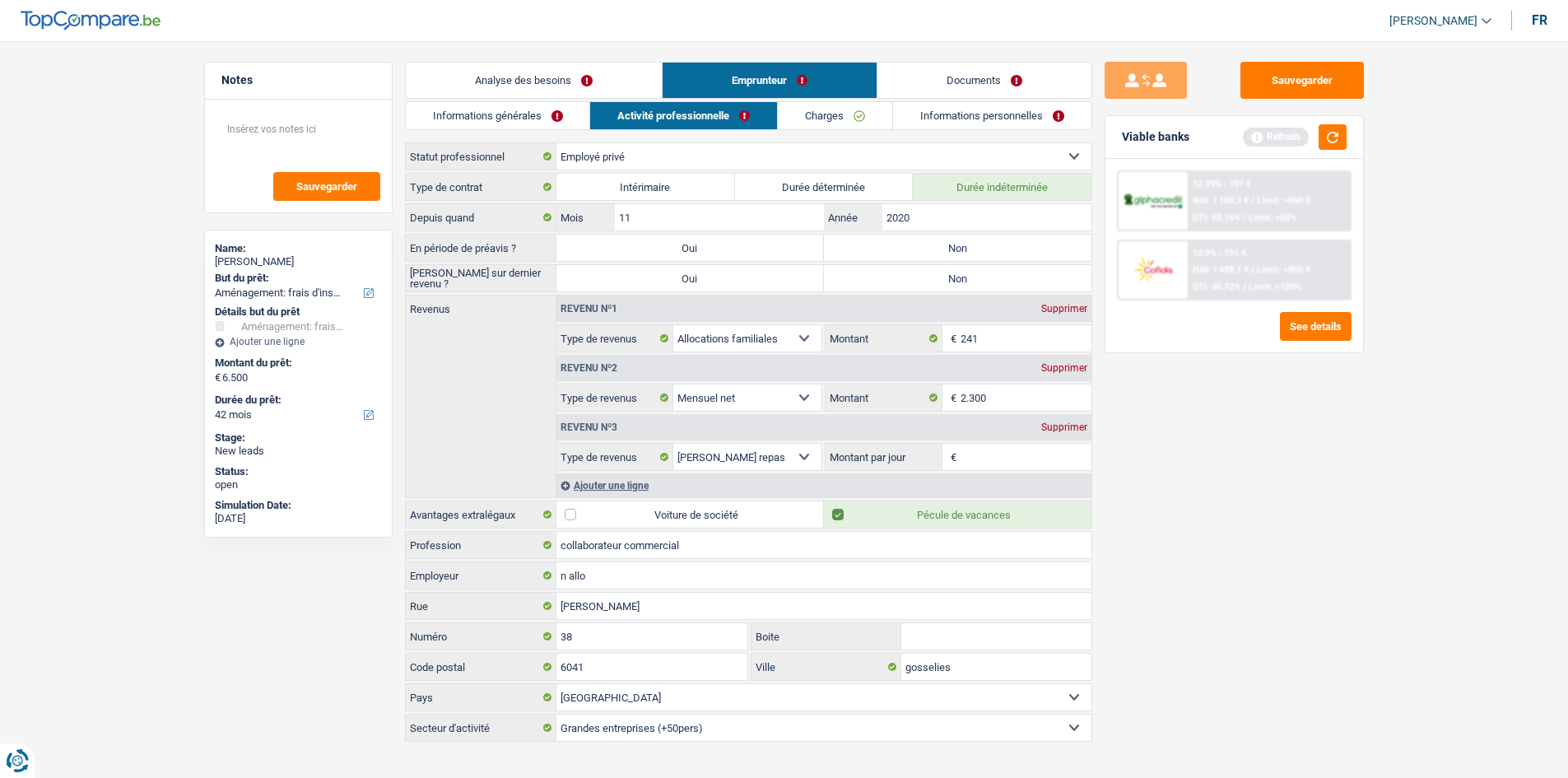 click on "Informations générales" at bounding box center [498, 115] 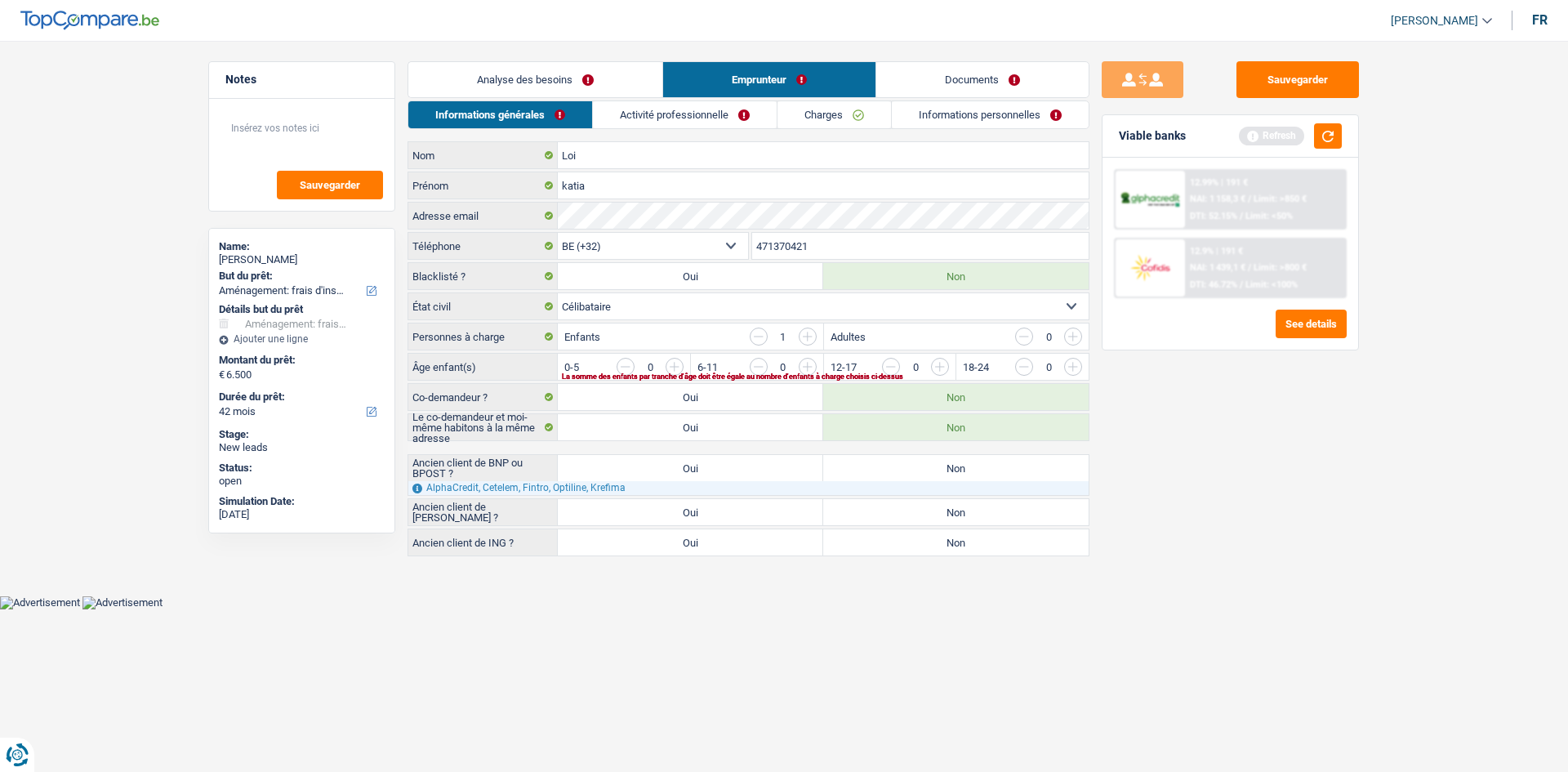 click on "Non" at bounding box center (956, 468) 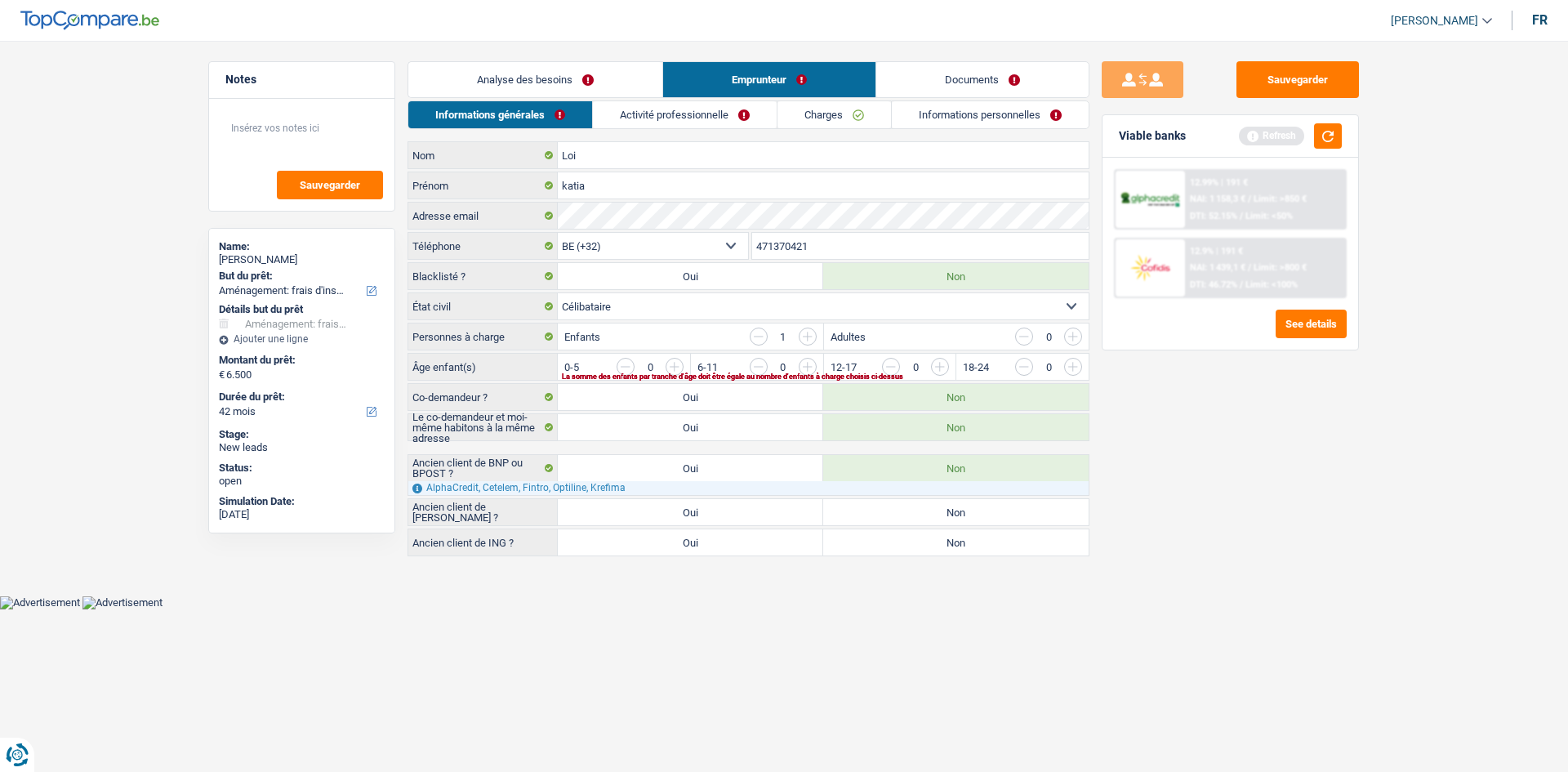click on "Non" at bounding box center (956, 512) 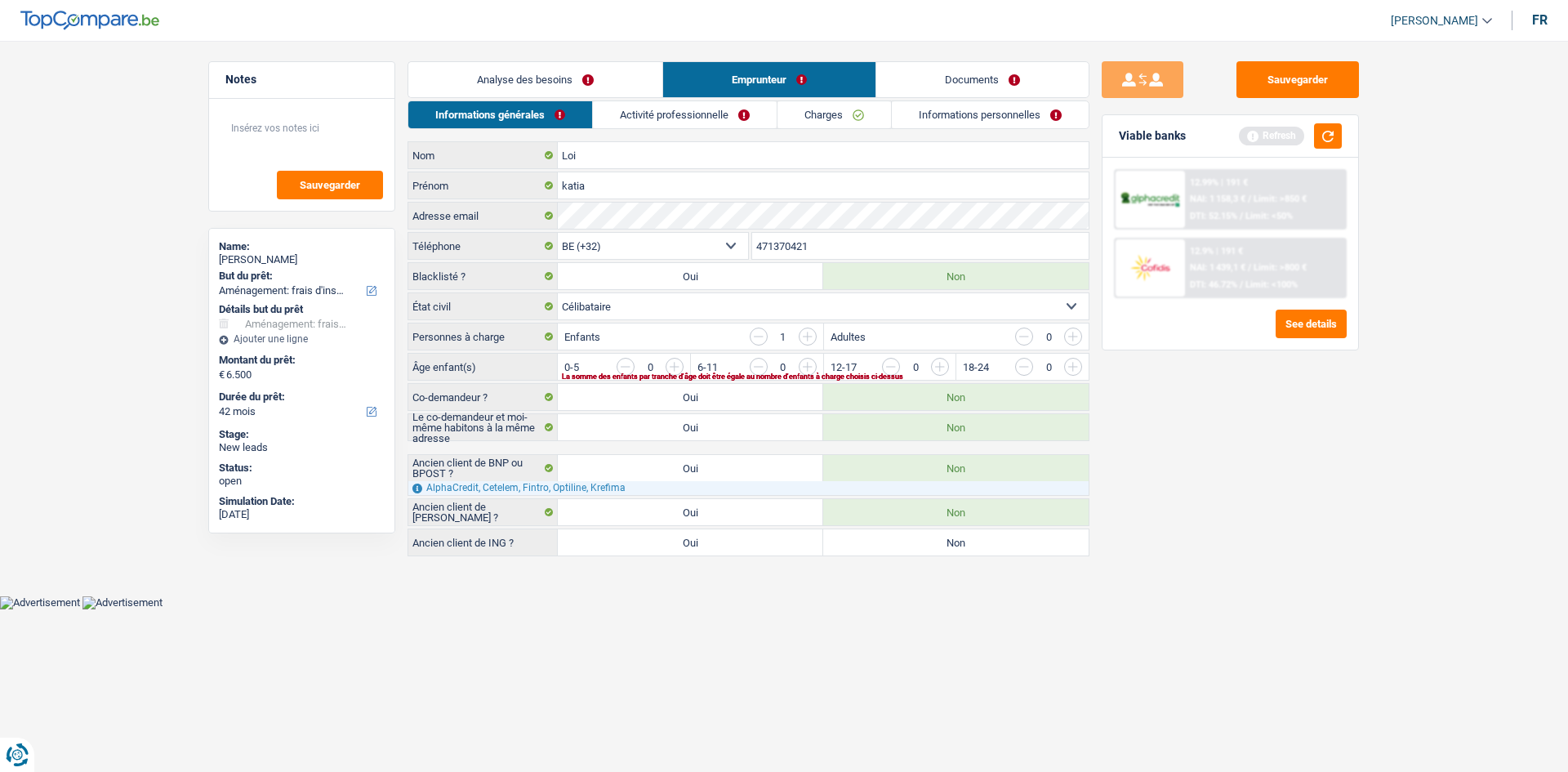 click on "Non" at bounding box center [956, 542] 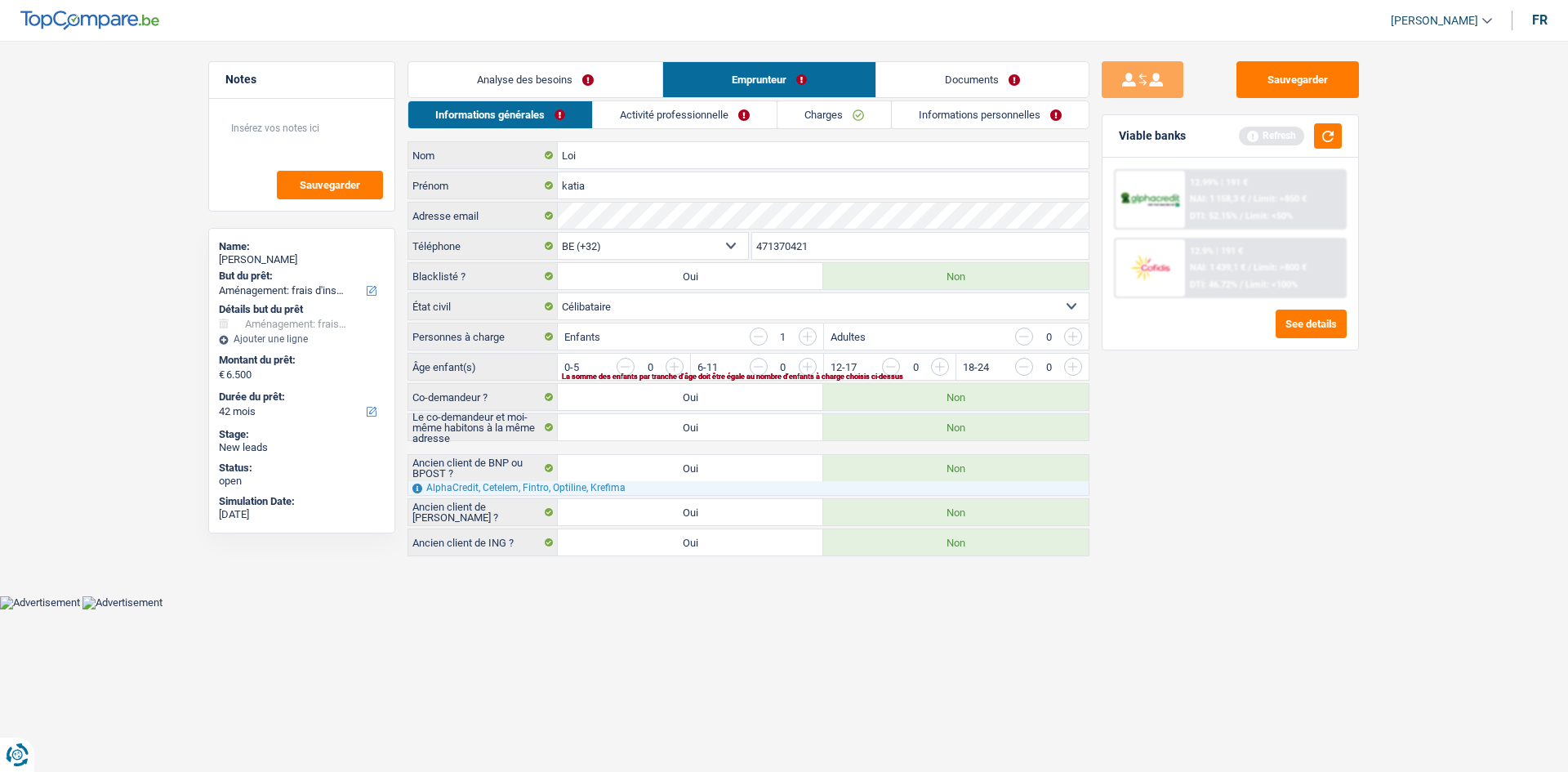 click at bounding box center (1271, 371) 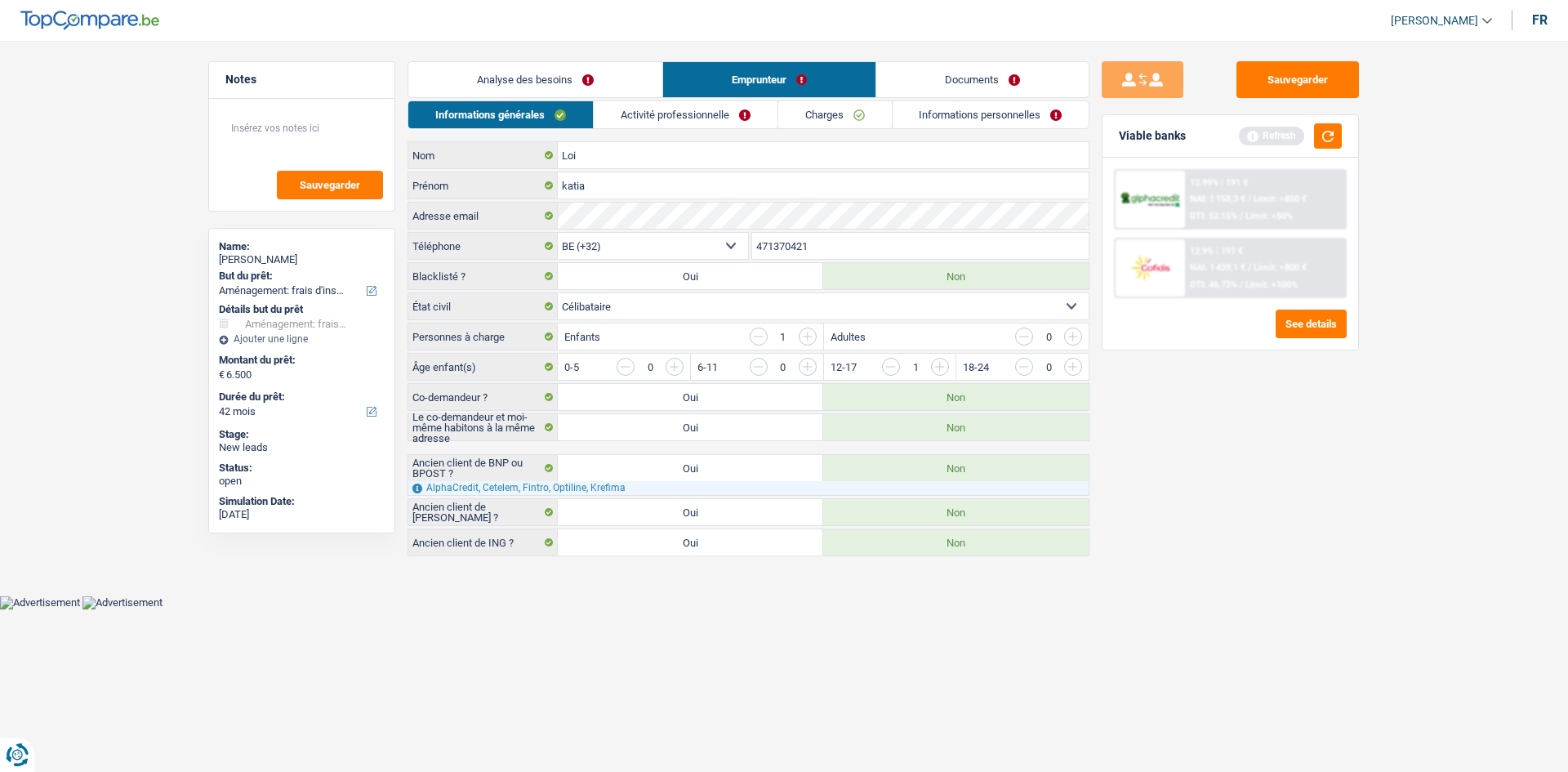 click on "Activité professionnelle" at bounding box center [685, 114] 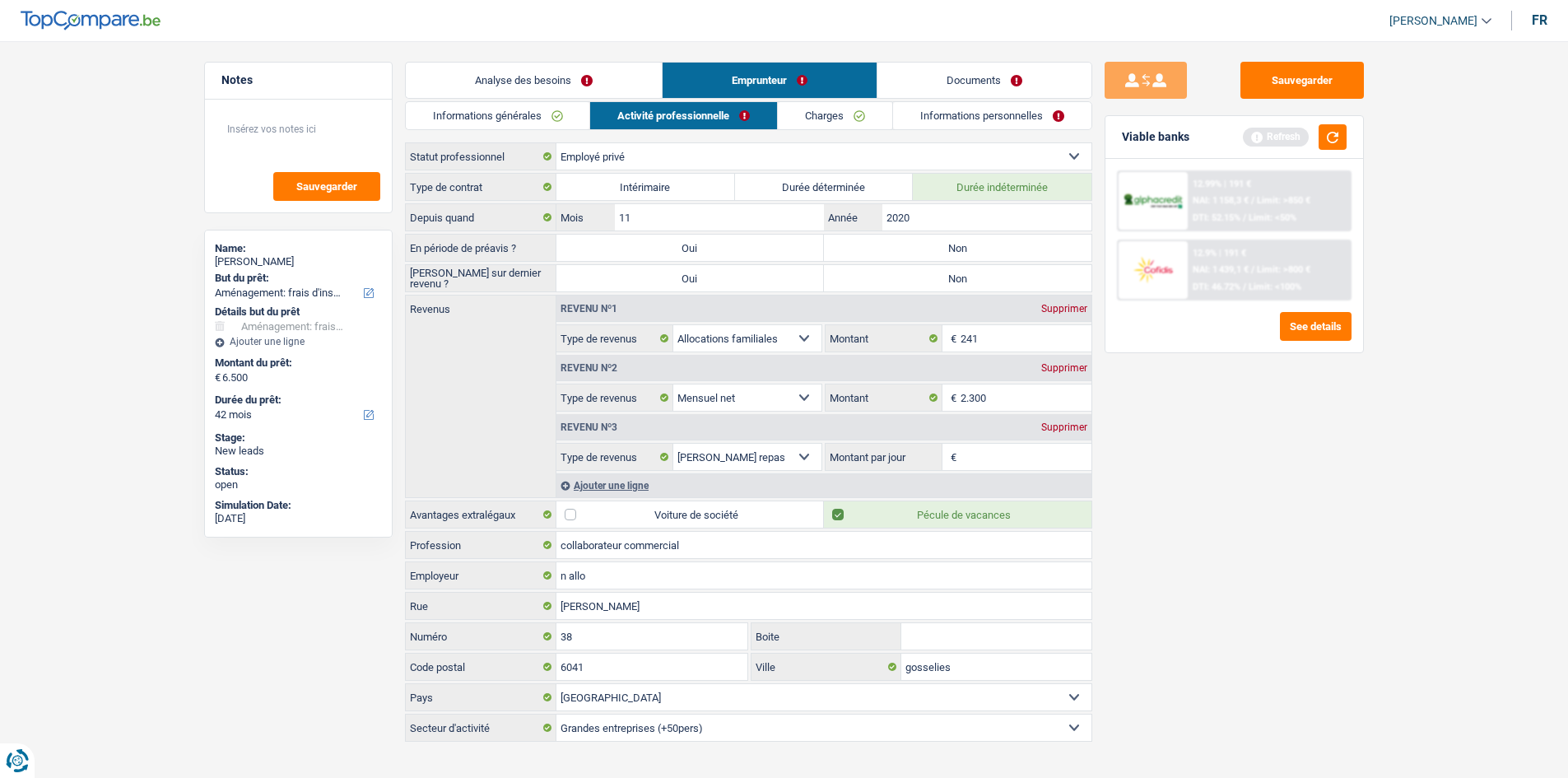 click on "Non" at bounding box center (957, 248) 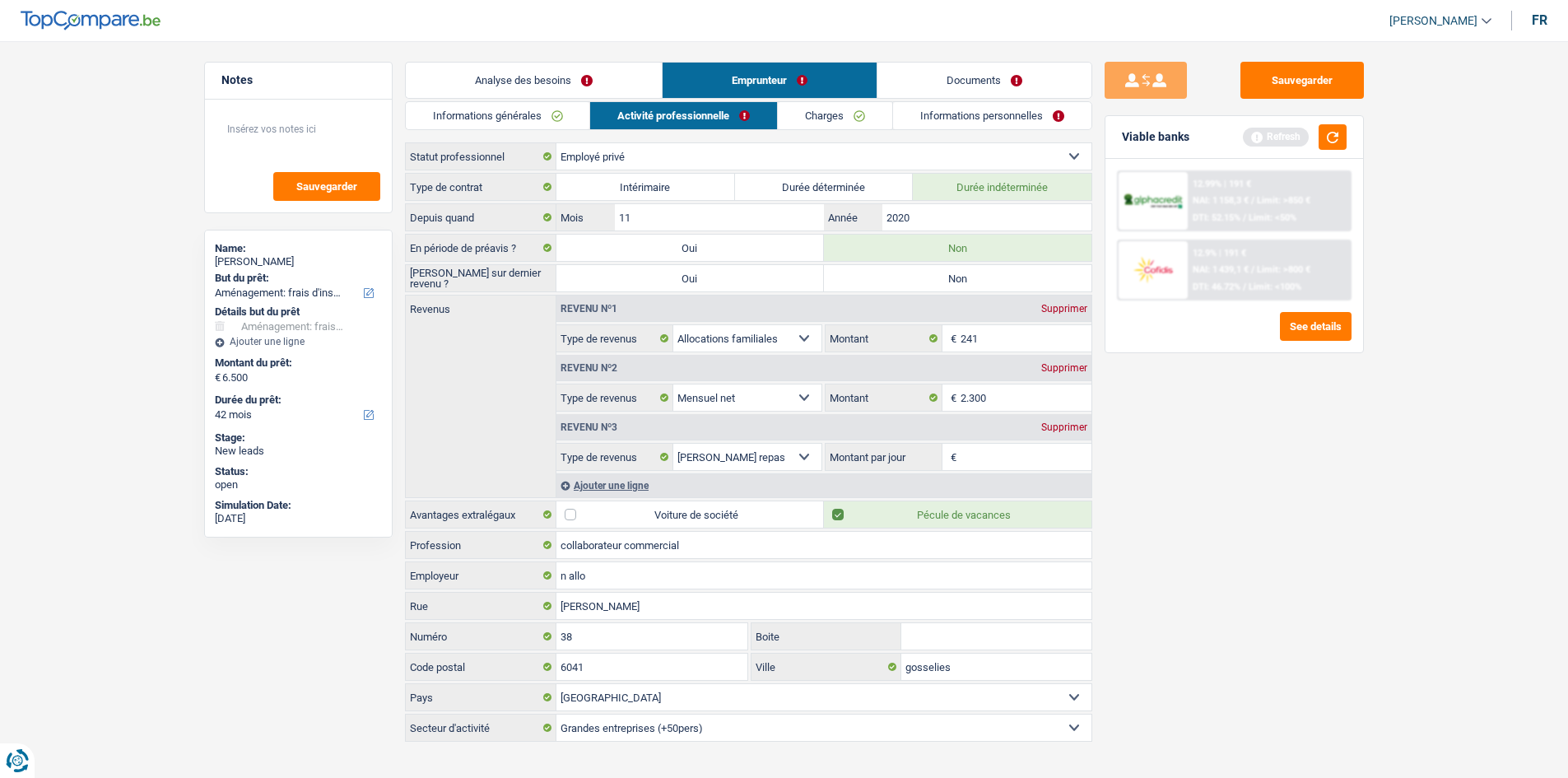 drag, startPoint x: 942, startPoint y: 280, endPoint x: 945, endPoint y: 264, distance: 16.278821 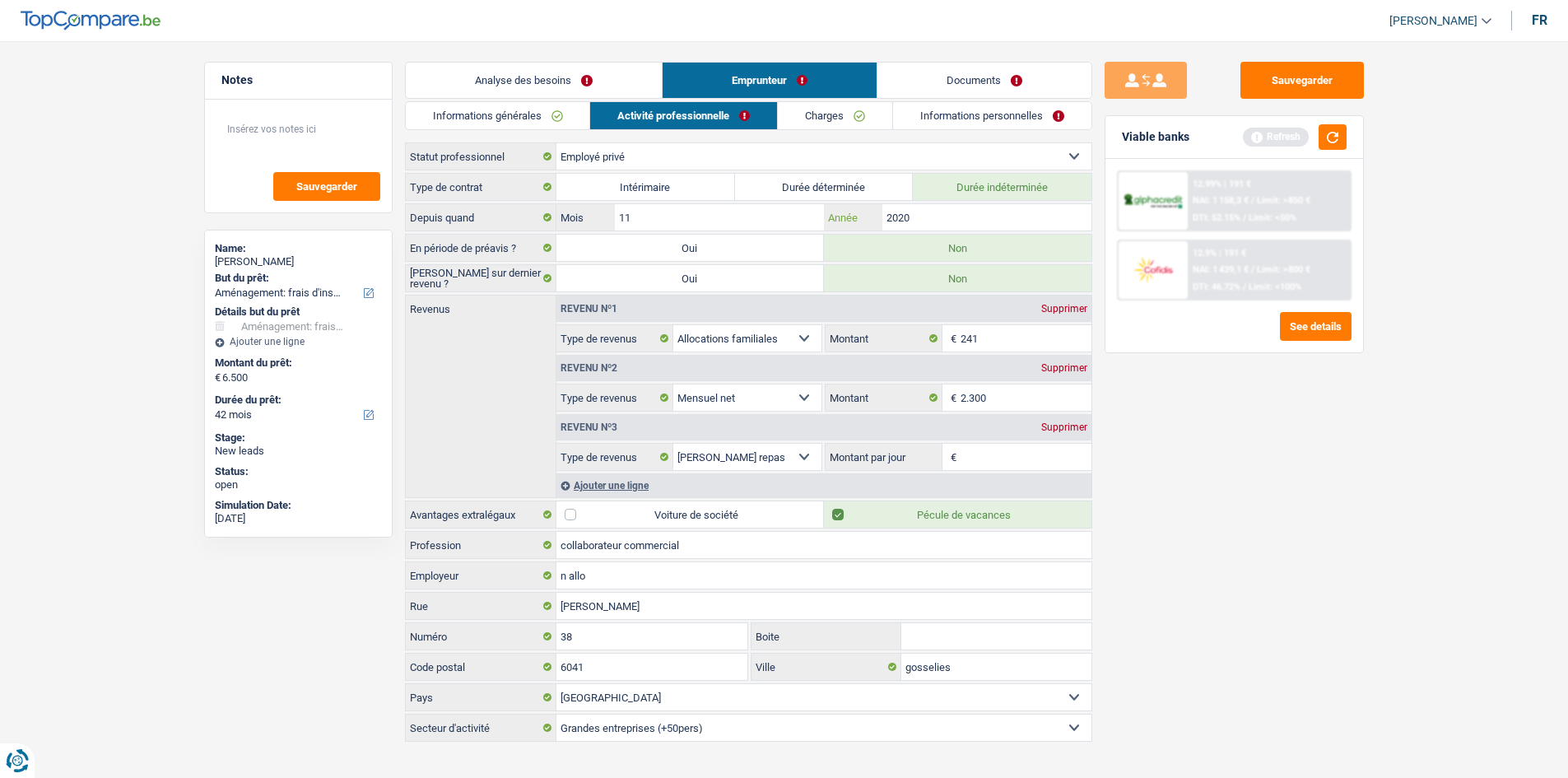 drag, startPoint x: 963, startPoint y: 217, endPoint x: 1128, endPoint y: 371, distance: 225.70113 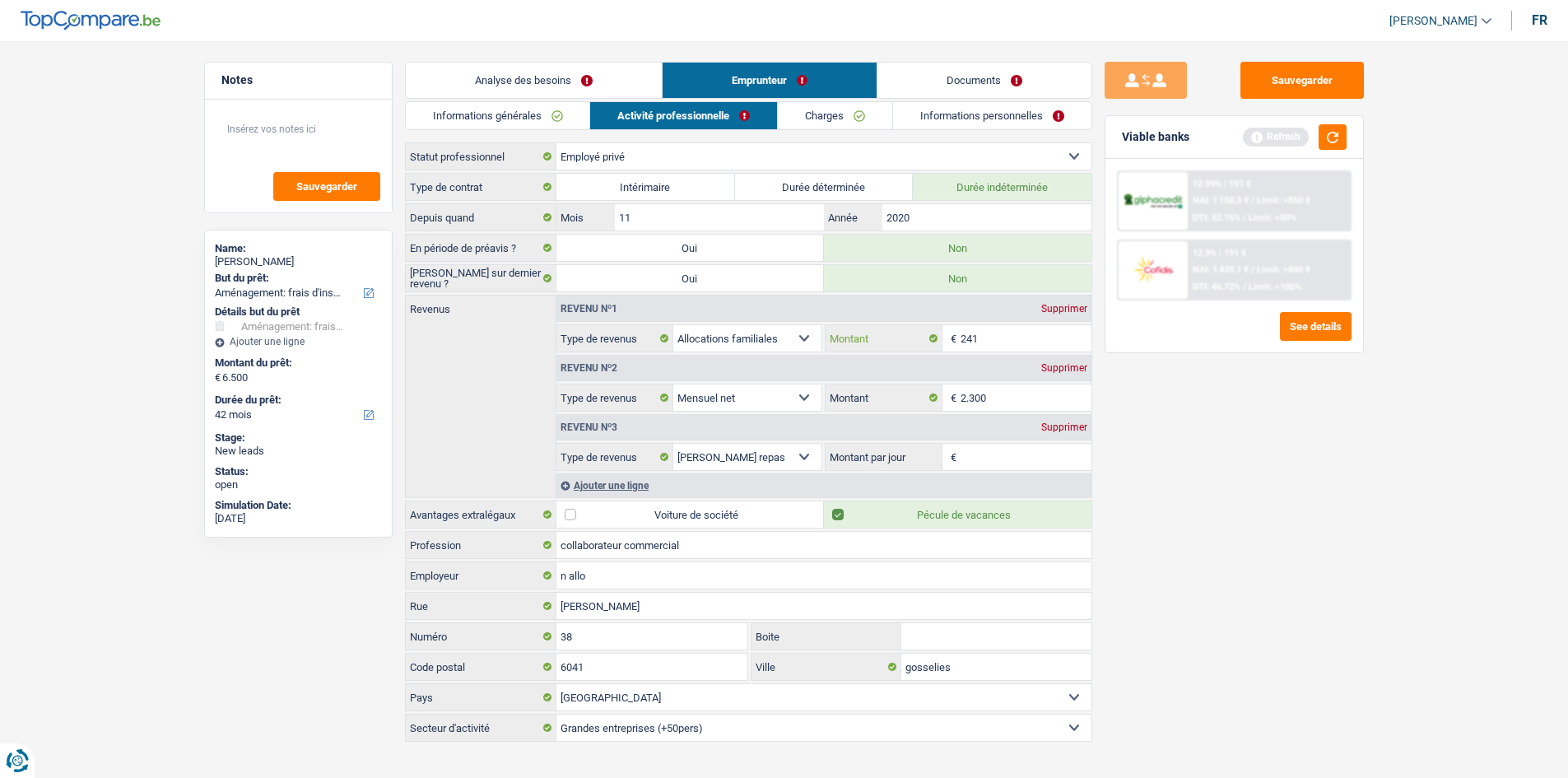 drag, startPoint x: 961, startPoint y: 340, endPoint x: 970, endPoint y: 341, distance: 9.055385 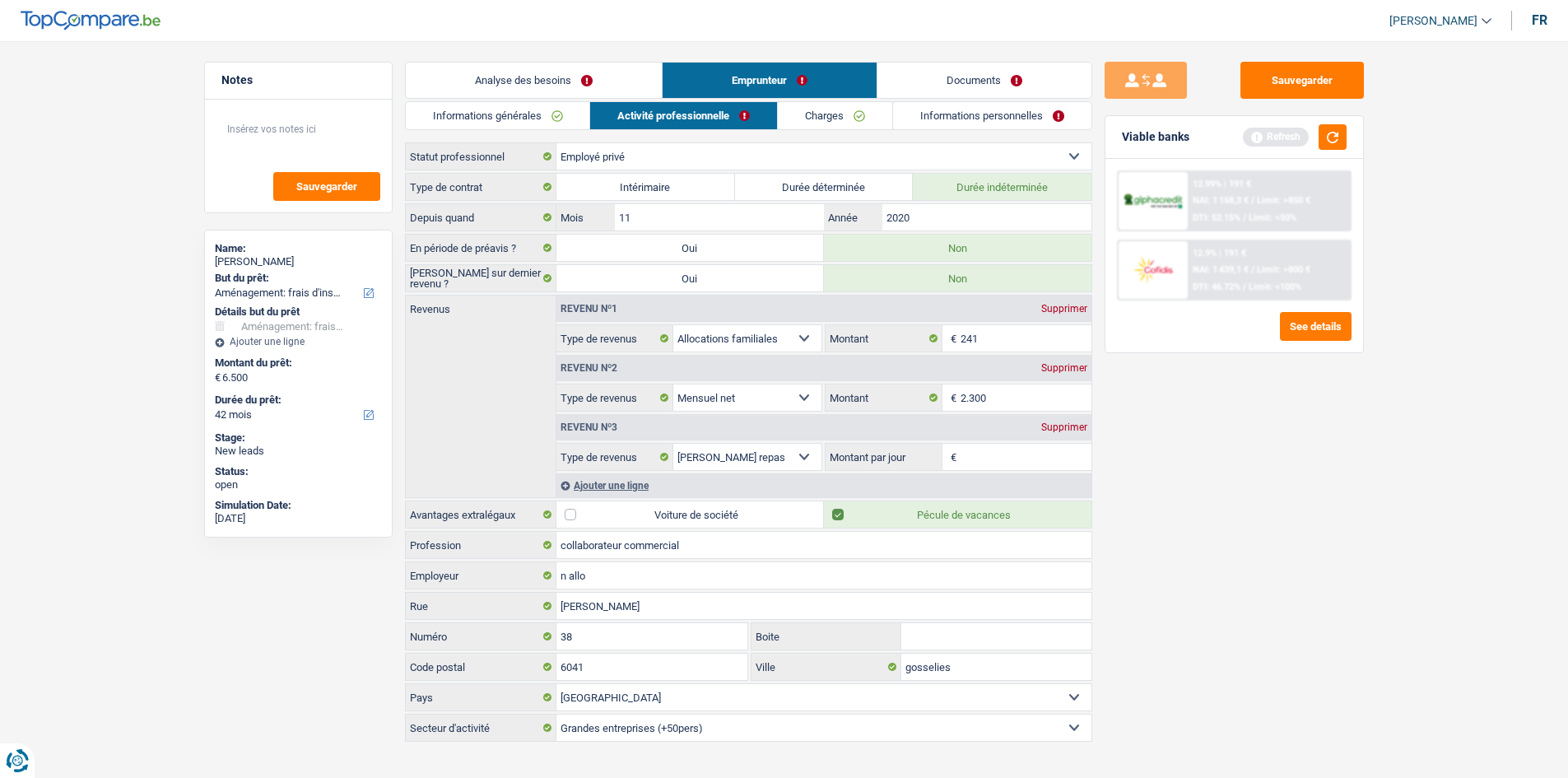 click on "Montant par jour" at bounding box center (1026, 457) 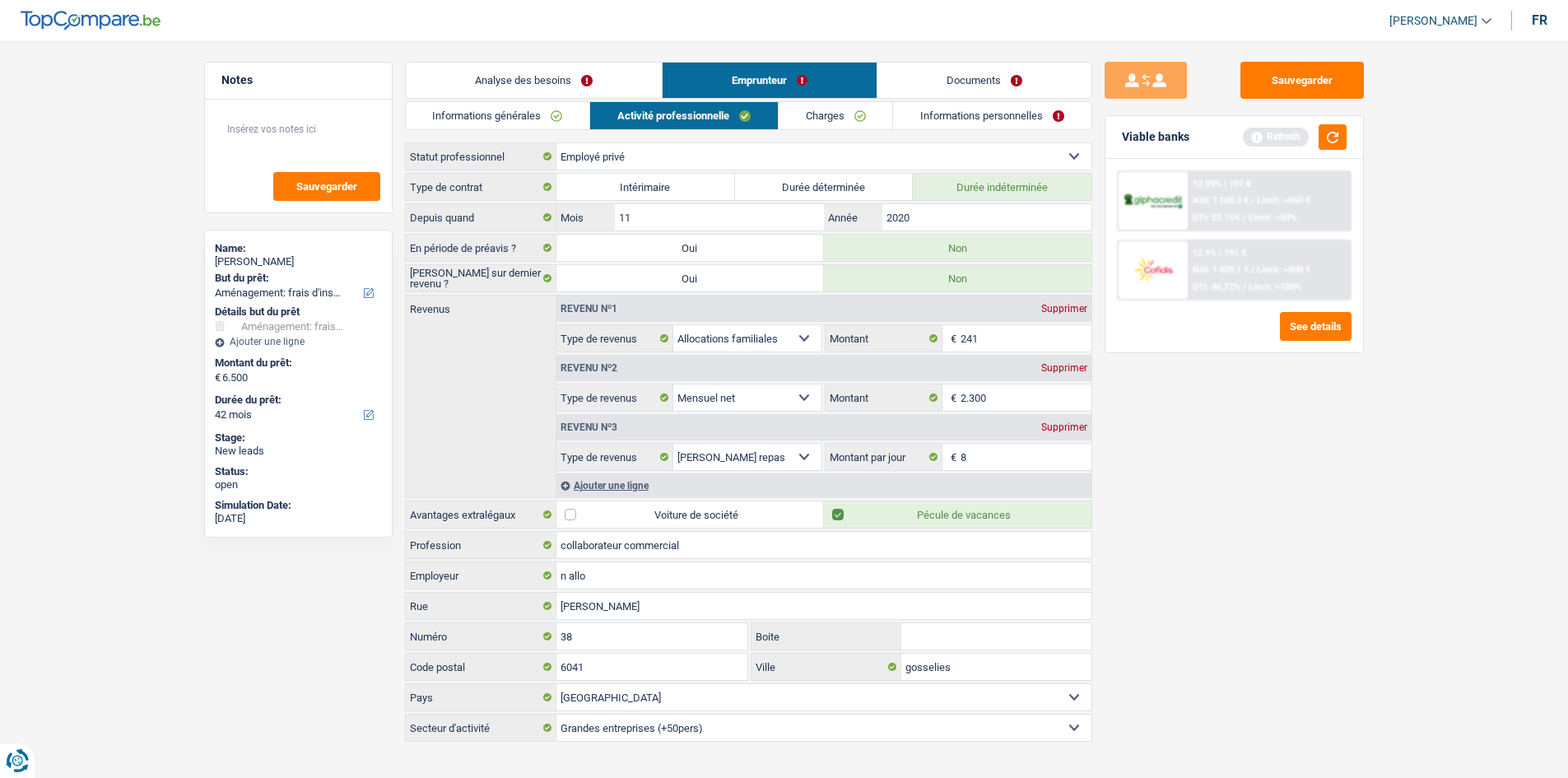 type on "8,0" 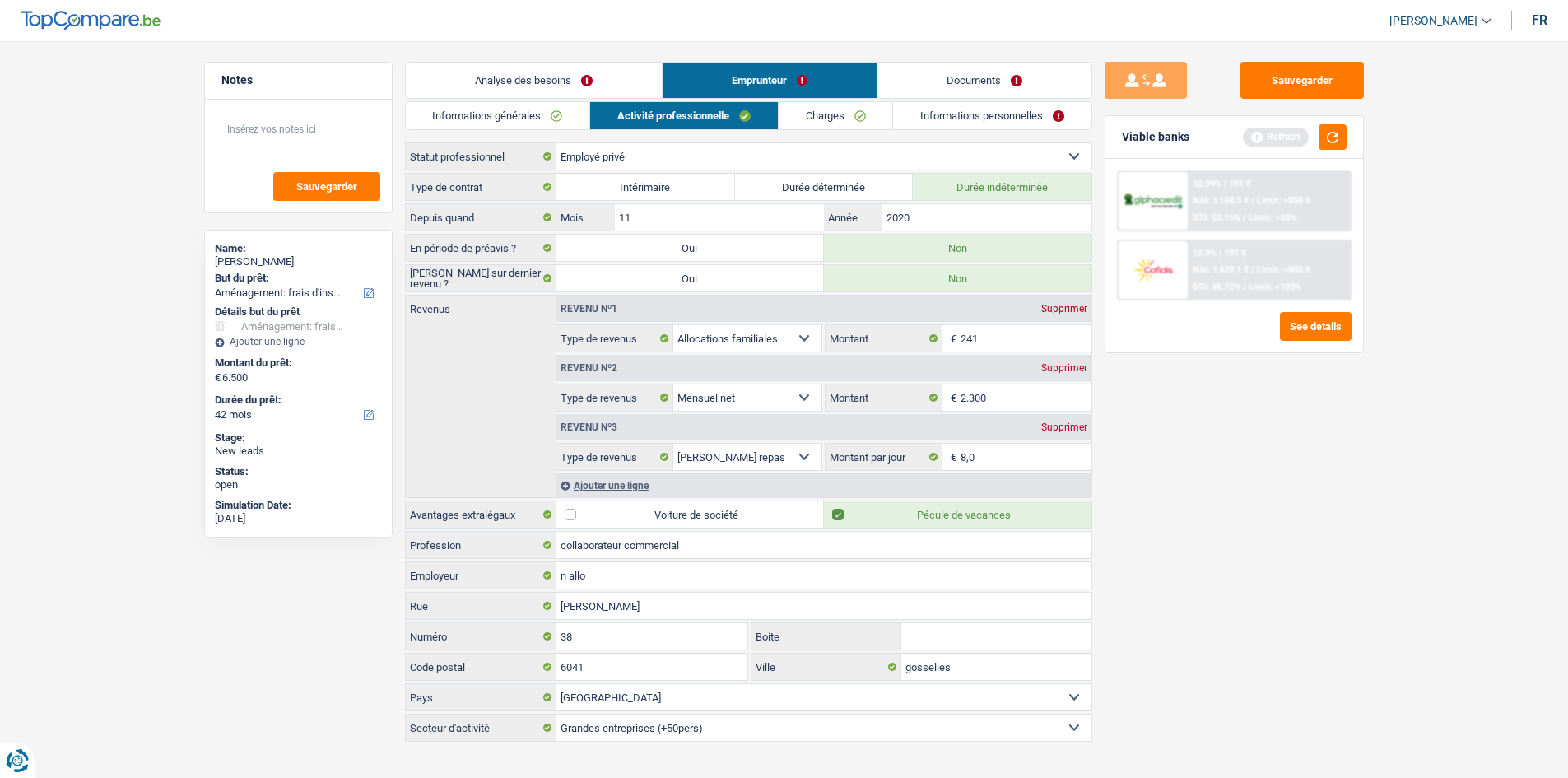 click on "Sauvegarder
Viable banks
Refresh
12.99% | 191 €
NAI: 1 158,3 €
/
Limit: >850 €
DTI: 52.15%
/
Limit: <50%
12.9% | 191 €
NAI: 1 439,1 €
/
Limit: >800 €
DTI: 46.72%
/
Limit: <100%" at bounding box center [1234, 404] 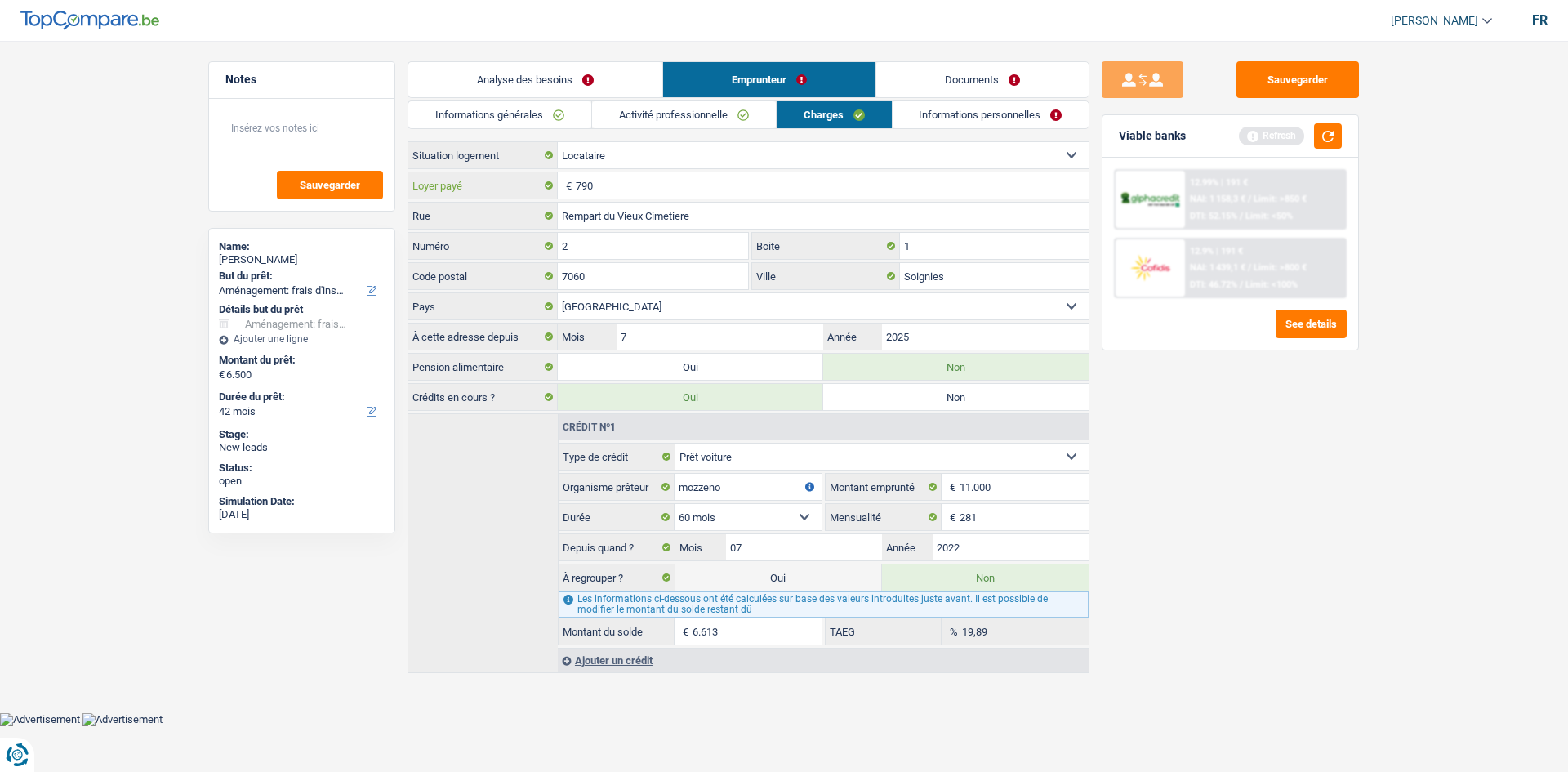 click on "790" at bounding box center [832, 185] 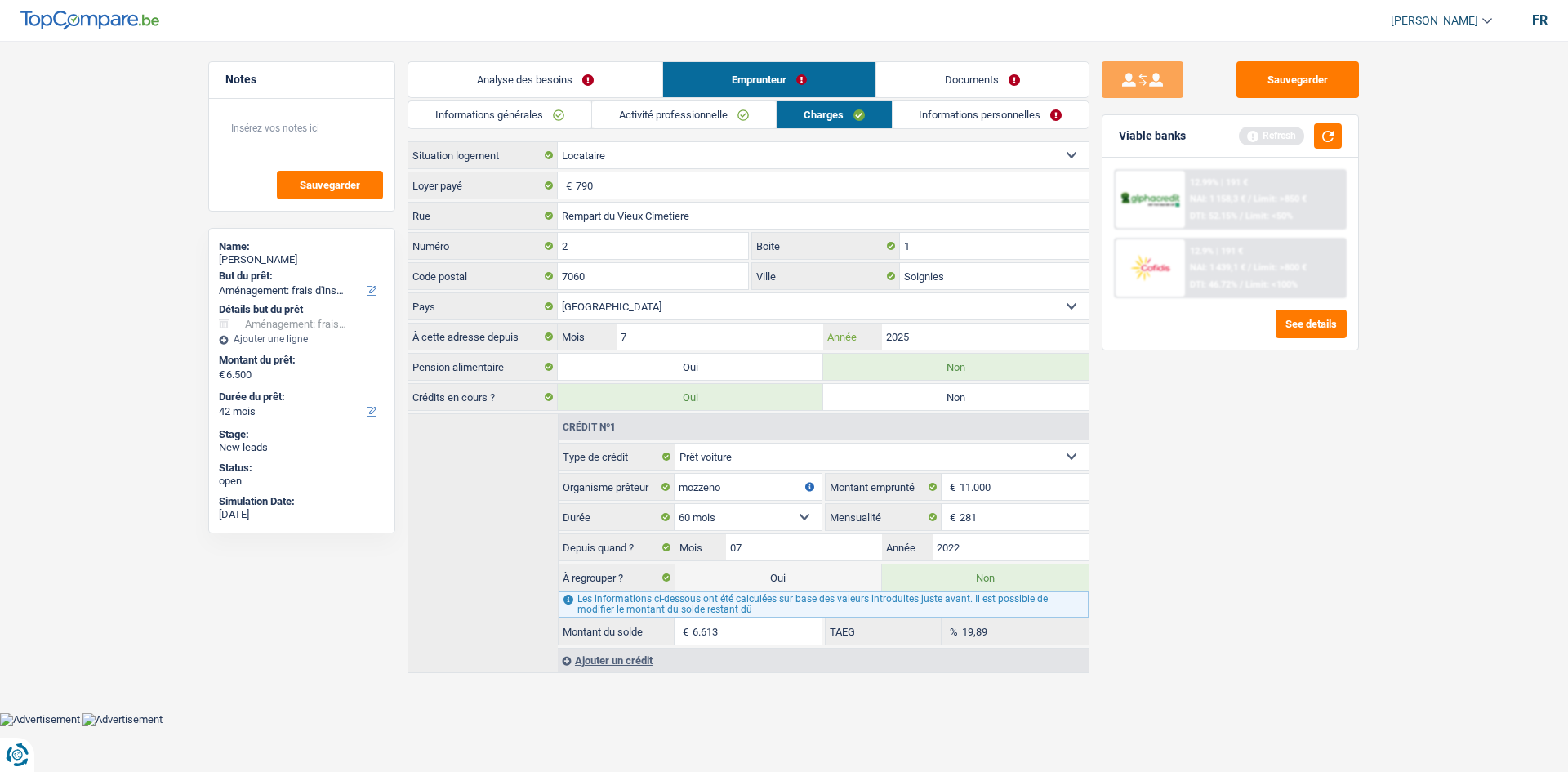 click on "2025" at bounding box center [985, 337] 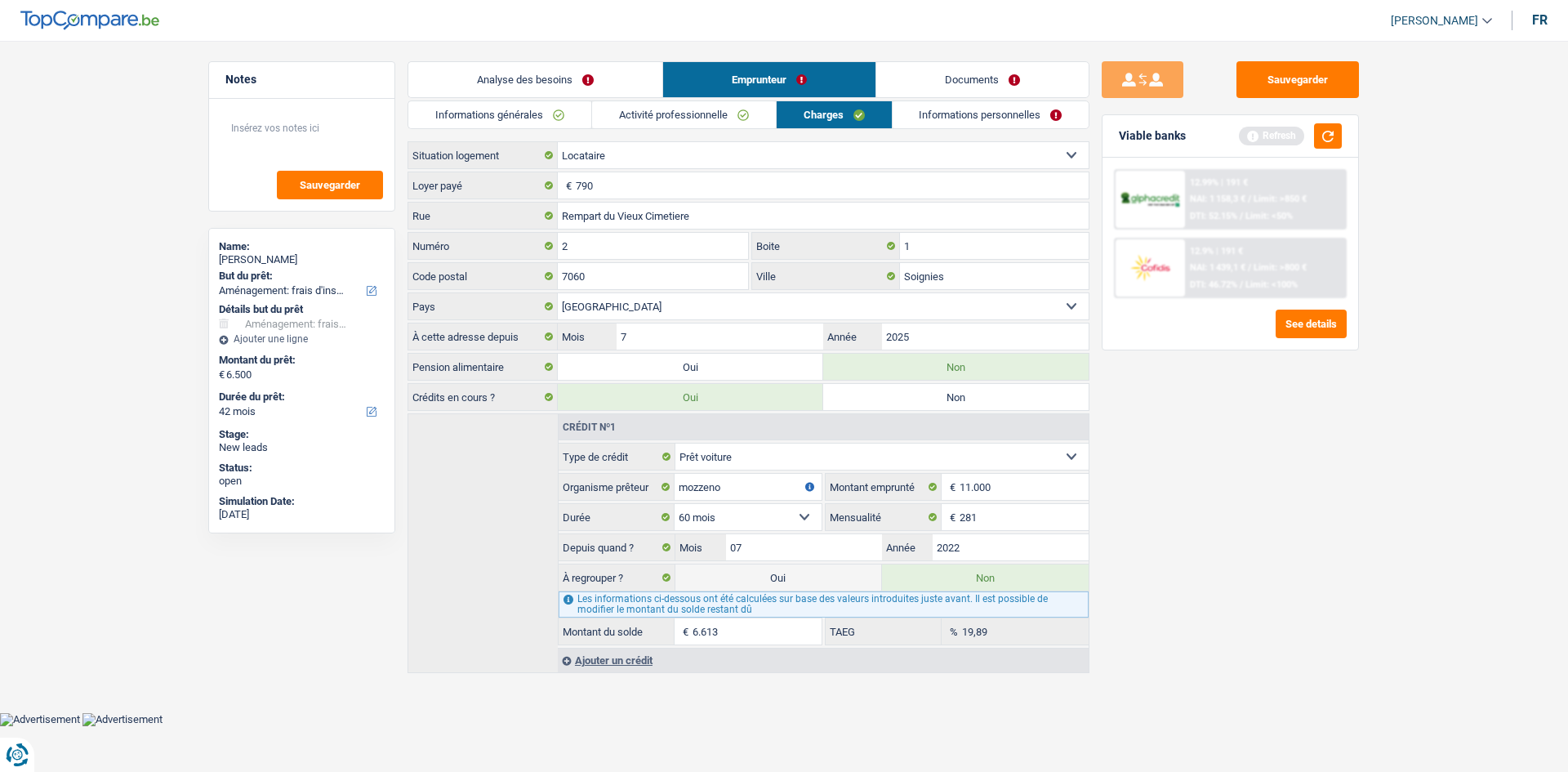 click on "Informations personnelles" at bounding box center (991, 114) 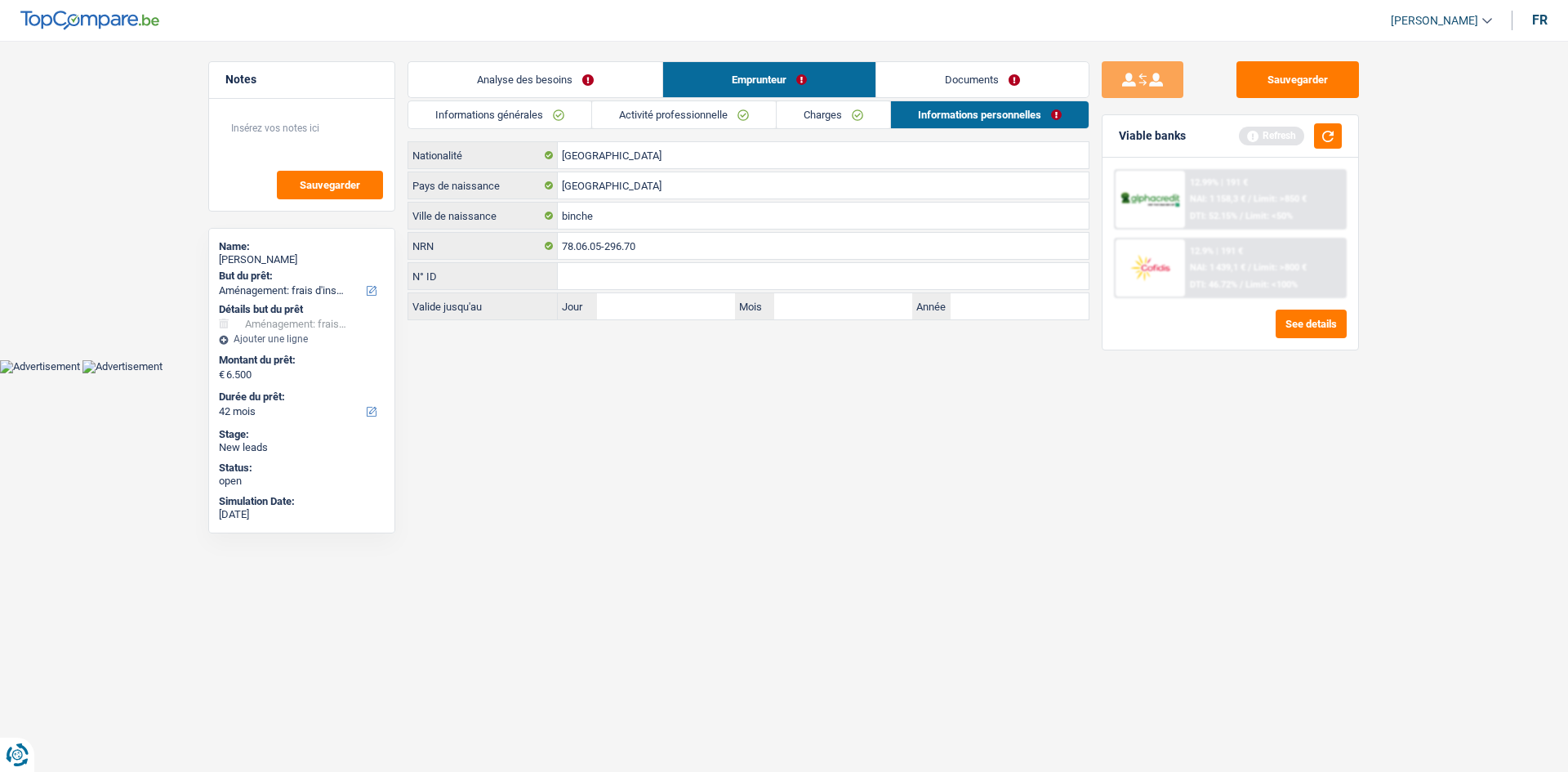 click on "Documents" at bounding box center [982, 79] 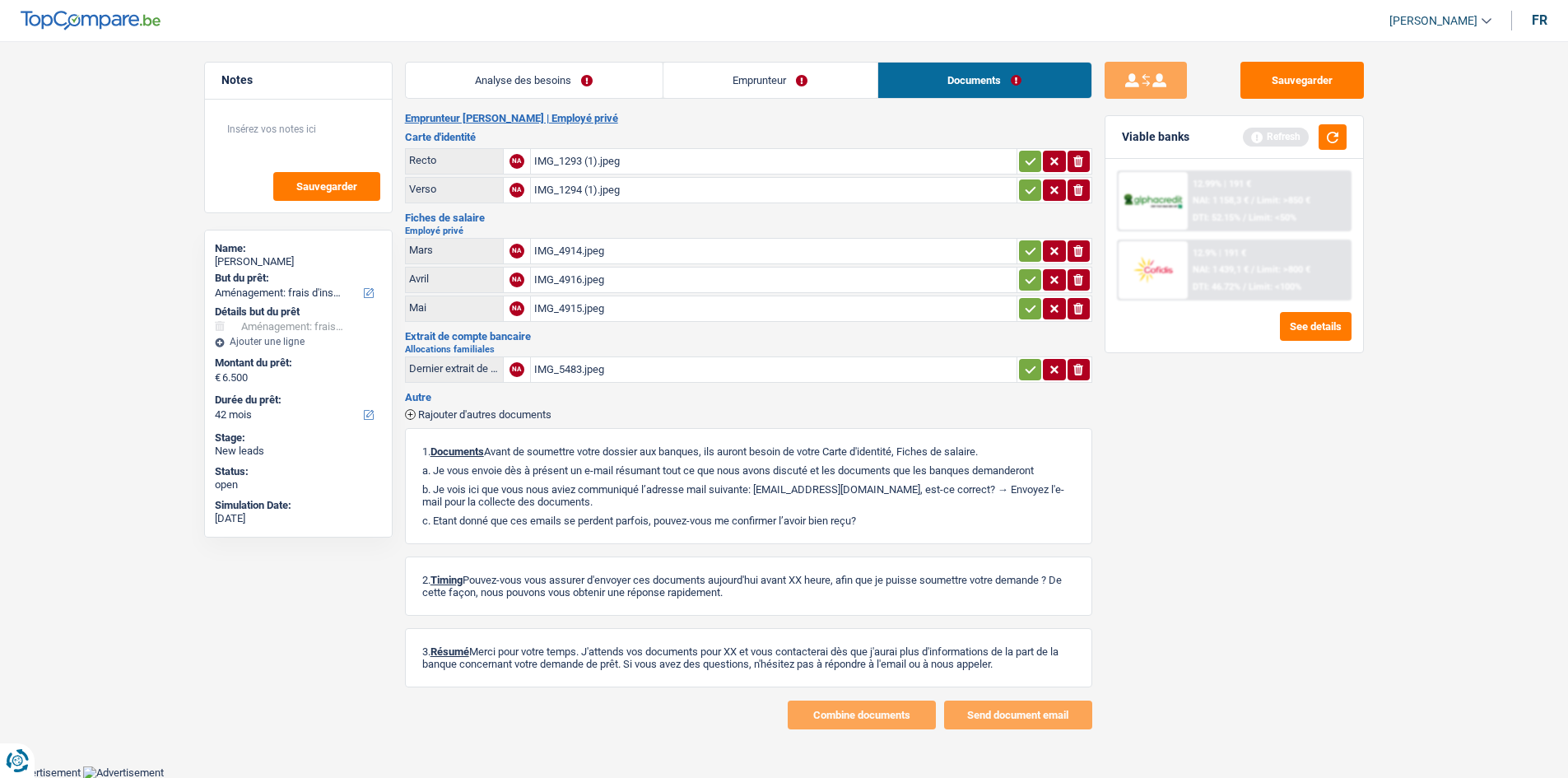 click on "Analyse des besoins" at bounding box center [534, 80] 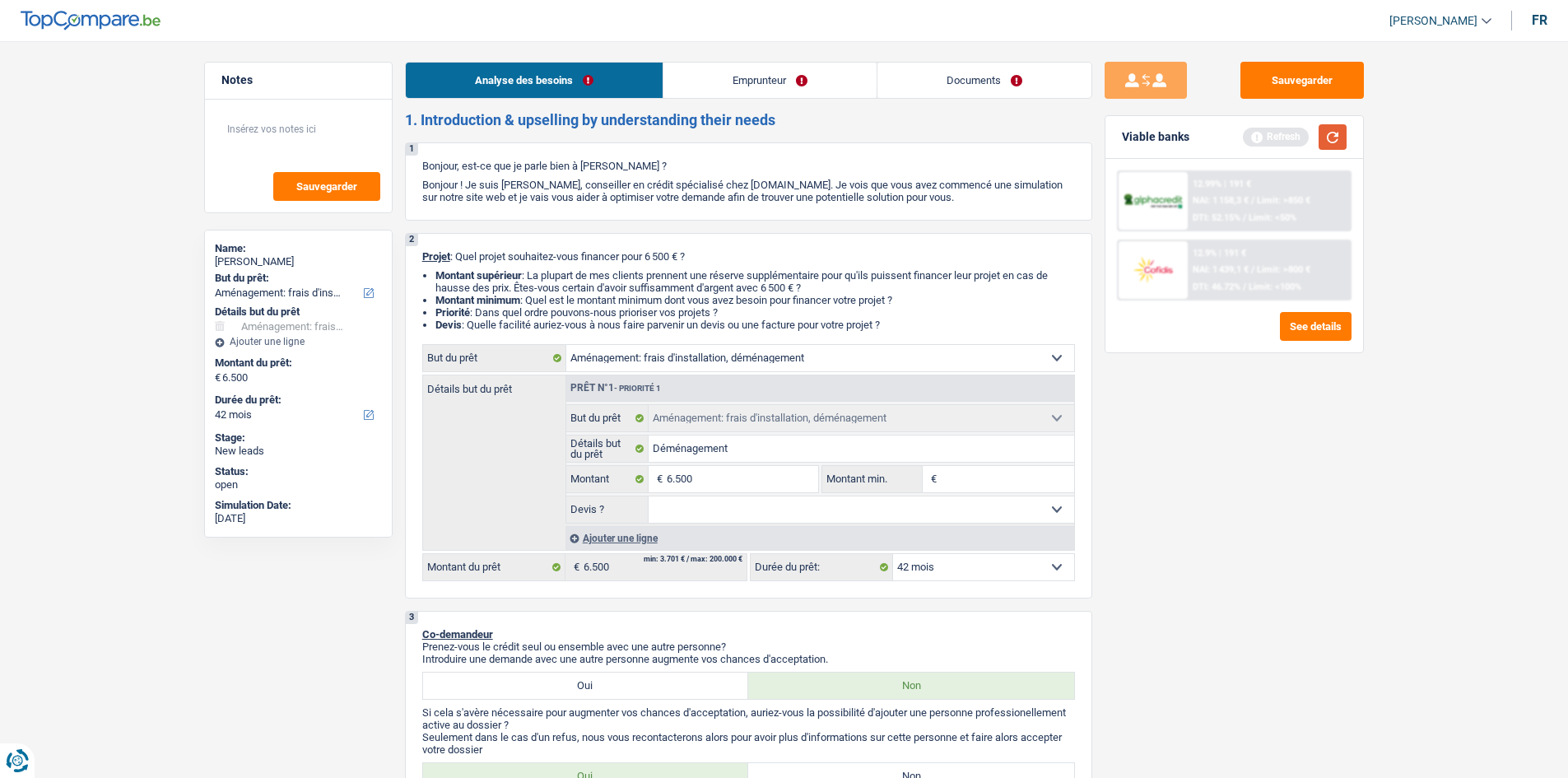 click at bounding box center [1333, 137] 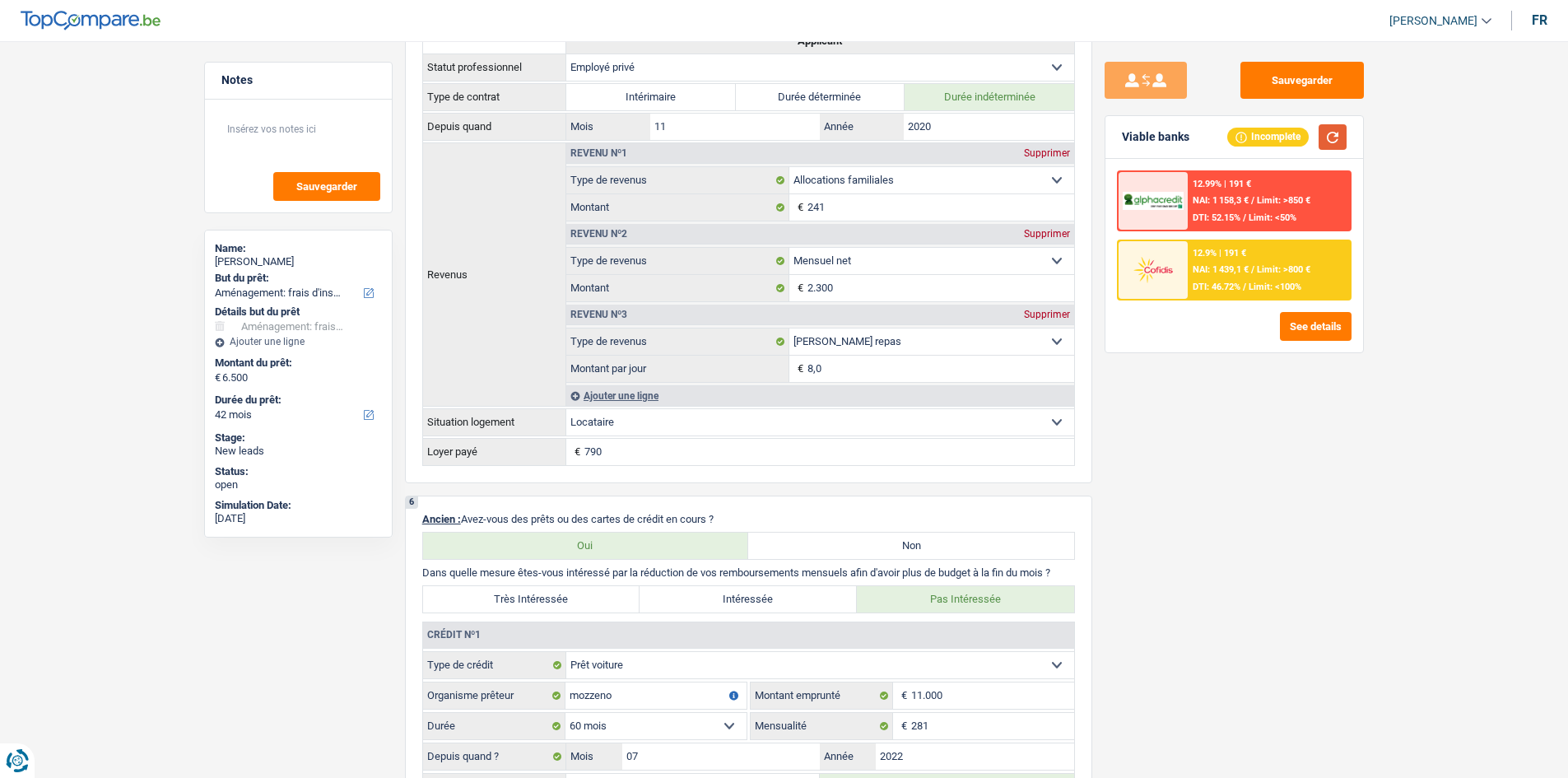 scroll, scrollTop: 1235, scrollLeft: 0, axis: vertical 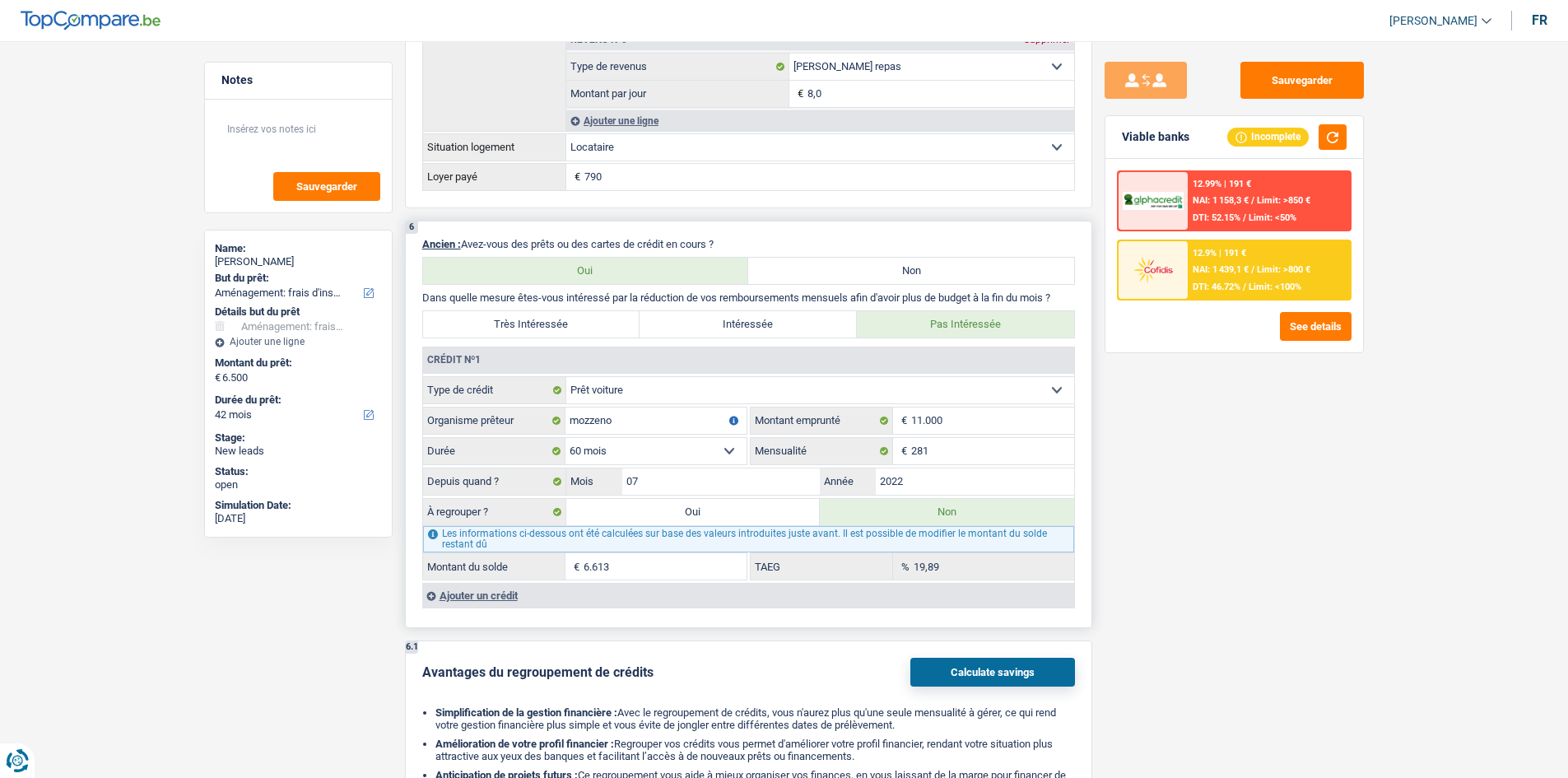 click on "Oui" at bounding box center [693, 512] 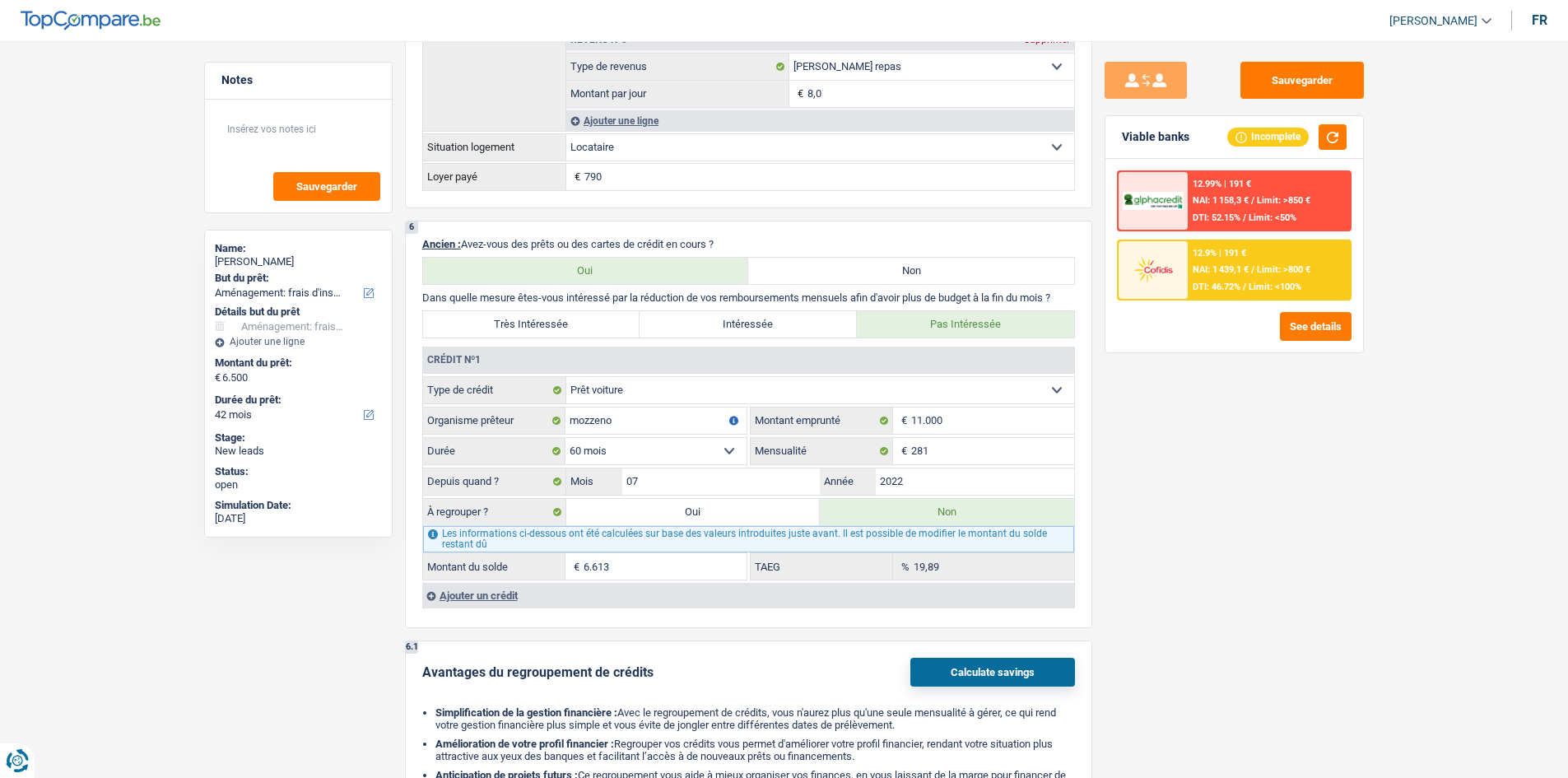 type on "13.113" 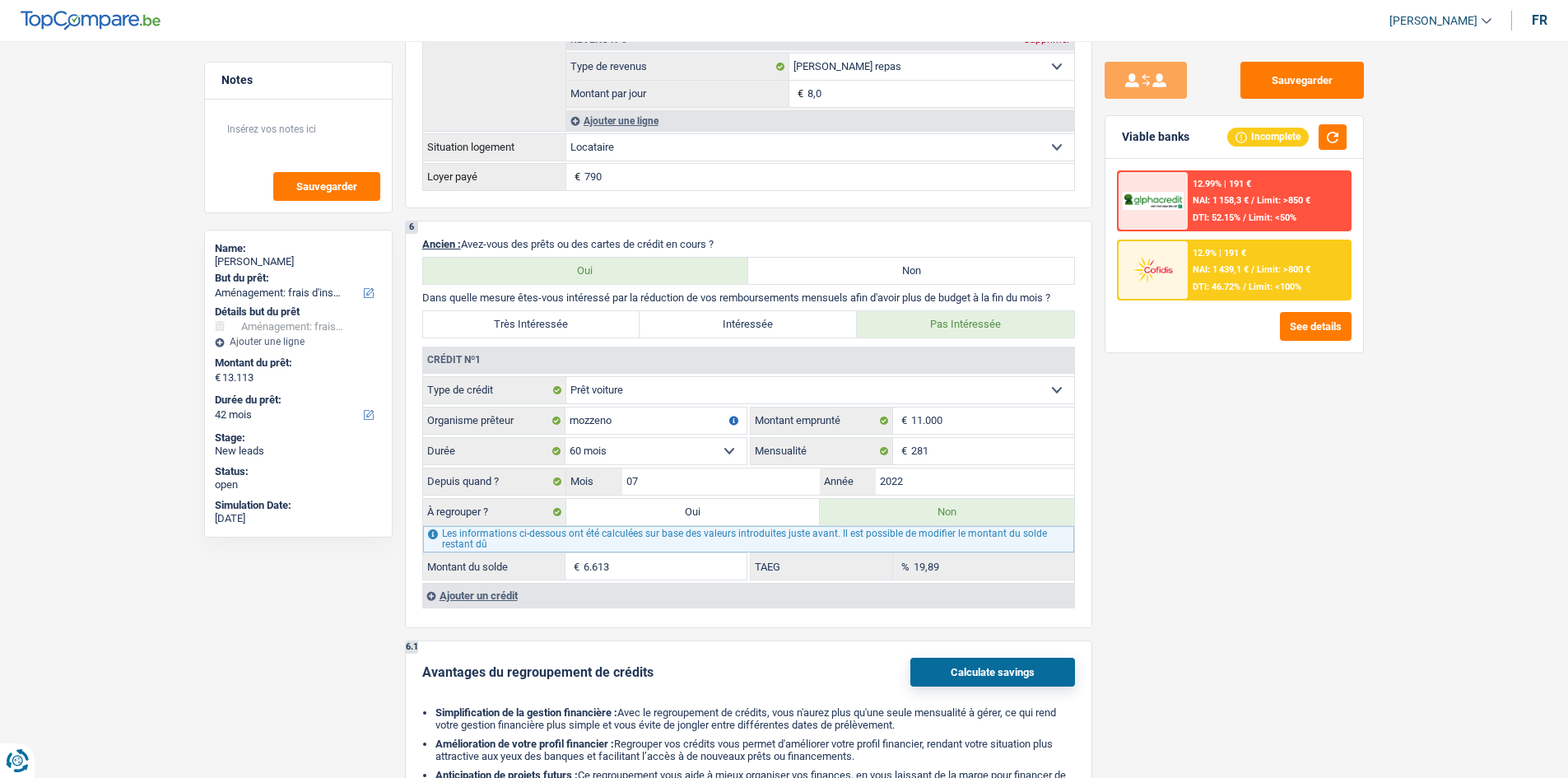 type 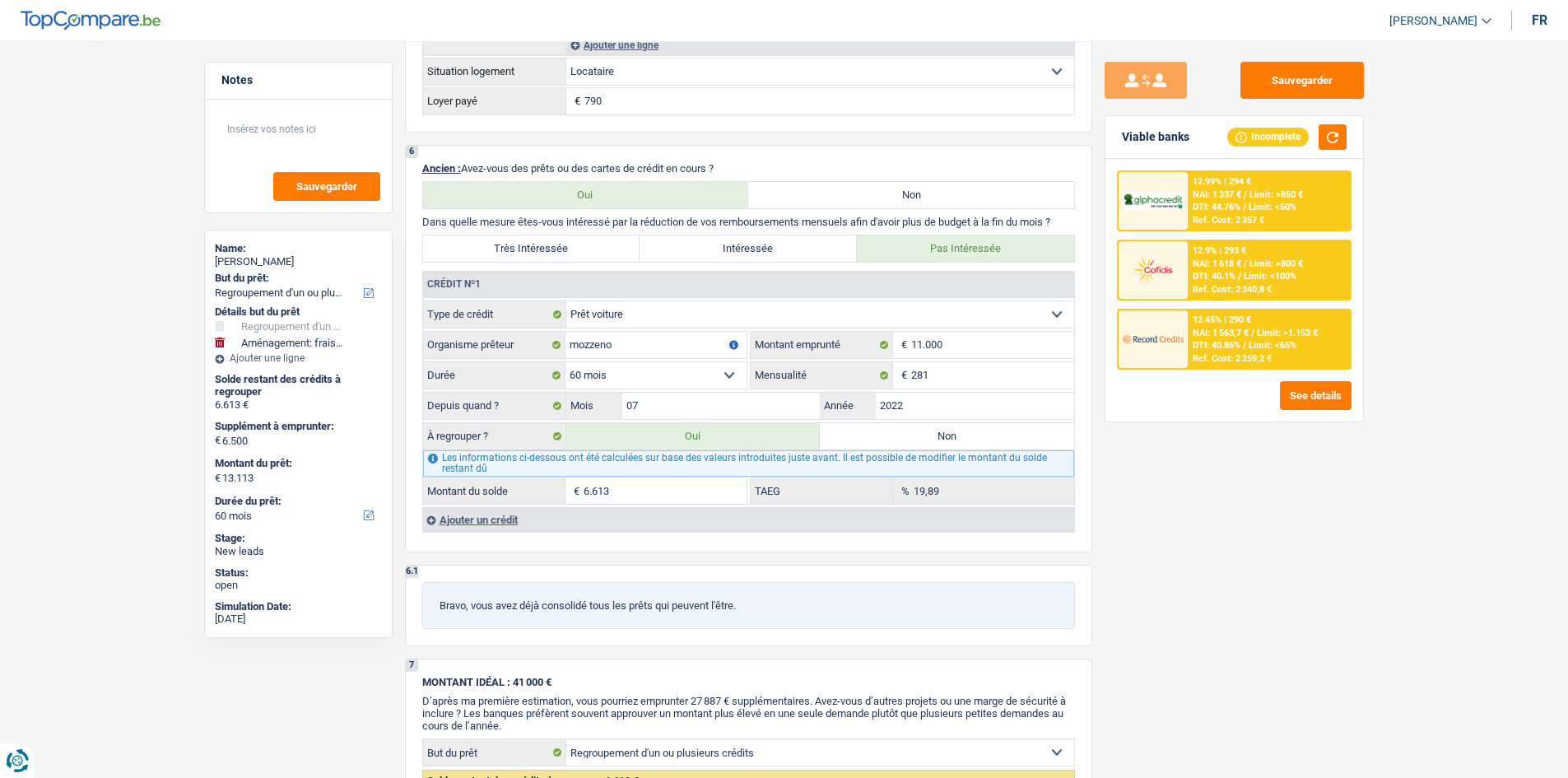 scroll, scrollTop: 1564, scrollLeft: 0, axis: vertical 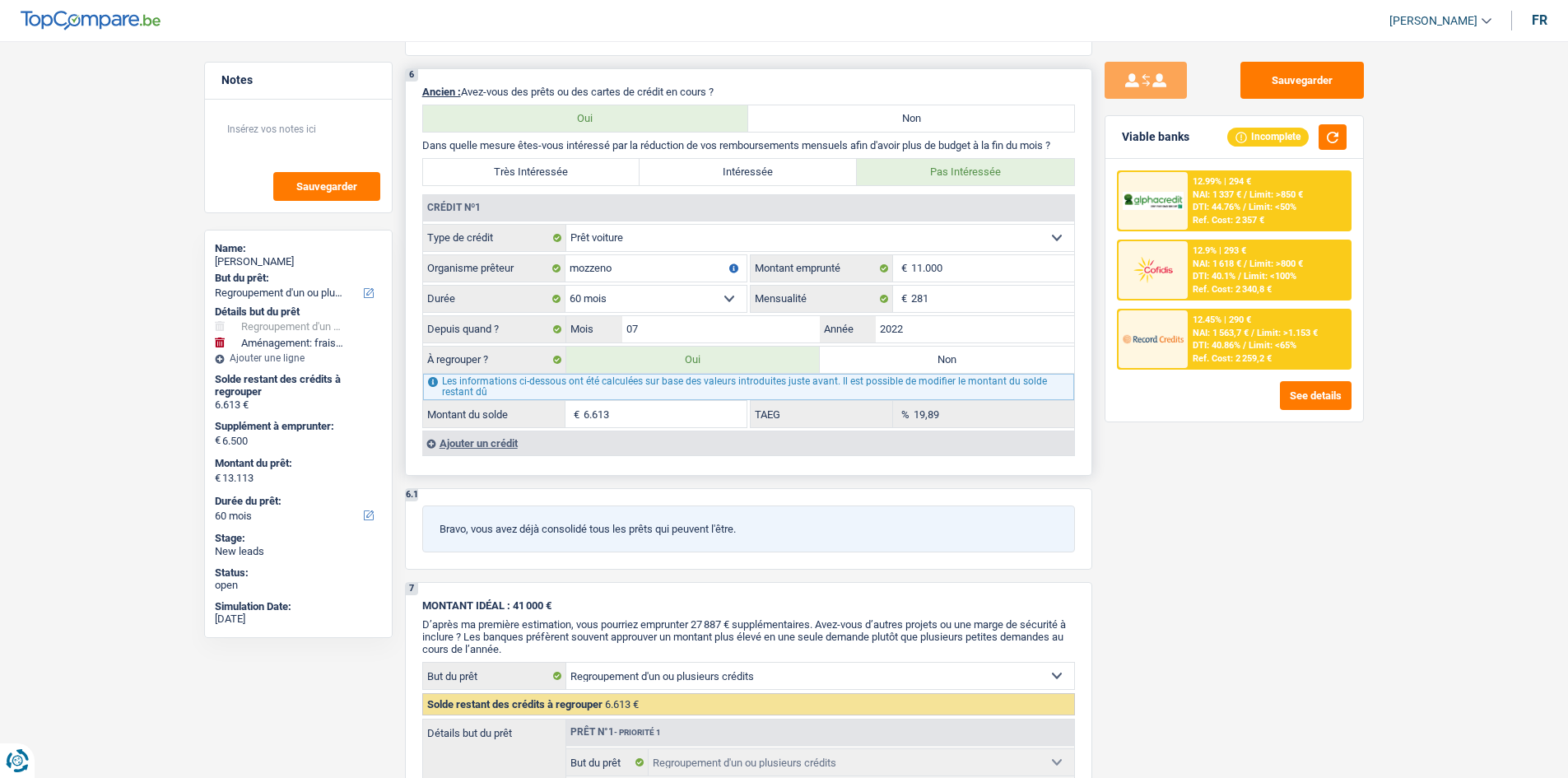 click on "Non" at bounding box center (947, 360) 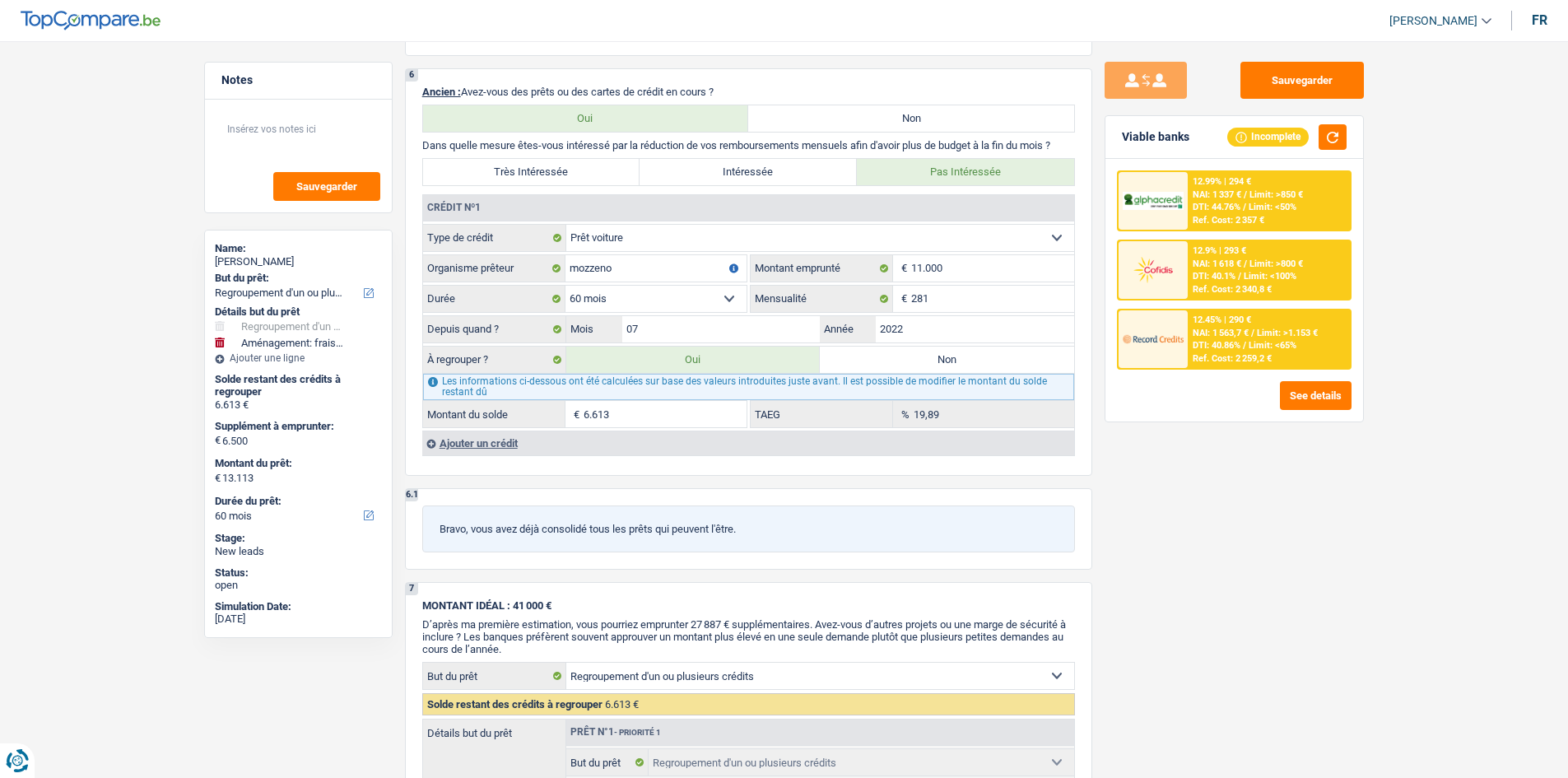 select on "movingOrInstallation" 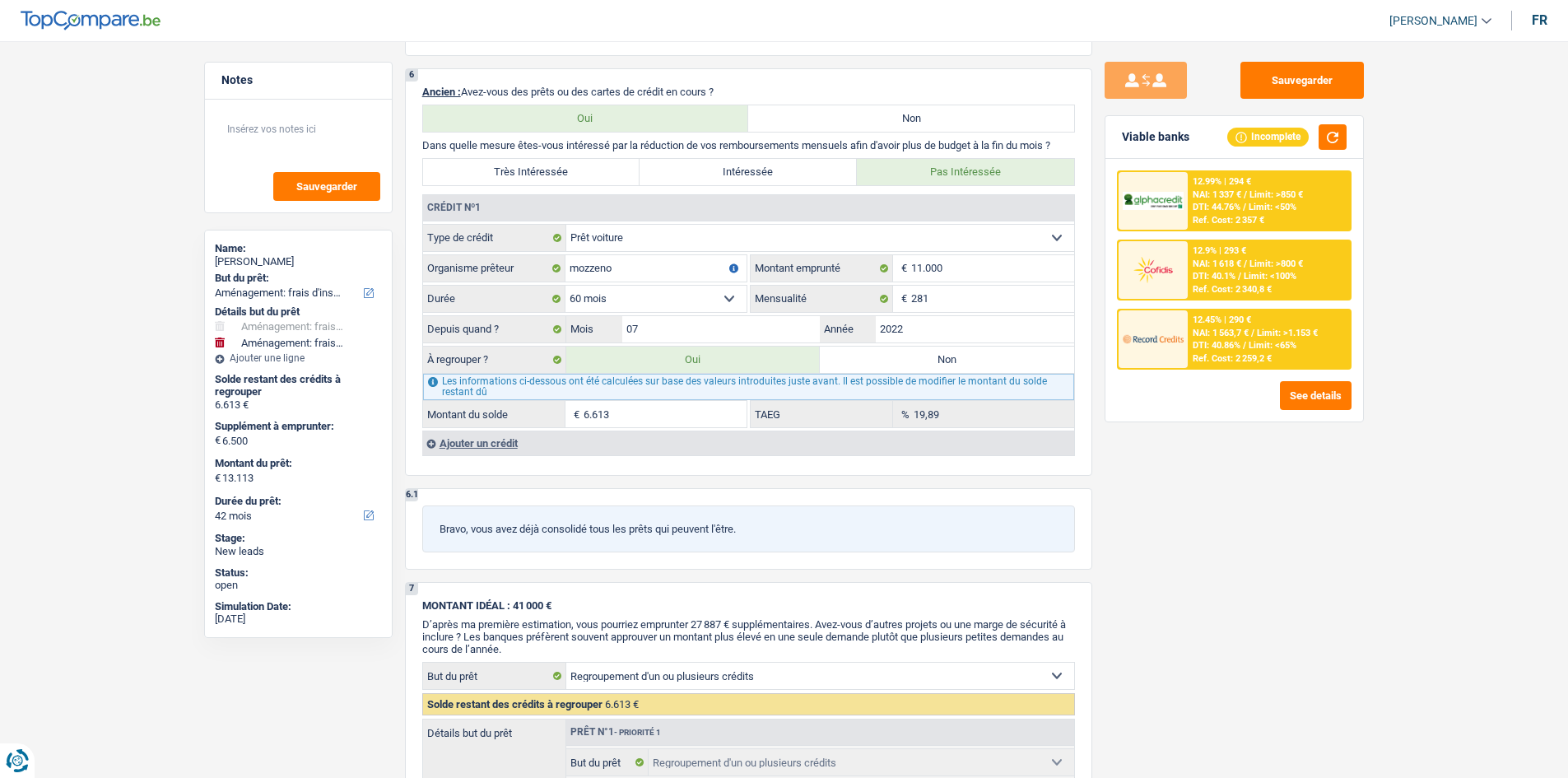 radio on "false" 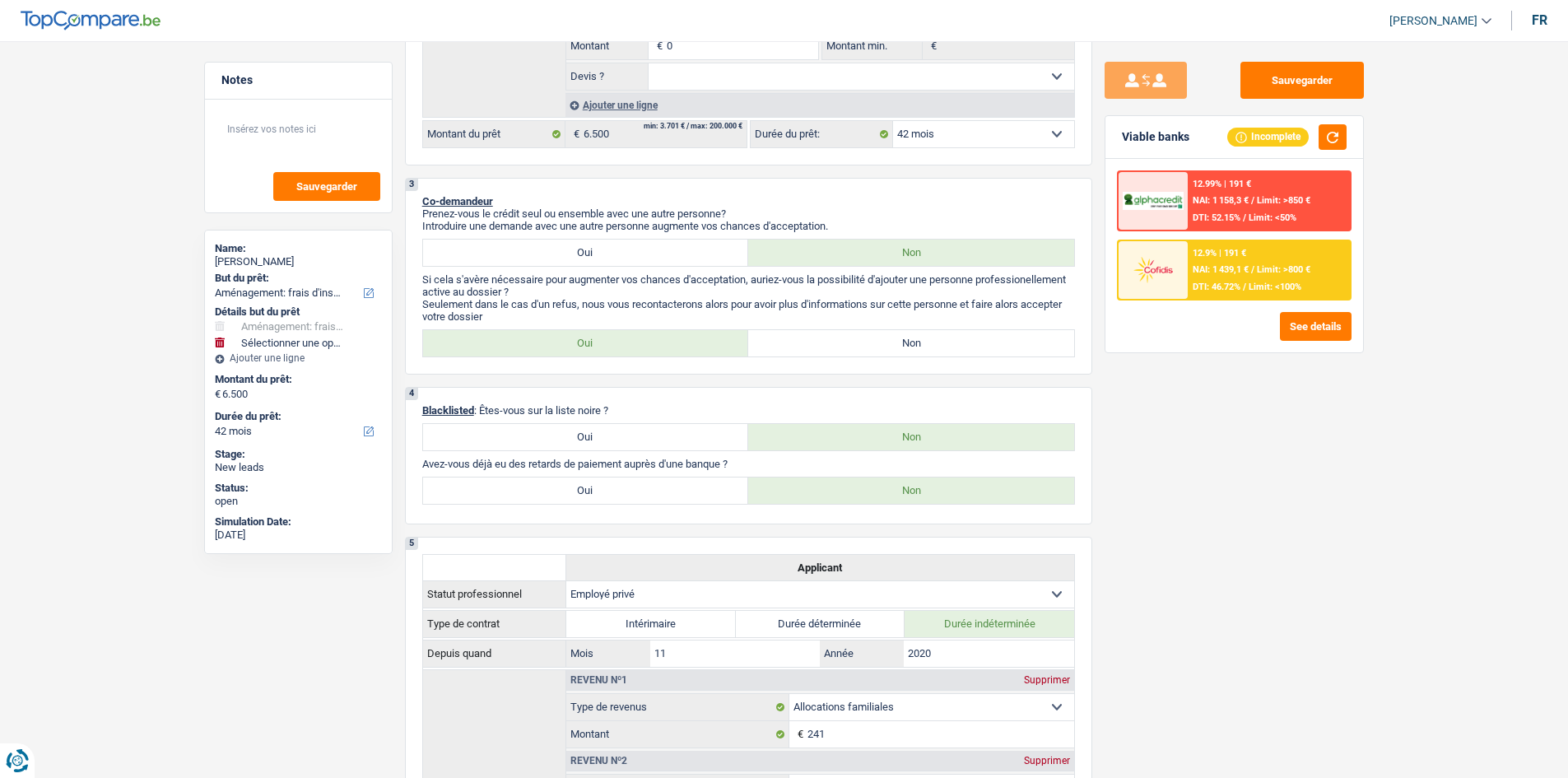 scroll, scrollTop: 329, scrollLeft: 0, axis: vertical 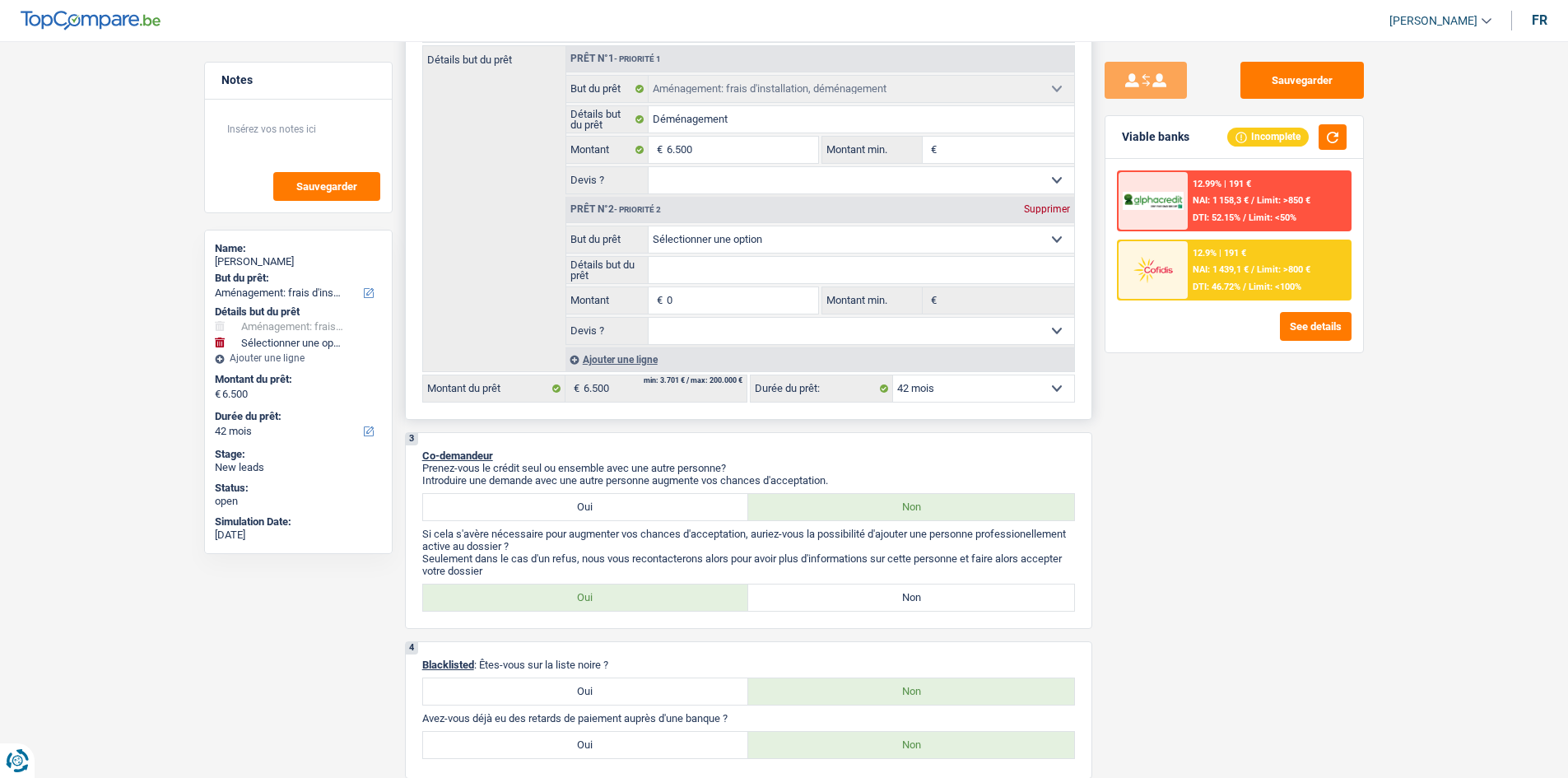 click on "Supprimer" at bounding box center (1047, 209) 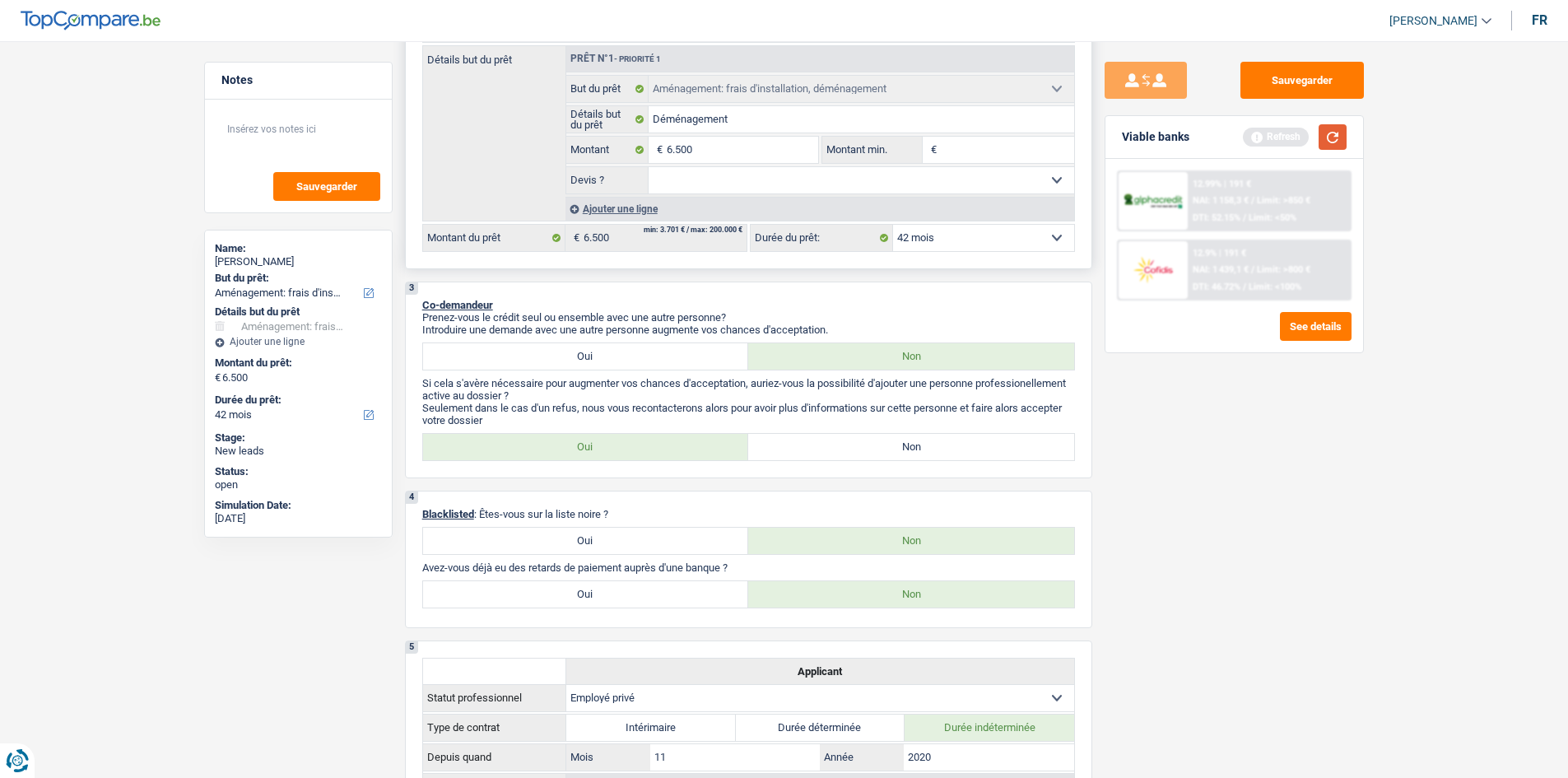 click at bounding box center [1333, 137] 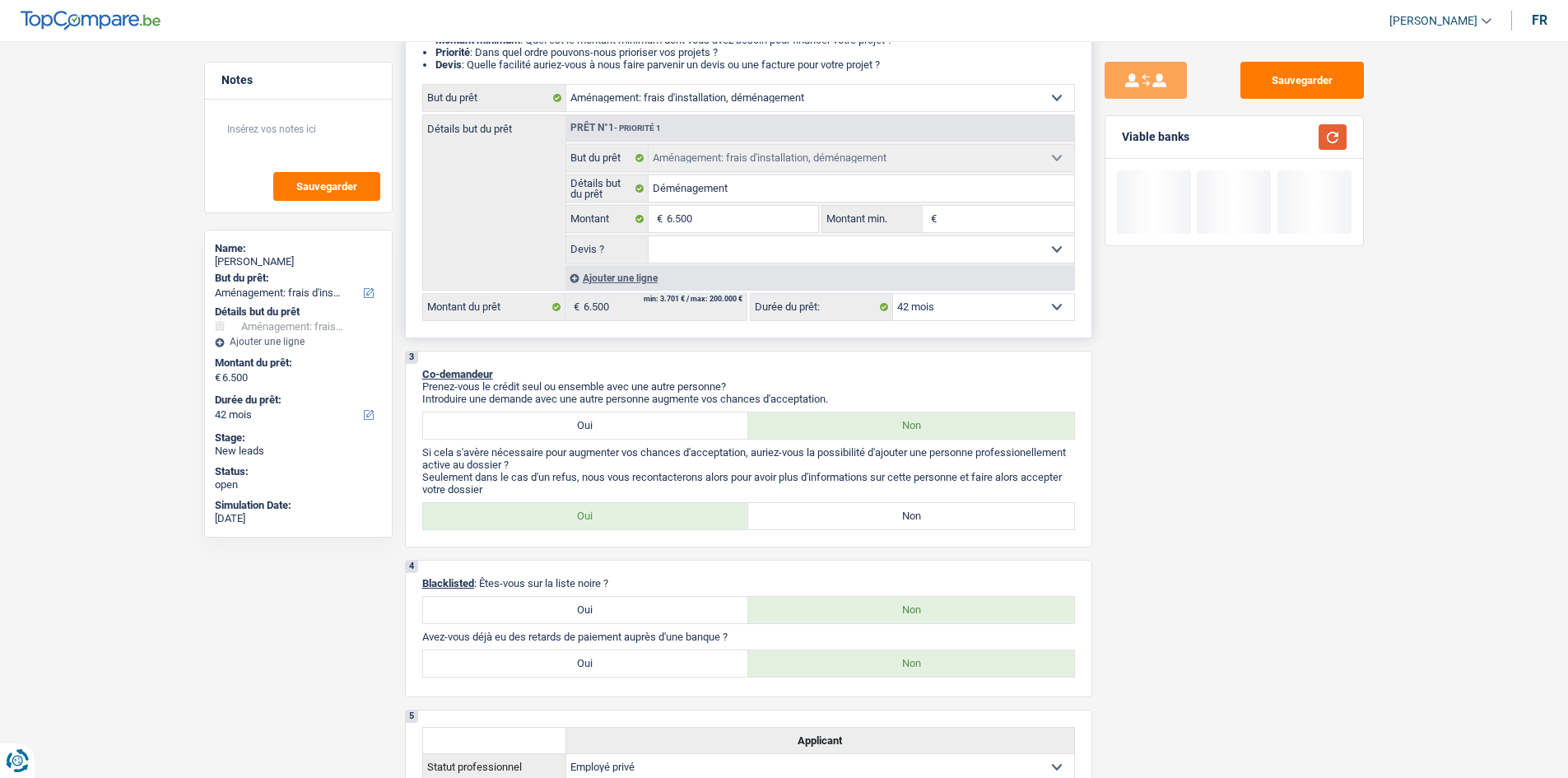 scroll, scrollTop: 165, scrollLeft: 0, axis: vertical 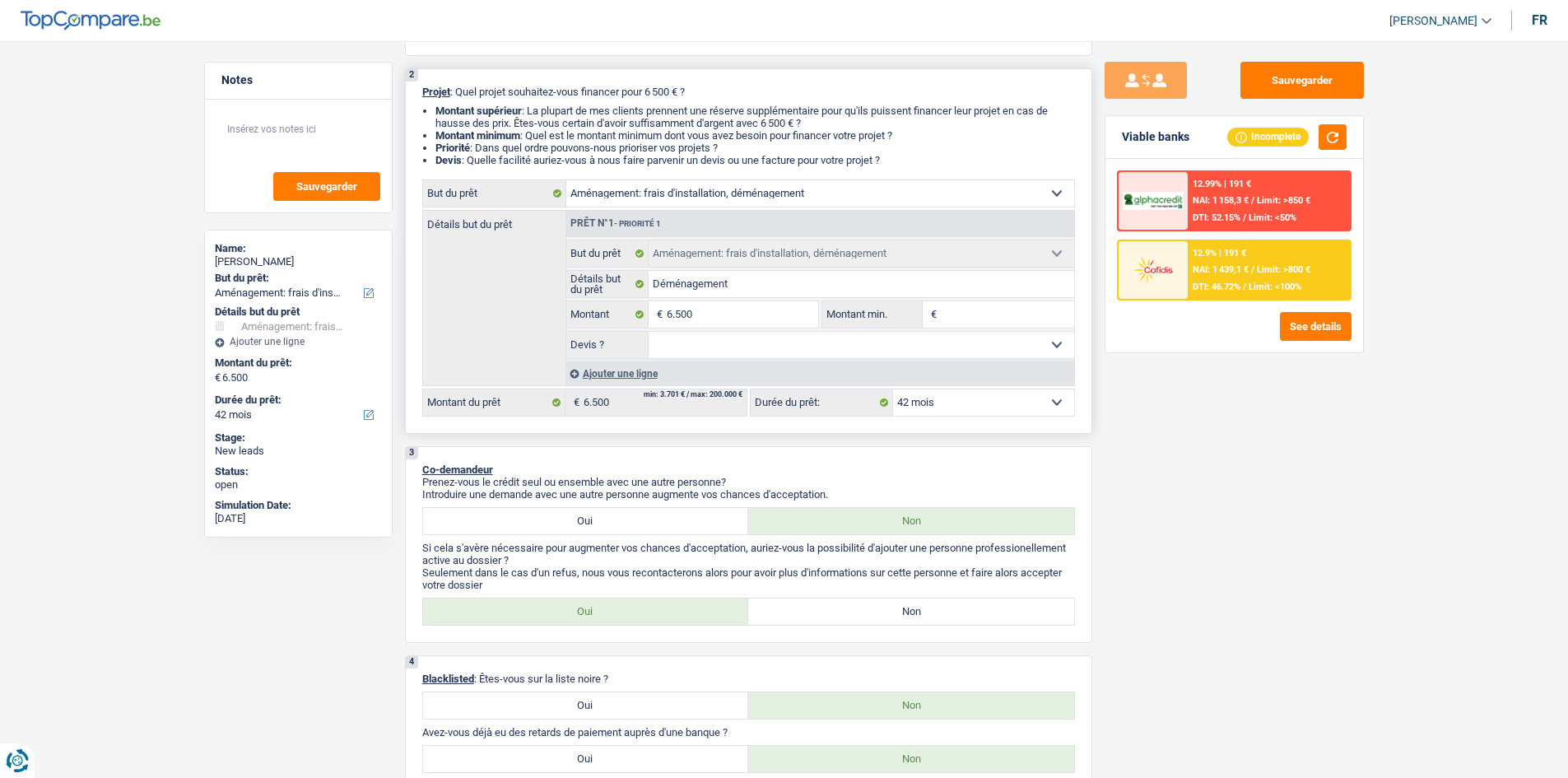 click at bounding box center (1153, 269) 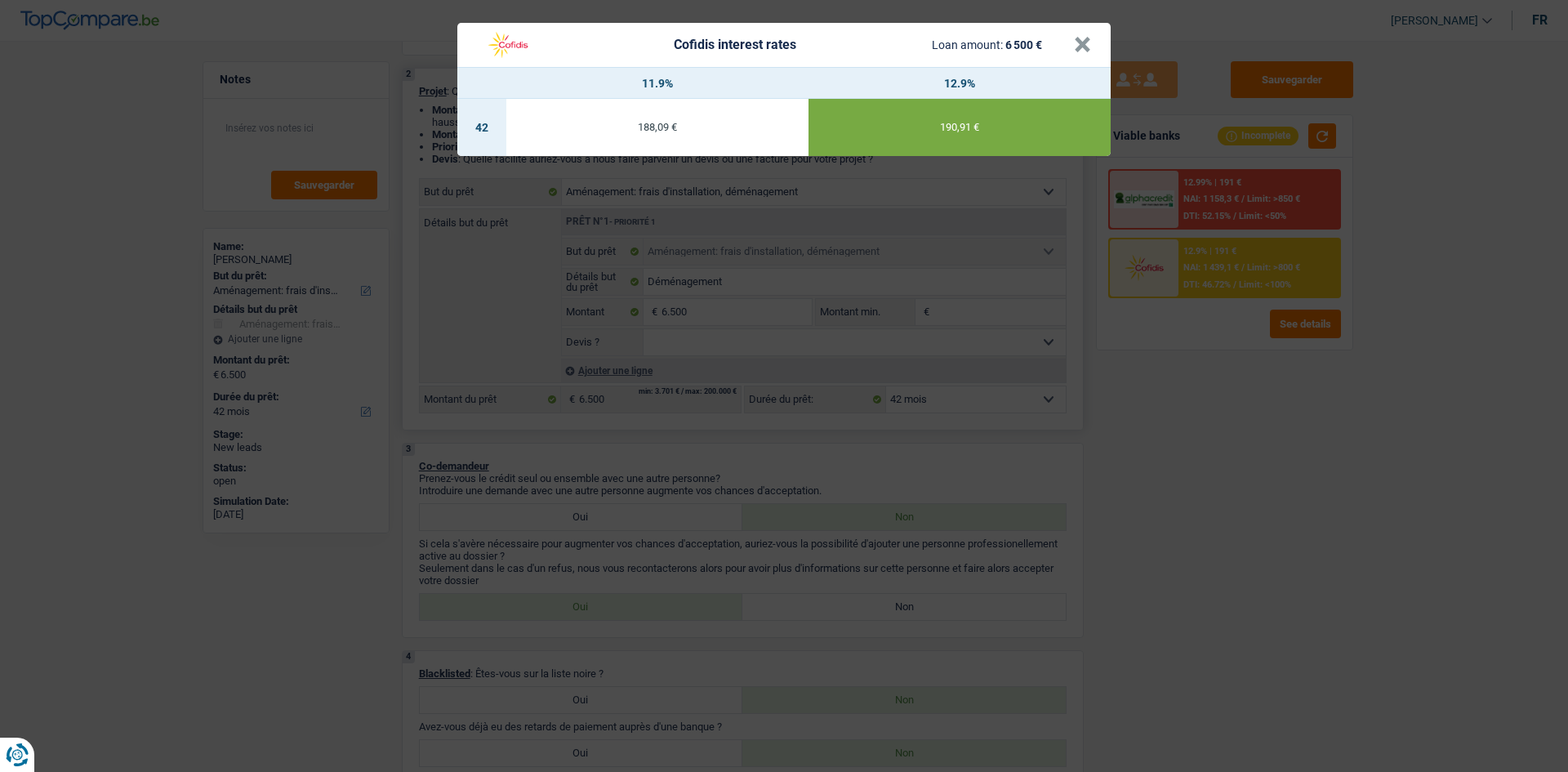 click on "Cofidis interest rates
Loan amount:
6 500 €
×
11.9%
12.9%
42
188,09 €
190,91 €" at bounding box center [784, 386] 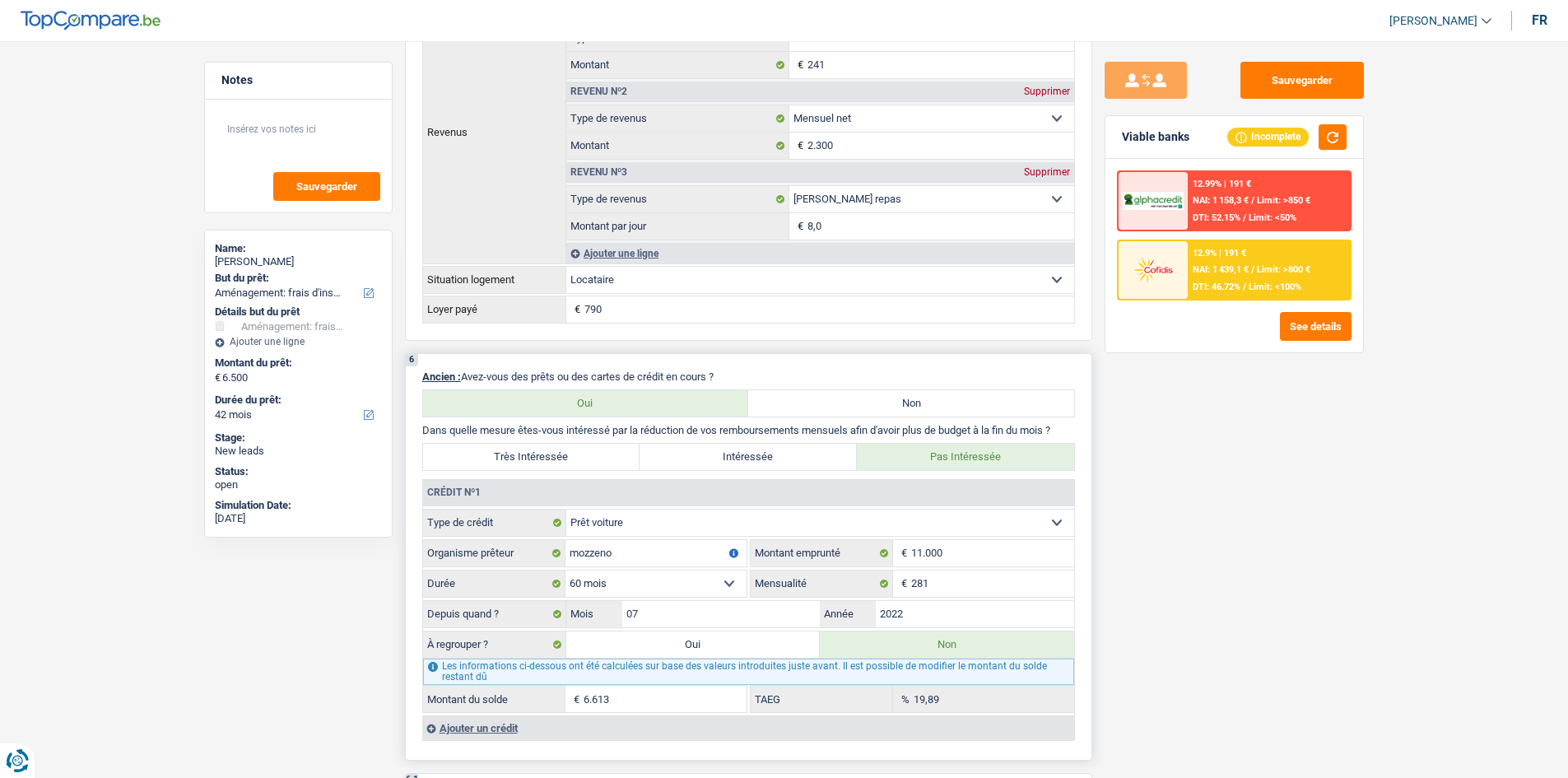 scroll, scrollTop: 1235, scrollLeft: 0, axis: vertical 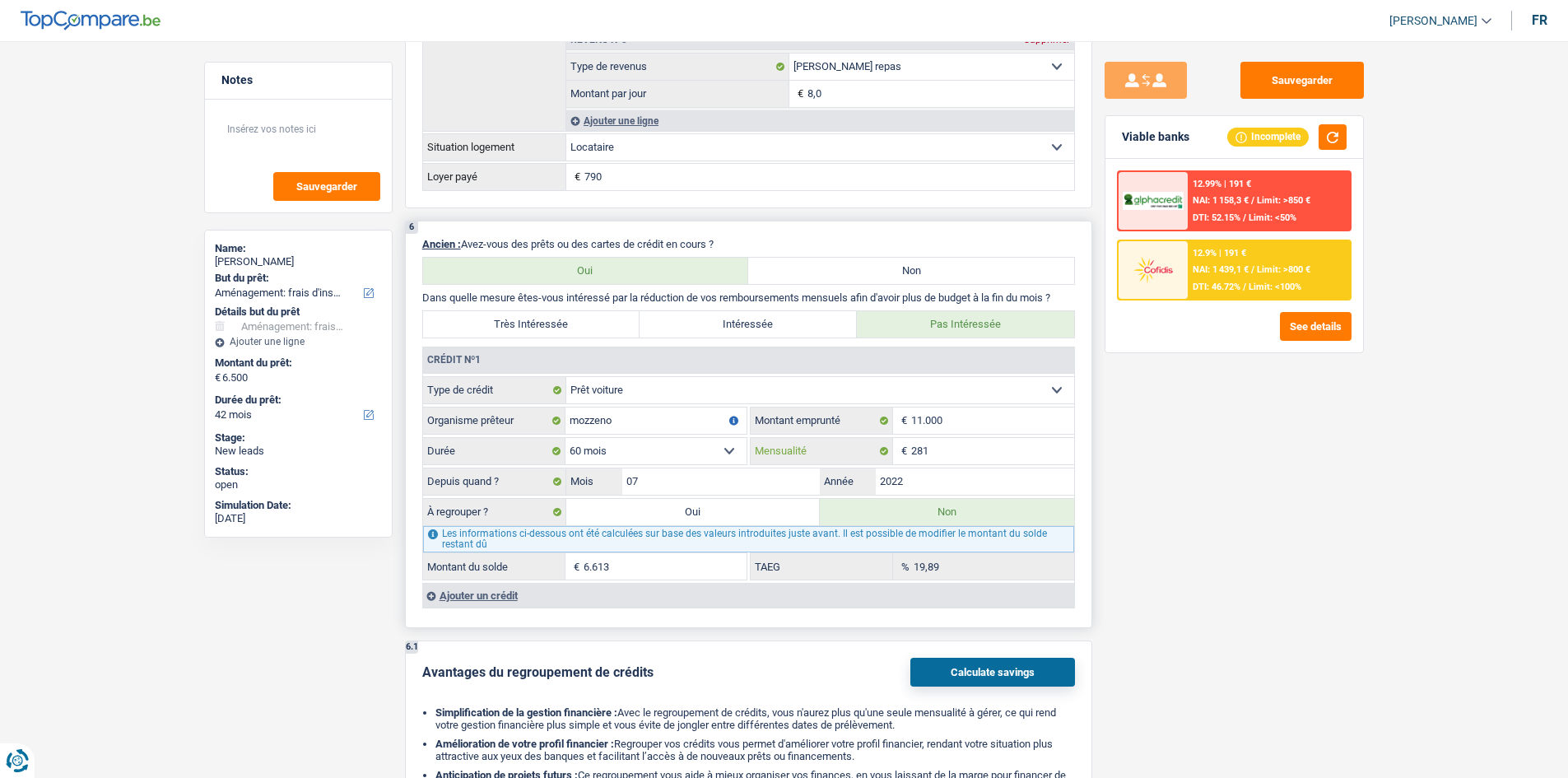 click on "281" at bounding box center [993, 451] 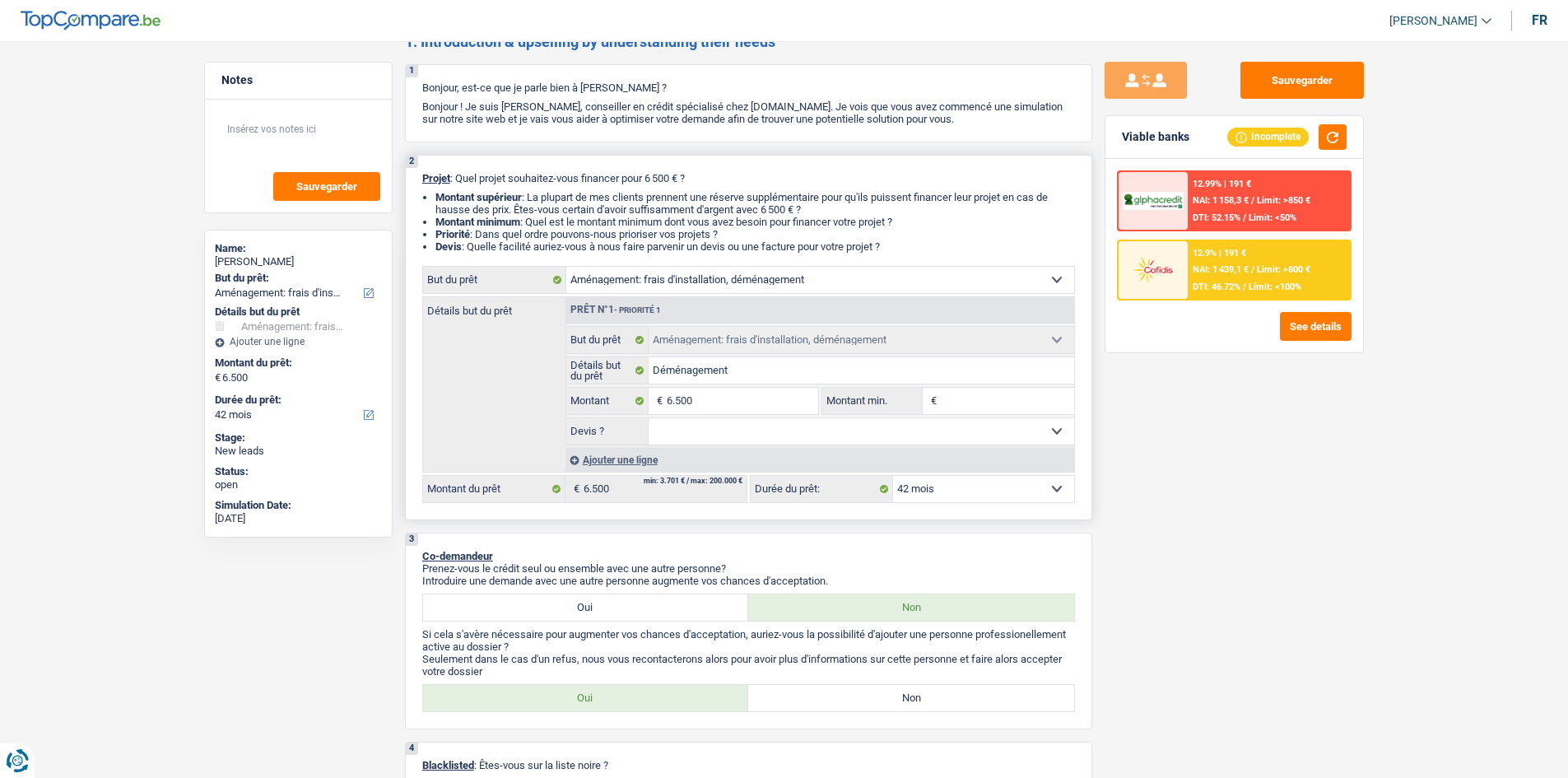 scroll, scrollTop: 0, scrollLeft: 0, axis: both 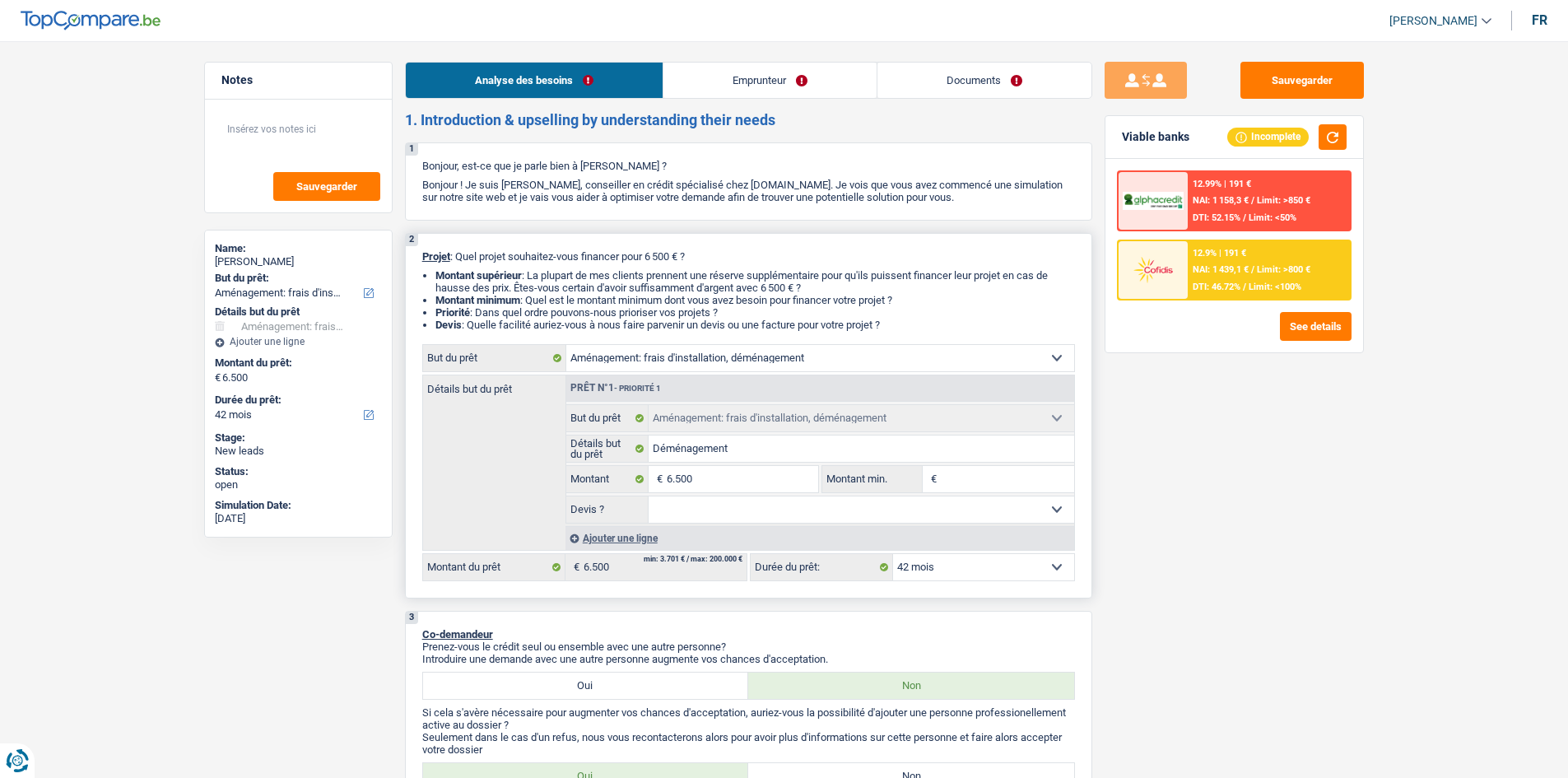 type on "5.613" 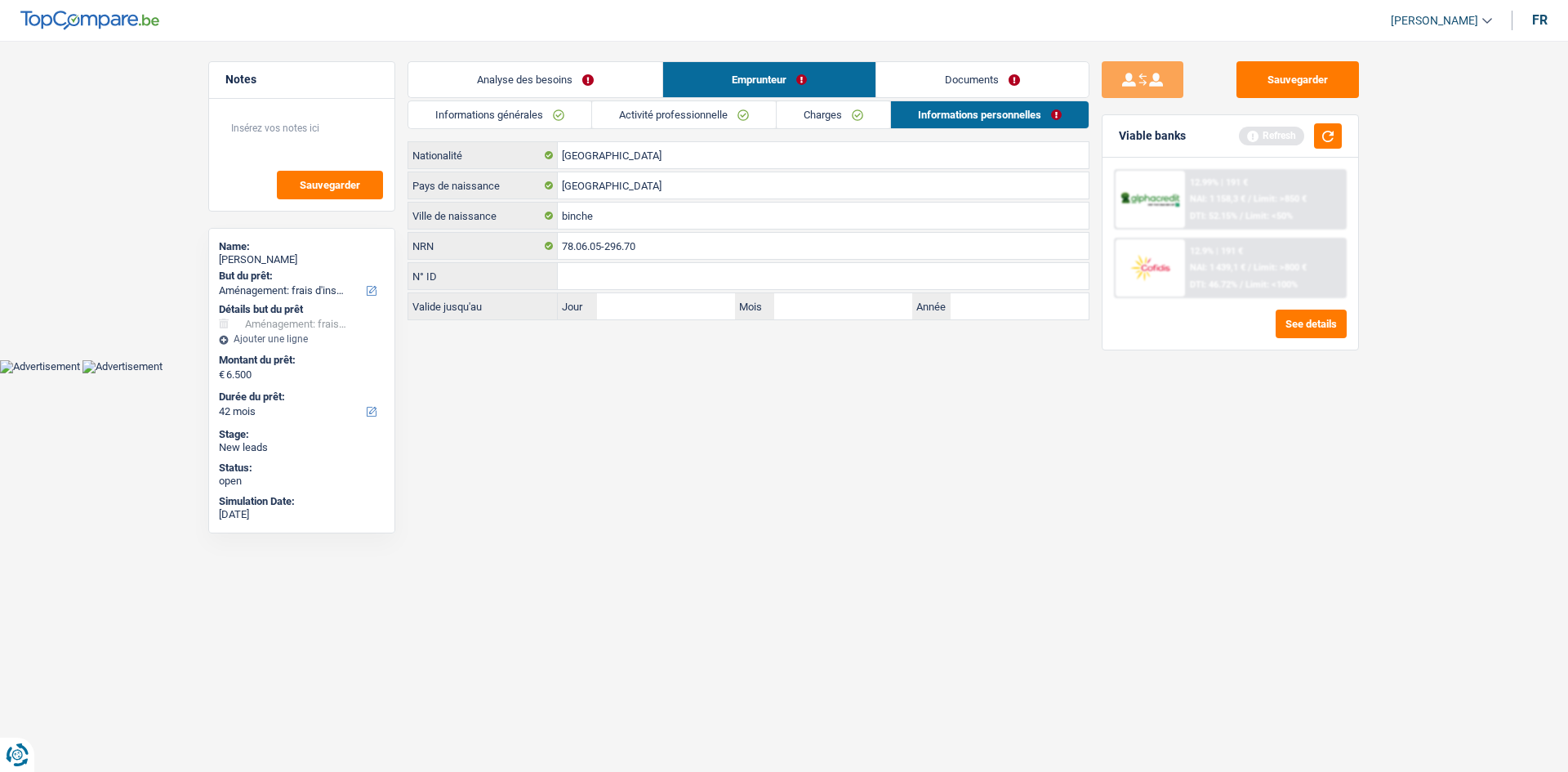 click on "Activité professionnelle" at bounding box center [684, 114] 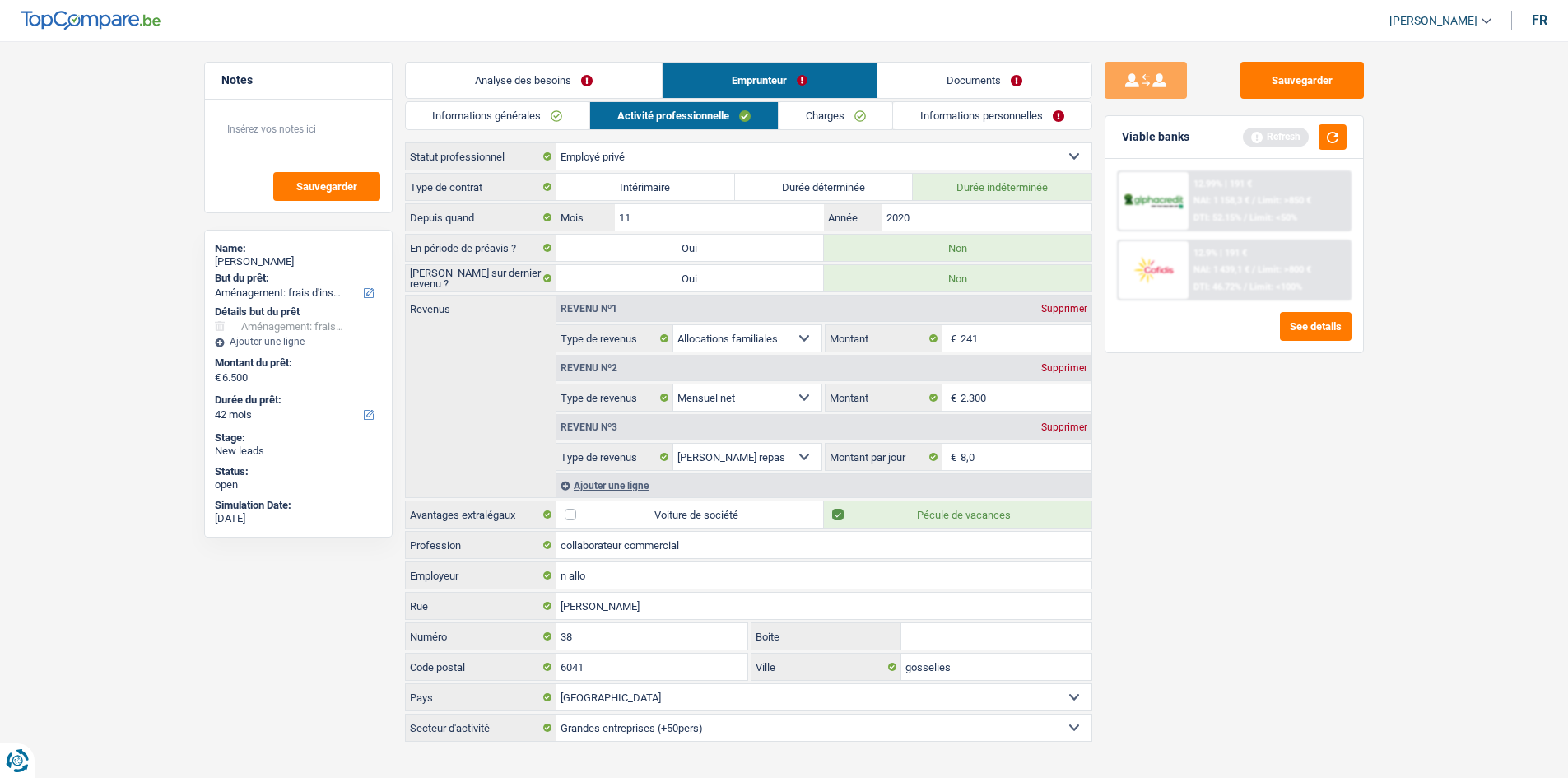 click on "Charges" at bounding box center [835, 115] 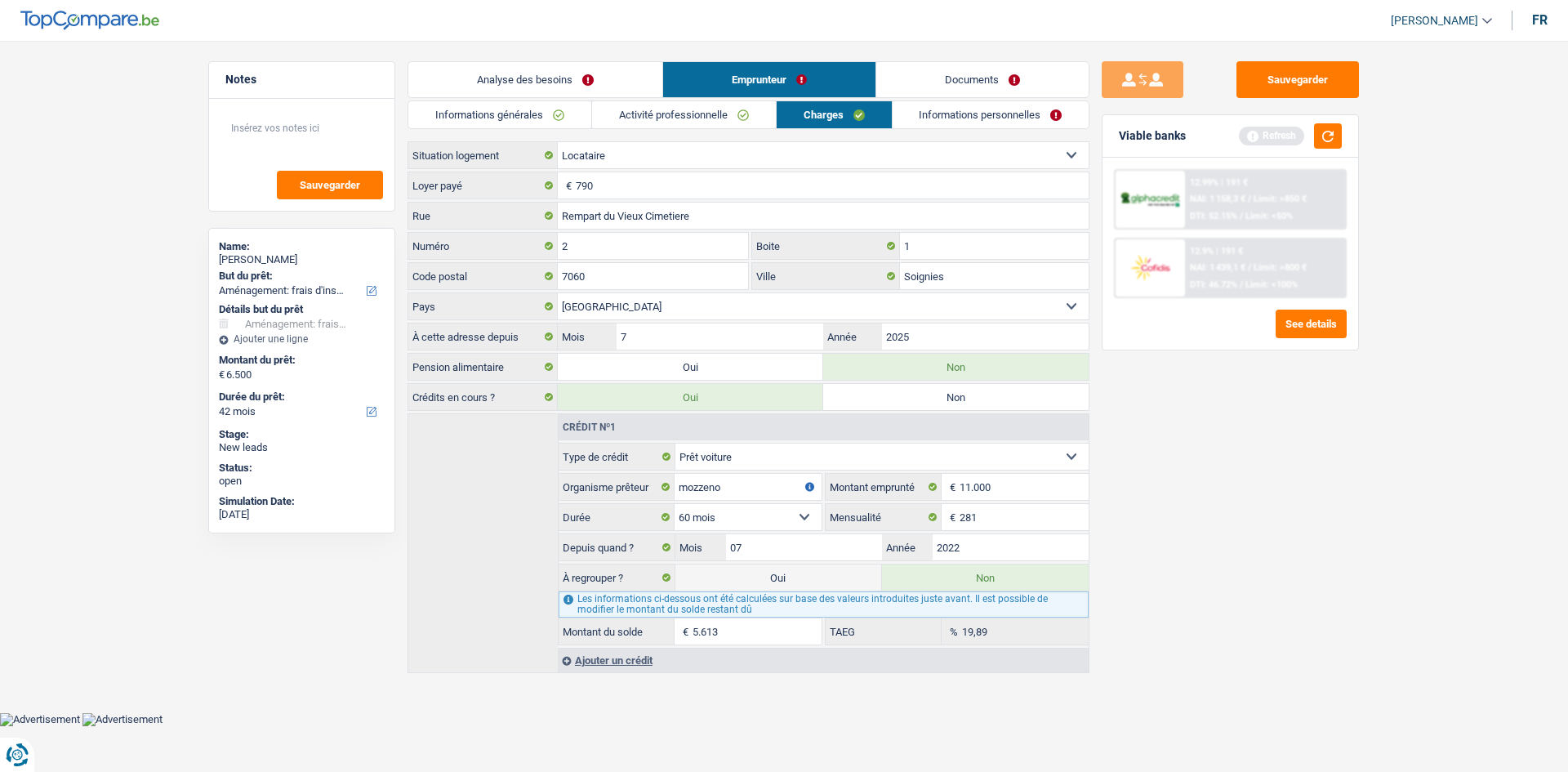 click on "Informations générales" at bounding box center (500, 114) 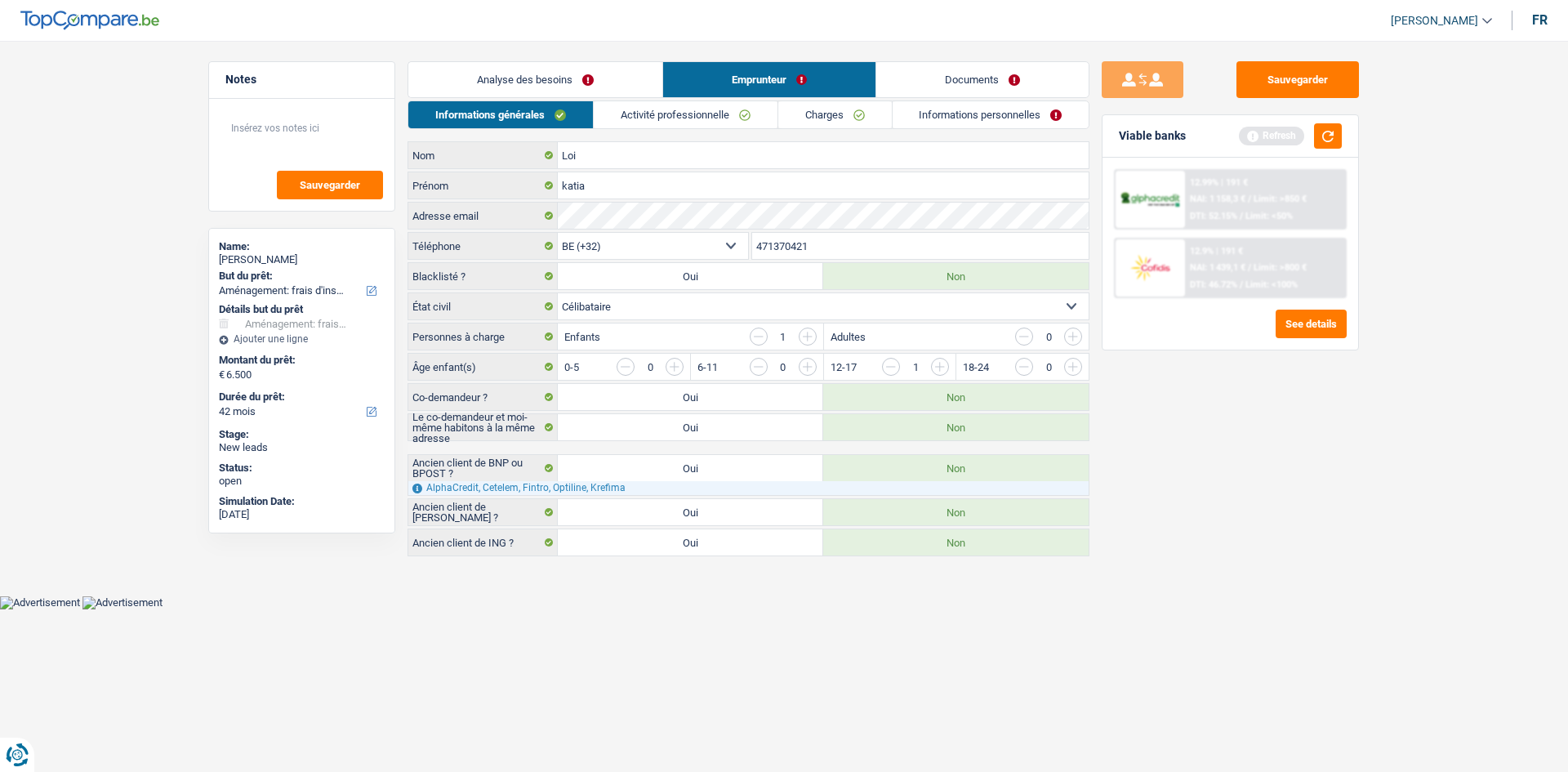 click on "Charges" at bounding box center [835, 114] 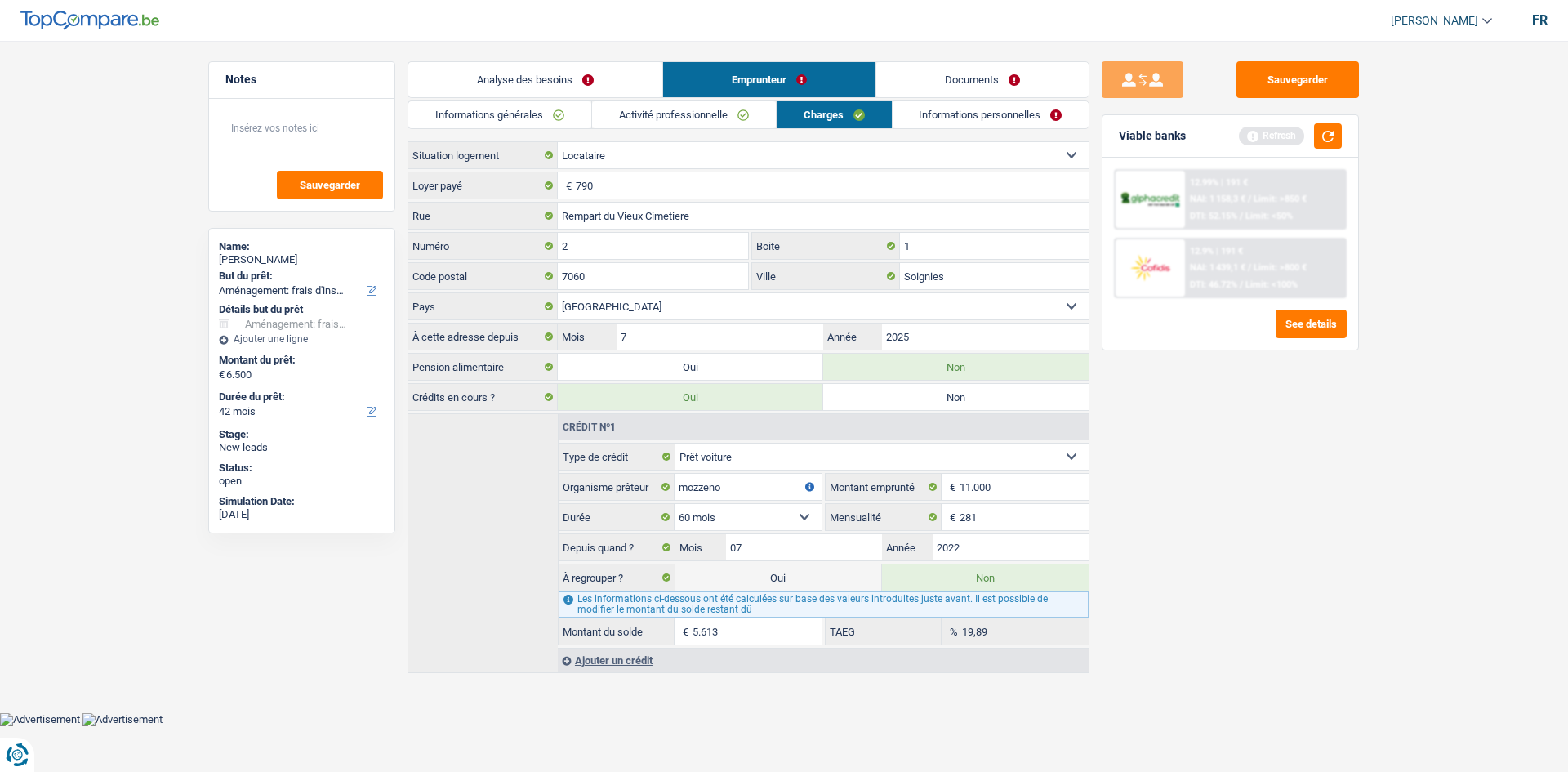 click on "Locataire Propriétaire avec prêt hypothécaire Propriétaire sans prêt hypothécaire Logé(e) par la famille Concierge
Sélectionner une option
Situation logement
790   €
Loyer payé
Rempart du Vieux Cimetiere
Rue
2
Numéro
1
Boite
7060
Code postal
Soignies
Ville
Belgique Luxembourg
Sélectionner une option
Pays
À cette adresse depuis     7
Mois
/   2025
Année
Pension alimentaire
Oui" at bounding box center [748, 407] 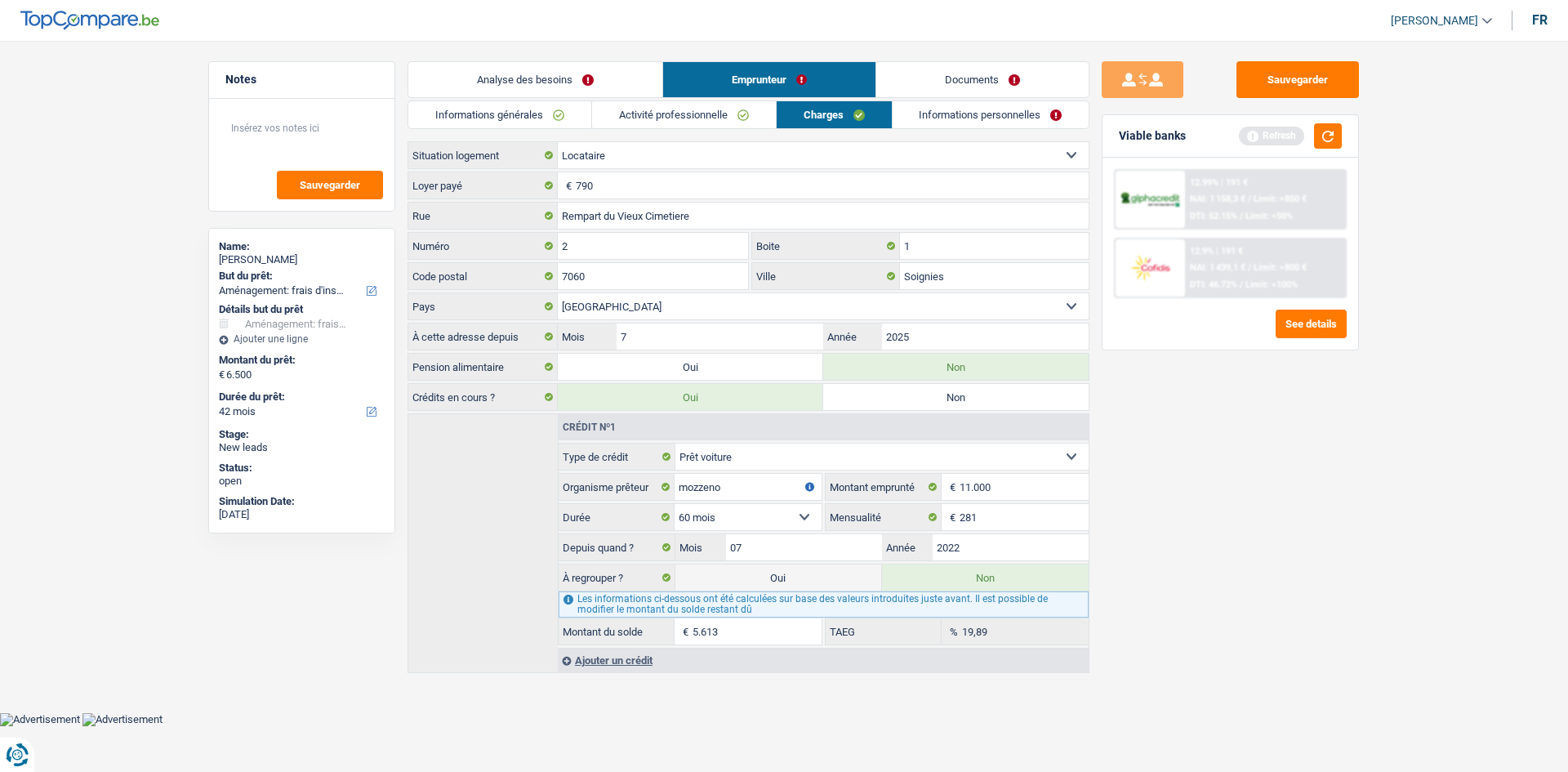click on "Activité professionnelle" at bounding box center [684, 114] 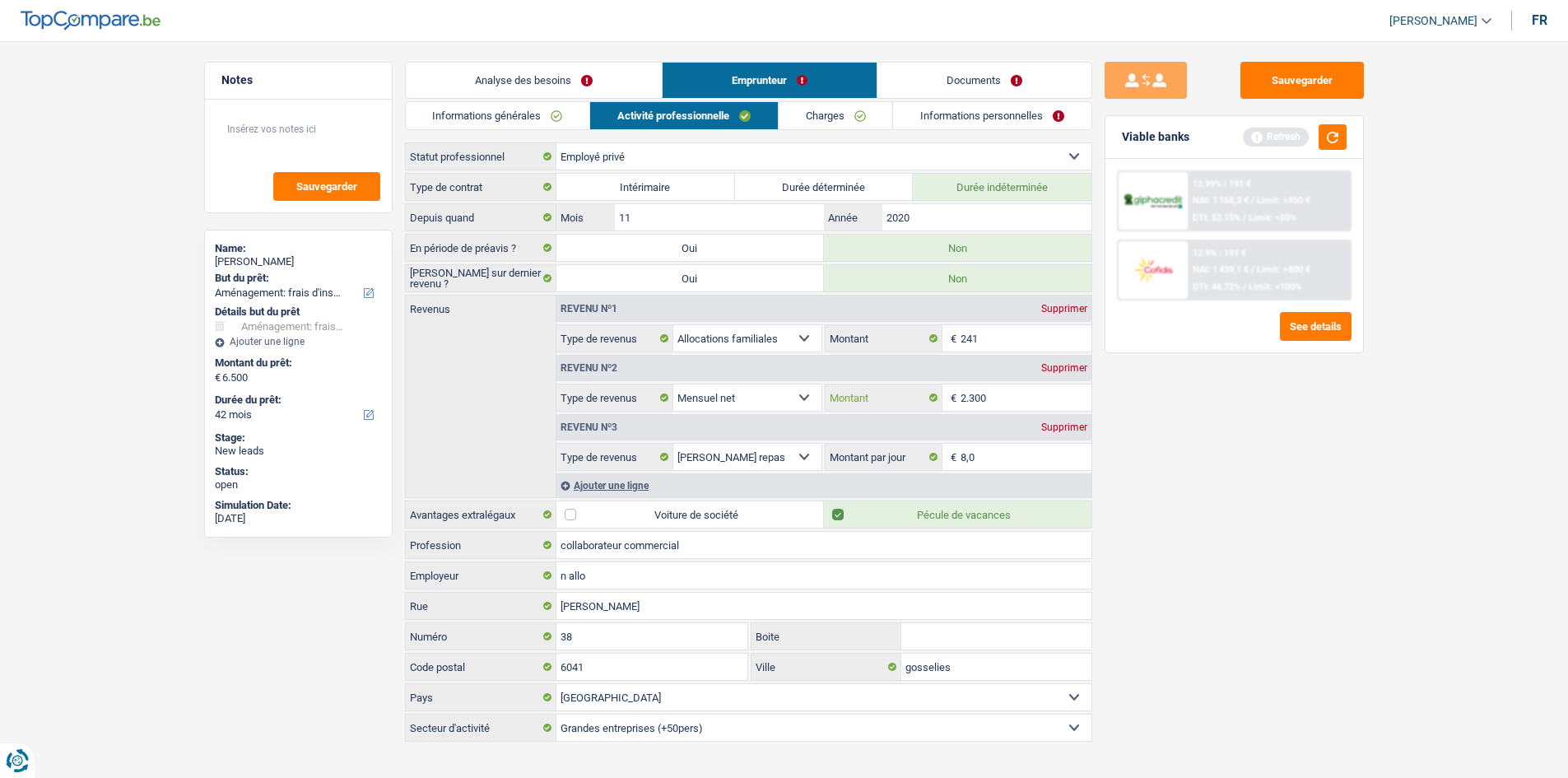 click on "2.300" at bounding box center (1026, 398) 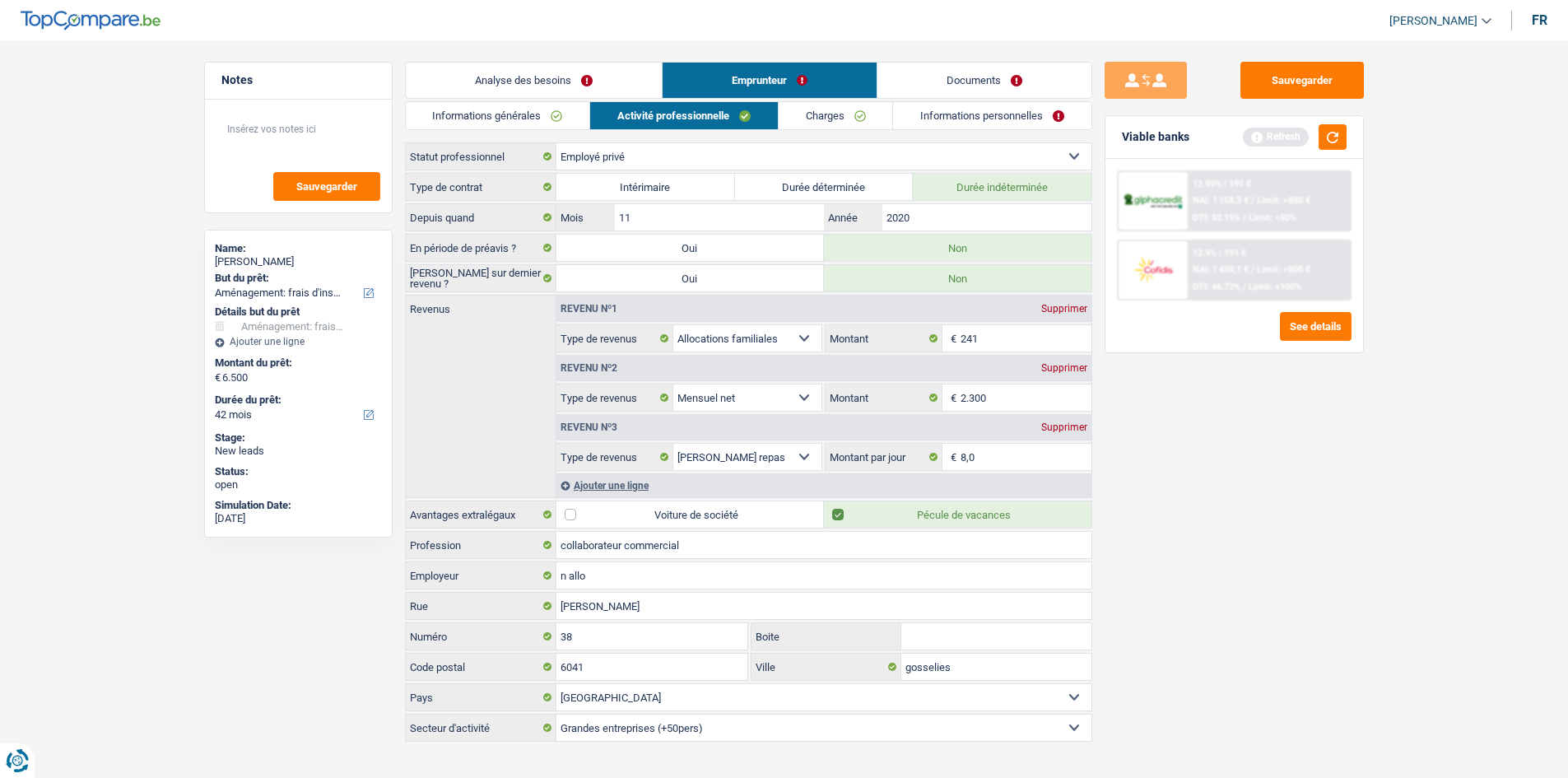 click on "Analyse des besoins" at bounding box center [533, 80] 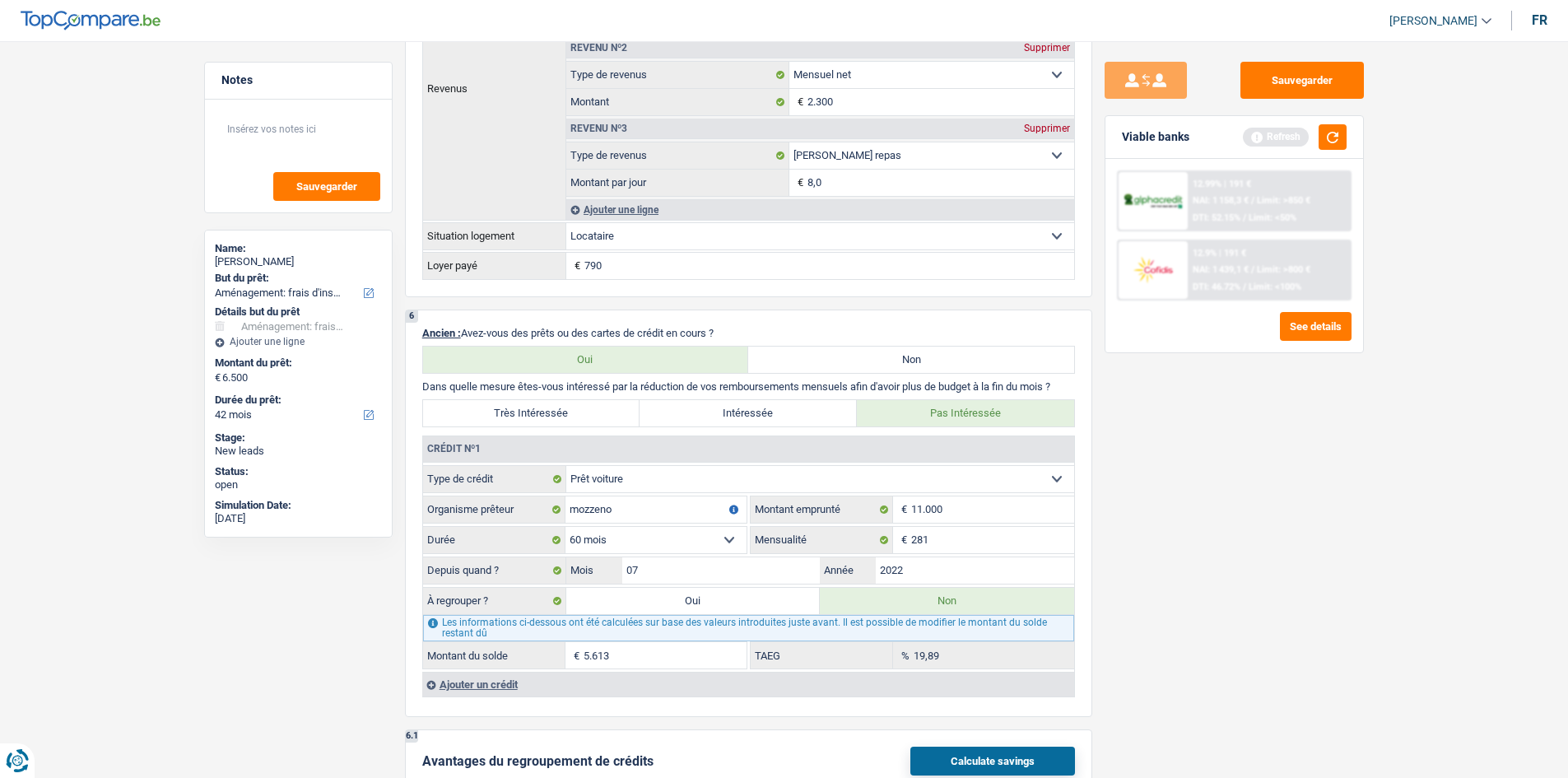 scroll, scrollTop: 1153, scrollLeft: 0, axis: vertical 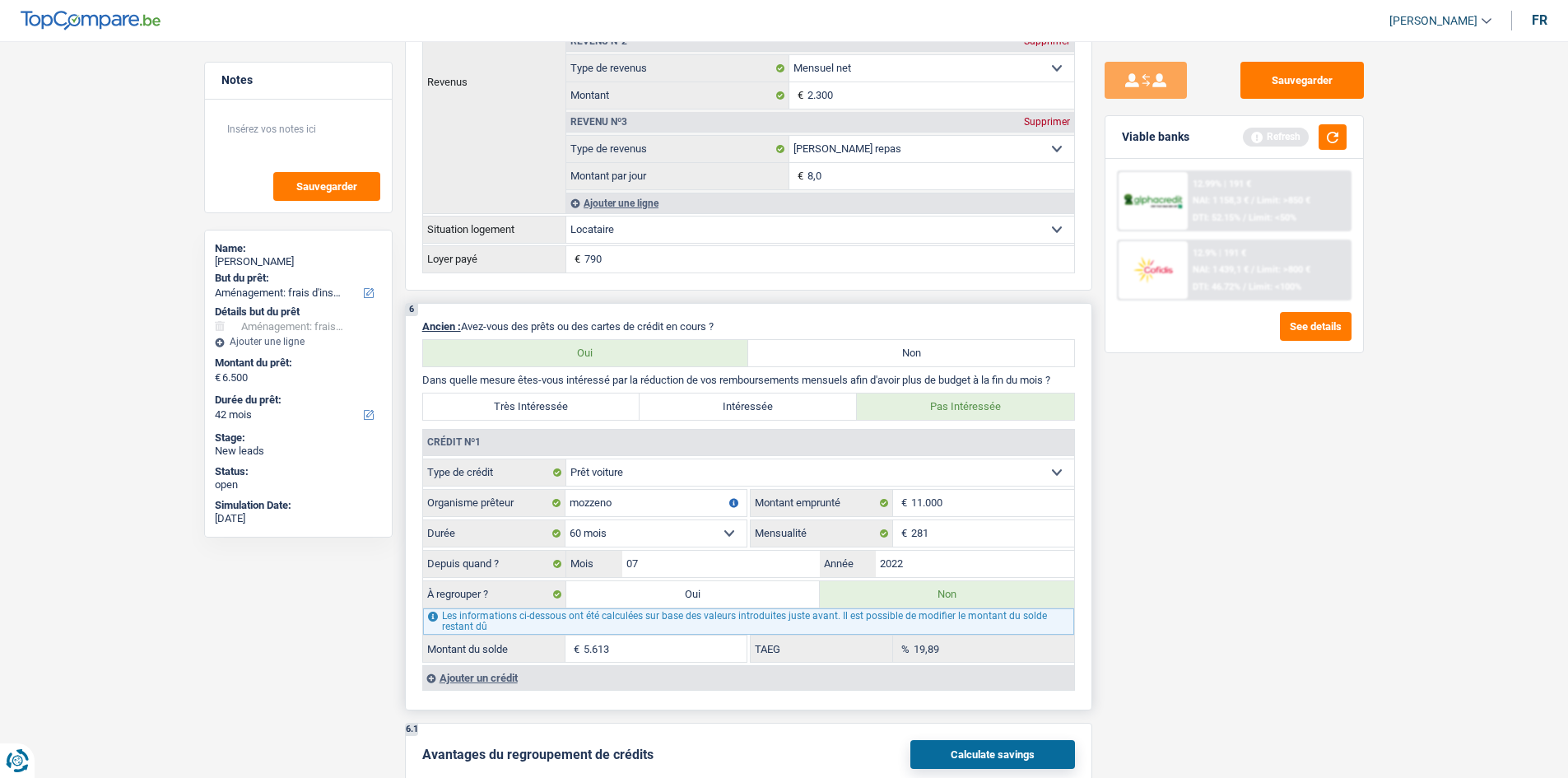click on "5.613" at bounding box center (665, 649) 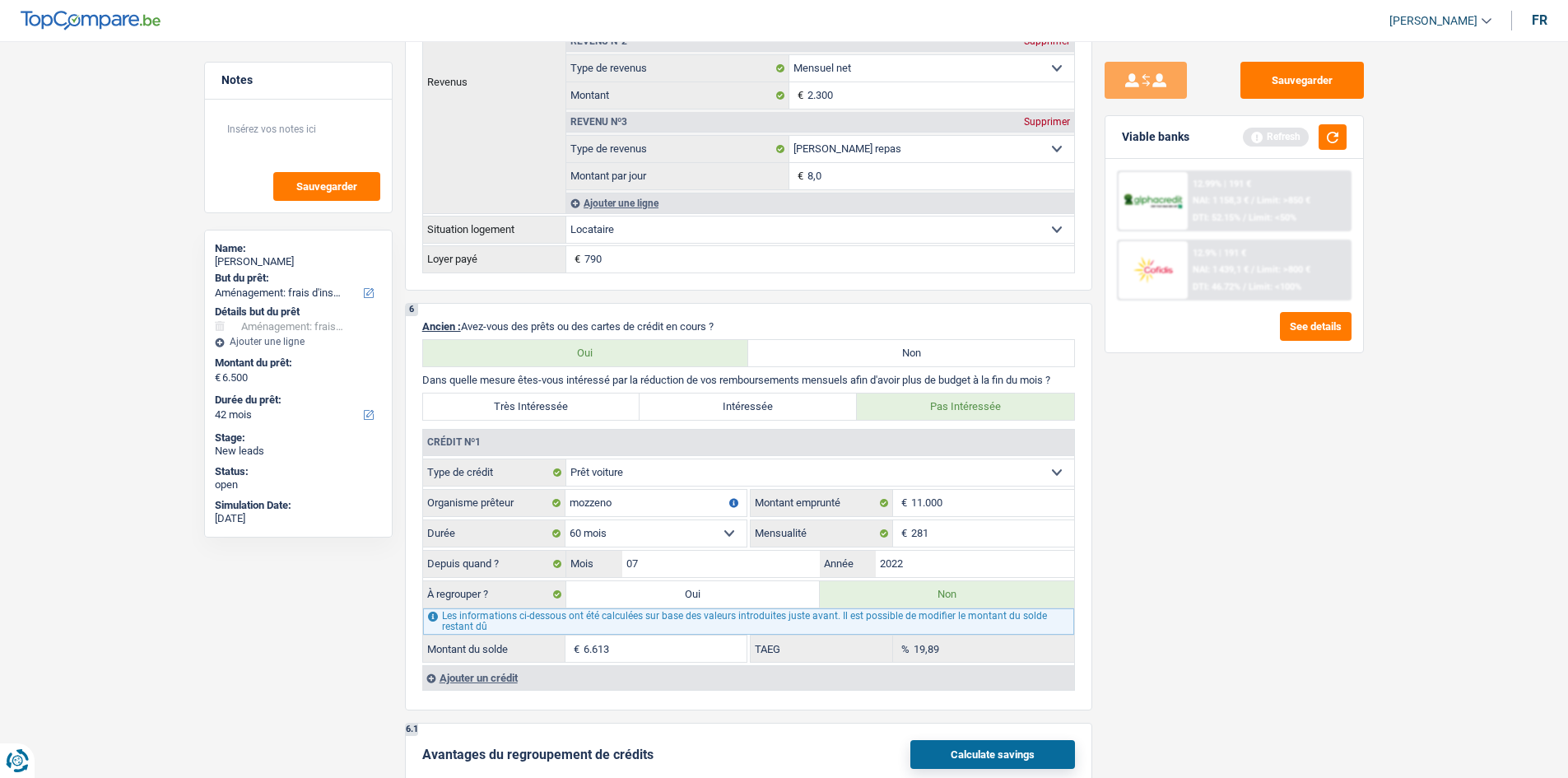 type on "6.613" 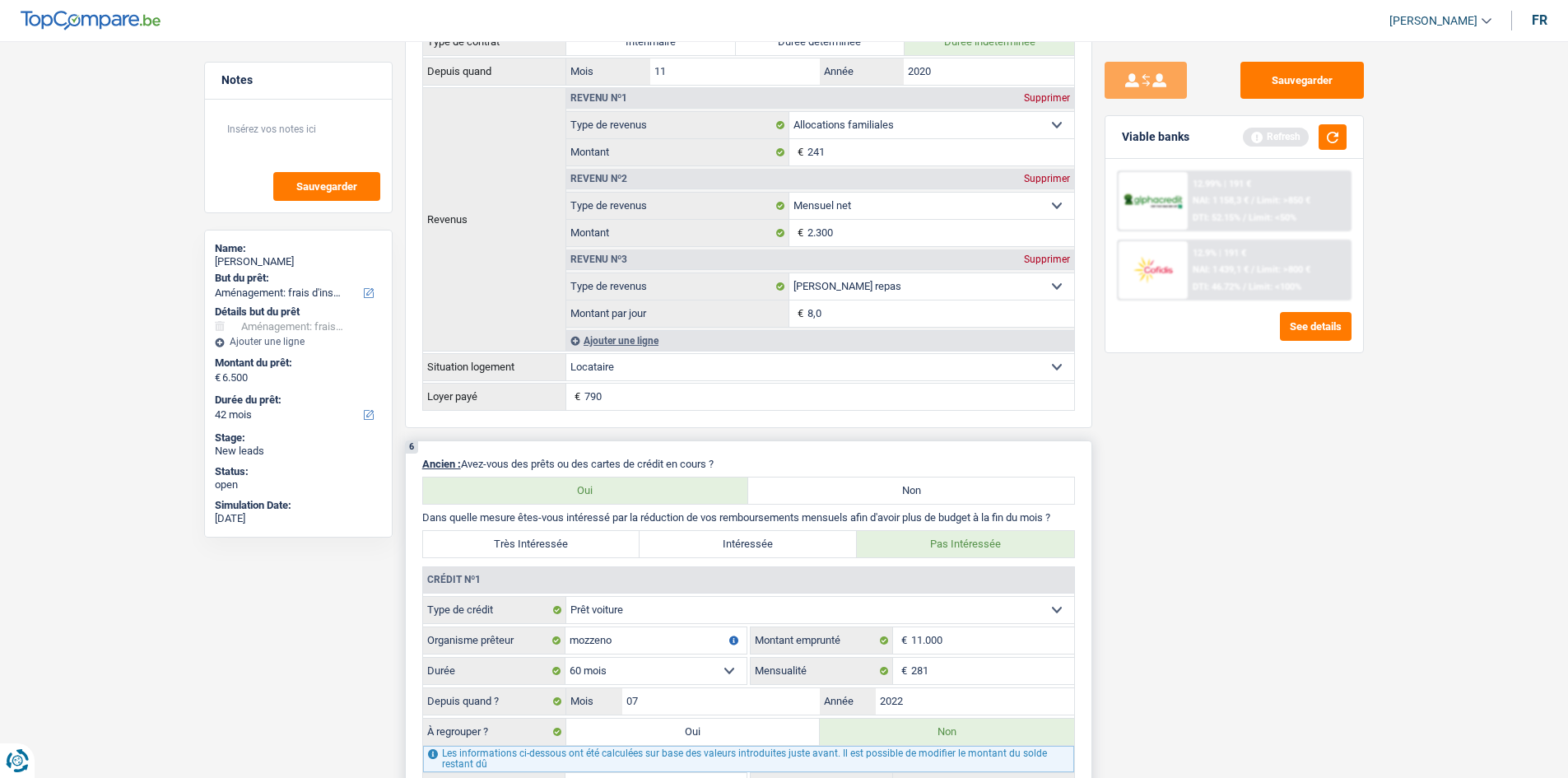 scroll, scrollTop: 1153, scrollLeft: 0, axis: vertical 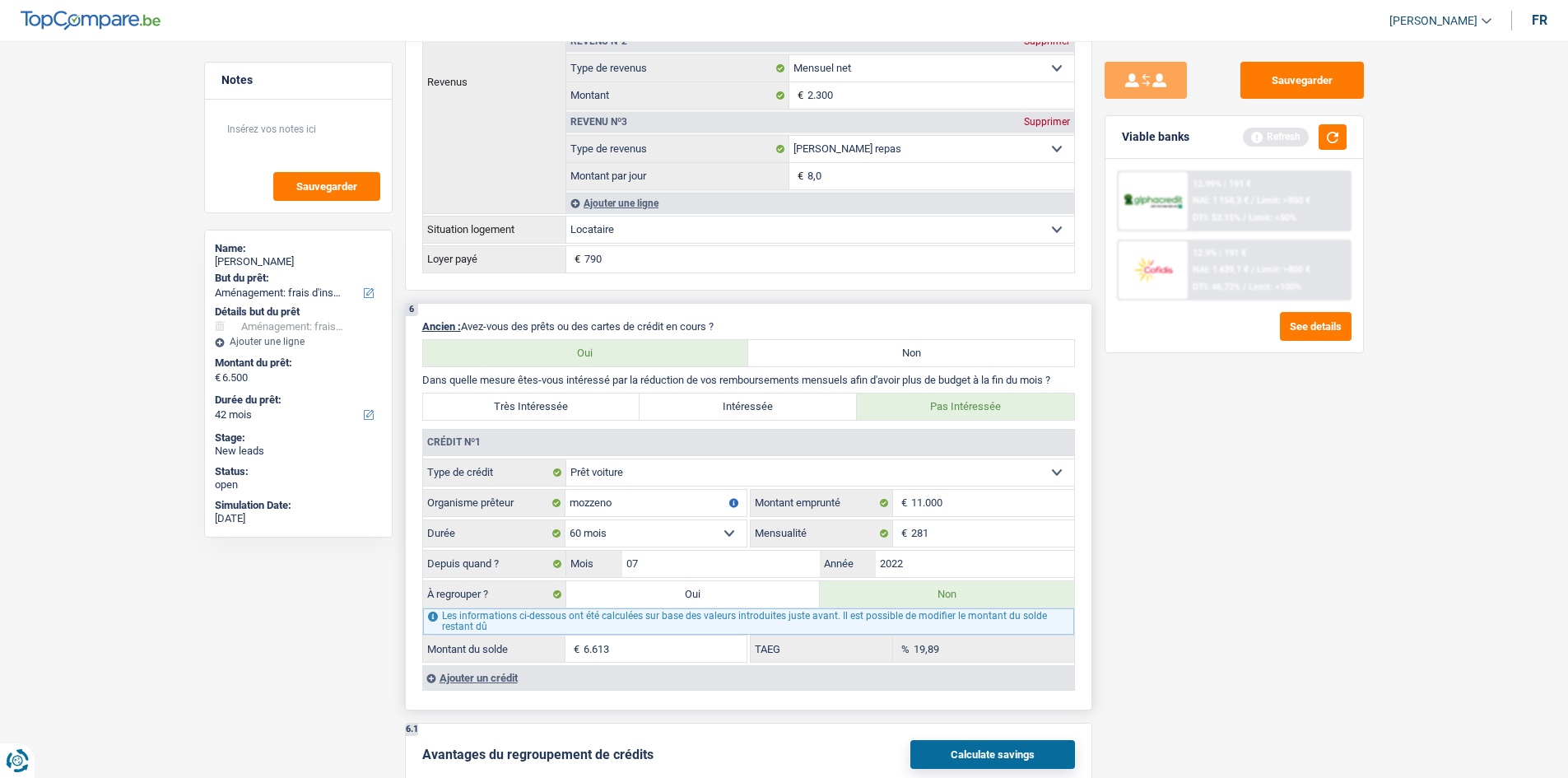 click on "Oui" at bounding box center (693, 594) 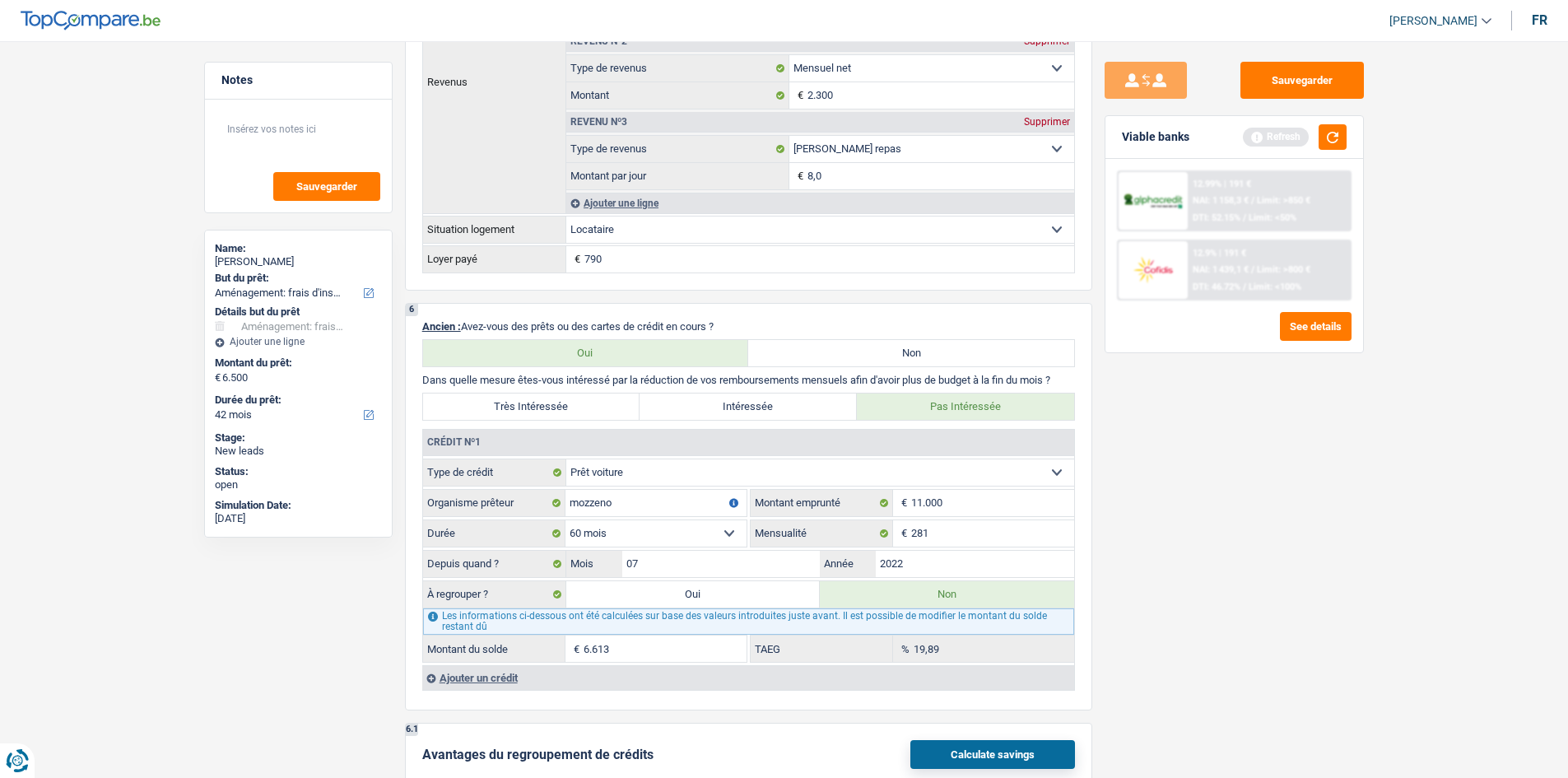 type 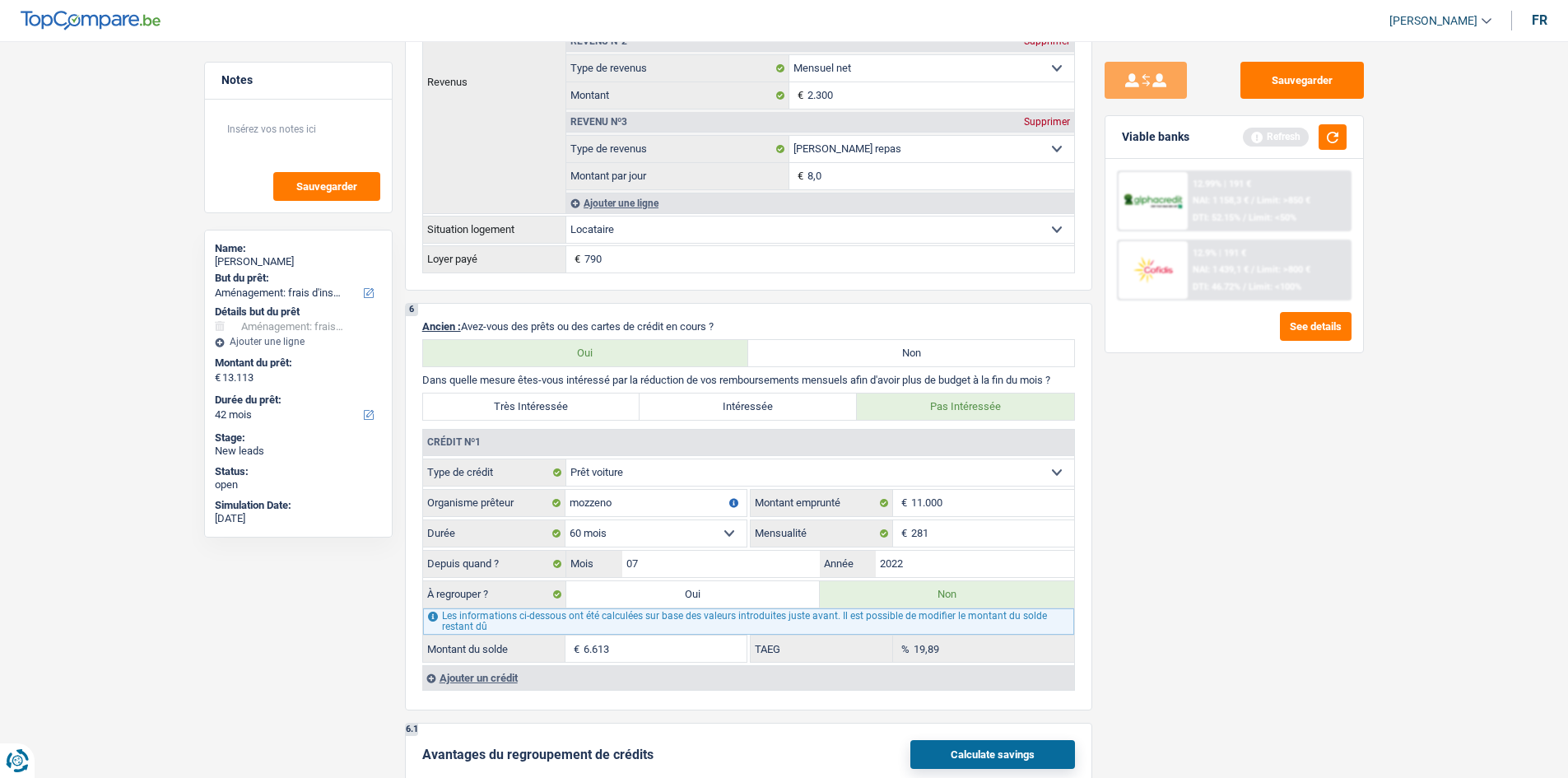 select on "refinancing" 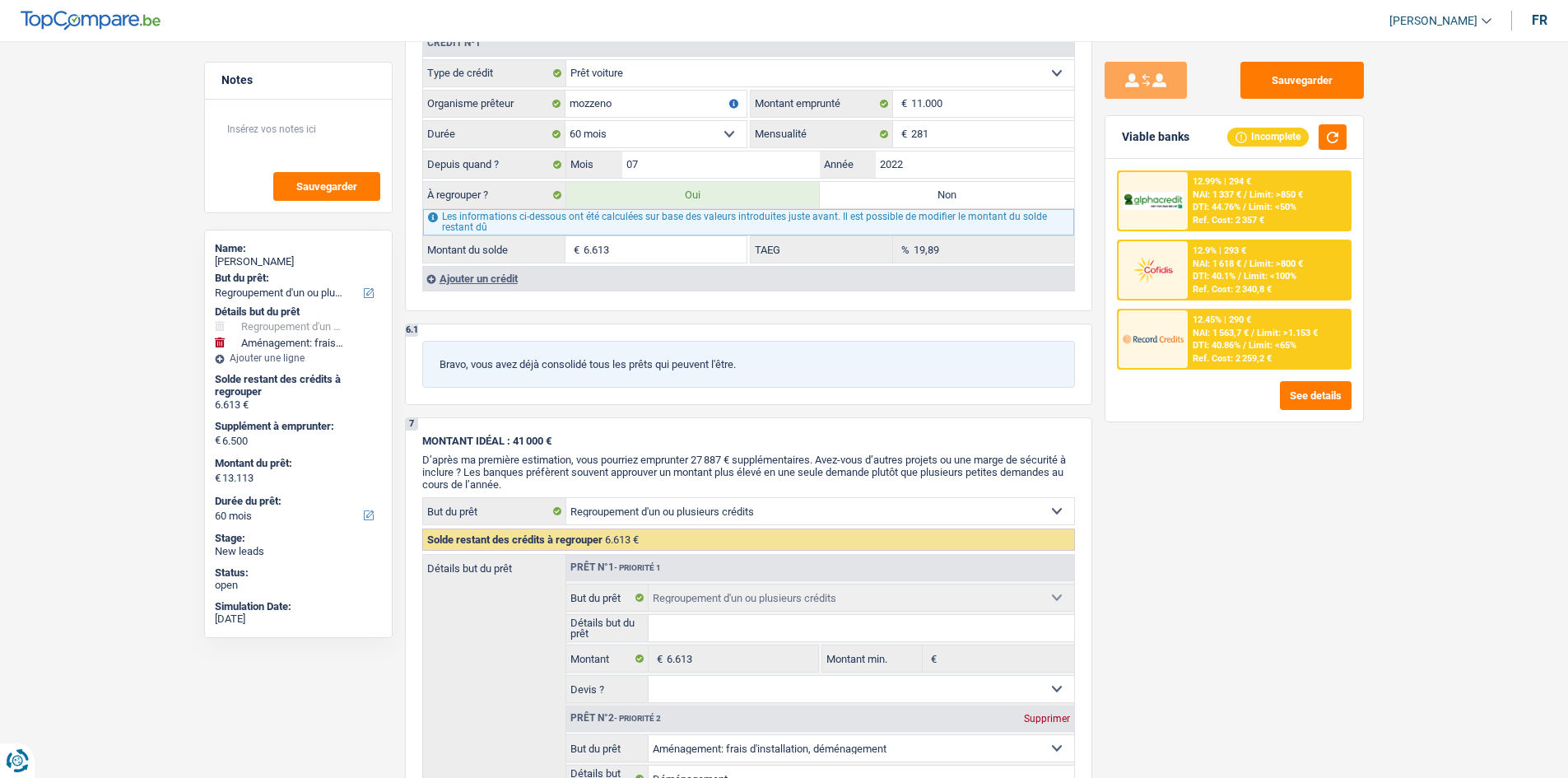 scroll, scrollTop: 1647, scrollLeft: 0, axis: vertical 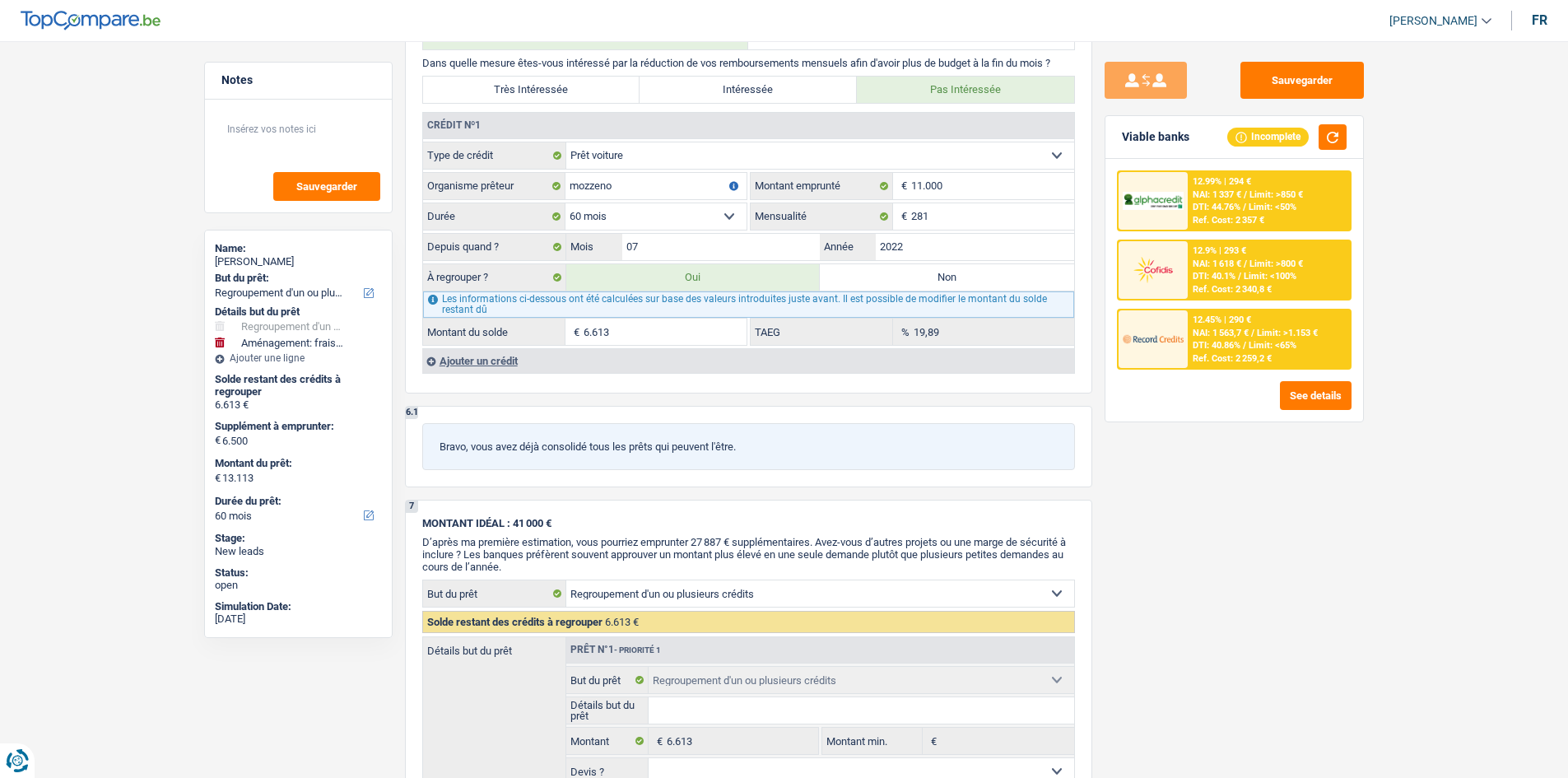 click on "12.45% | 290 €
NAI: 1 563,7 €
/
Limit: >1.153 €
DTI: 40.86%
/
Limit: <65%
Ref. Cost: 2 259,2 €" at bounding box center (1268, 339) 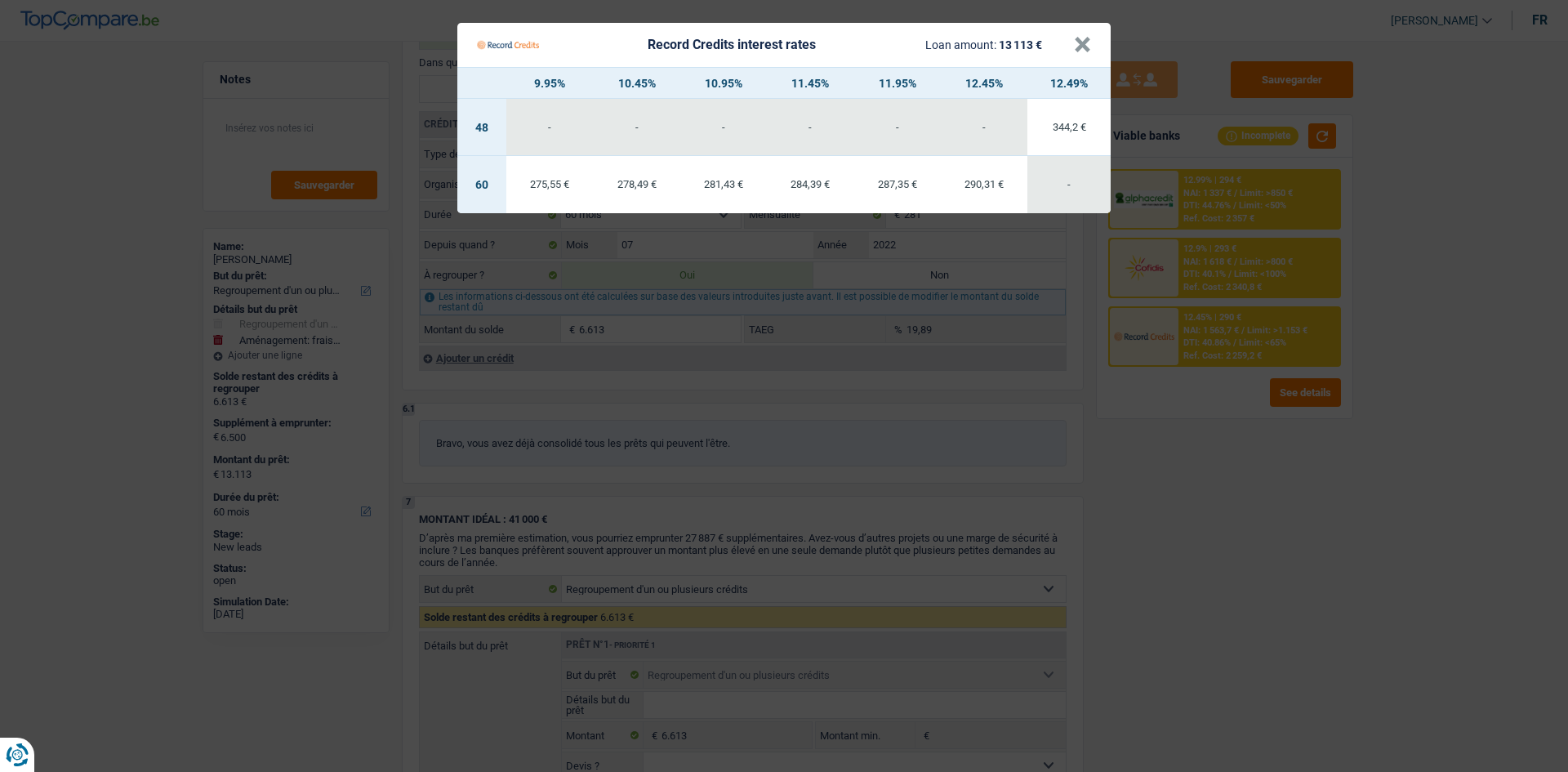 click on "Record Credits interest rates
Loan amount:
13 113 €
×
9.95%
10.45%
10.95%
11.45%
11.95%
12.45%
12.49%
48
-
-
-
-
-
-
344,2 €
60
275,55 €
278,49 €
-" at bounding box center (784, 386) 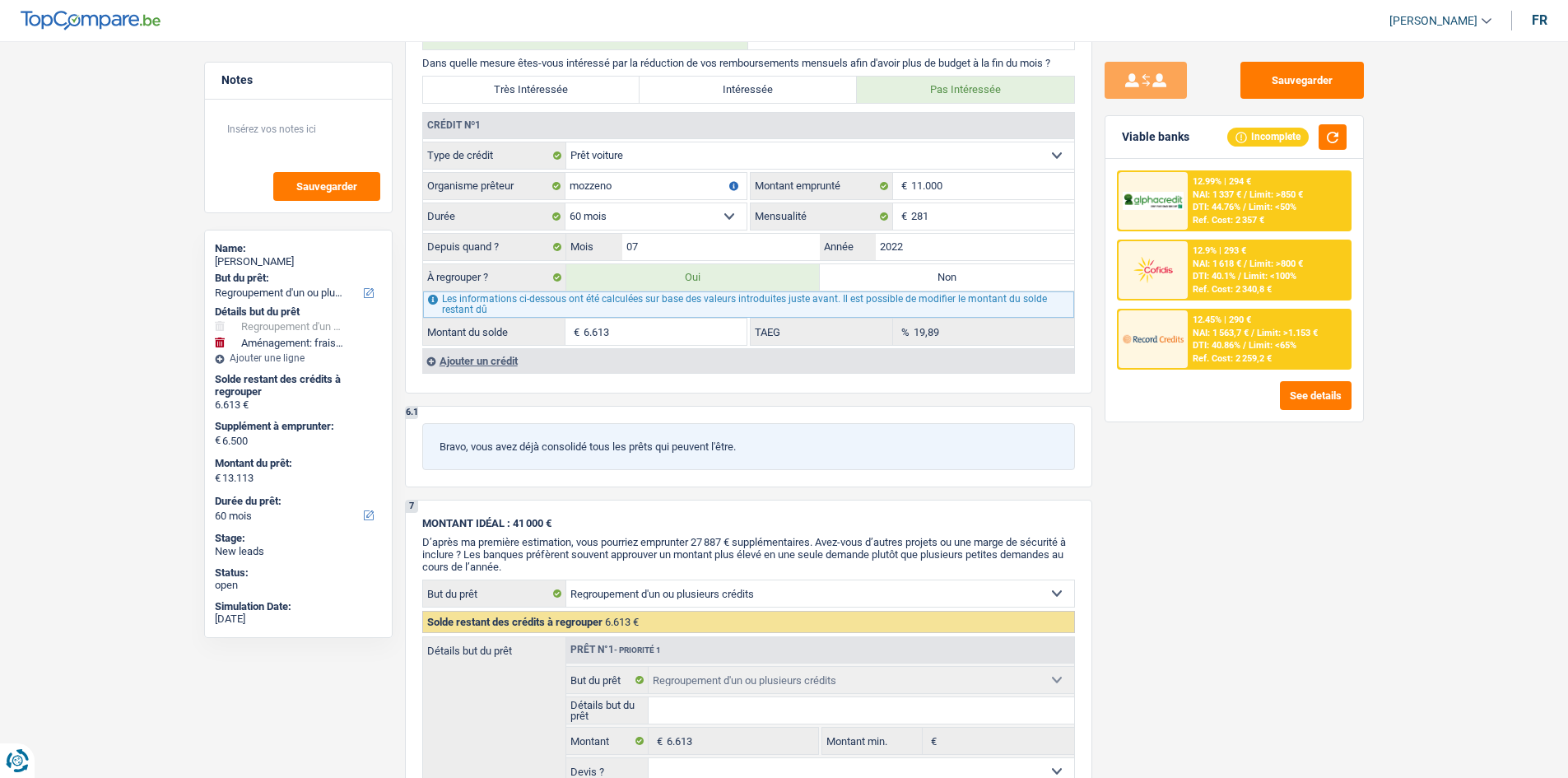 click on "Limit: <50%" at bounding box center [1273, 207] 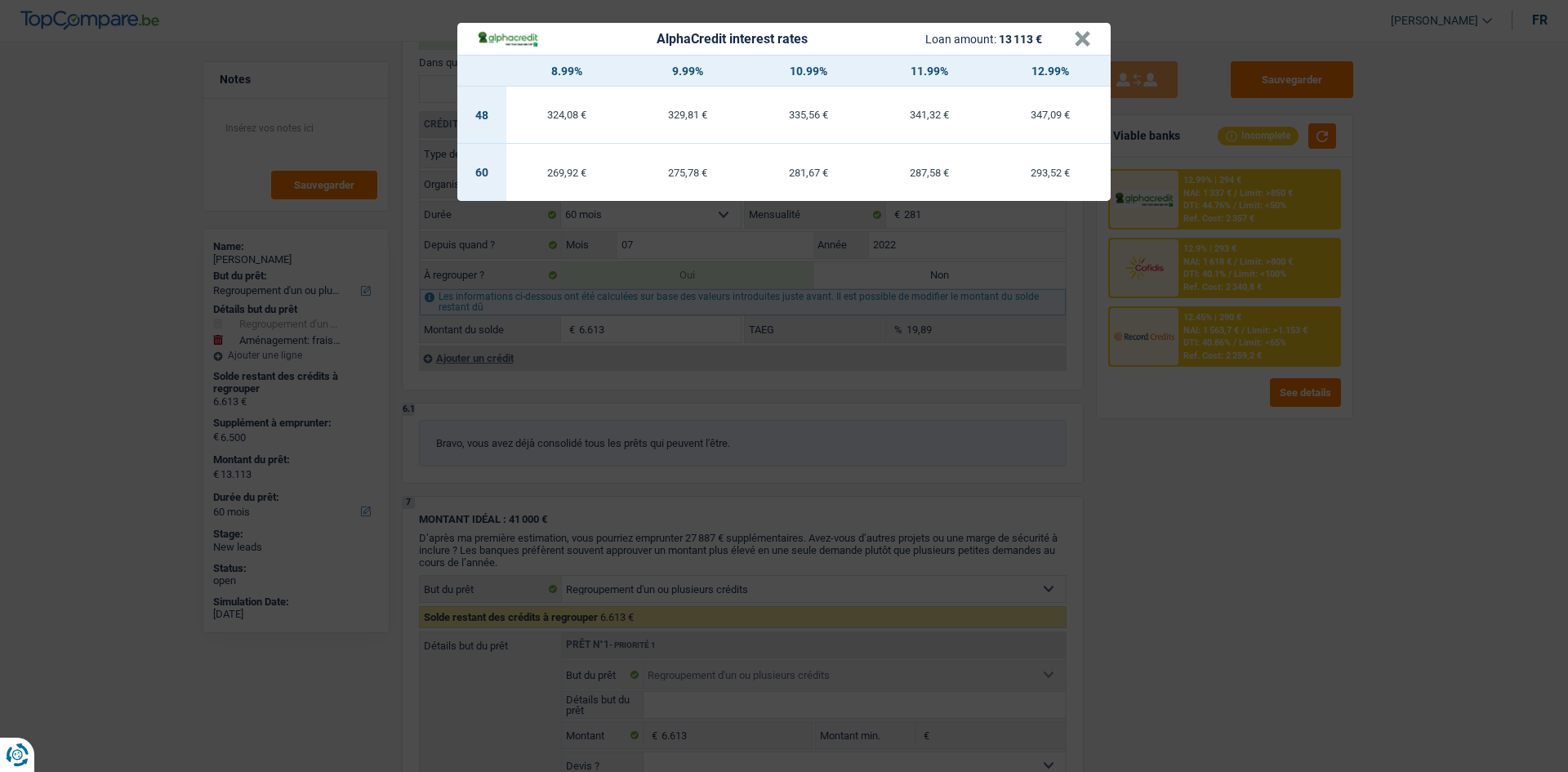 drag, startPoint x: 1210, startPoint y: 466, endPoint x: 1219, endPoint y: 451, distance: 17.492856 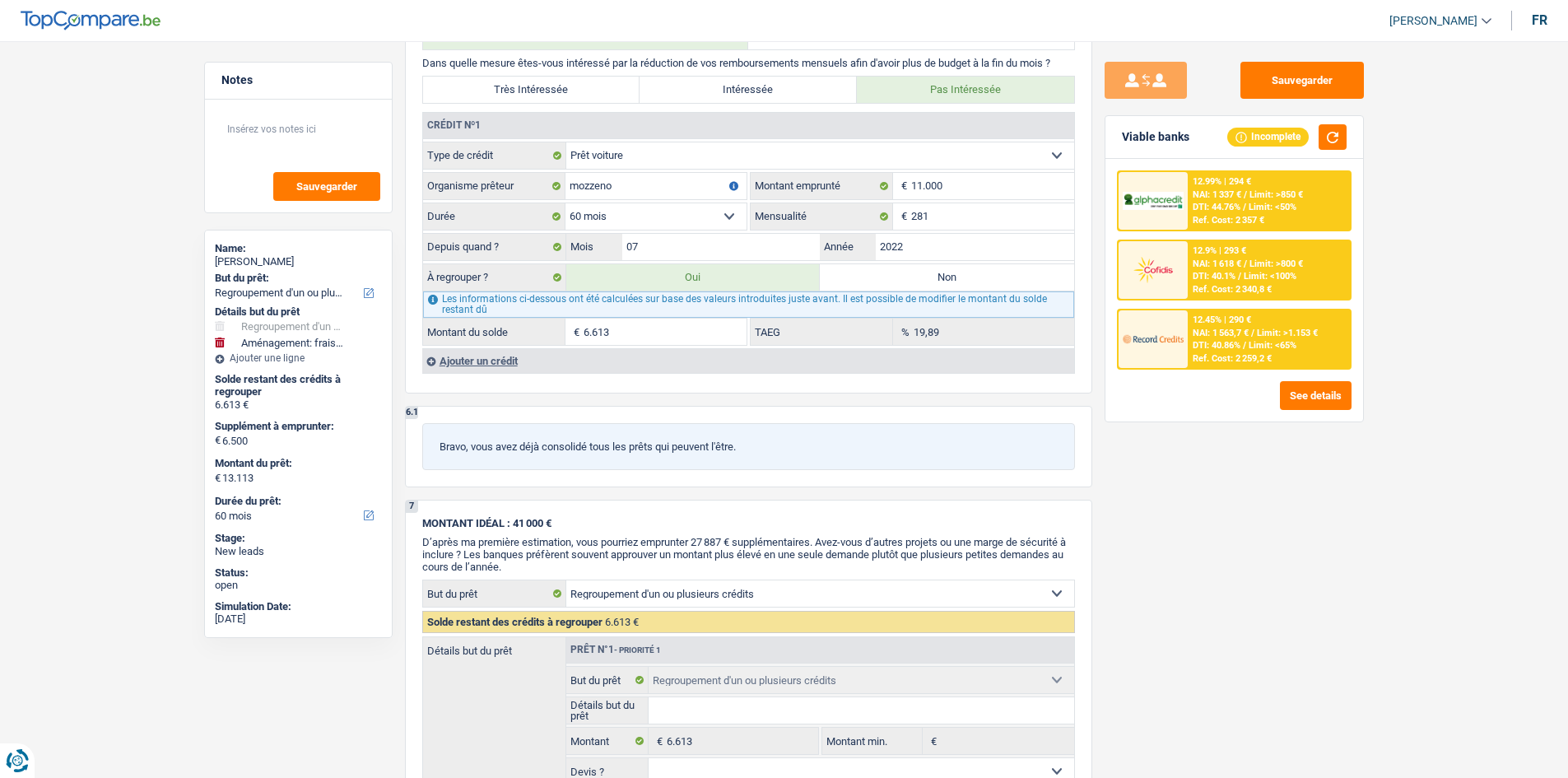 click on "Ref. Cost: 2 340,8 €" at bounding box center (1232, 289) 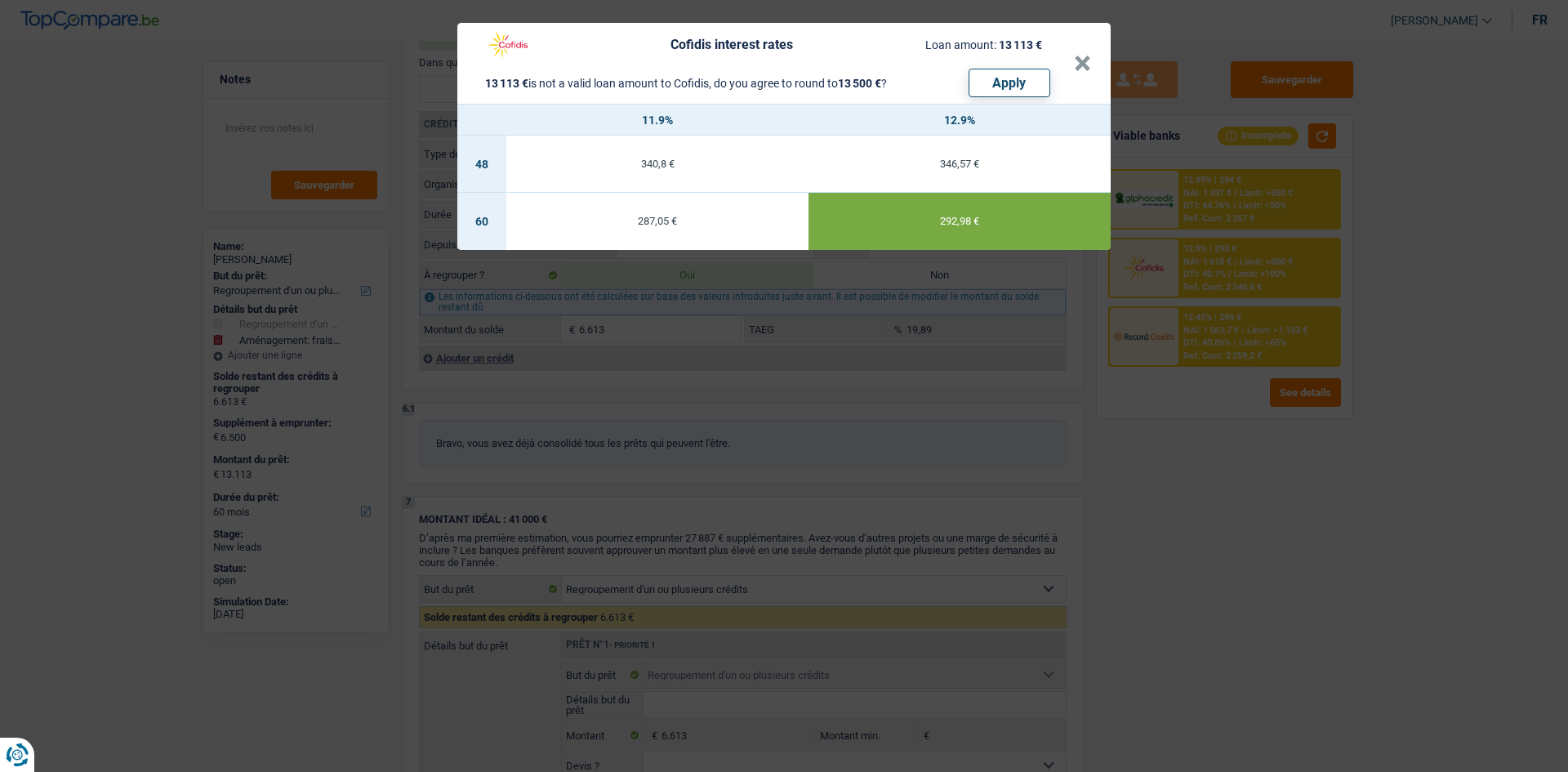 click on "Cofidis interest rates
Loan amount:
13 113 €
13 113 €  is not a valid loan amount to Cofidis, do you agree to round to  13 500 € ?
Apply
×
11.9%
12.9%
48
340,8 €
346,57 €
60
287,05 €
292,98 €" at bounding box center [784, 386] 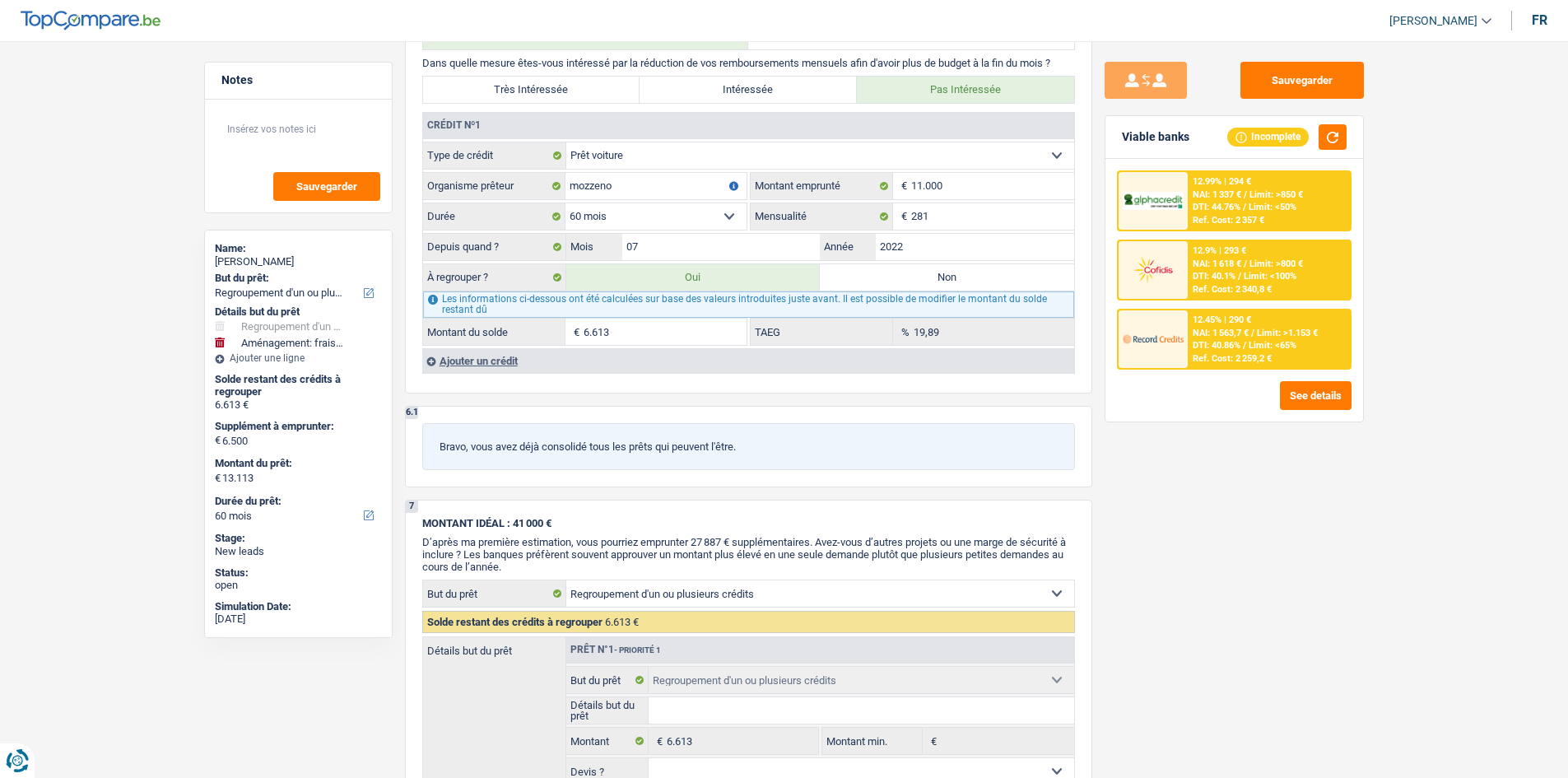 click on "12.9% | 293 €
NAI: 1 618 €
/
Limit: >800 €
DTI: 40.1%
/
Limit: <100%
Ref. Cost: 2 340,8 €" at bounding box center (1268, 270) 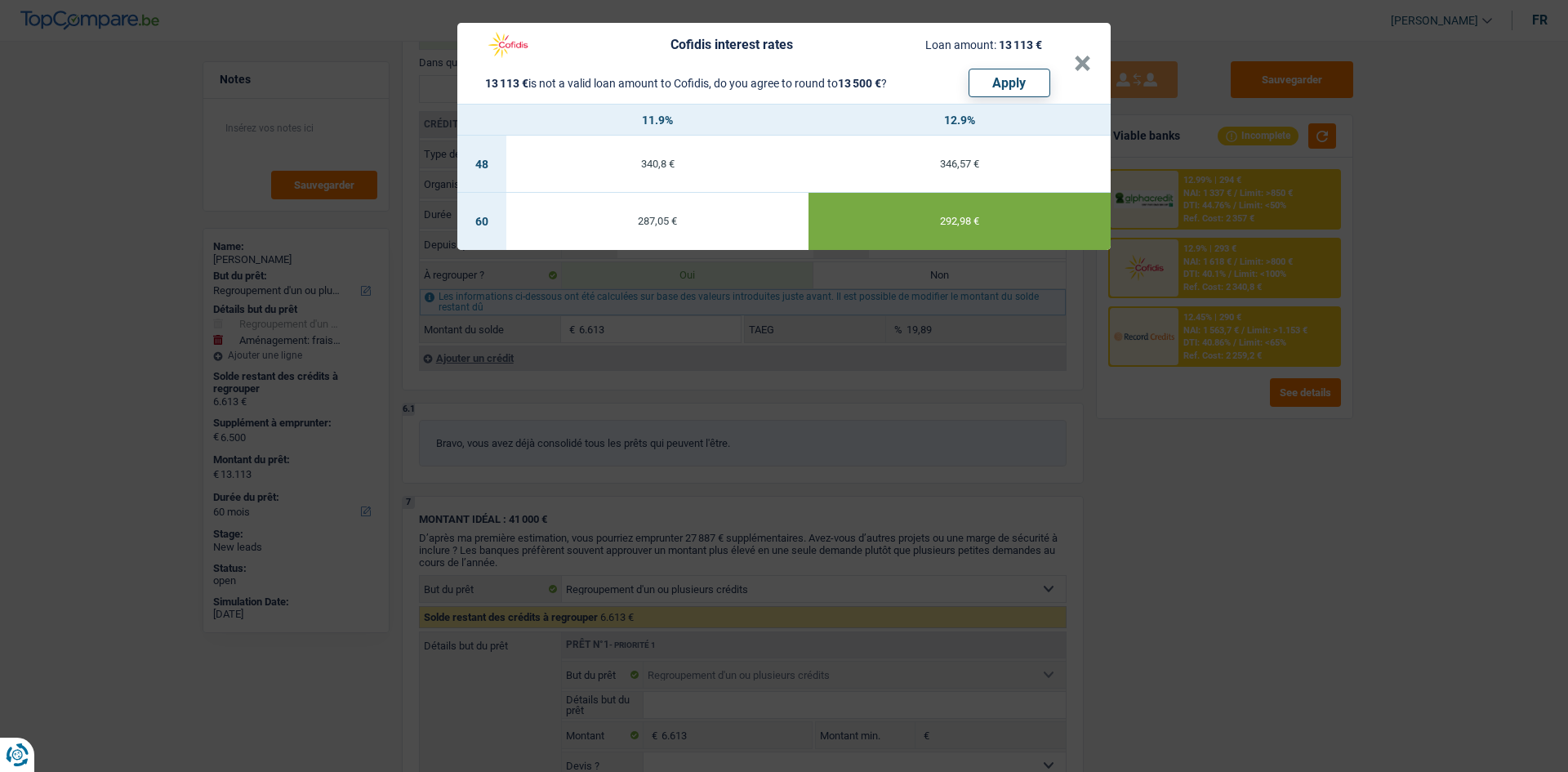 click on "Cofidis interest rates
Loan amount:
13 113 €
13 113 €  is not a valid loan amount to Cofidis, do you agree to round to  13 500 € ?
Apply
×
11.9%
12.9%
48
340,8 €
346,57 €
60
287,05 €
292,98 €" at bounding box center [784, 386] 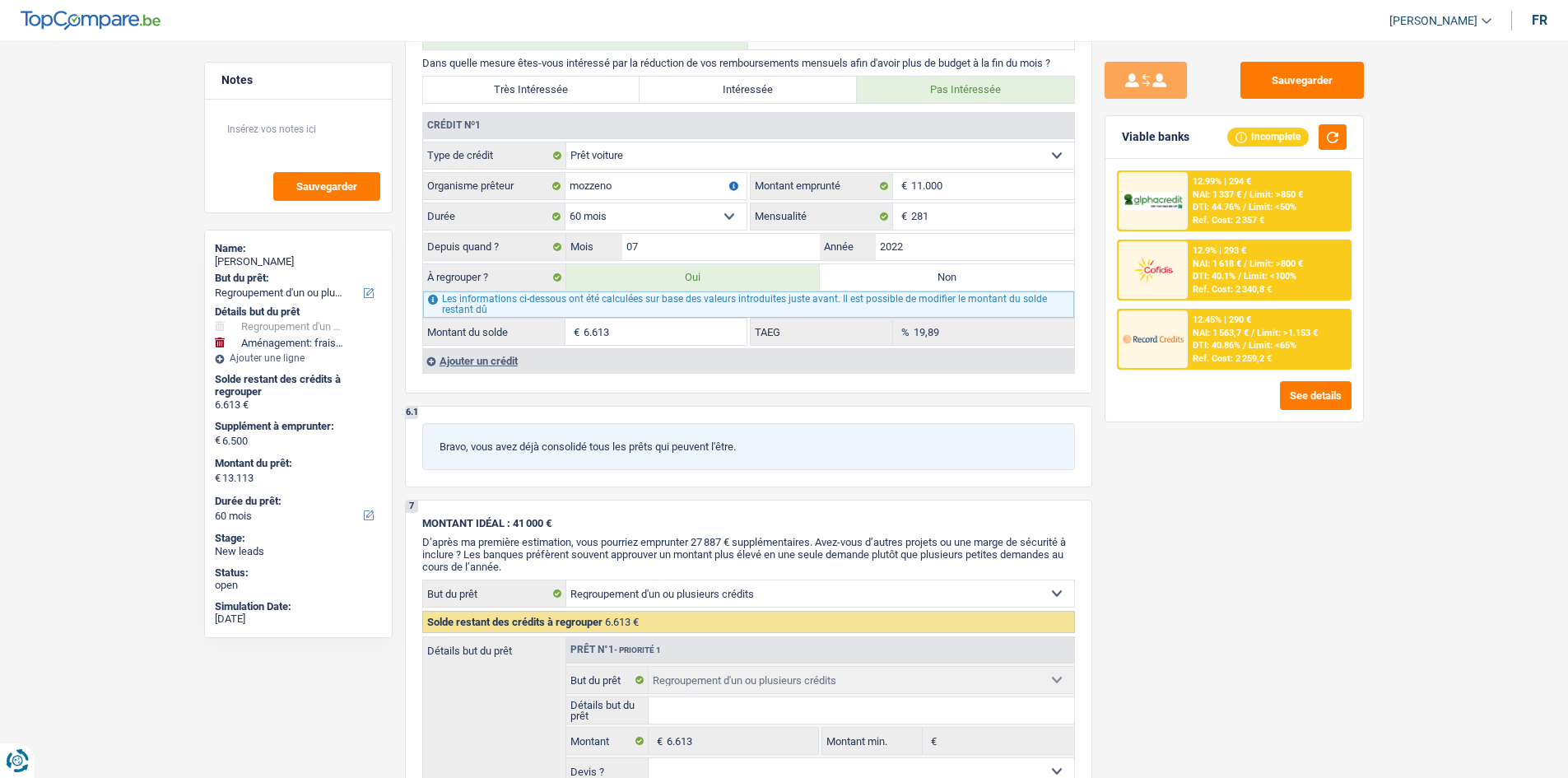 click on "DTI: 40.86%" at bounding box center [1217, 345] 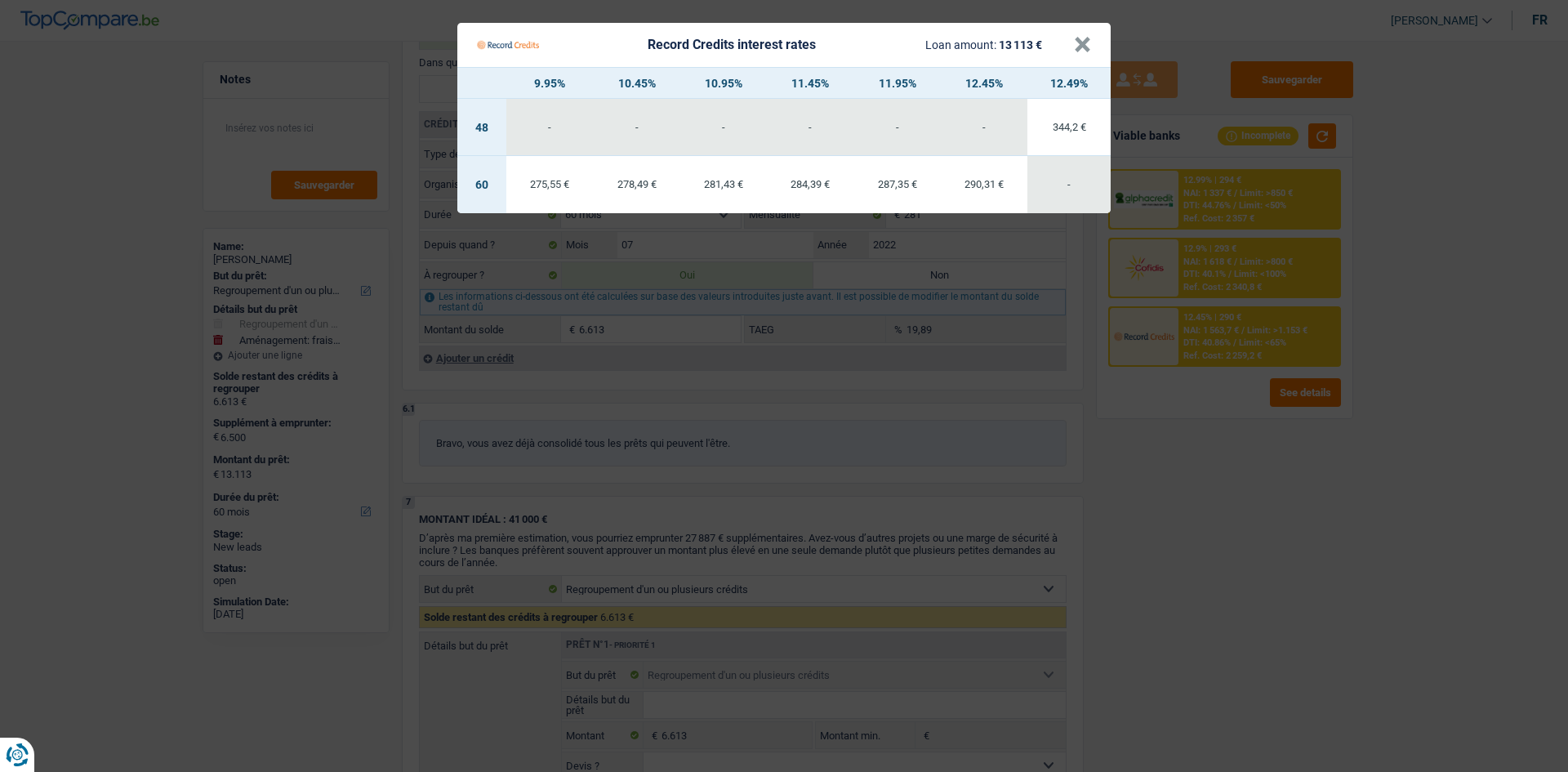 drag, startPoint x: 1204, startPoint y: 567, endPoint x: 1206, endPoint y: 540, distance: 27.07397 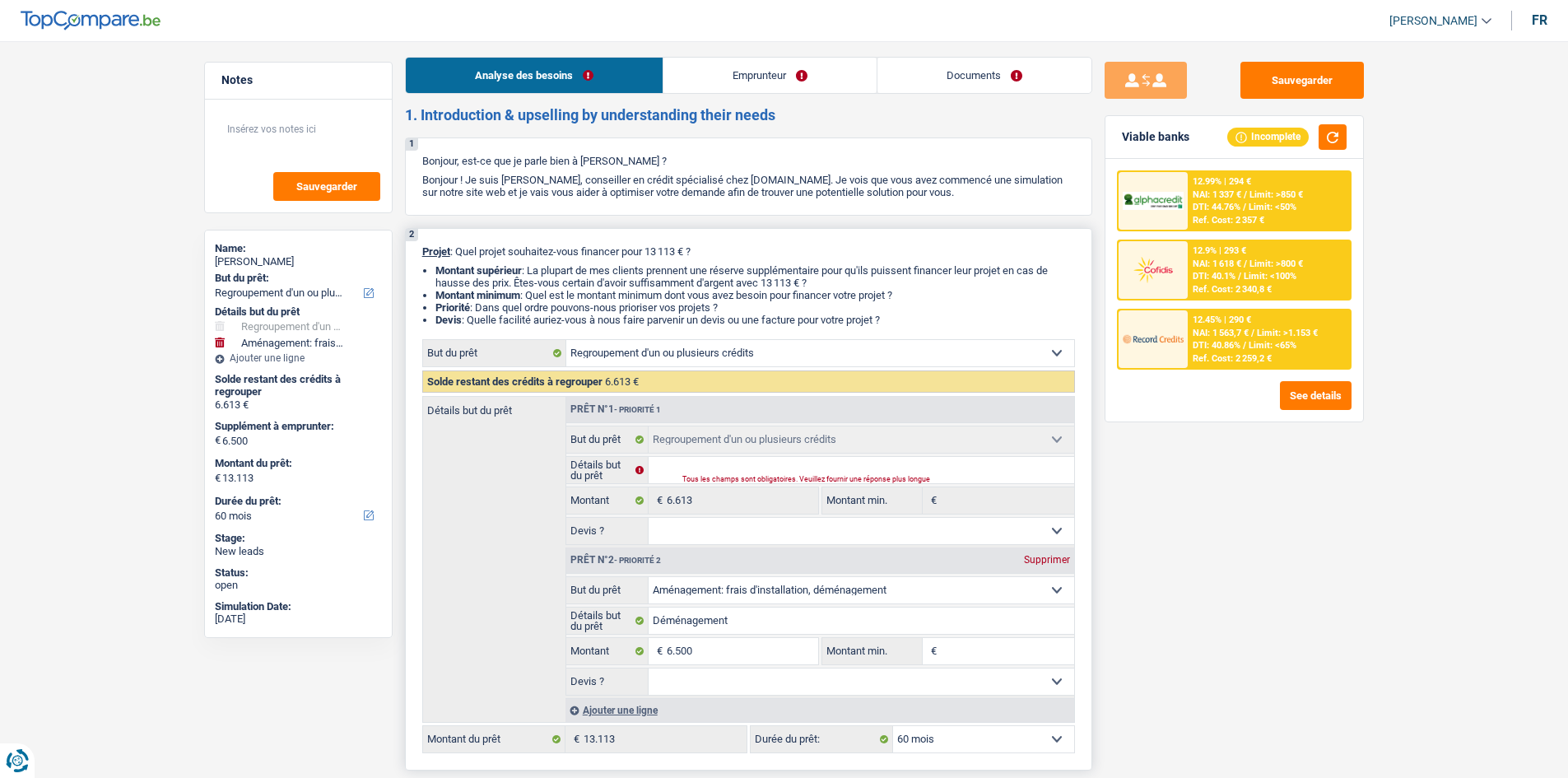 scroll, scrollTop: 0, scrollLeft: 0, axis: both 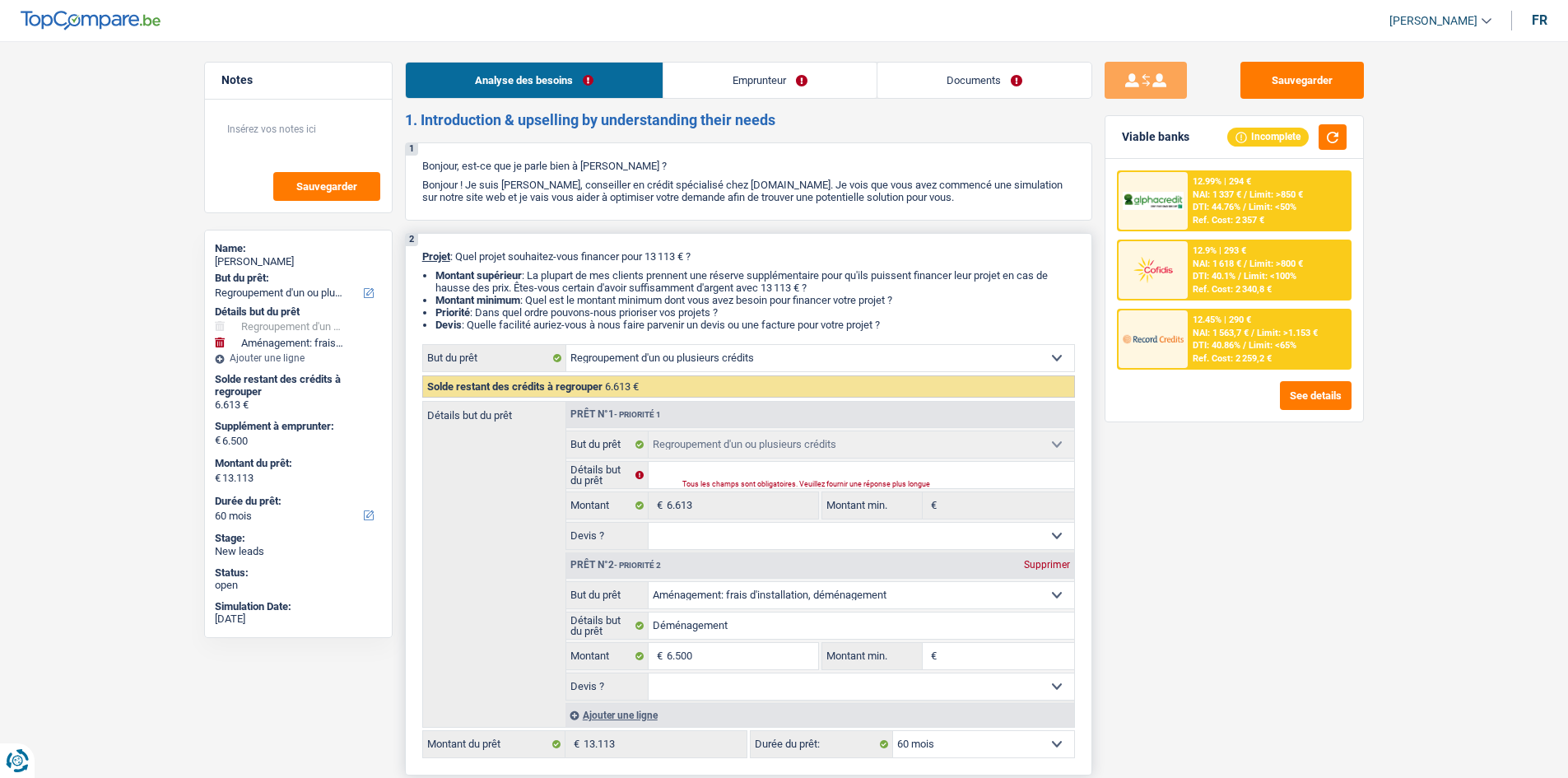 click on "Documents" at bounding box center (984, 80) 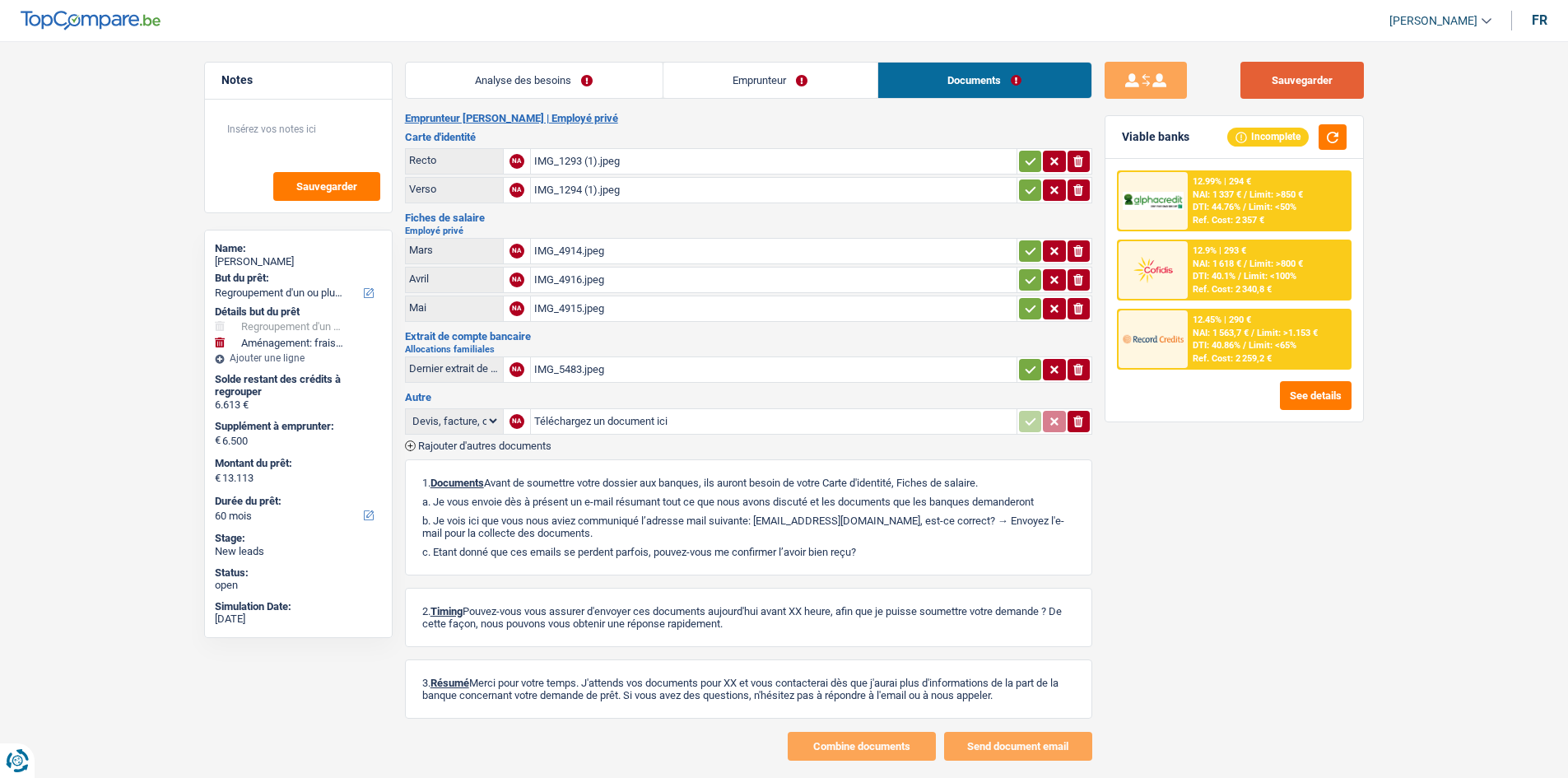 click on "Sauvegarder" at bounding box center [1302, 80] 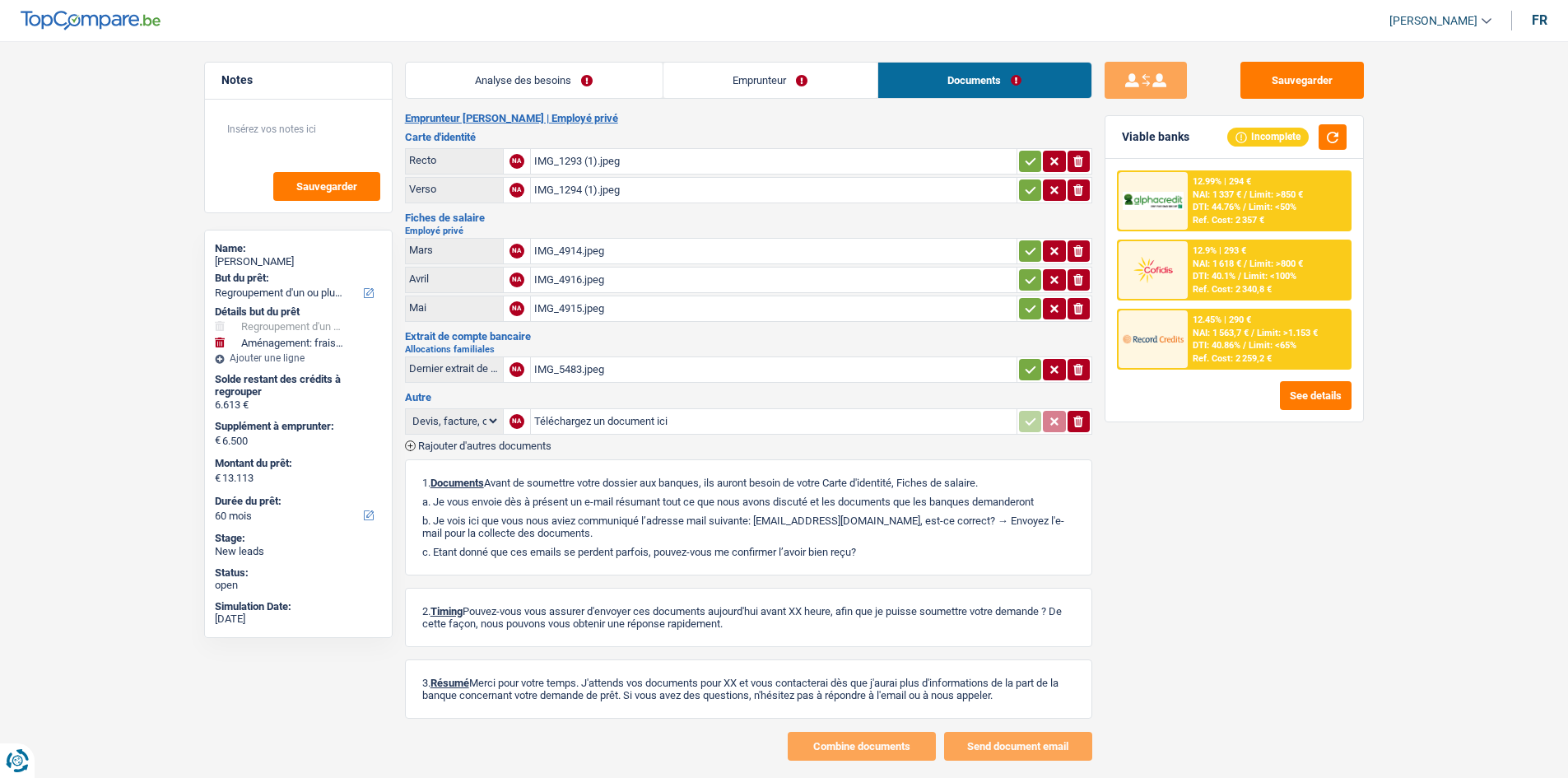 click on "IMG_1293 (1).jpeg" at bounding box center [774, 161] 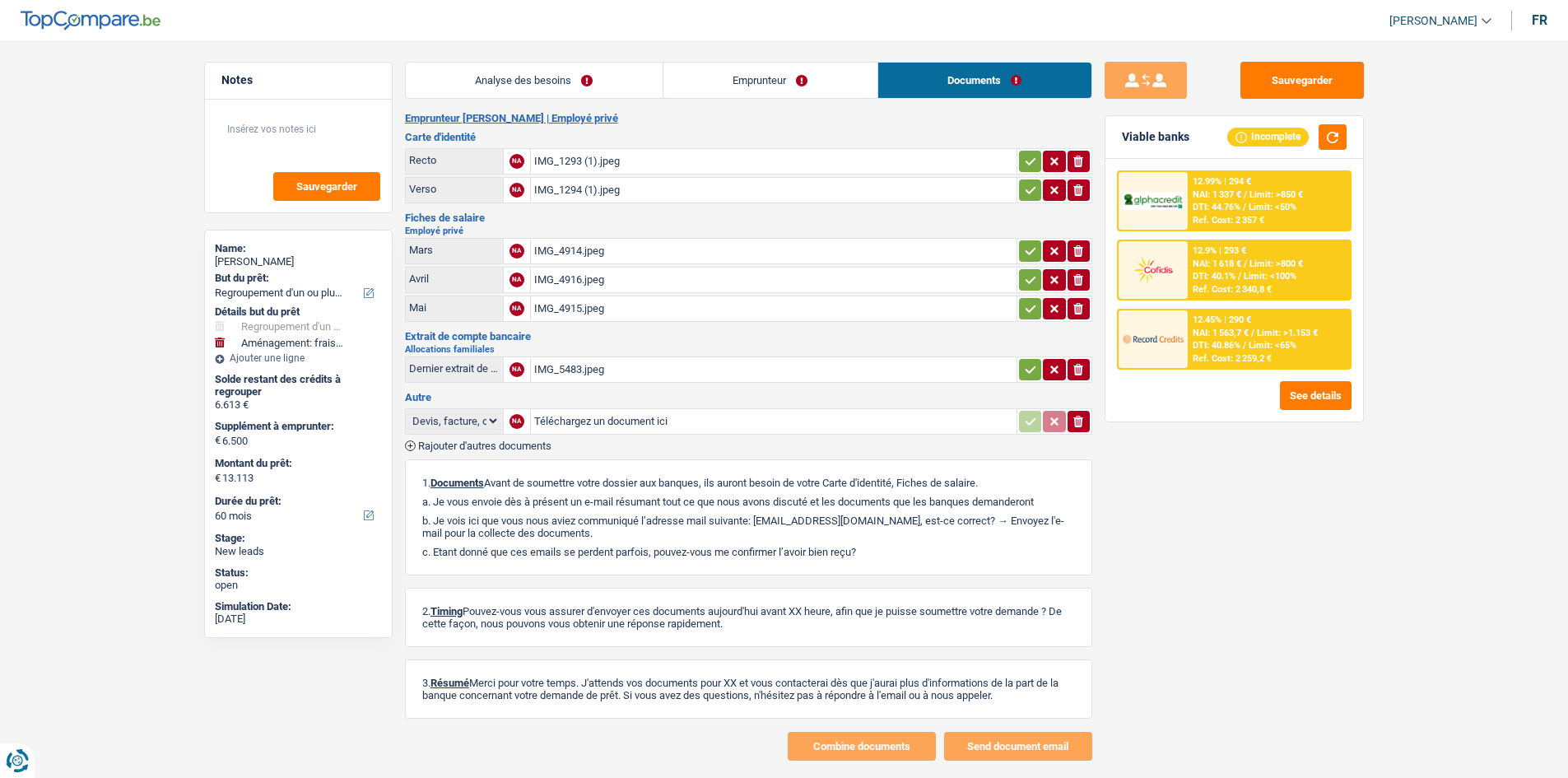 click on "IMG_4914.jpeg" at bounding box center [774, 251] 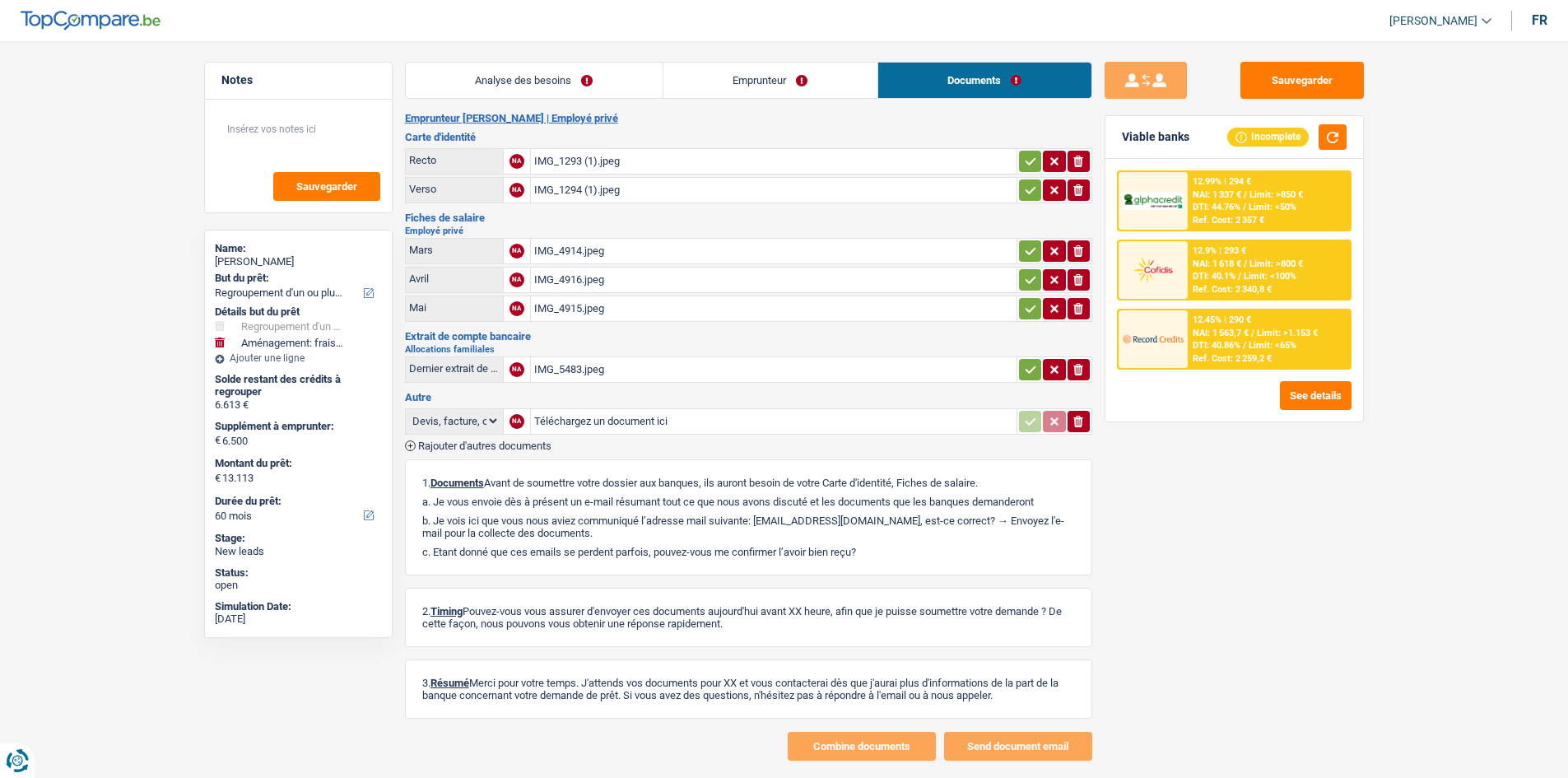 click on "IMG_4915.jpeg" at bounding box center [774, 309] 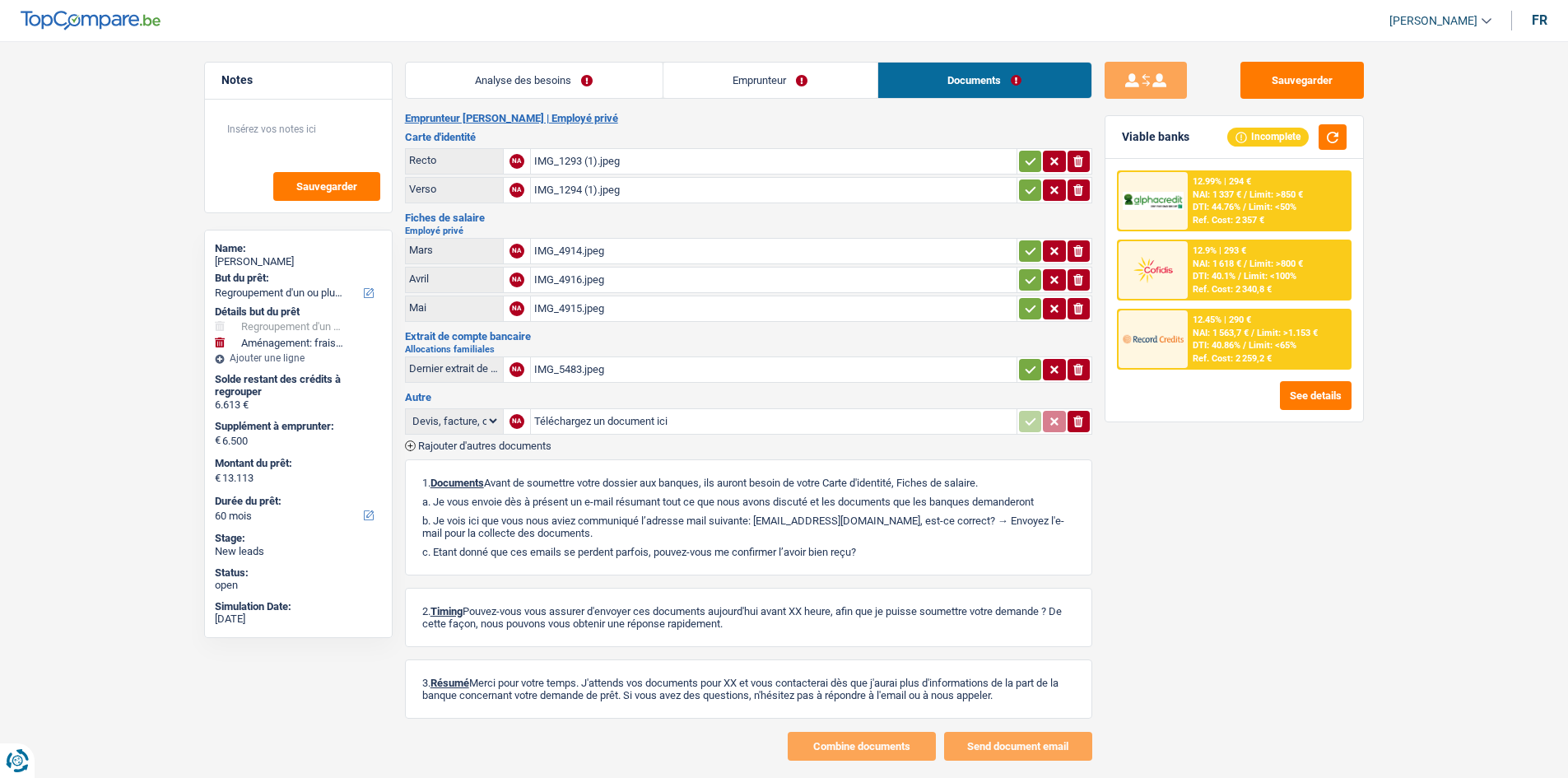 click on "IMG_5483.jpeg" at bounding box center (774, 370) 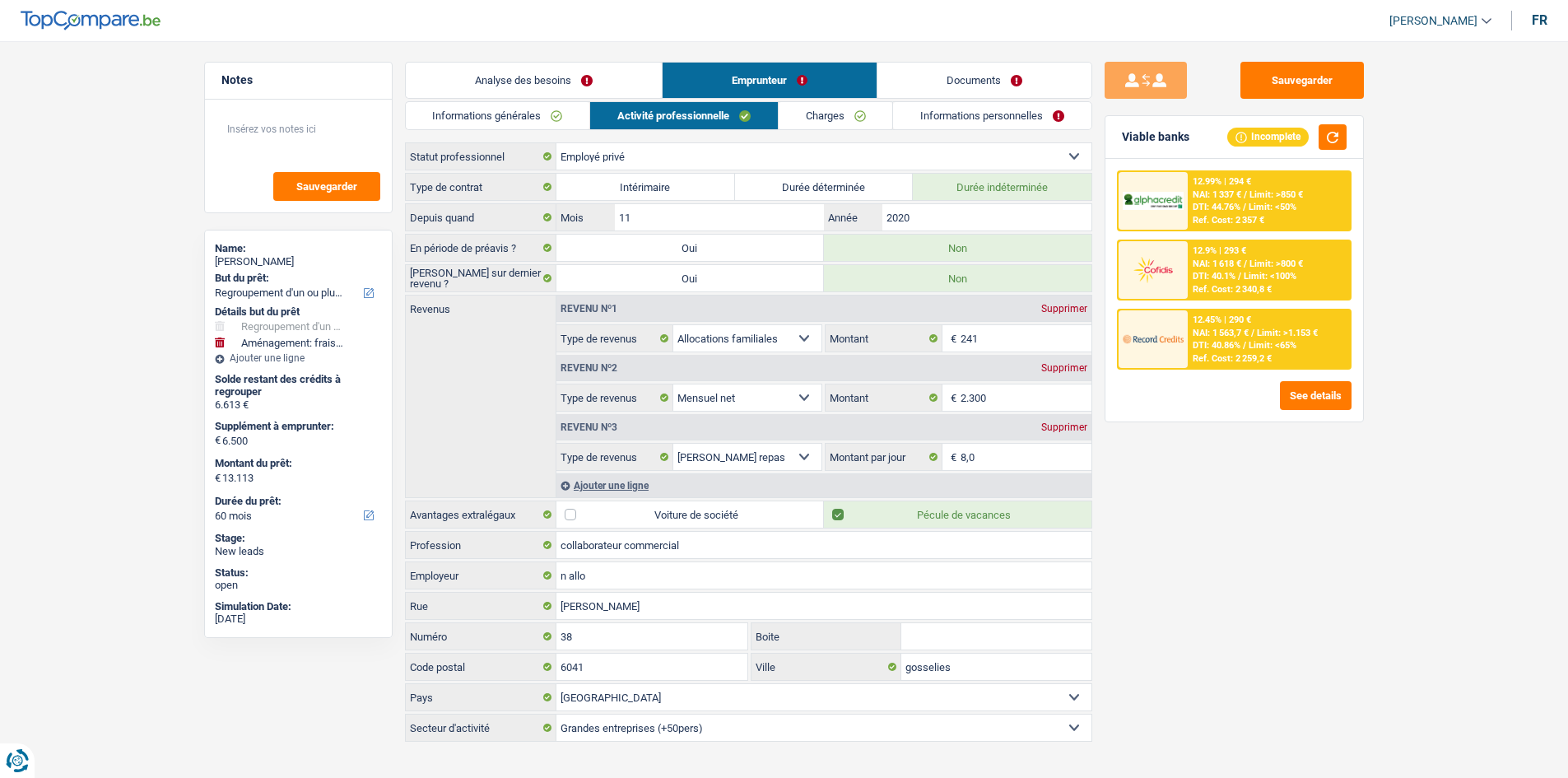 click on "Sauvegarder
Viable banks
Incomplete
12.99% | 294 €
NAI: 1 337 €
/
Limit: >850 €
DTI: 44.76%
/
Limit: <50%
Ref. Cost: 2 357 €
12.9% | 293 €
NAI: 1 618 €
/
Limit: >800 €
DTI: 40.1%
/               /       /" at bounding box center [1234, 404] 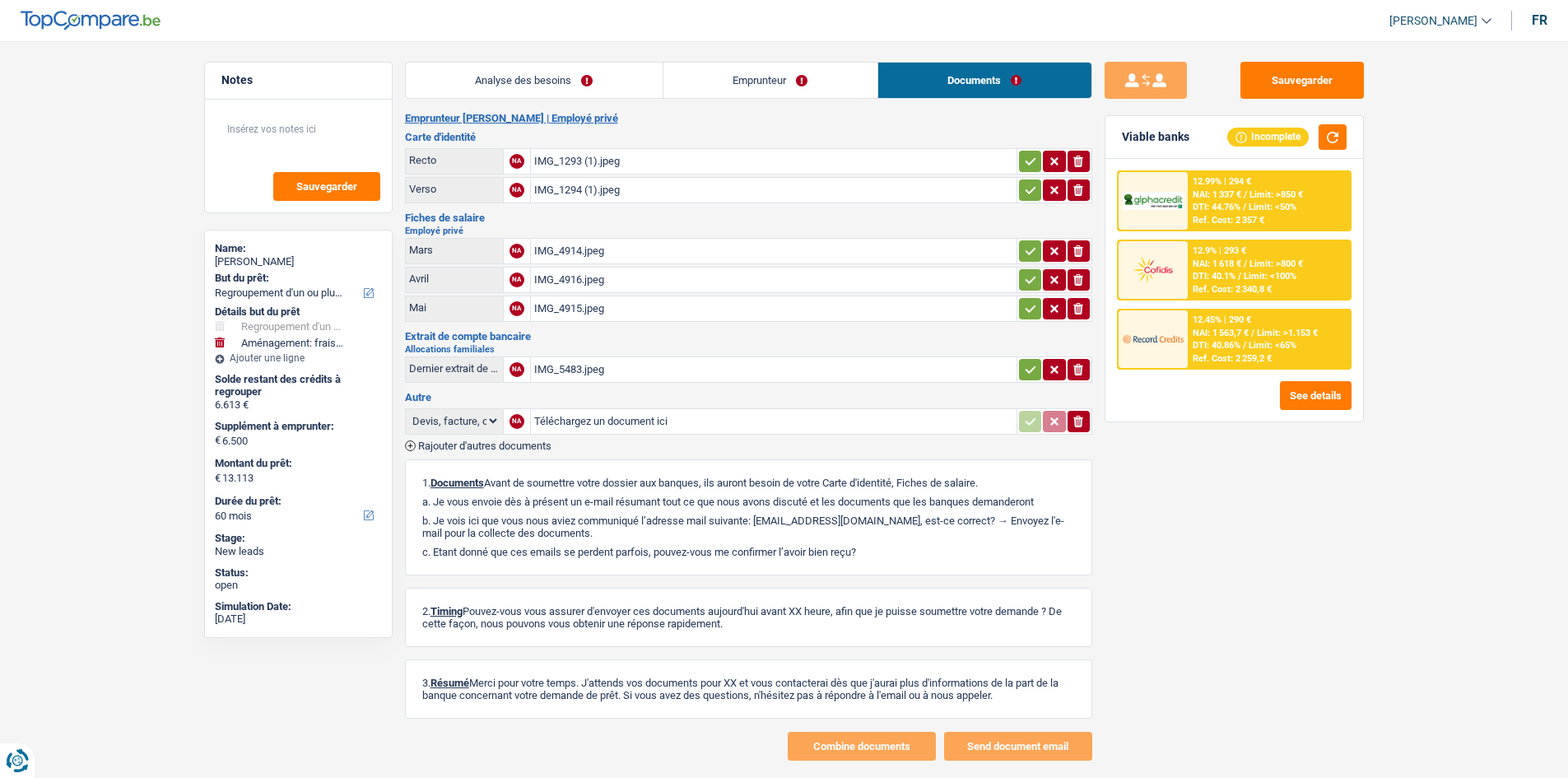 click on "Emprunteur" at bounding box center [770, 80] 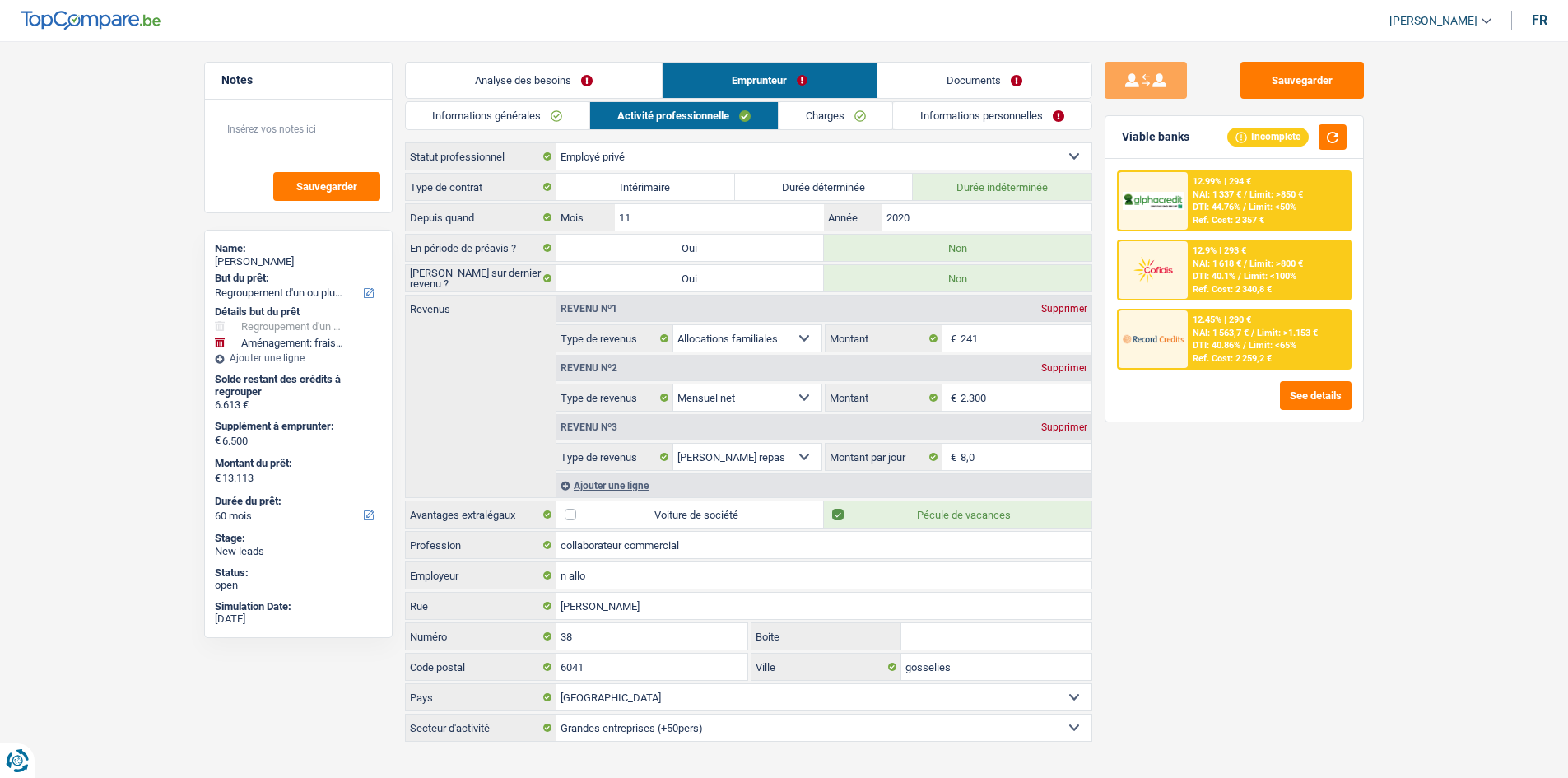 click on "Ouvrier Employé privé Employé public Invalide Indépendant Pensionné Chômeur Mutuelle Femme au foyer Sans profession Allocataire sécurité/Intégration social (SPF Sécurité Sociale, CPAS) Etudiant Profession libérale Commerçant Rentier Pré-pensionné
Sélectionner une option" at bounding box center (824, 156) 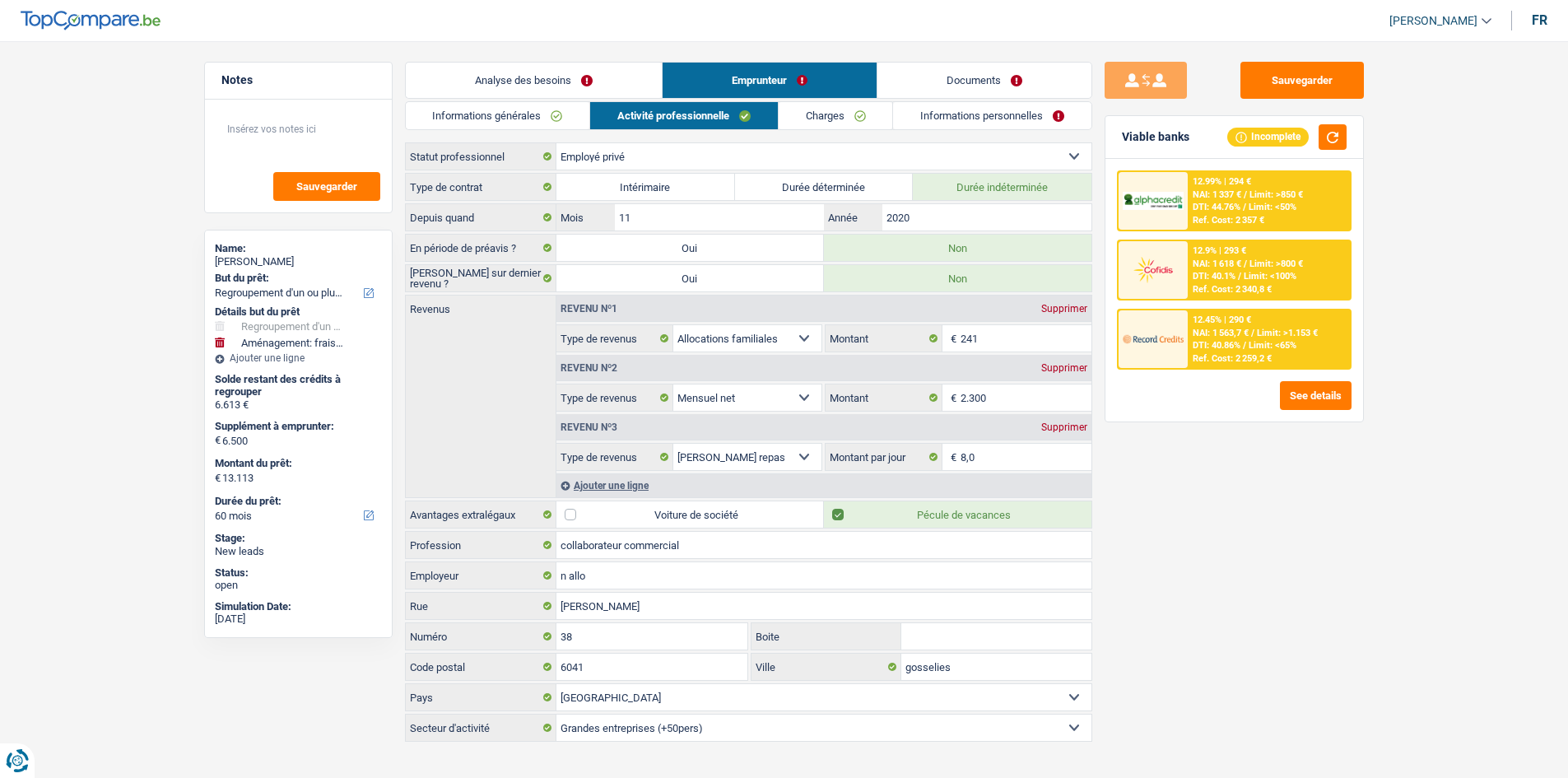 select on "mutuality" 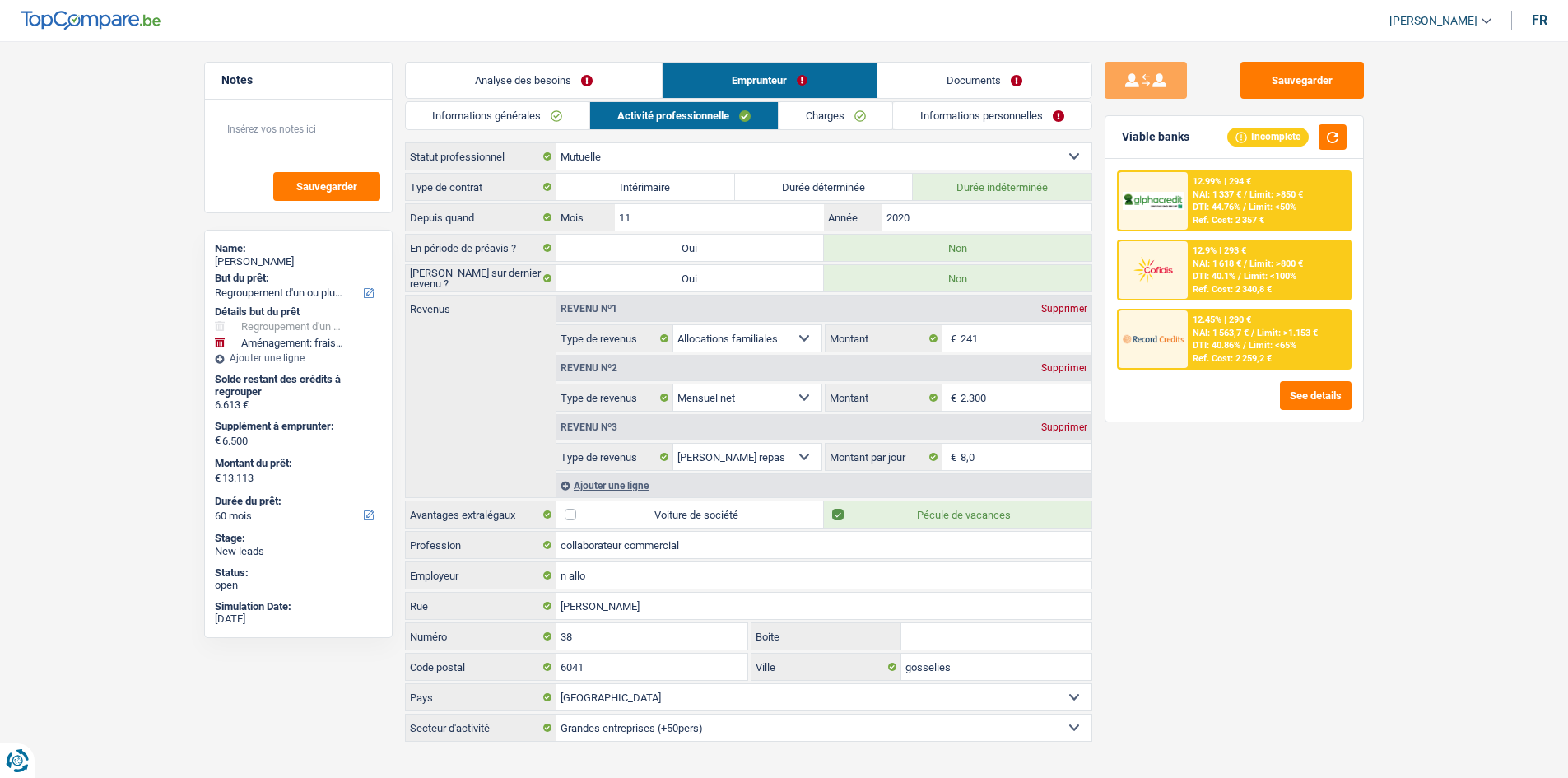 click on "Ouvrier Employé privé Employé public Invalide Indépendant Pensionné Chômeur Mutuelle Femme au foyer Sans profession Allocataire sécurité/Intégration social (SPF Sécurité Sociale, CPAS) Etudiant Profession libérale Commerçant Rentier Pré-pensionné
Sélectionner une option" at bounding box center (824, 156) 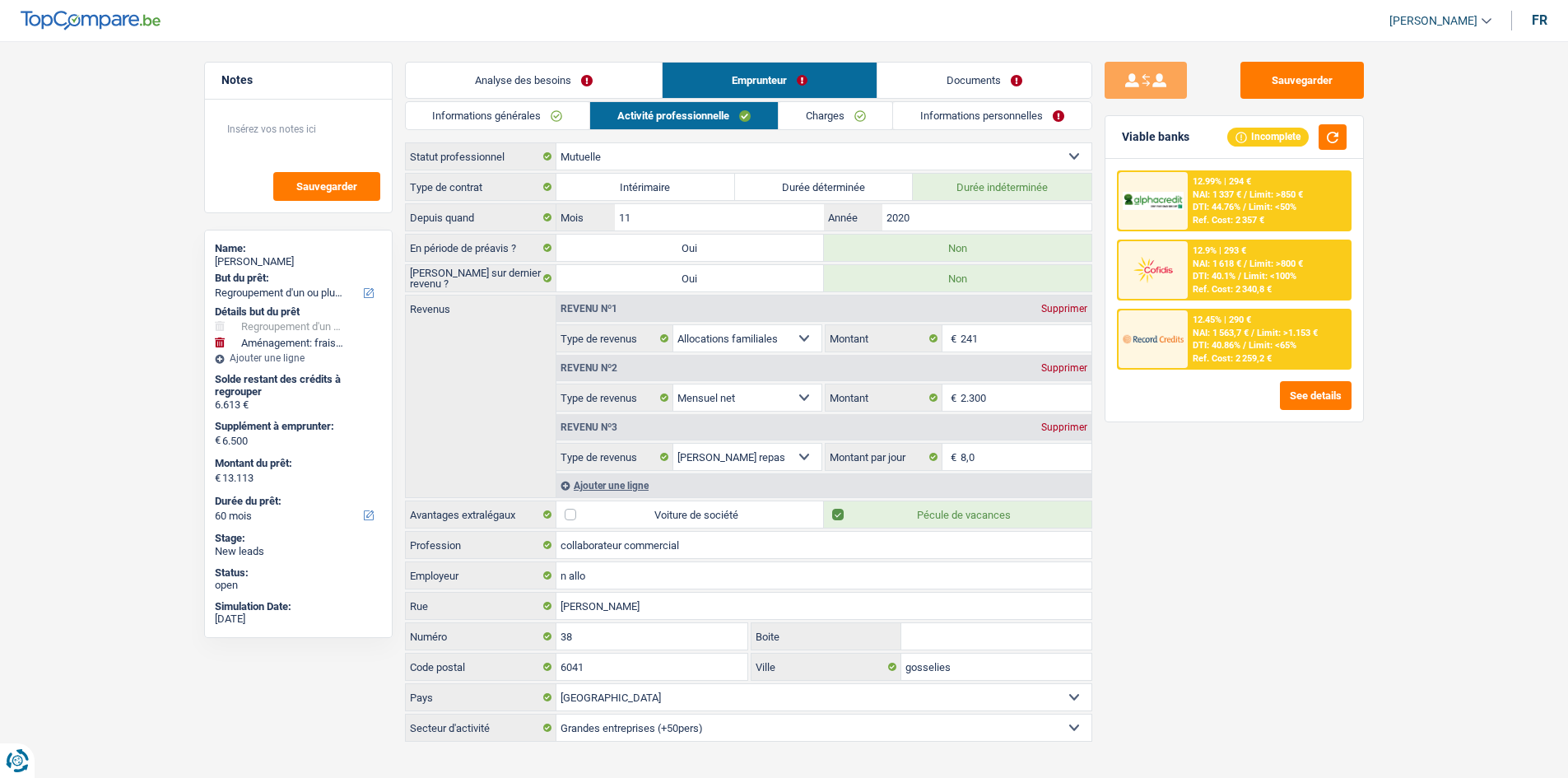 select on "familyAllowances" 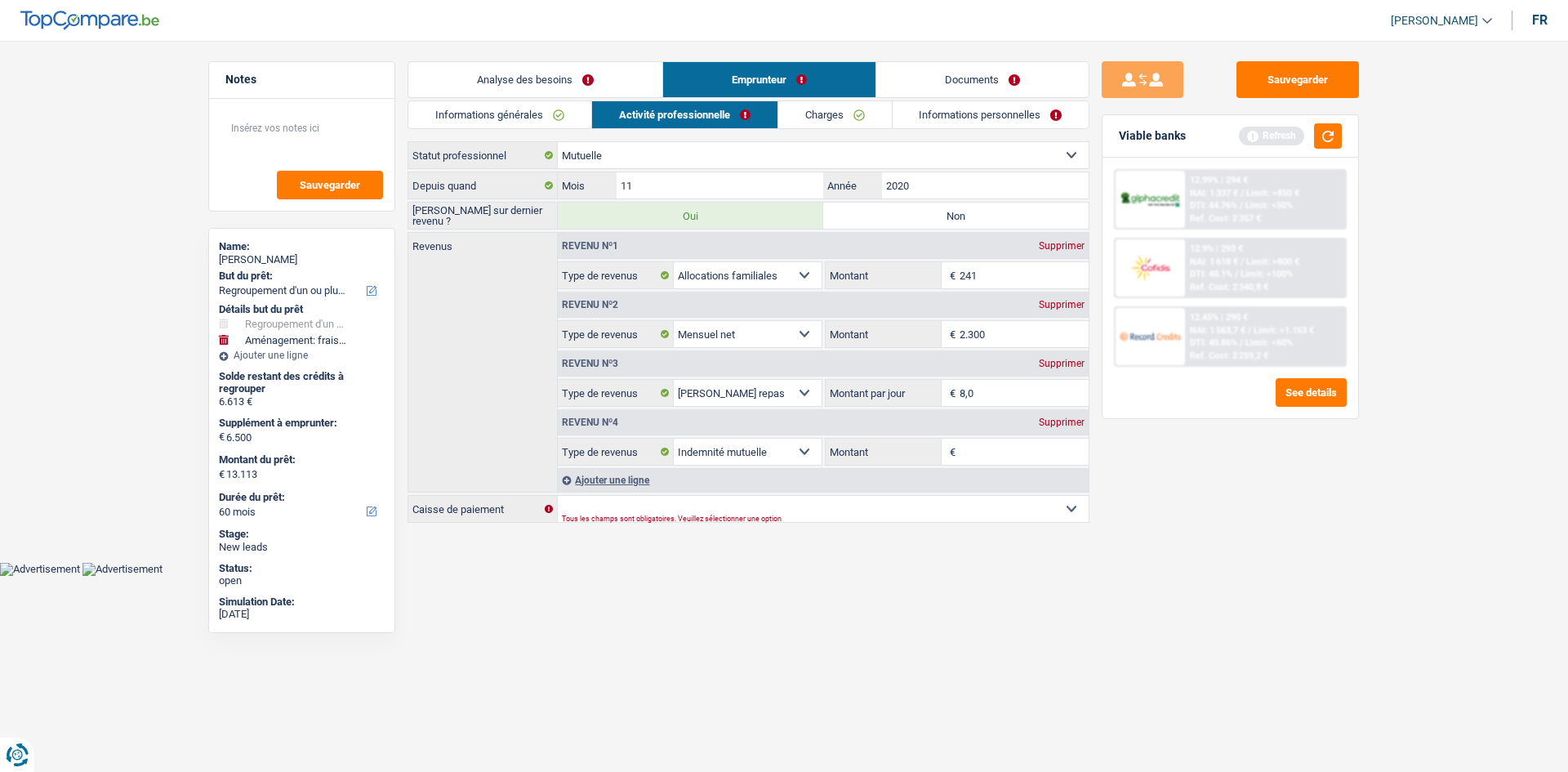 click on "Non" at bounding box center [956, 216] 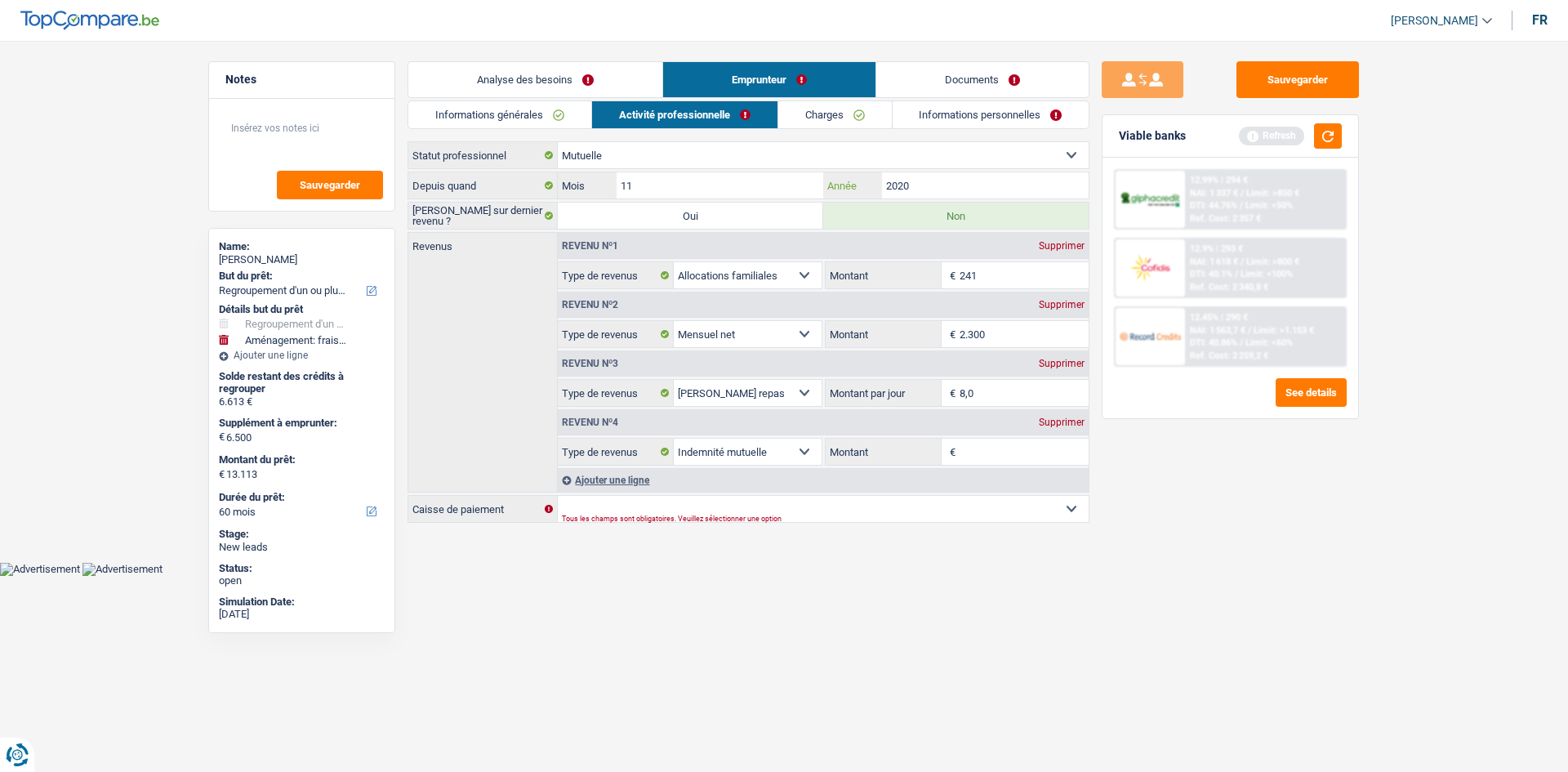 click on "2020" at bounding box center [985, 185] 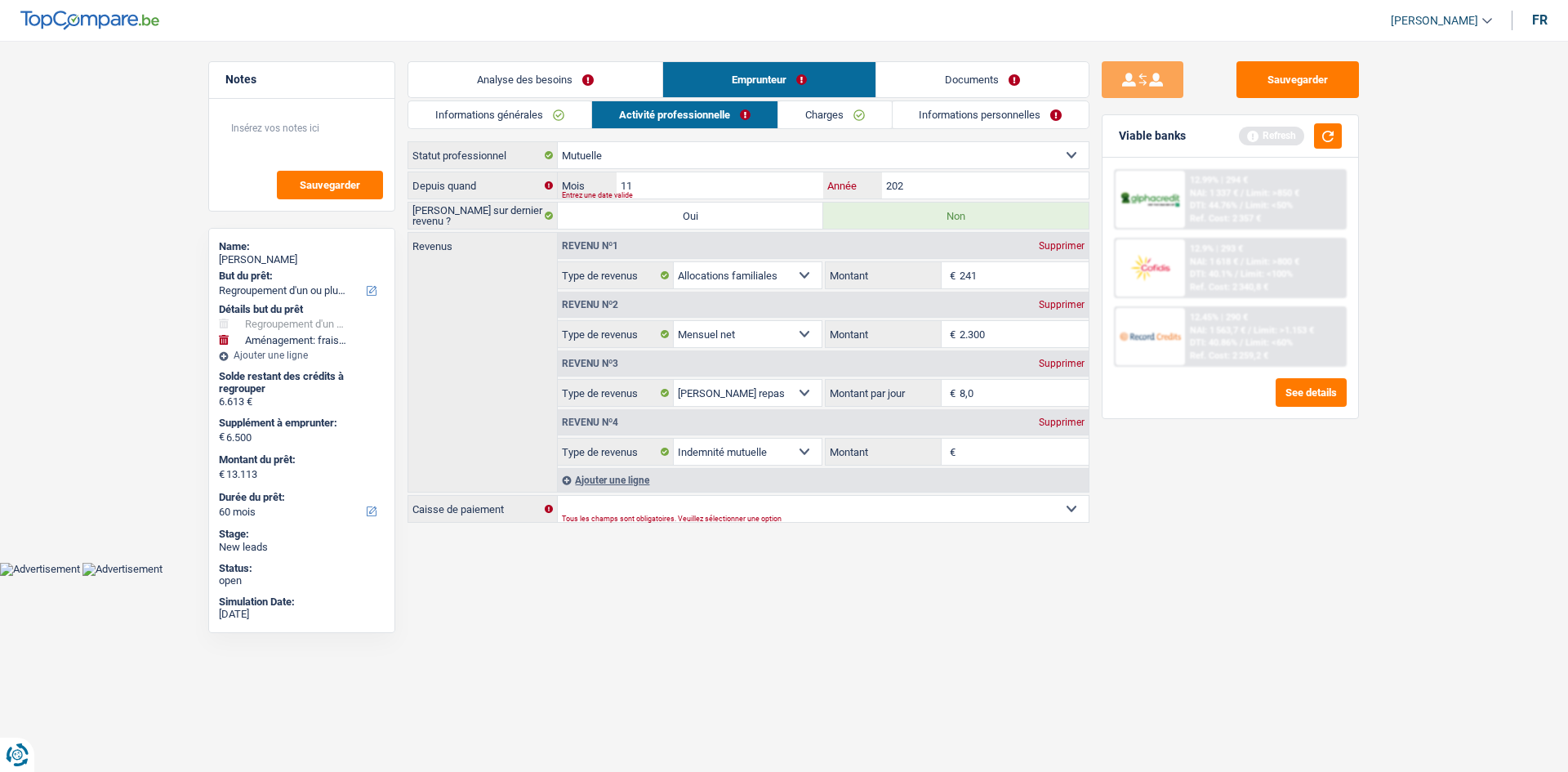 type on "202" 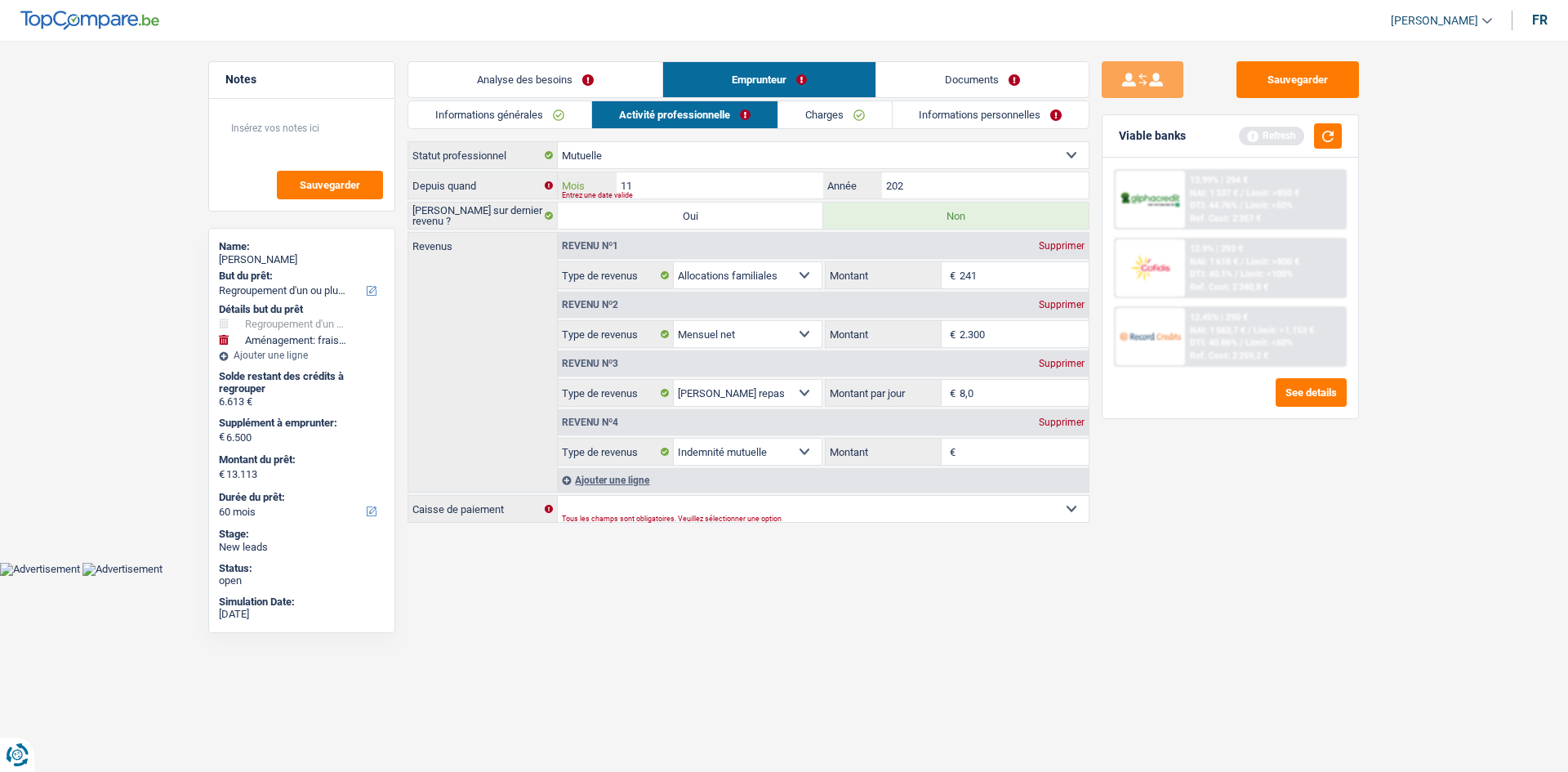 click on "11" at bounding box center (719, 185) 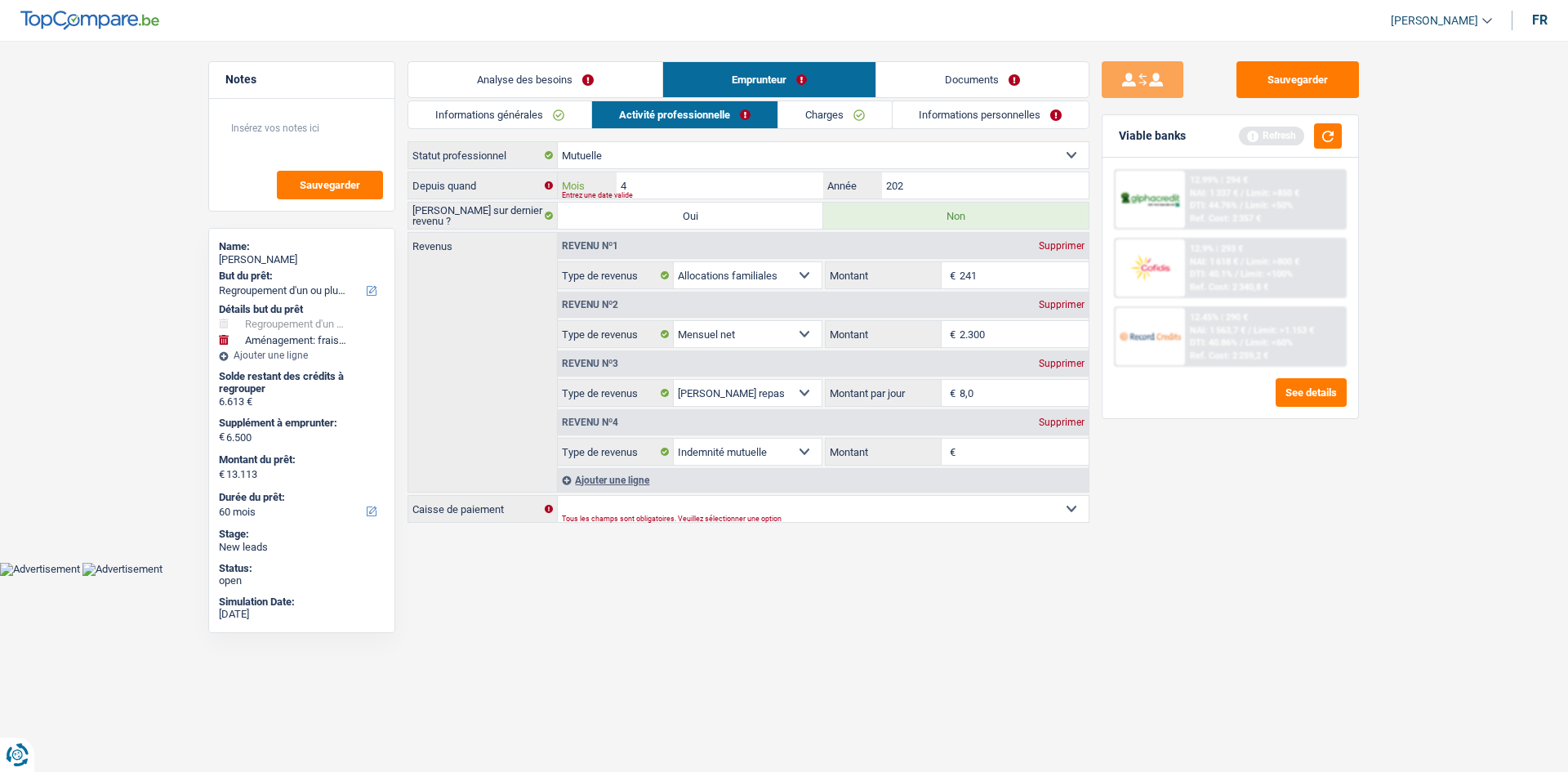 type on "4" 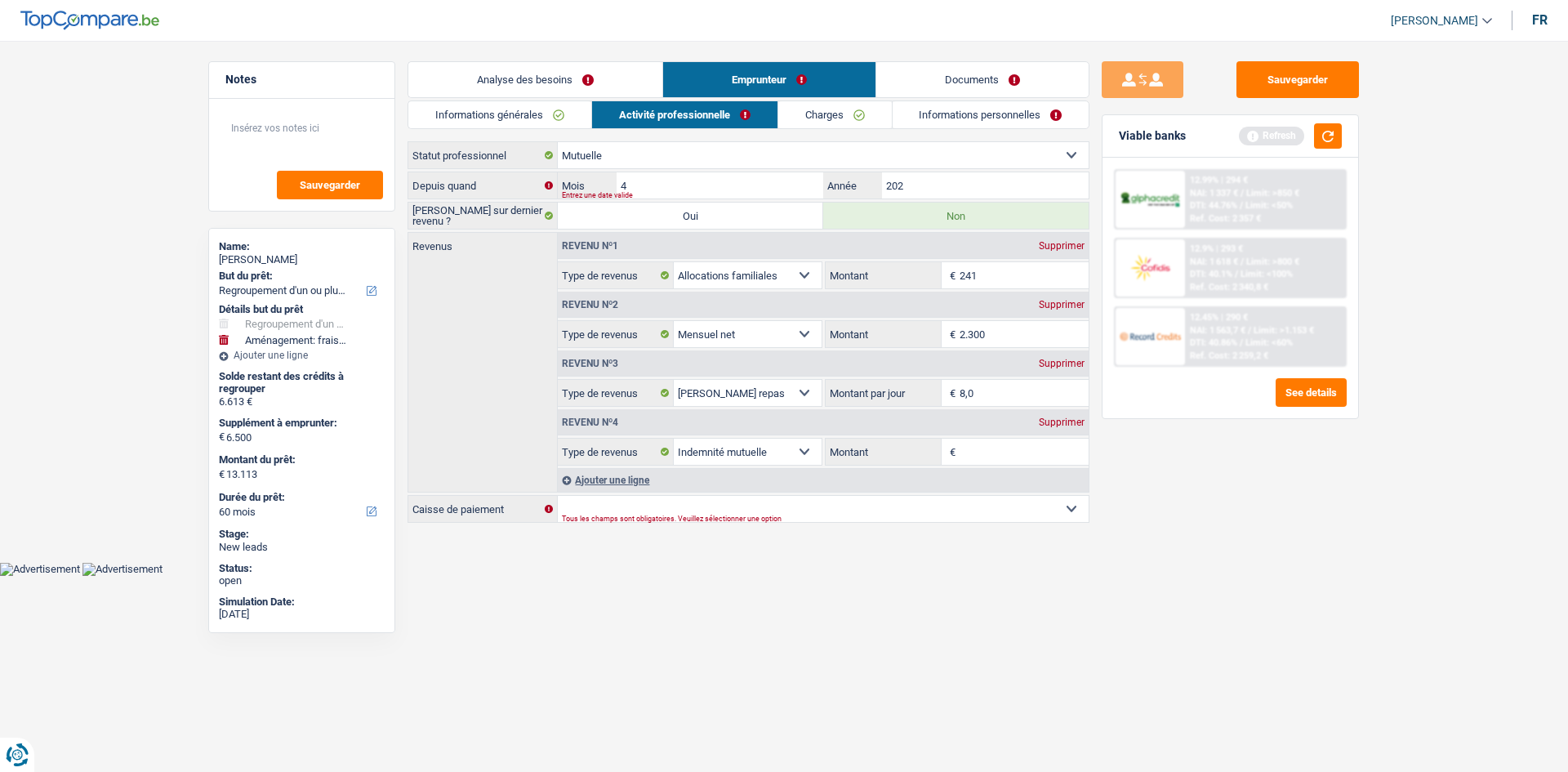 drag, startPoint x: 1370, startPoint y: 694, endPoint x: 1198, endPoint y: 464, distance: 287.20028 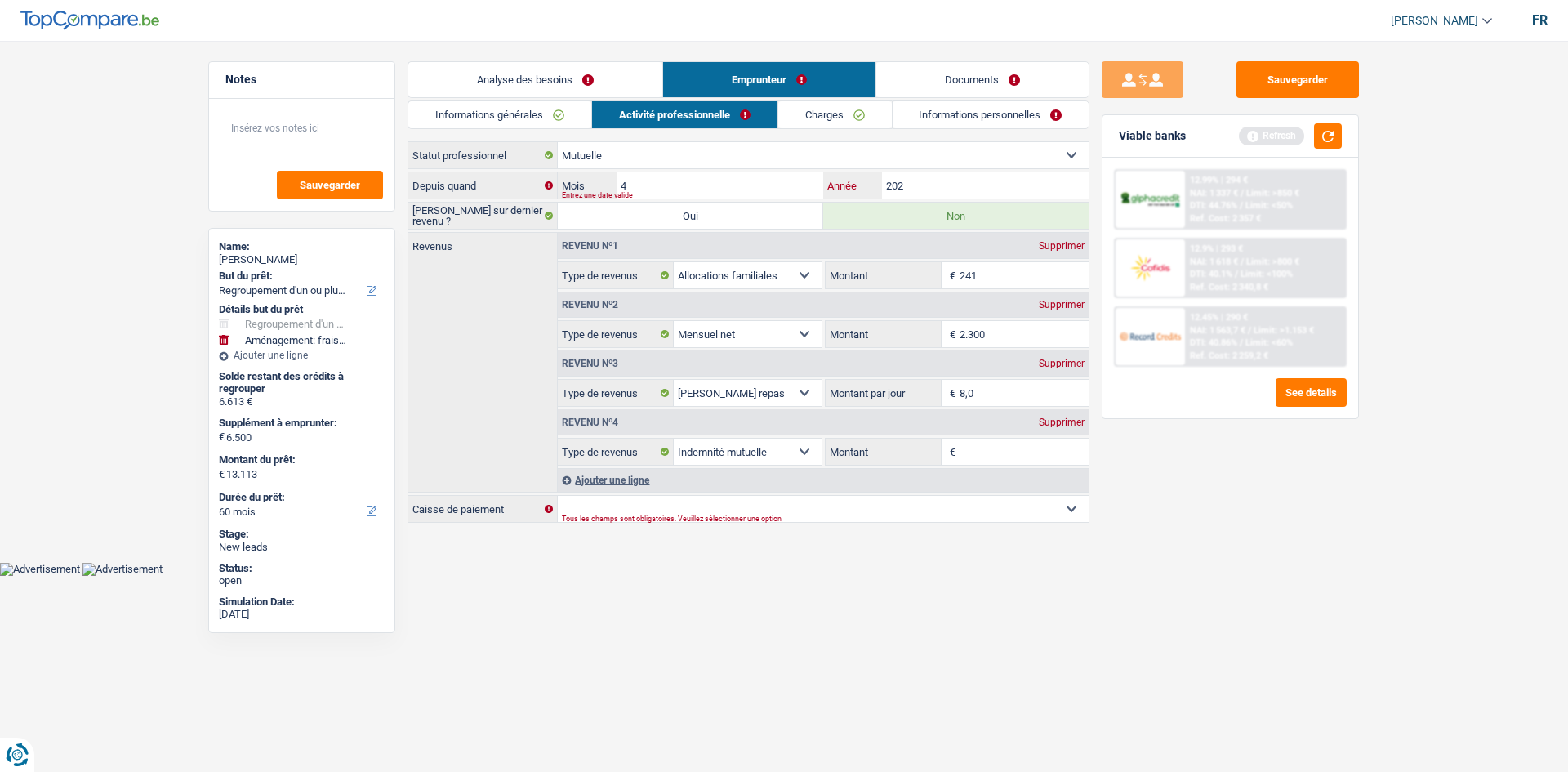 click on "202" at bounding box center (985, 185) 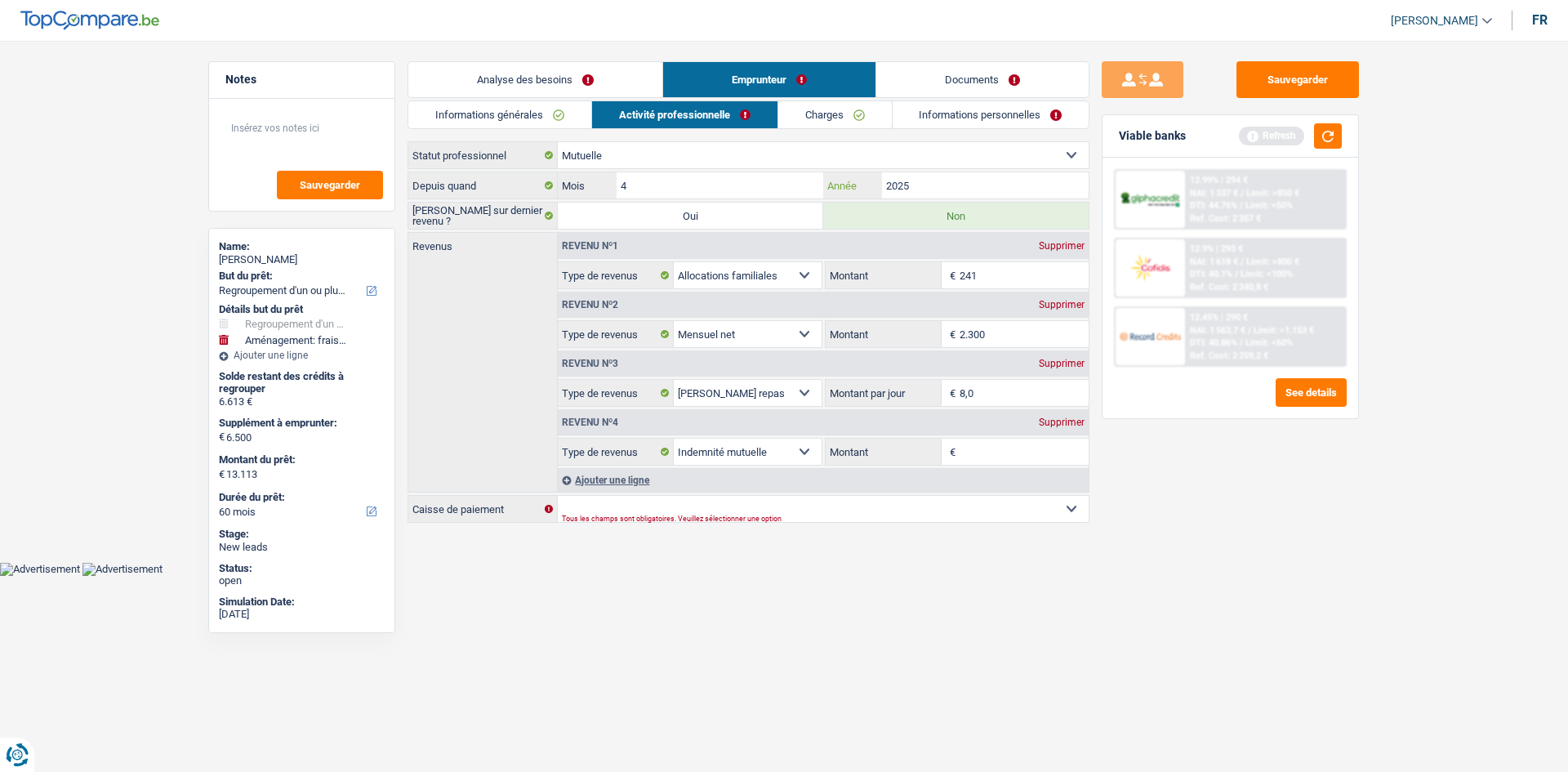 type on "2025" 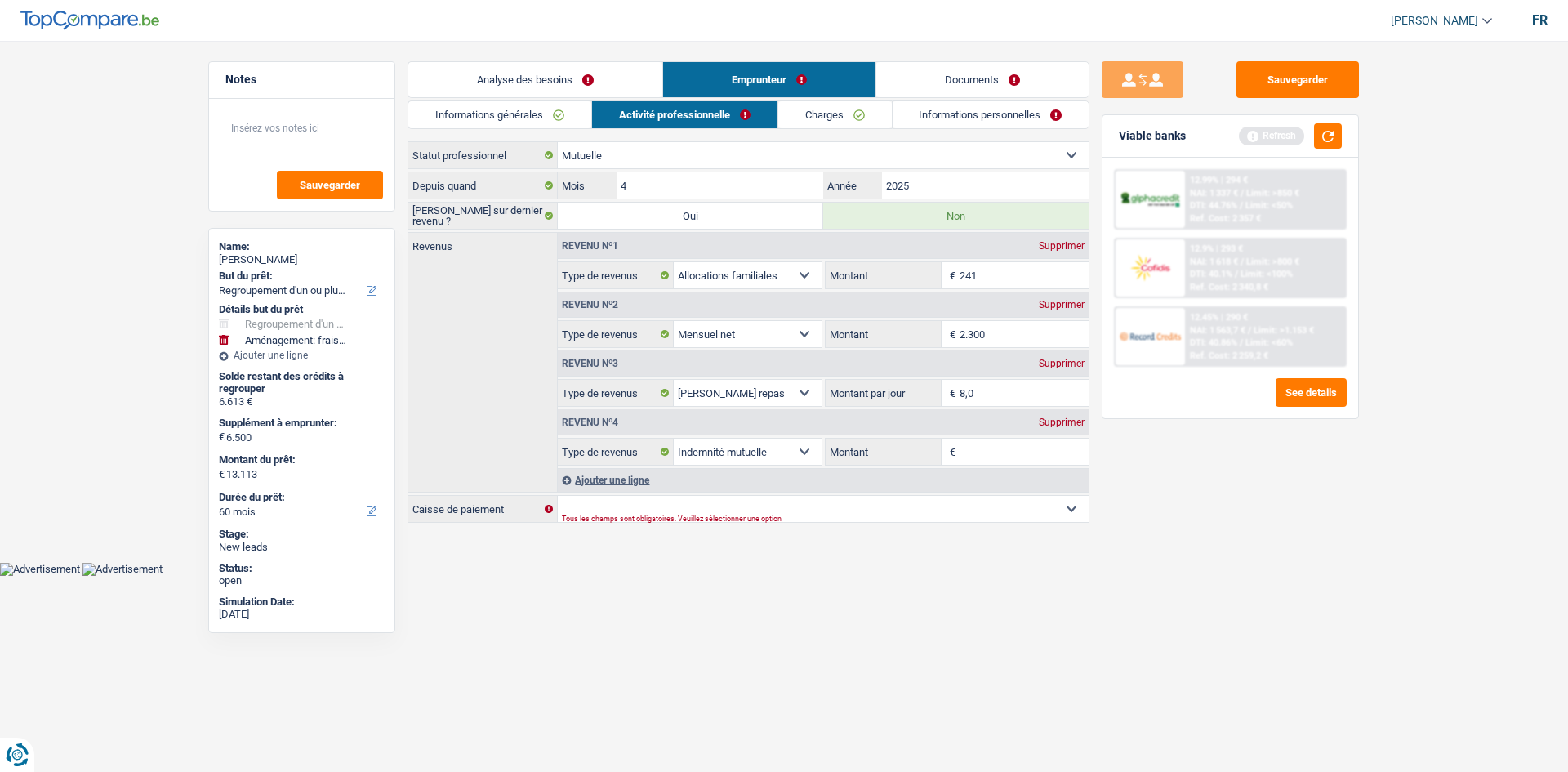 click on "Sauvegarder
Viable banks
Refresh
12.99% | 294 €
NAI: 1 337 €
/
Limit: >850 €
DTI: 44.76%
/
Limit: <50%
Ref. Cost: 2 357 €
12.9% | 293 €
NAI: 1 618 €
/
Limit: >800 €
DTI: 40.1%
/               /       /" at bounding box center [1230, 401] 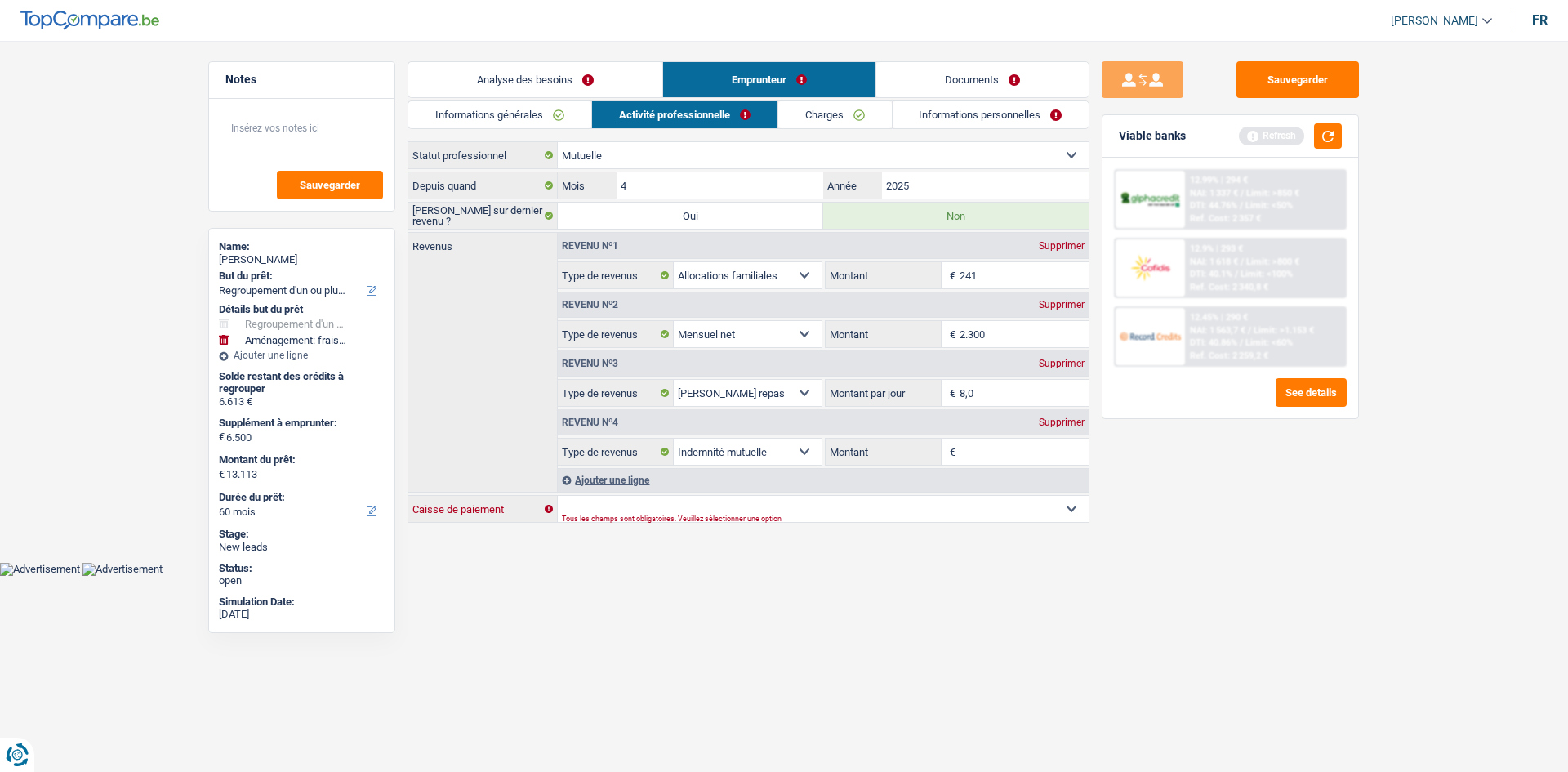click on "Mutualité Chrétienne Mutualité Socialiste (Solidaris) SPF Sécurité Sociale Union nationale des mutualités neutres Vlaams & Neutraal Ziekenfonds La Mutualité neutre Mutualia - Mutualité neutre Neutraal ziekenfonds Vlaanderen Union nationale des Mutualités Libérales ML MUTPLUS.be Liberale Mutualiteit van Oost-Vlaanderen Mutualité Libérale Hainaut-Namur Mutualité Libérale Liège - Luxembourg Liberale Mutualiteit Plus Mutualités Libres (MLOZ) Partena – Mutualité Libre (Partenamut) Freie Krankenkasse Helan Onafhankelijk Ziekenfonds Autre
Sélectionner une option" at bounding box center (823, 509) 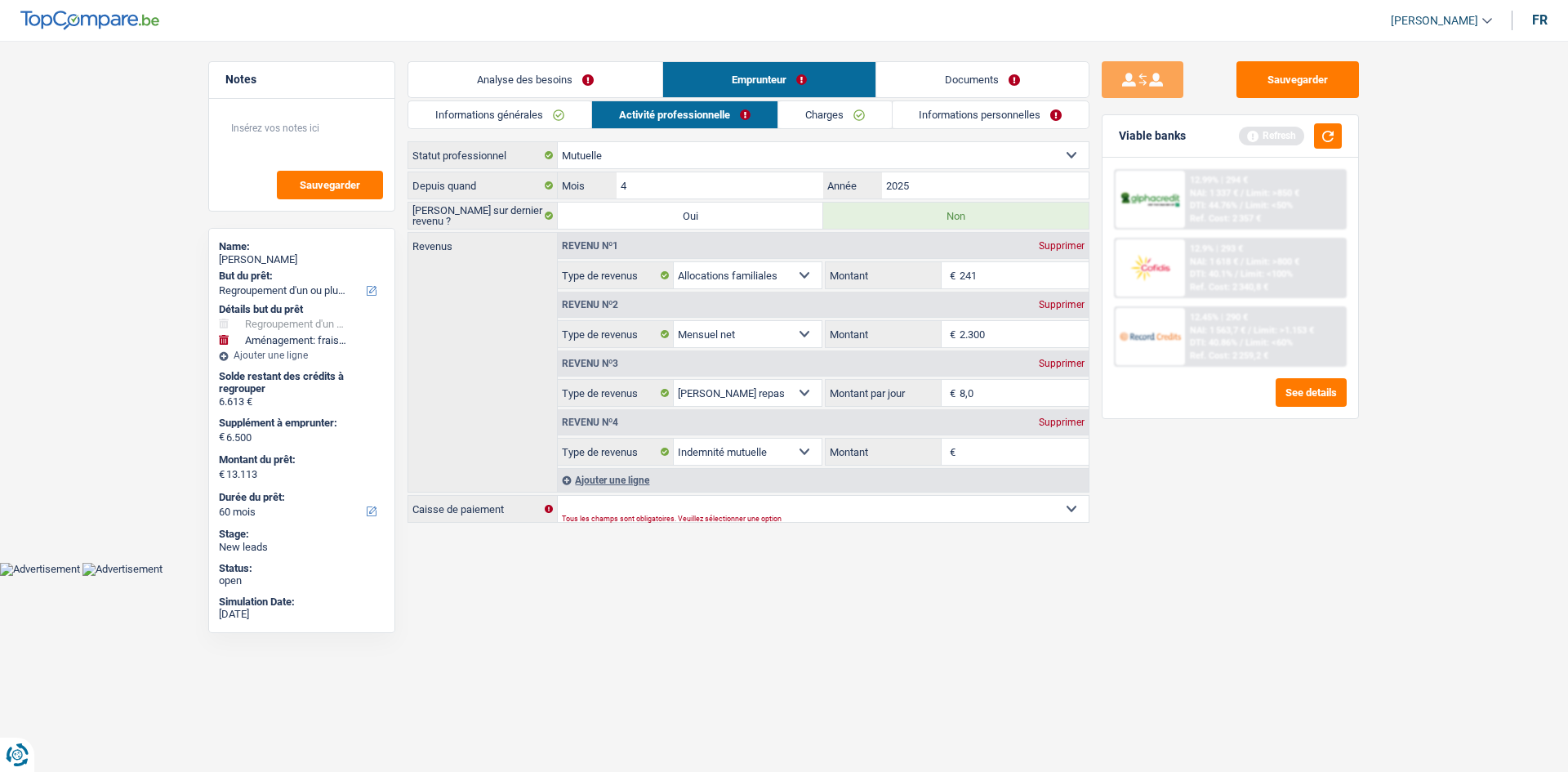 click on "Tous les champs sont obligatoires. Veuillez sélectionner une option" at bounding box center (798, 519) 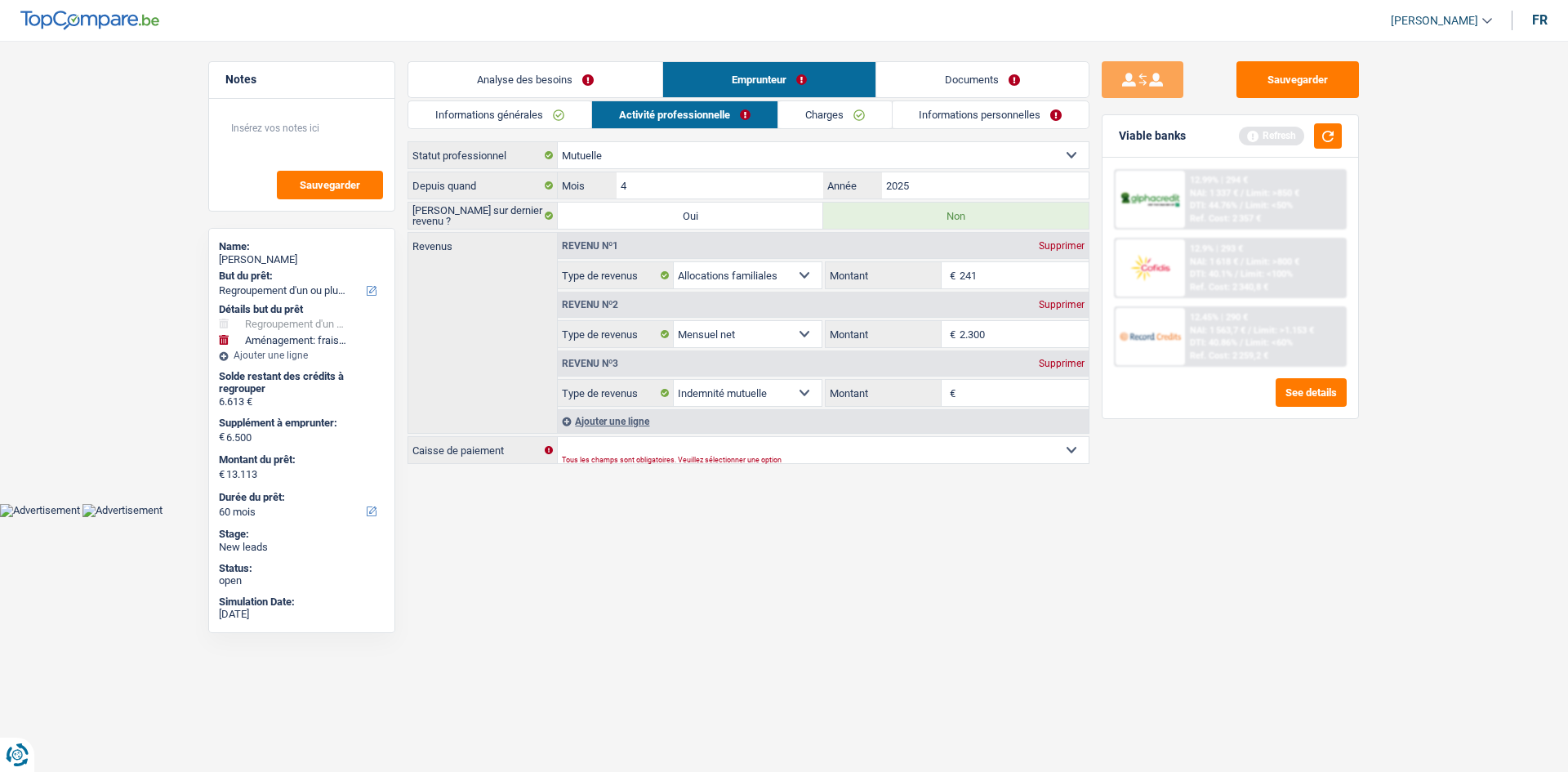 click on "Supprimer" at bounding box center [1062, 246] 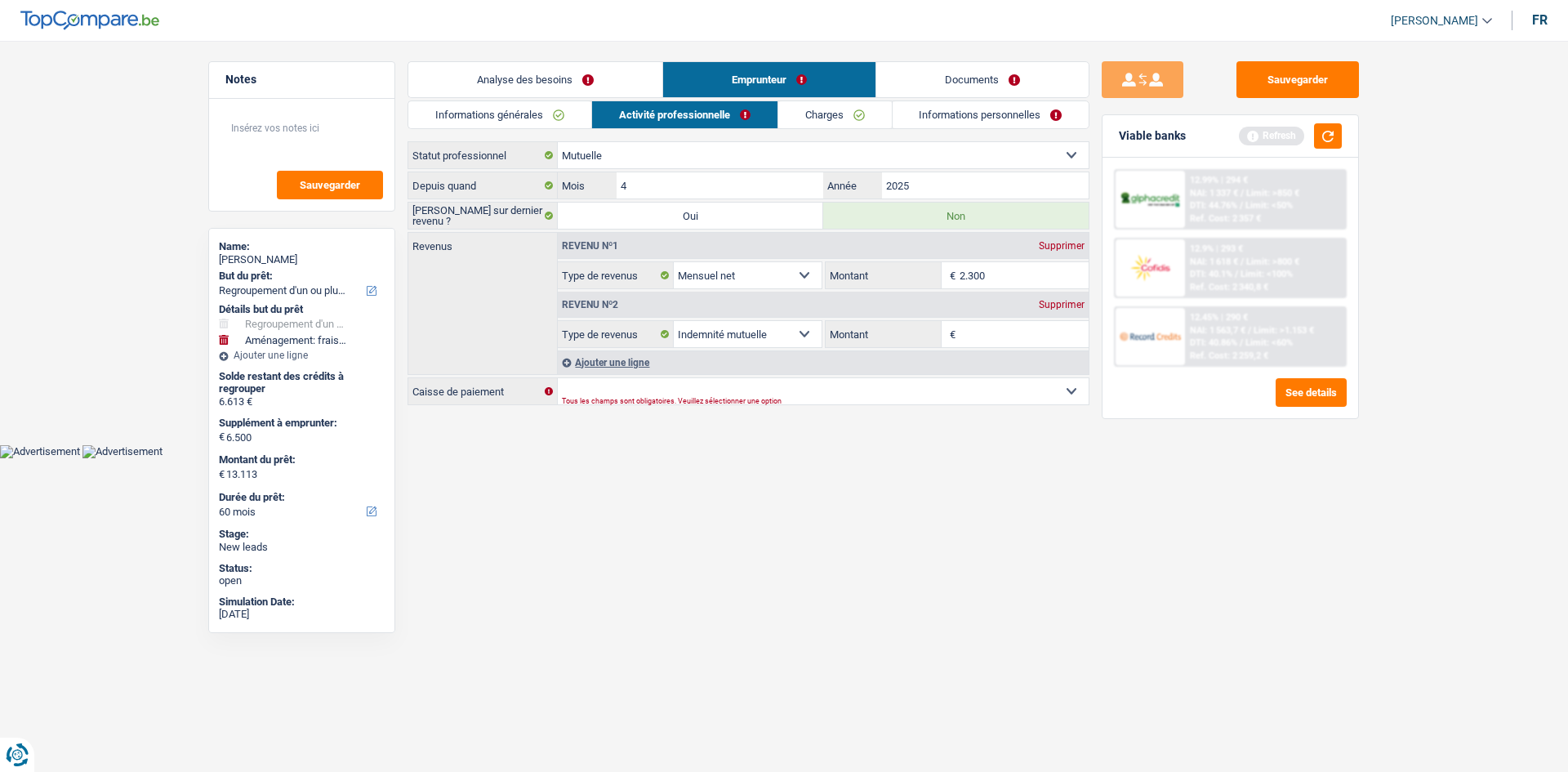 click on "Montant" at bounding box center (1024, 334) 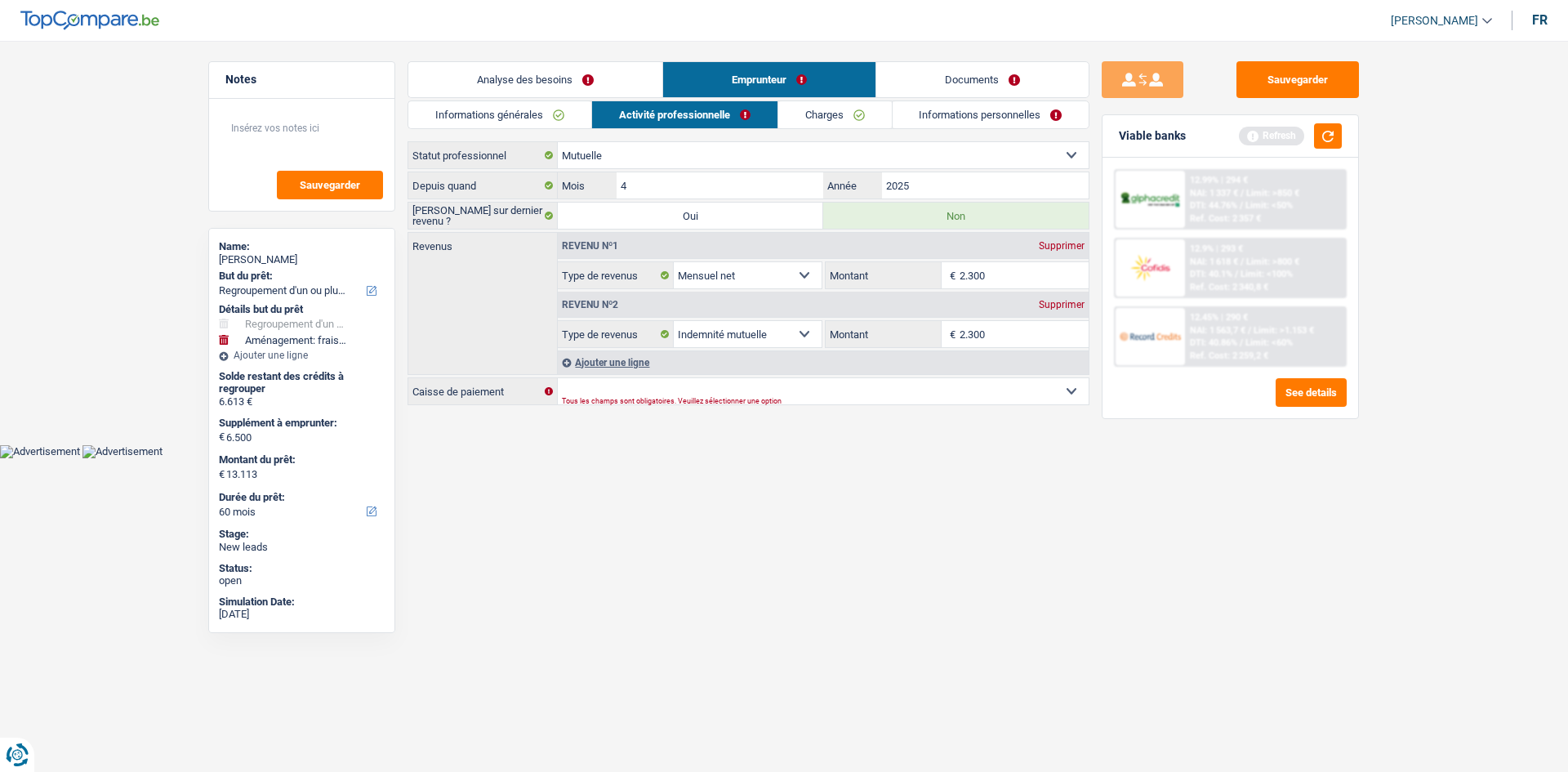 type on "2.300" 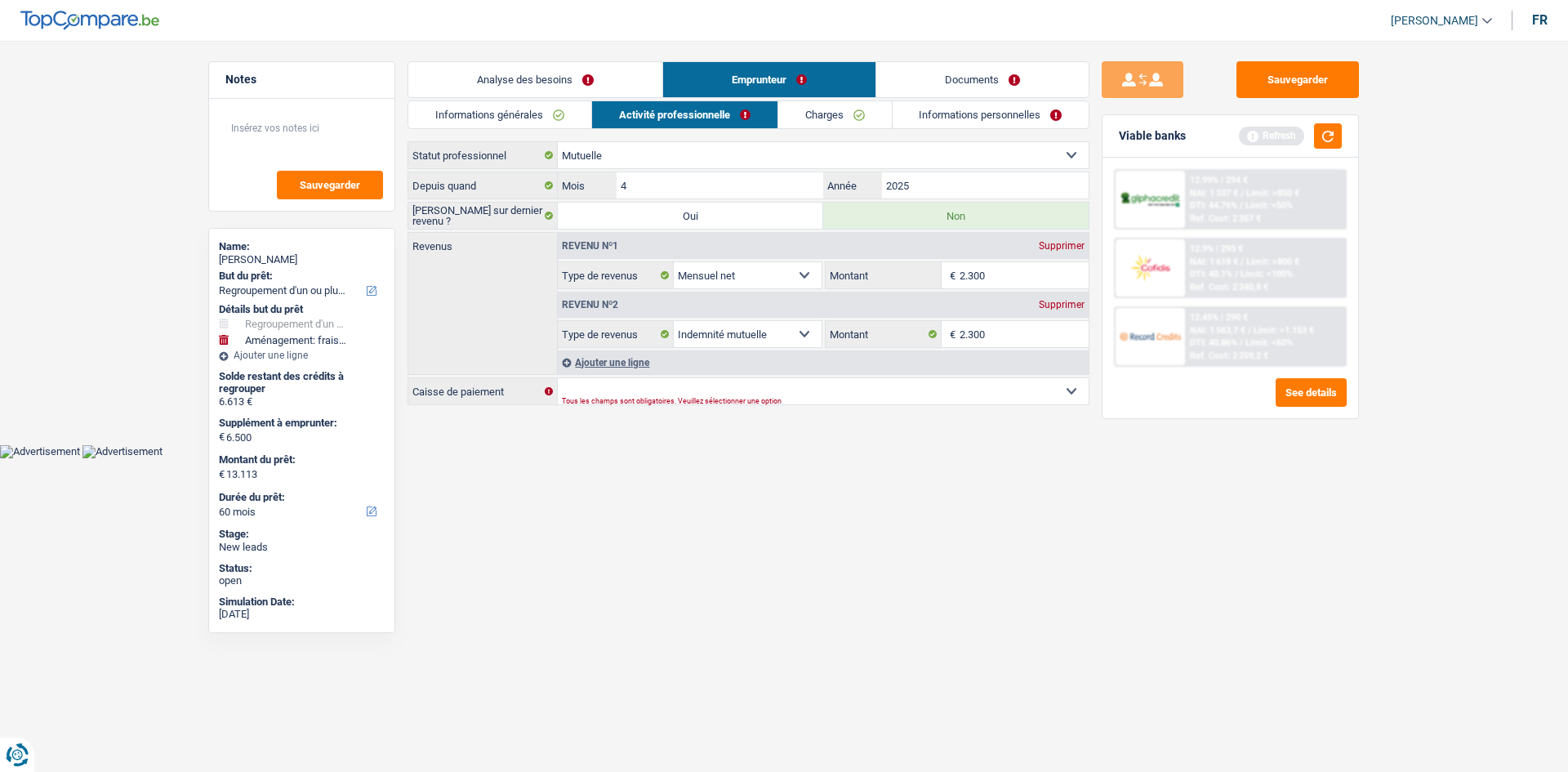 click on "Supprimer" at bounding box center (1062, 246) 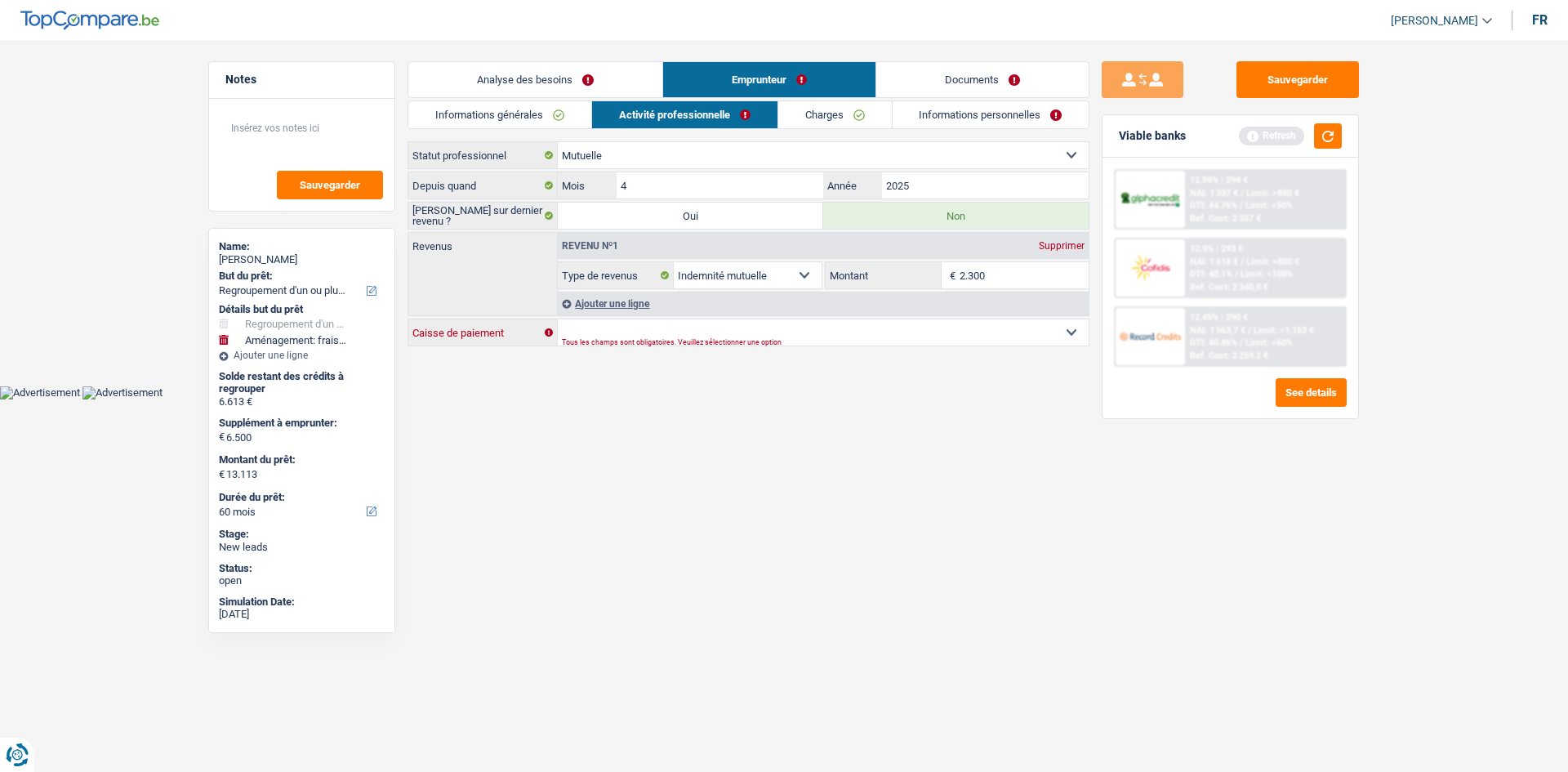 click on "Mutualité Chrétienne Mutualité Socialiste (Solidaris) SPF Sécurité Sociale Union nationale des mutualités neutres Vlaams & Neutraal Ziekenfonds La Mutualité neutre Mutualia - Mutualité neutre Neutraal ziekenfonds Vlaanderen Union nationale des Mutualités Libérales ML MUTPLUS.be Liberale Mutualiteit van Oost-Vlaanderen Mutualité Libérale Hainaut-Namur Mutualité Libérale Liège - Luxembourg Liberale Mutualiteit Plus Mutualités Libres (MLOZ) Partena – Mutualité Libre (Partenamut) Freie Krankenkasse Helan Onafhankelijk Ziekenfonds Autre
Sélectionner une option" at bounding box center [823, 332] 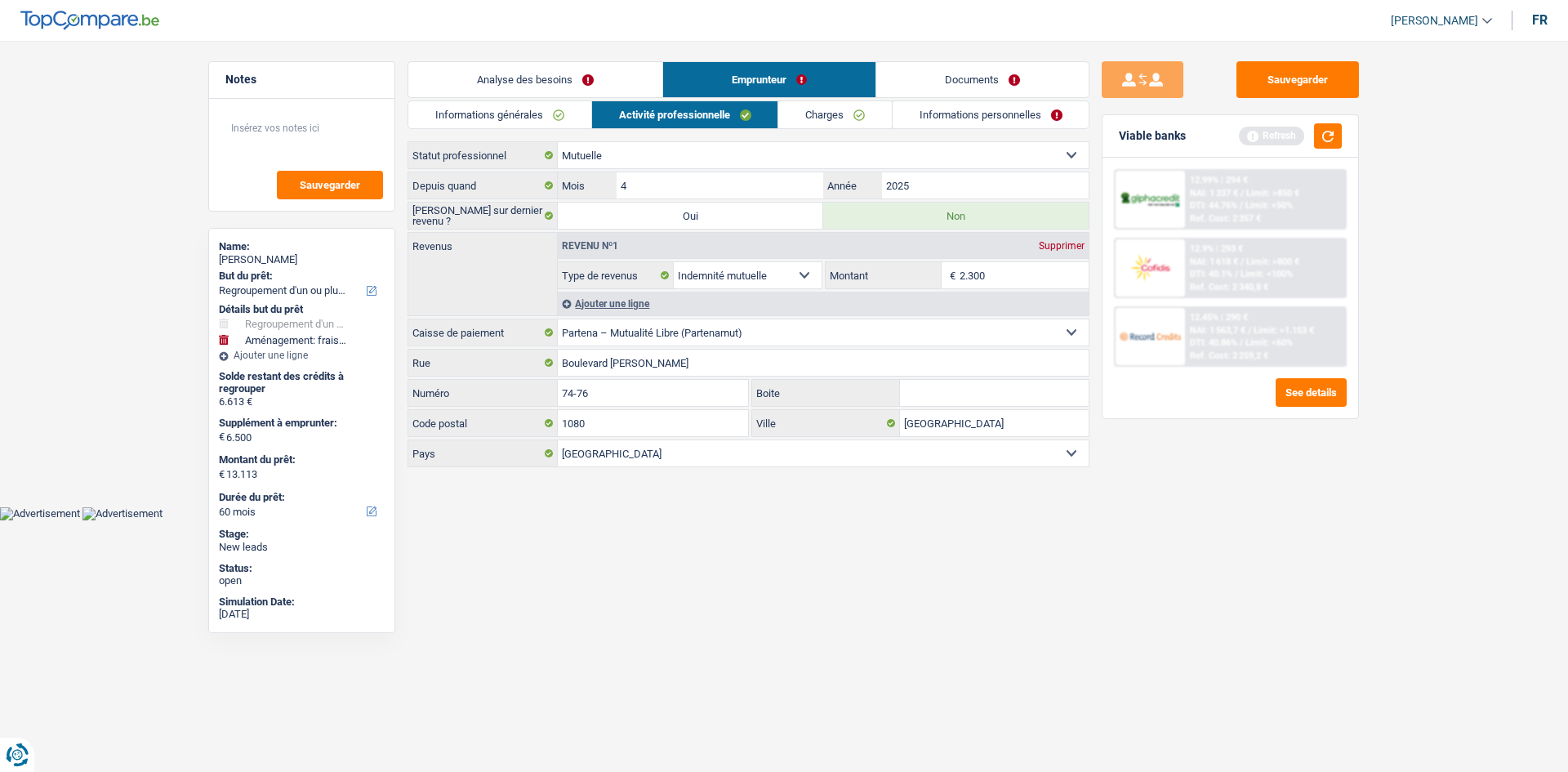 click on "Charges" at bounding box center [835, 114] 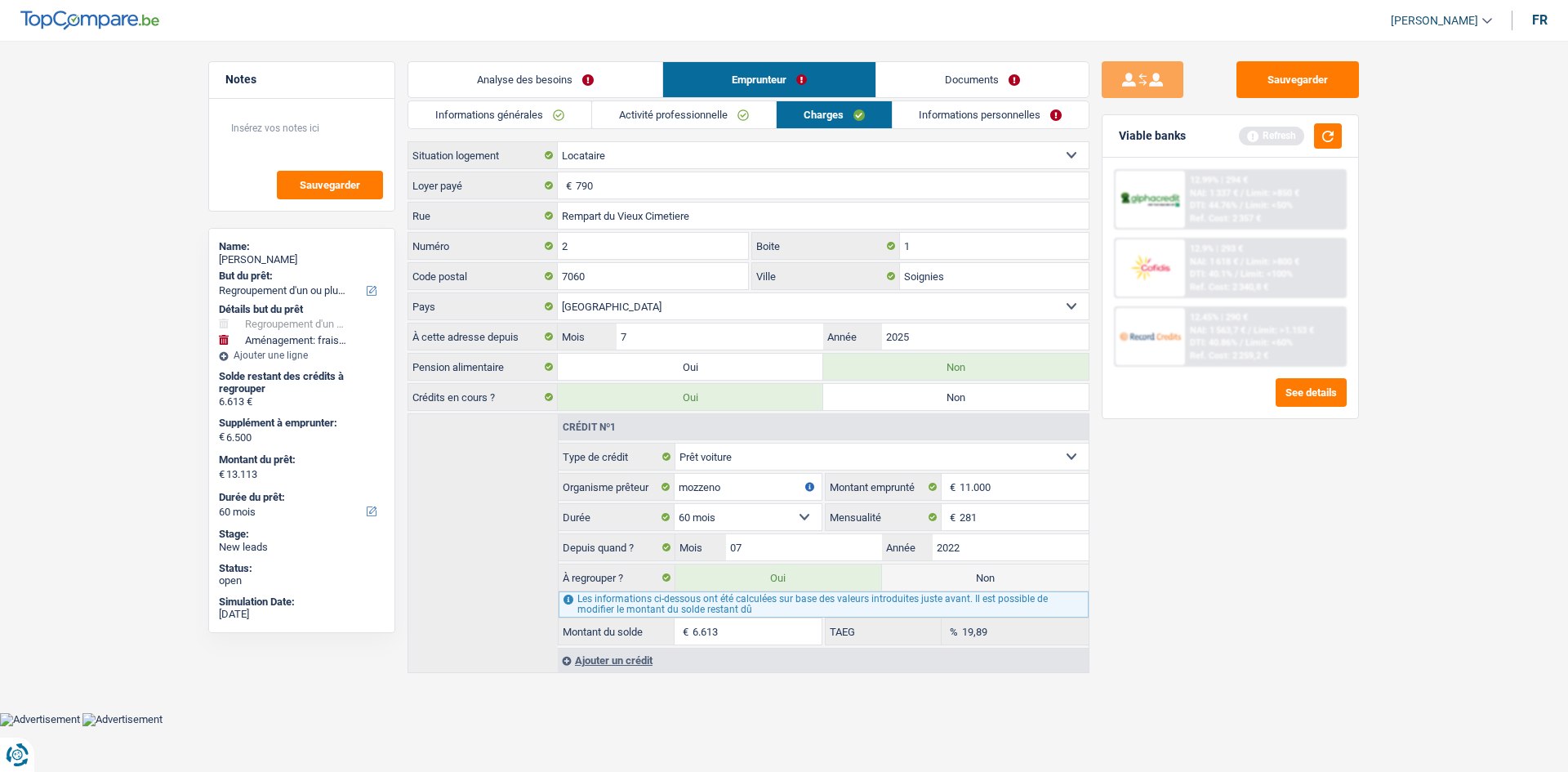 click on "Informations personnelles" at bounding box center [991, 114] 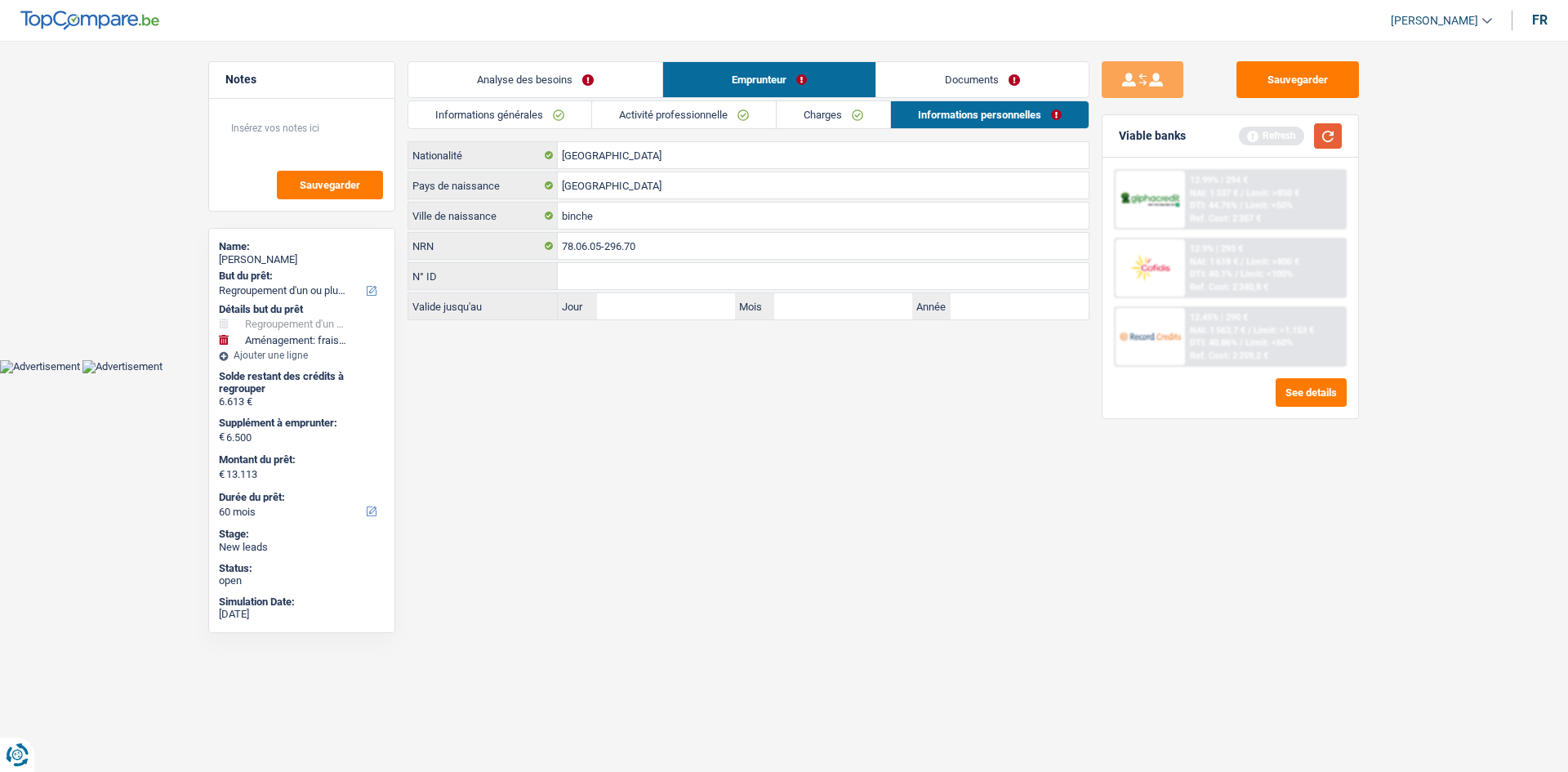 click at bounding box center (1328, 136) 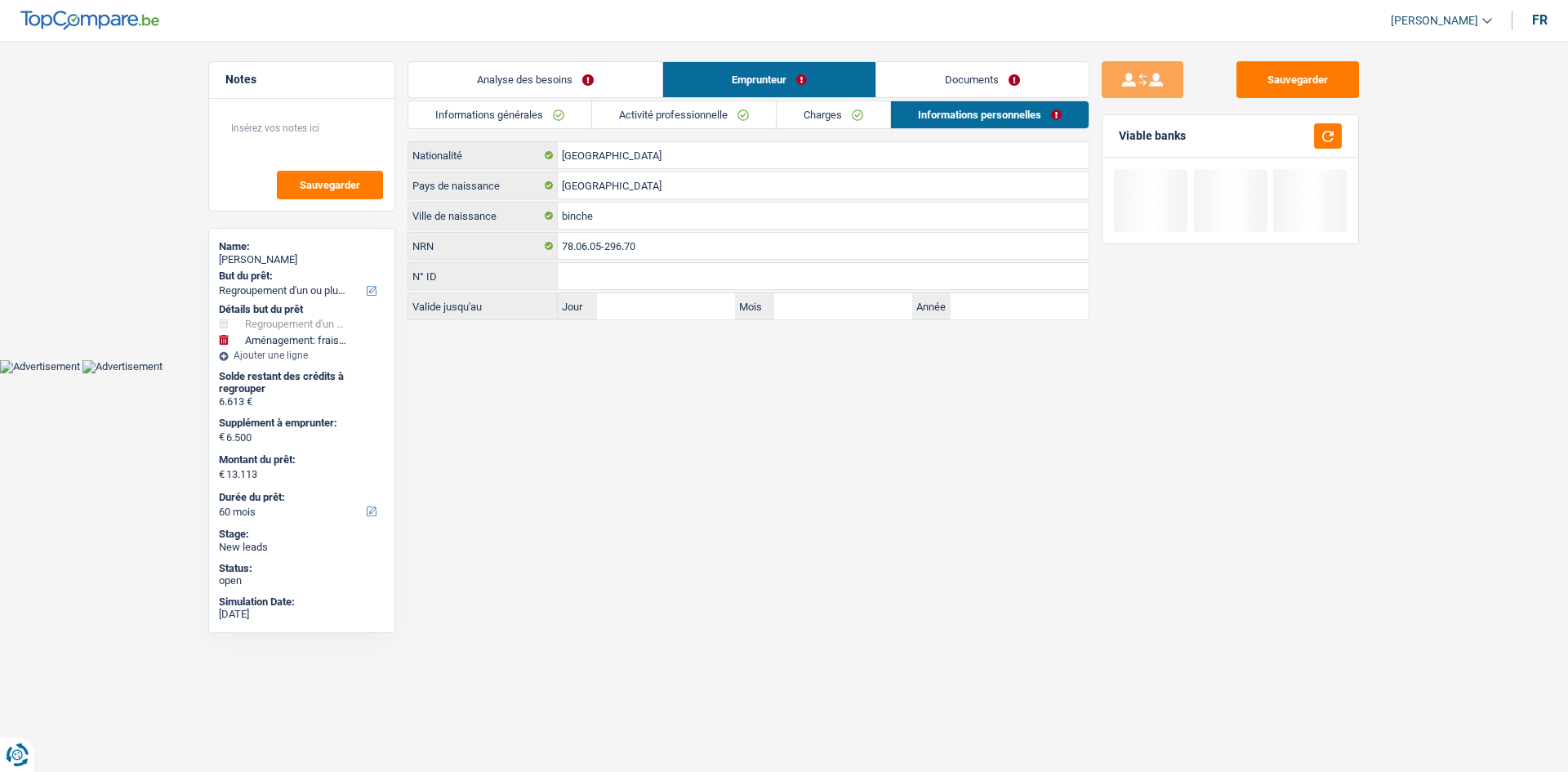 click on "Documents" at bounding box center (982, 79) 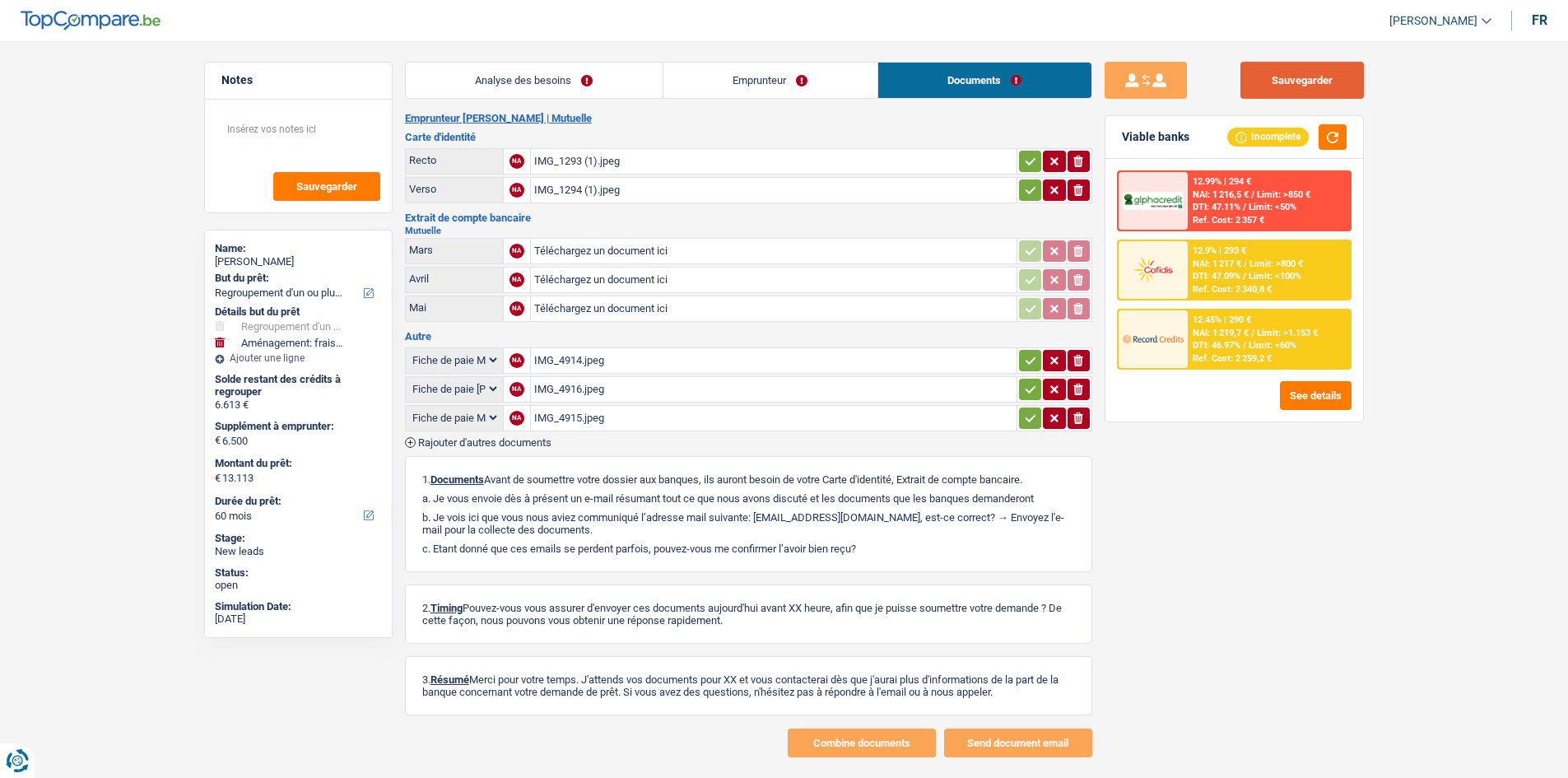 drag, startPoint x: 1300, startPoint y: 84, endPoint x: 1389, endPoint y: 39, distance: 99.72963 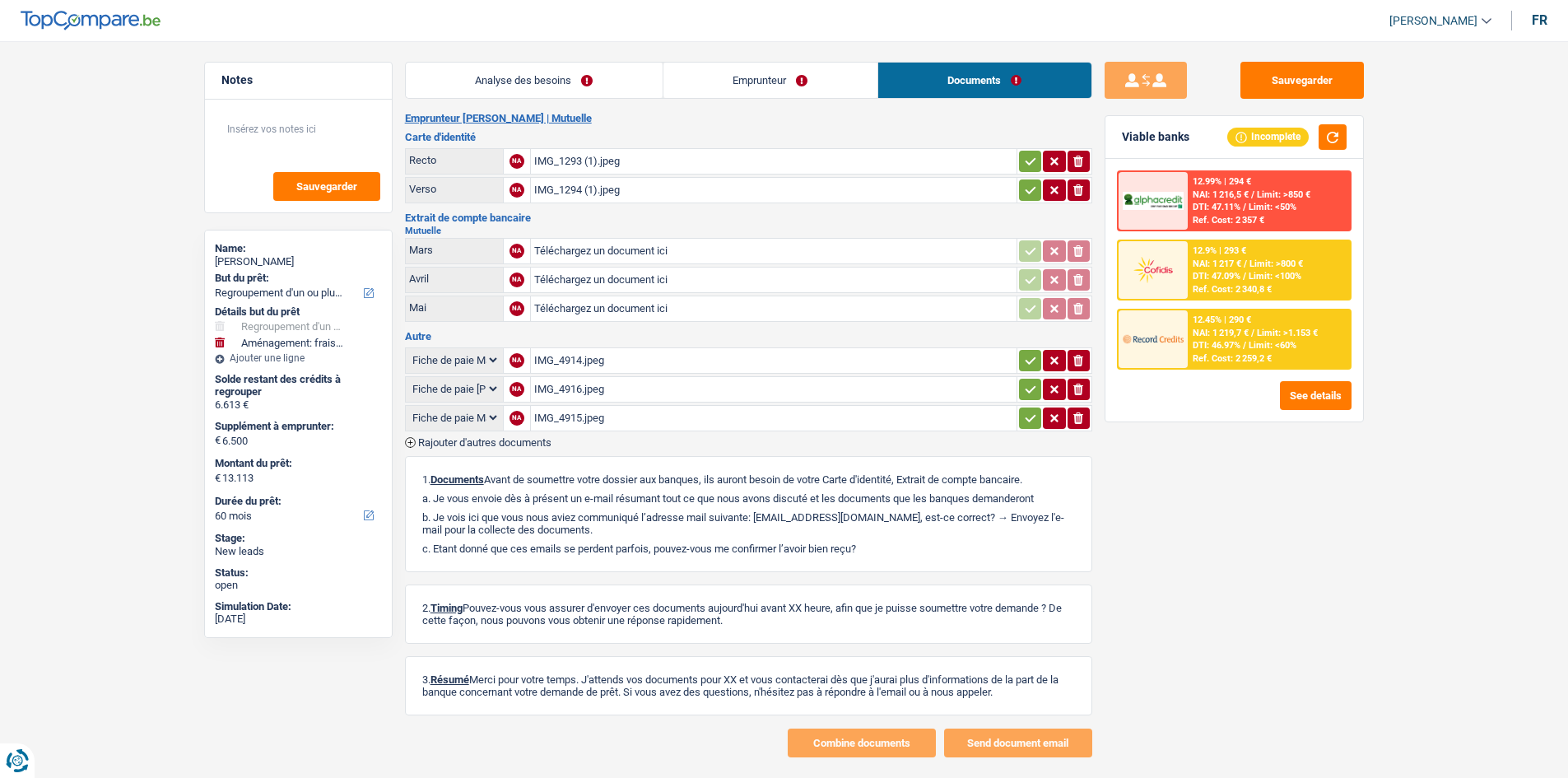 click on "Emprunteur" at bounding box center (770, 80) 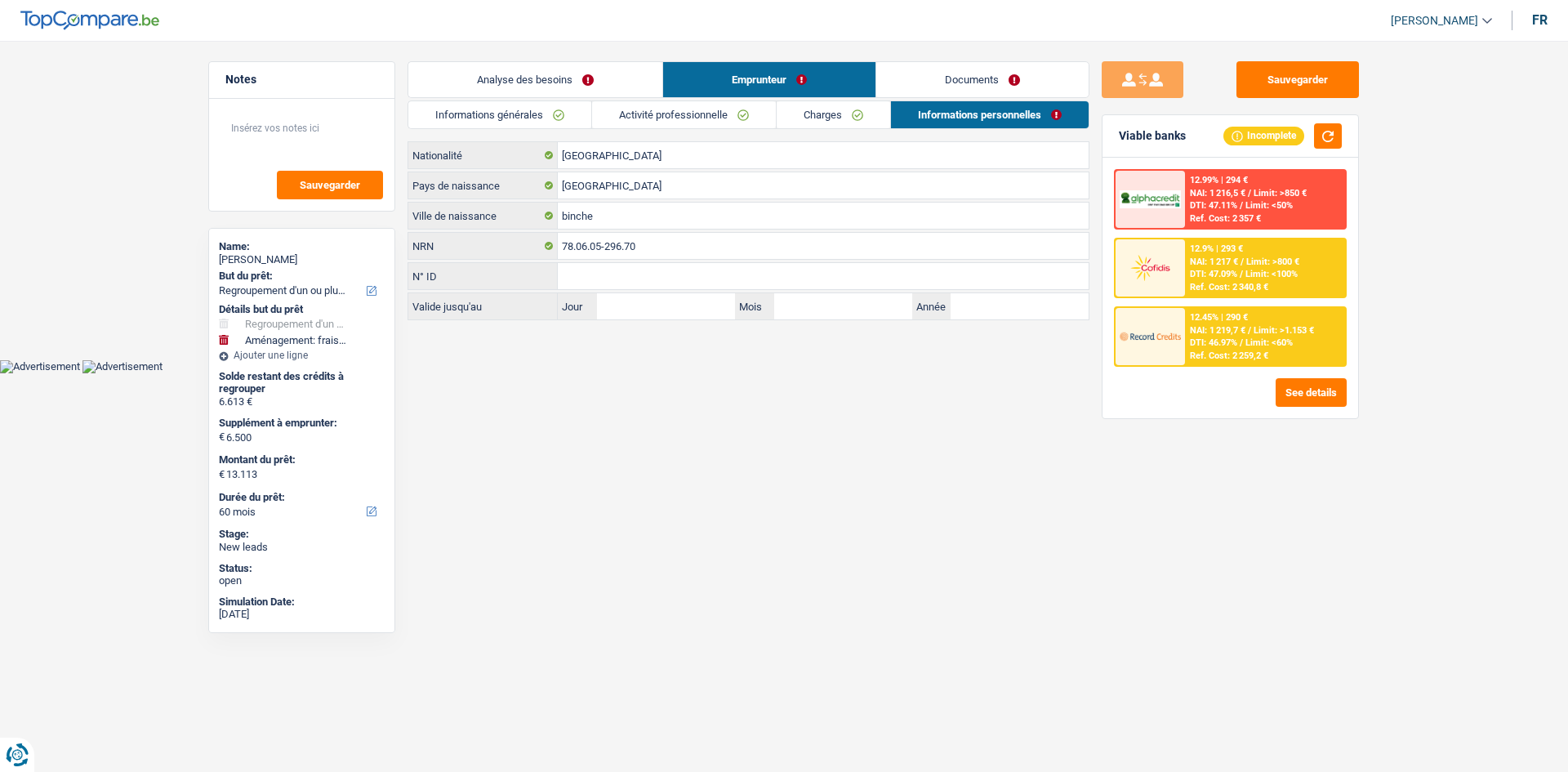 click on "Documents" at bounding box center [982, 79] 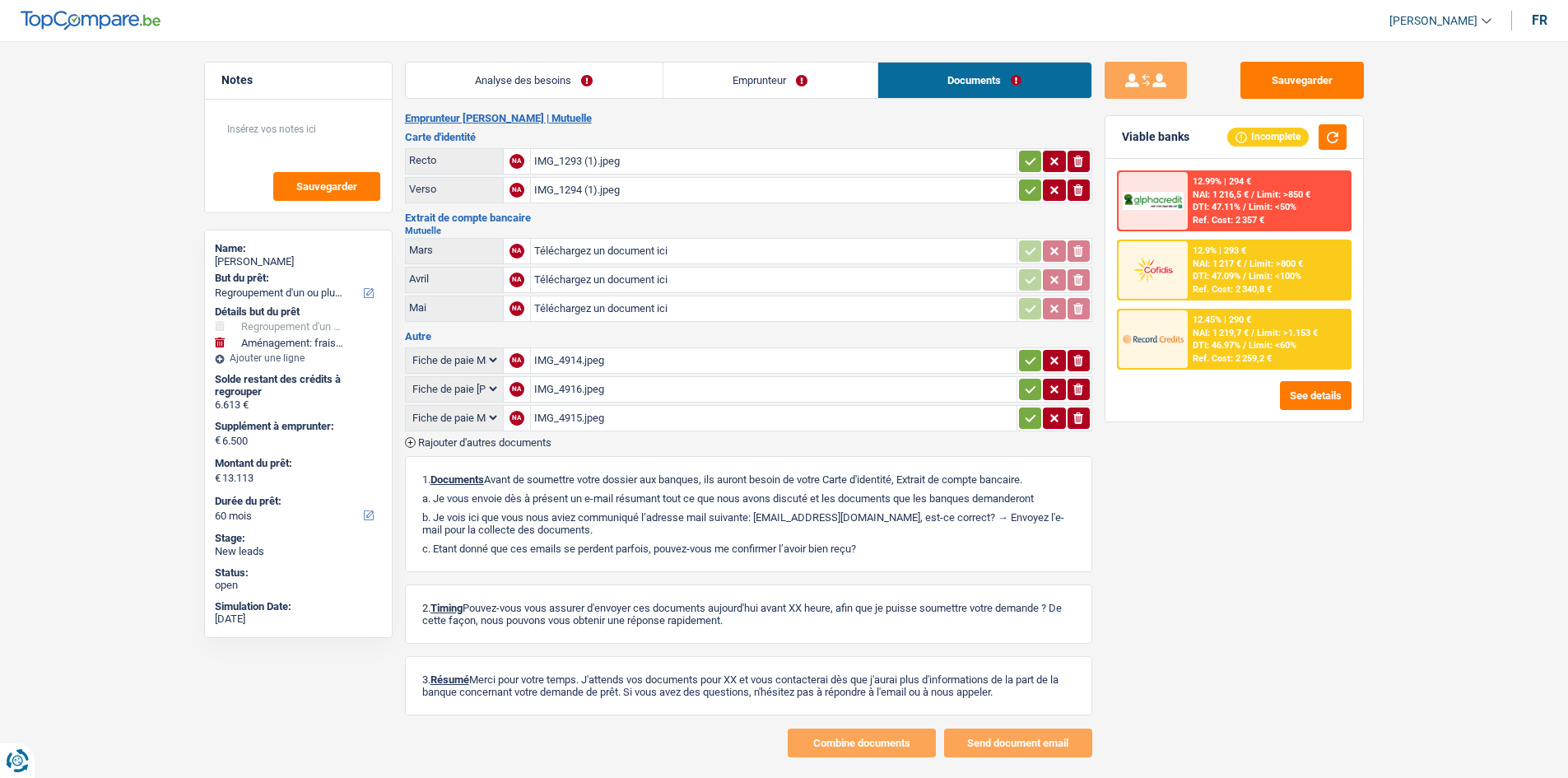 click on "Rajouter d'autres documents" at bounding box center (485, 442) 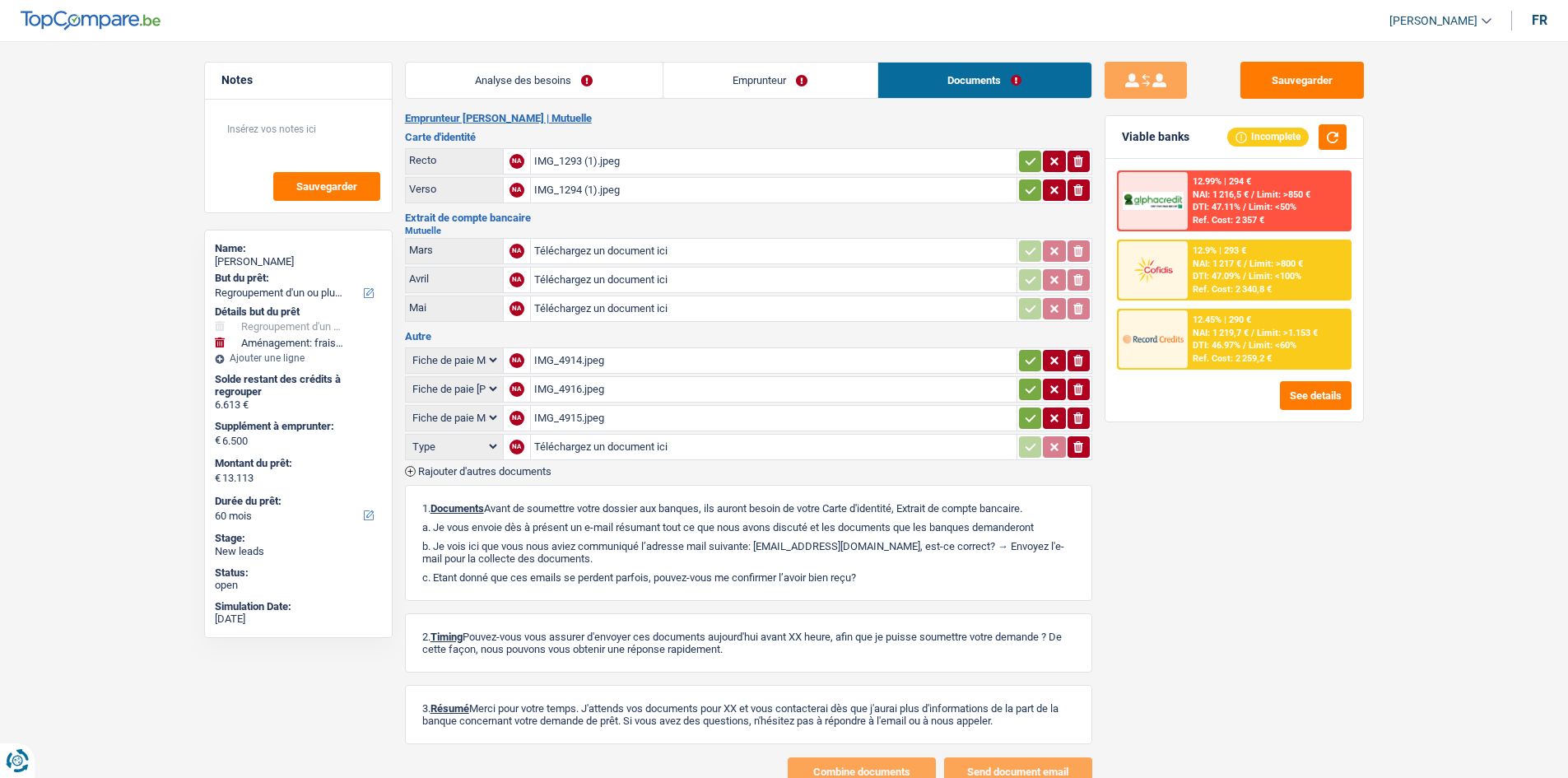 click 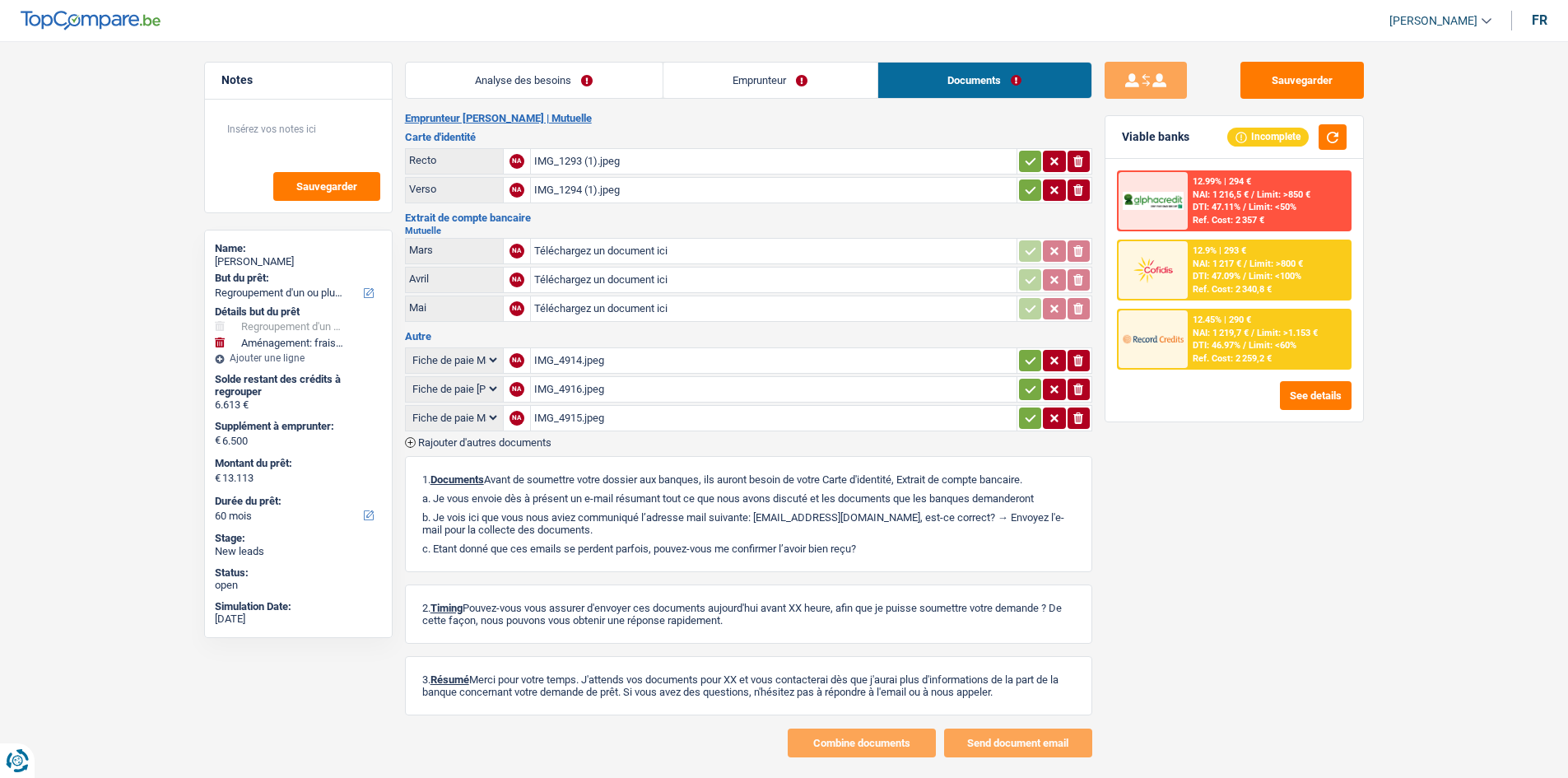 click on "Emprunteur" at bounding box center (770, 80) 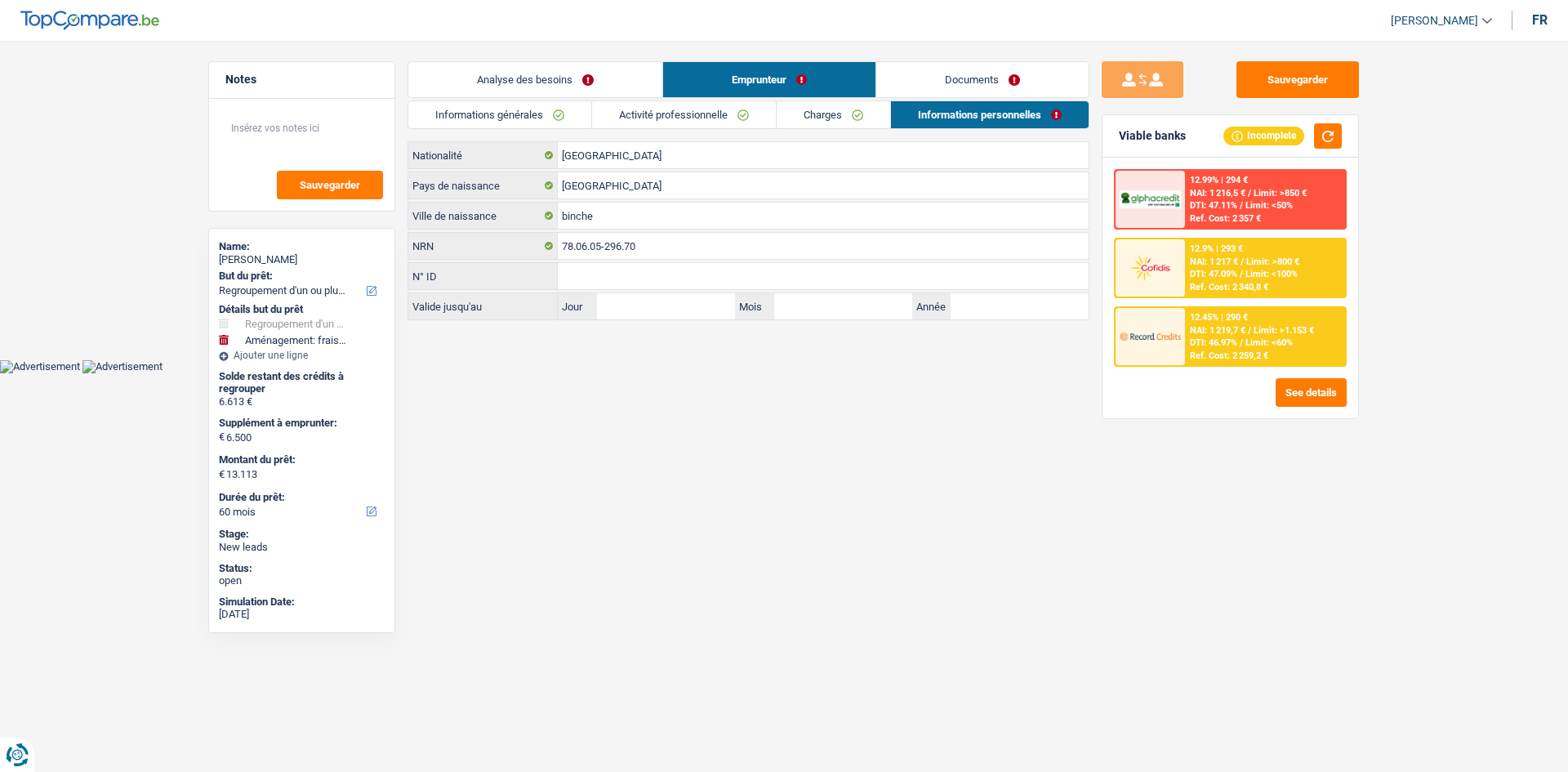 click on "Informations générales Activité professionnelle Charges Informations personnelles Loi
Nom
katia
Prénom
Adresse email
BE (+32) LU (+352)
Sélectionner une option
Téléphone
471370421
Téléphone
Blacklisté ?
Oui
Non
Célibataire Marié(e) Cohabitant(e) légal(e) Divorcé(e) Veuf(ve) Séparé (de fait)
Sélectionner une option
État civil
Personnes à charge
Enfants
1
Adultes
0" at bounding box center (748, 210) 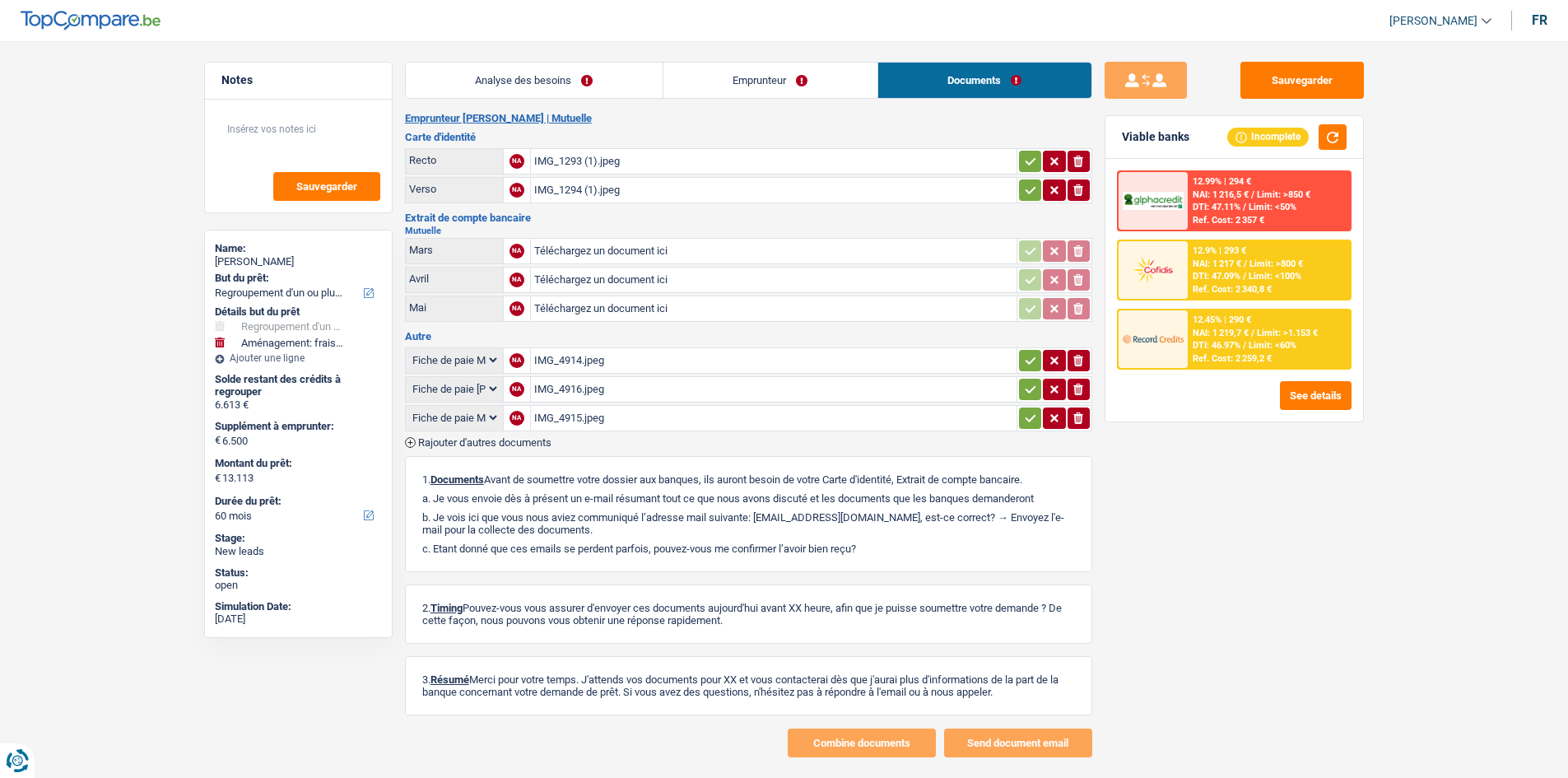 click on "Analyse des besoins" at bounding box center [533, 80] 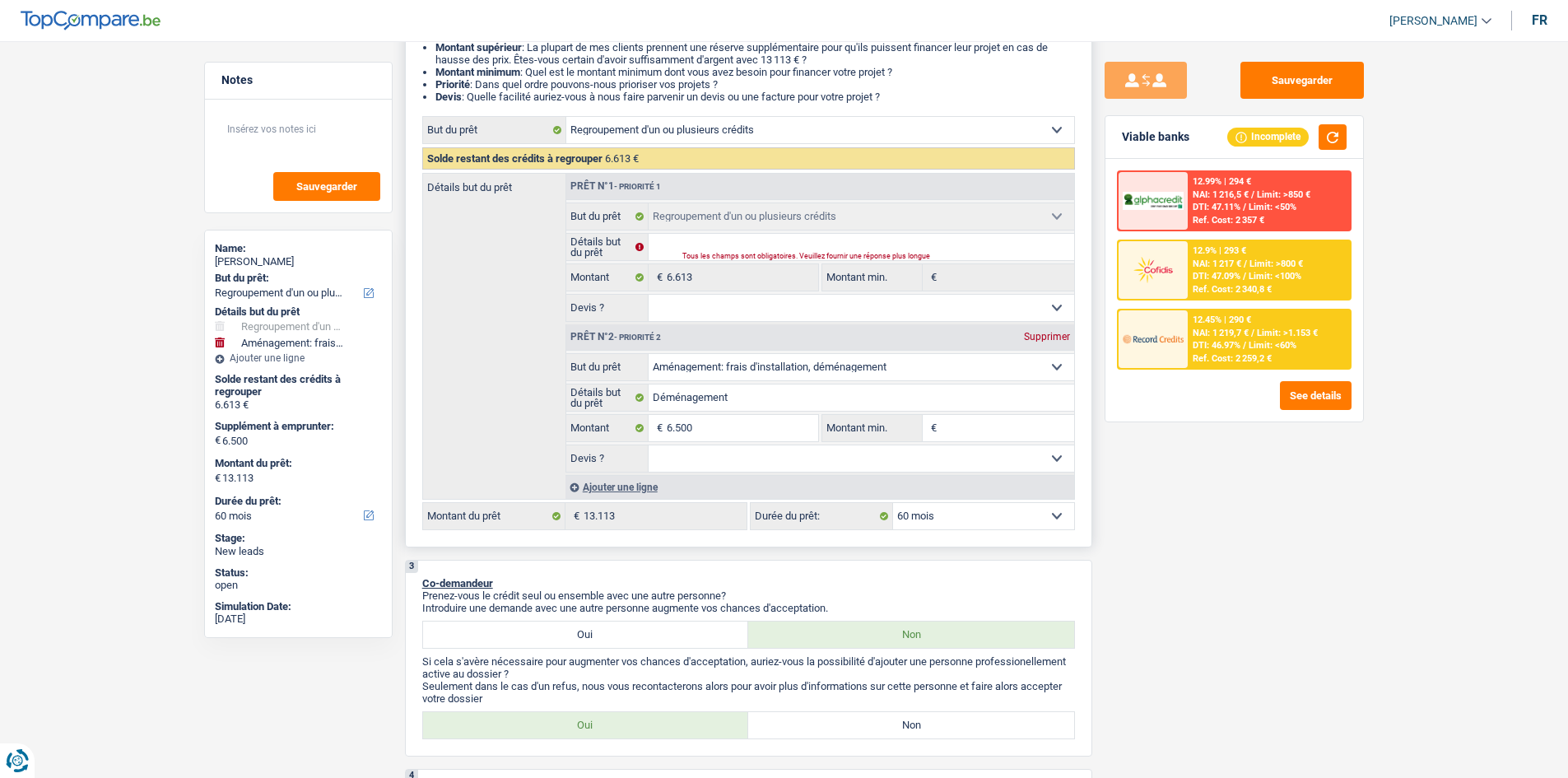 scroll, scrollTop: 0, scrollLeft: 0, axis: both 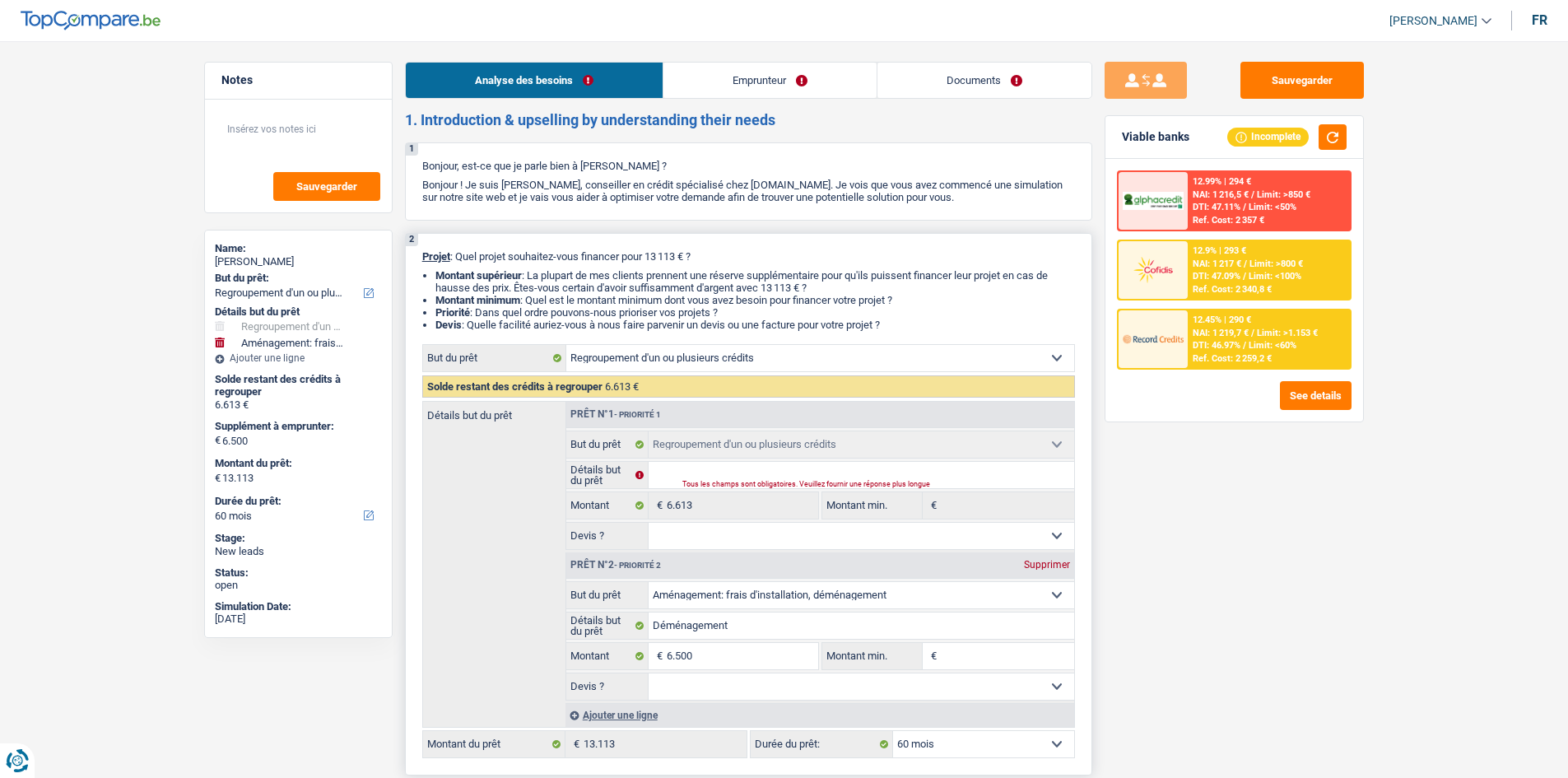 click on "Documents" at bounding box center (984, 80) 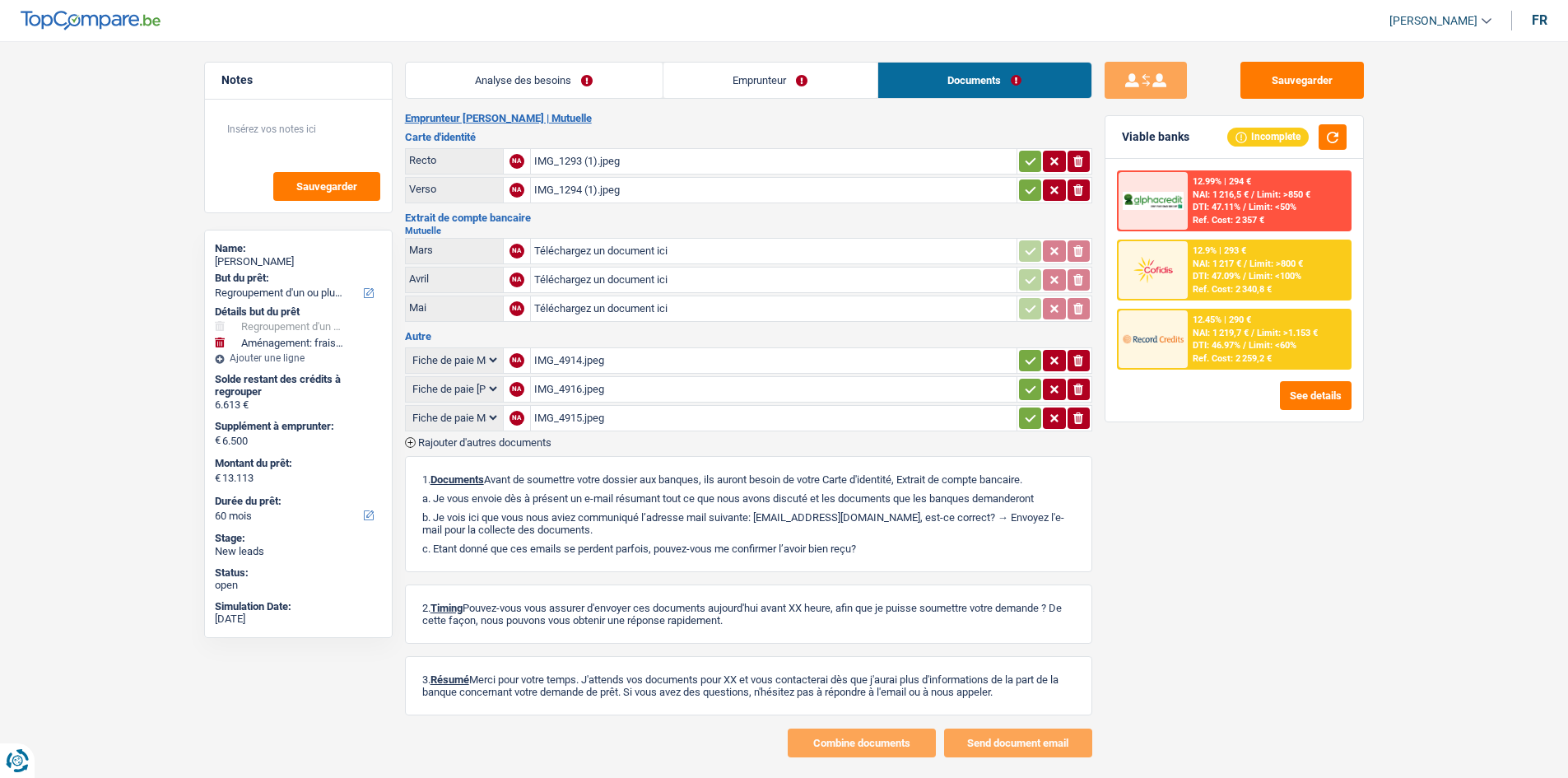 click on "Analyse des besoins" at bounding box center (534, 80) 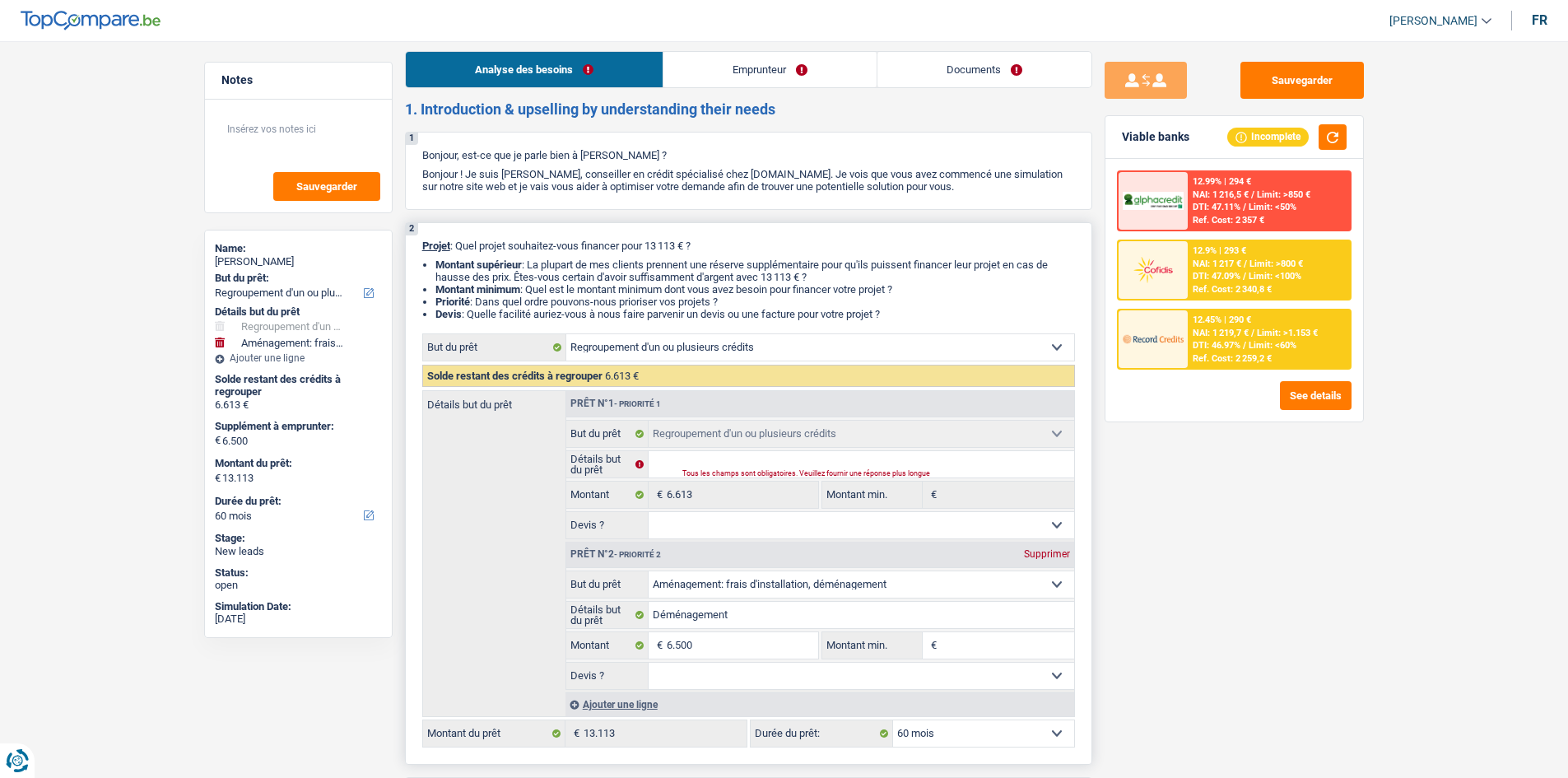 scroll, scrollTop: 0, scrollLeft: 0, axis: both 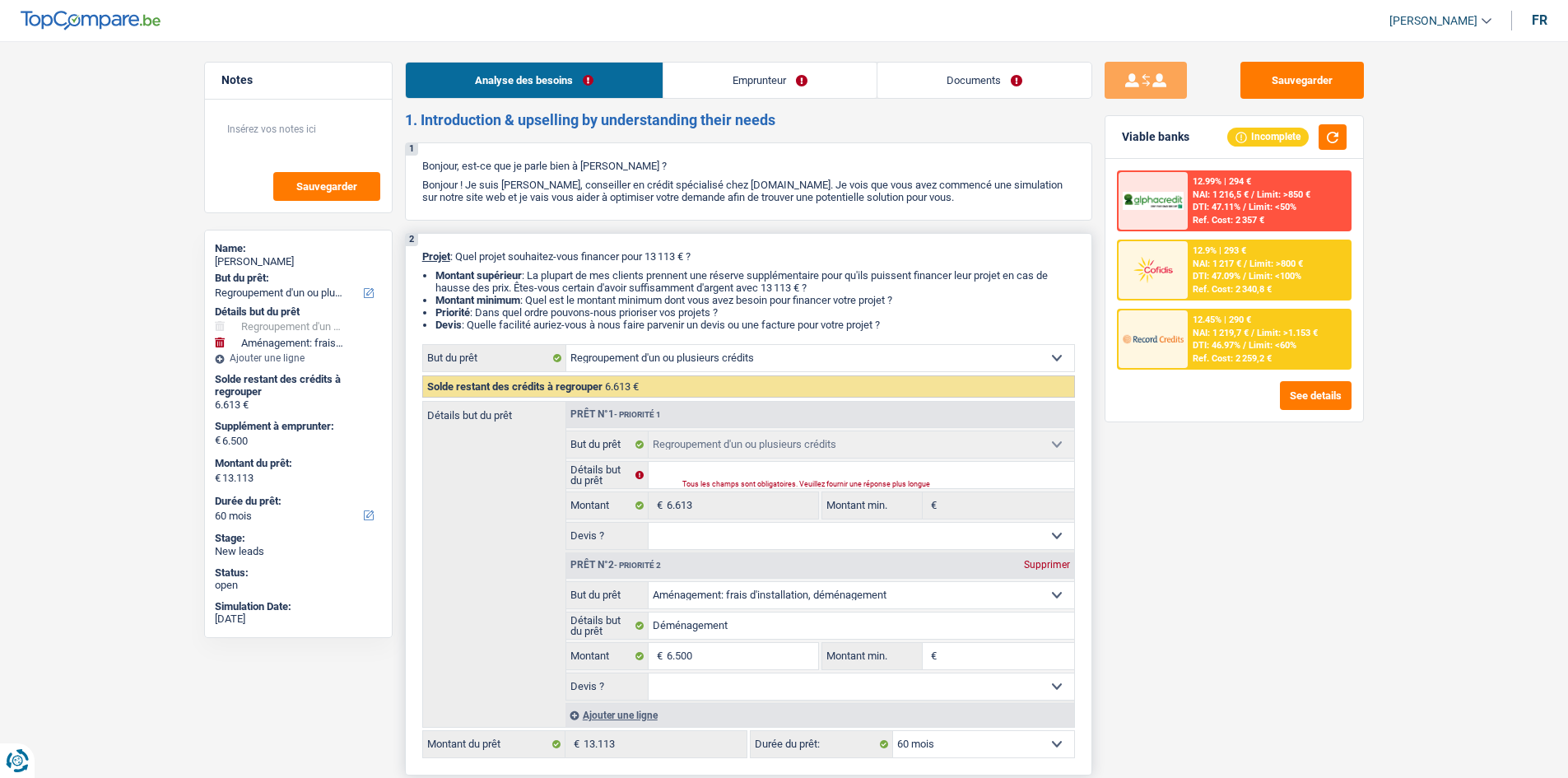 click on "Documents" at bounding box center [984, 80] 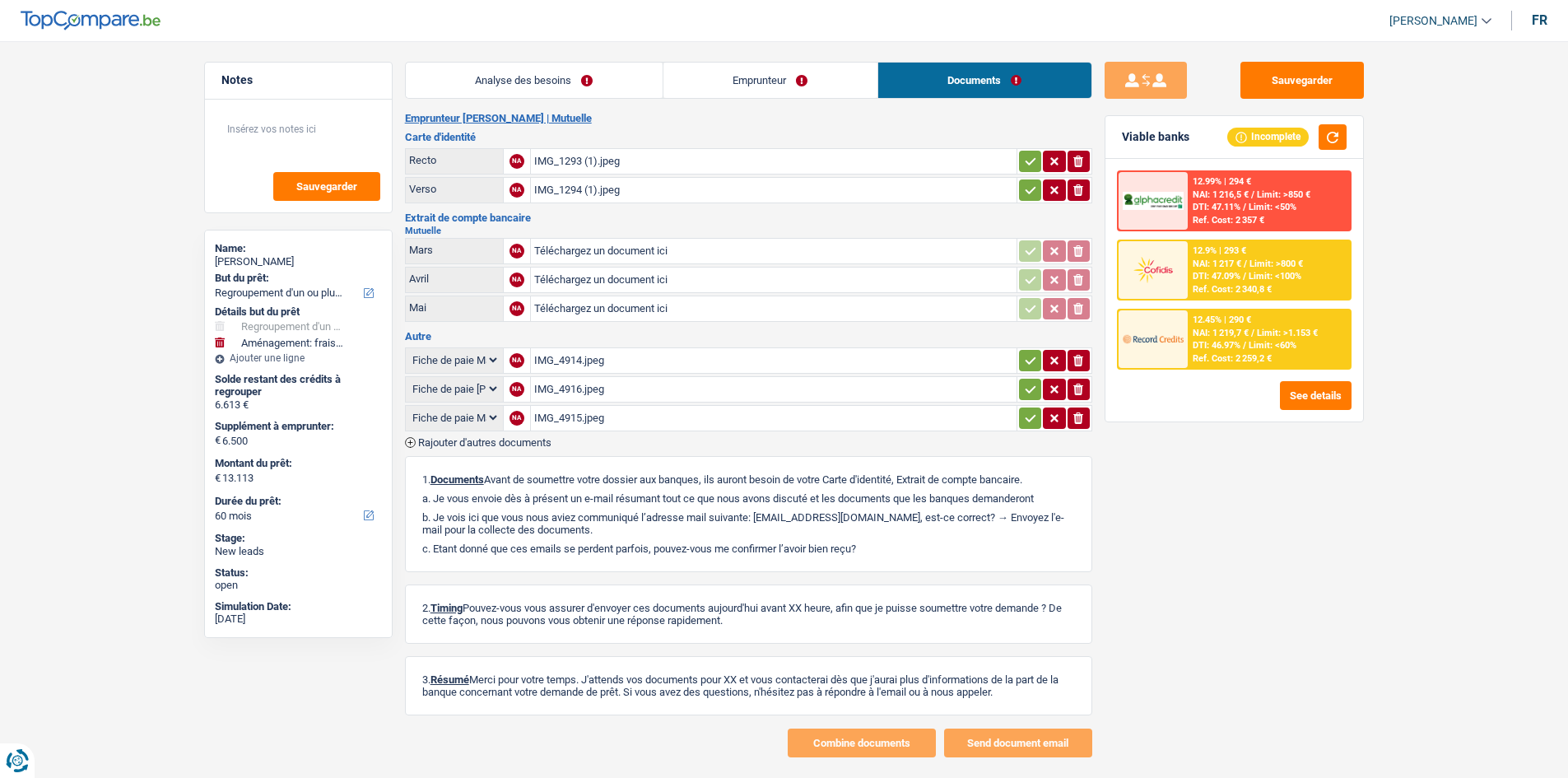 click on "Emprunteur" at bounding box center (770, 80) 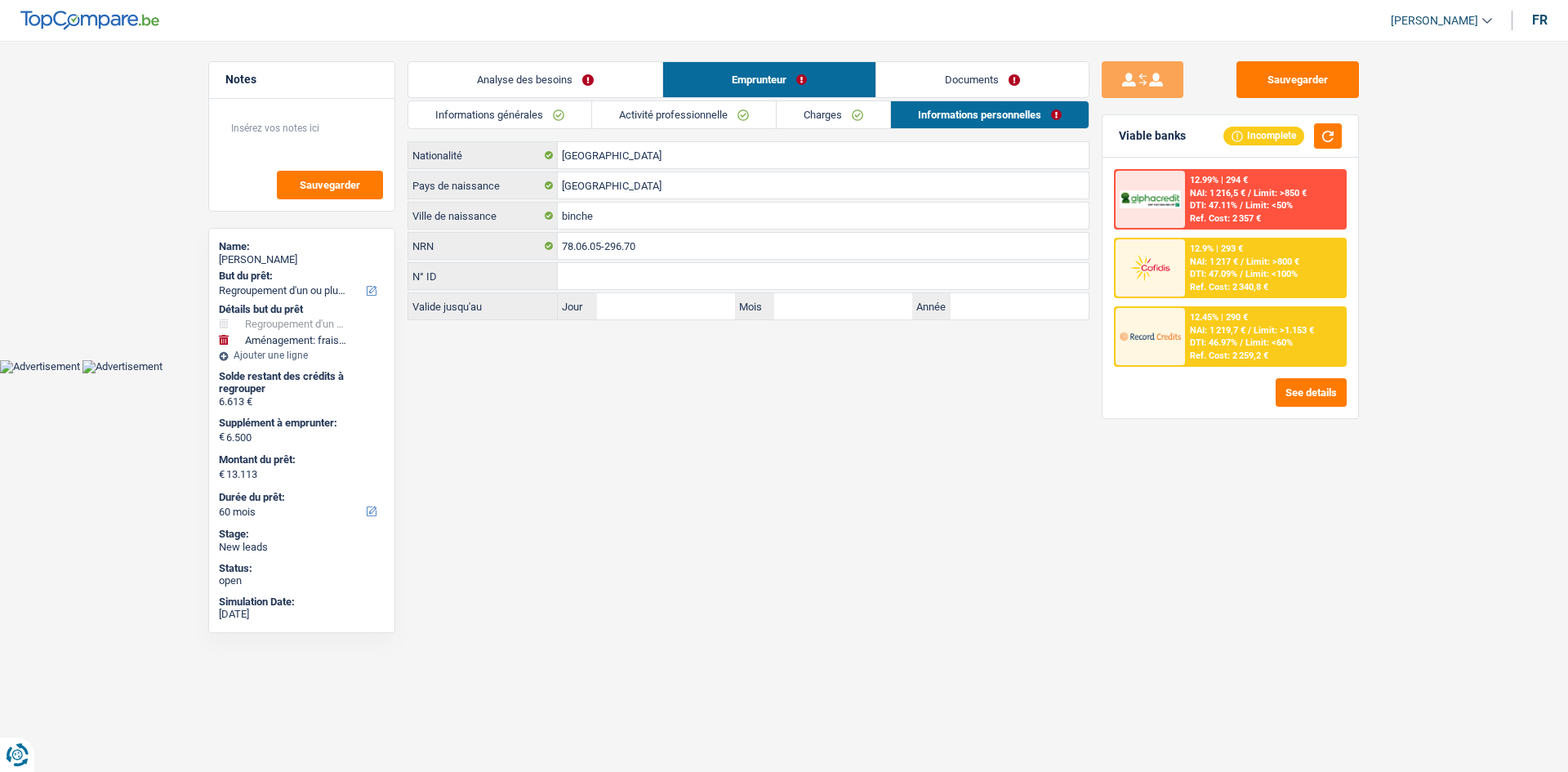 click on "Documents" at bounding box center (982, 79) 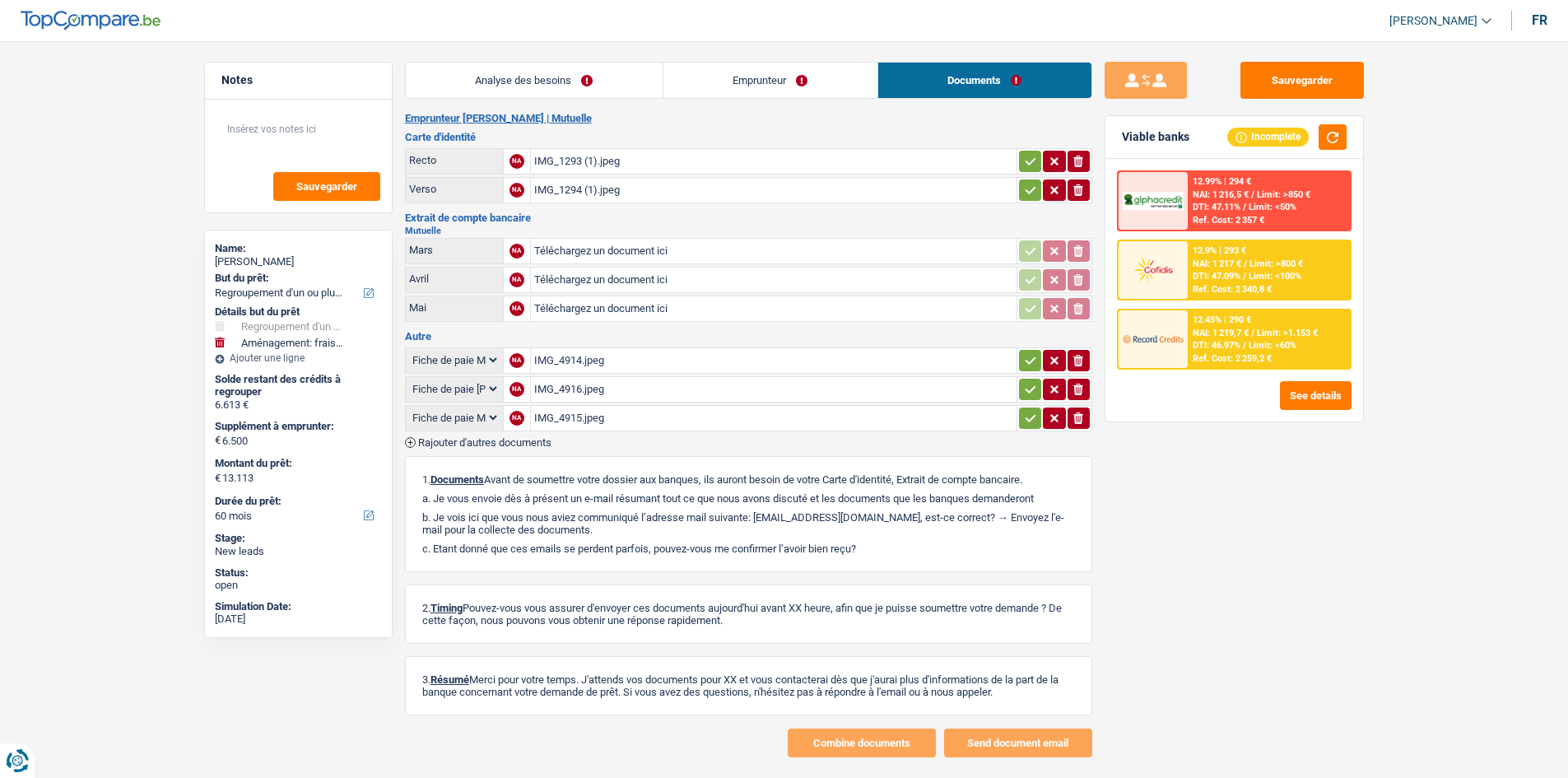 click on "Emprunteur" at bounding box center (770, 80) 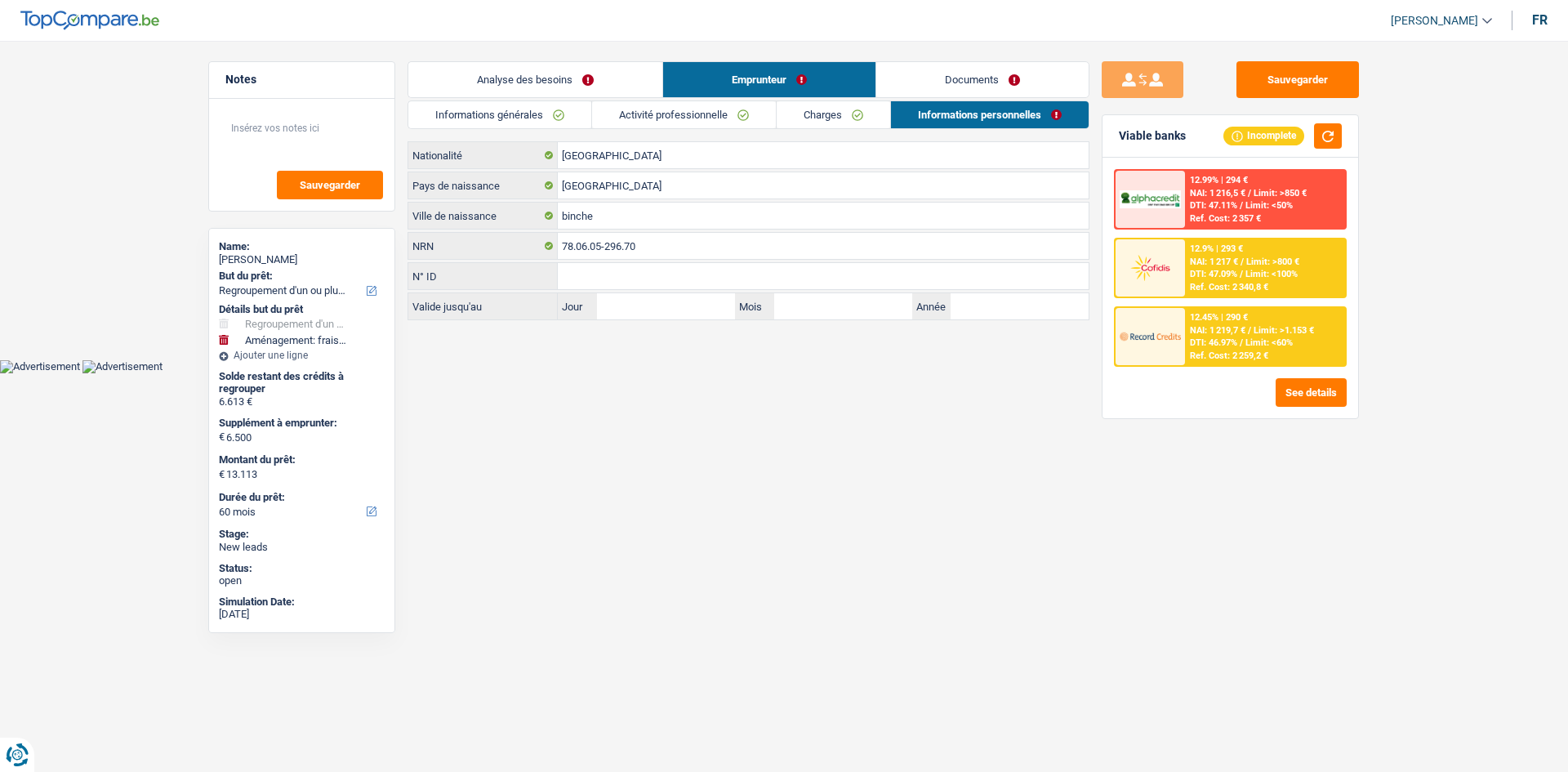 drag, startPoint x: 986, startPoint y: 79, endPoint x: 930, endPoint y: 161, distance: 99.29753 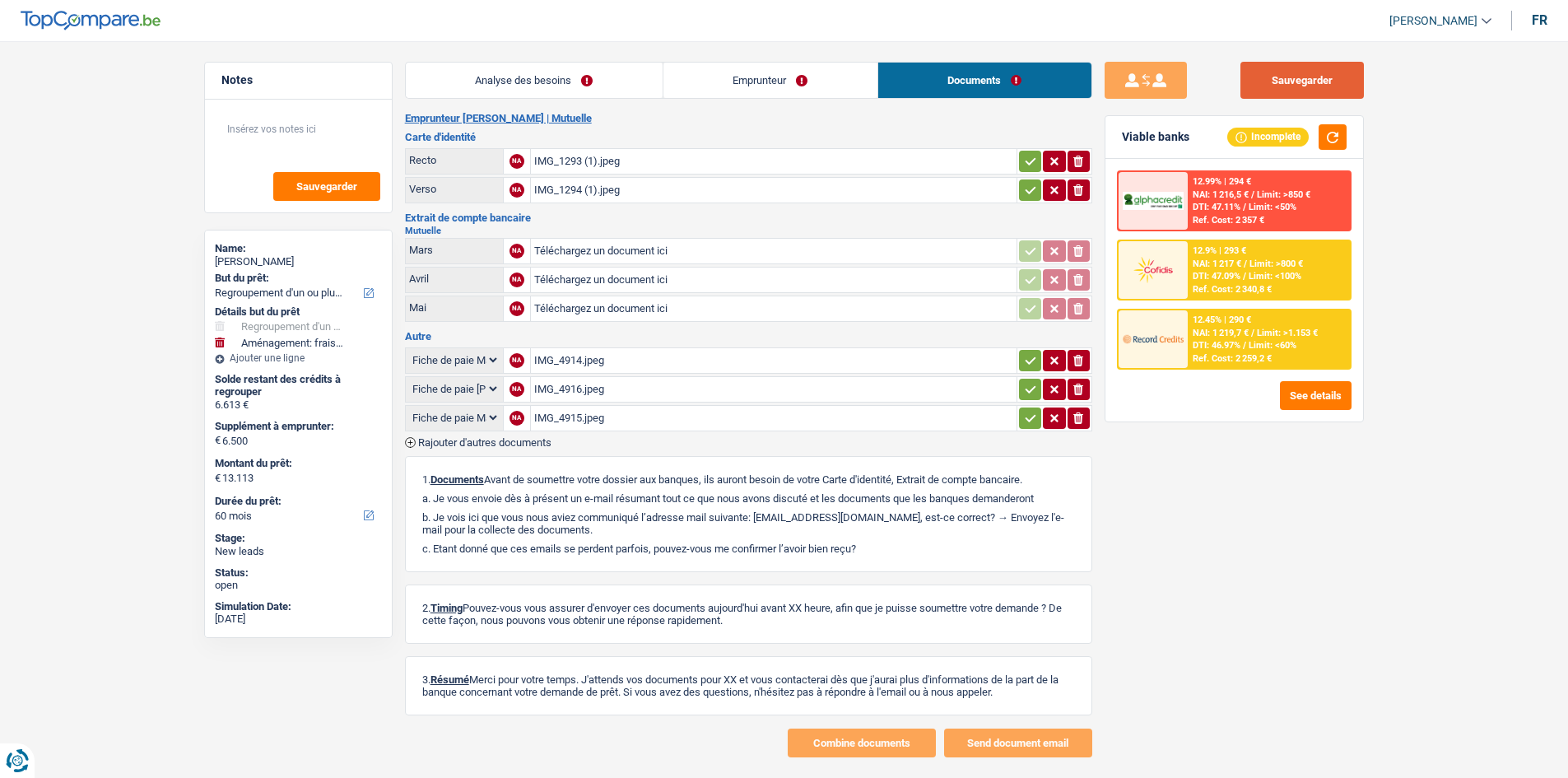 click on "Sauvegarder" at bounding box center (1302, 80) 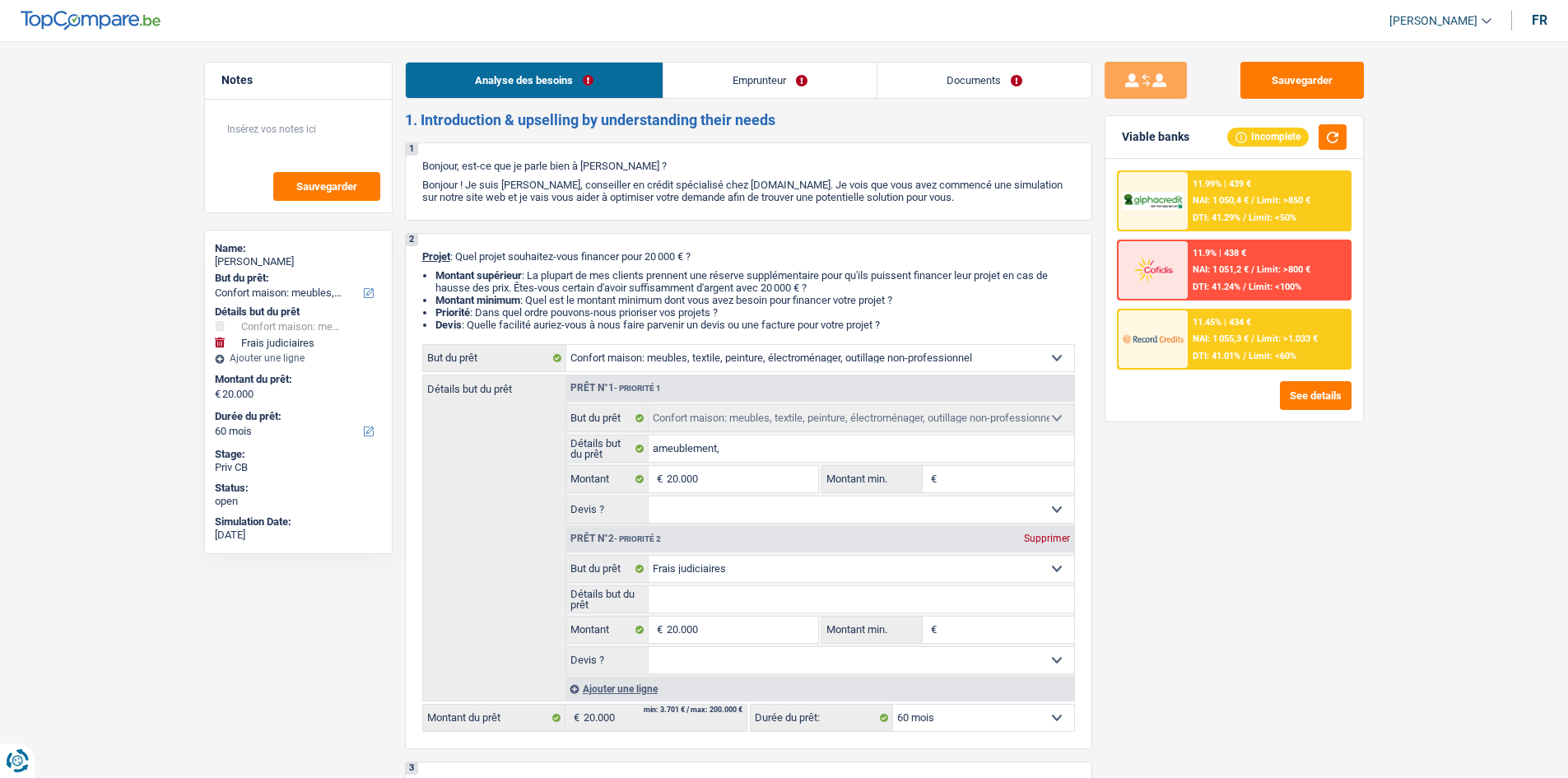 select on "household" 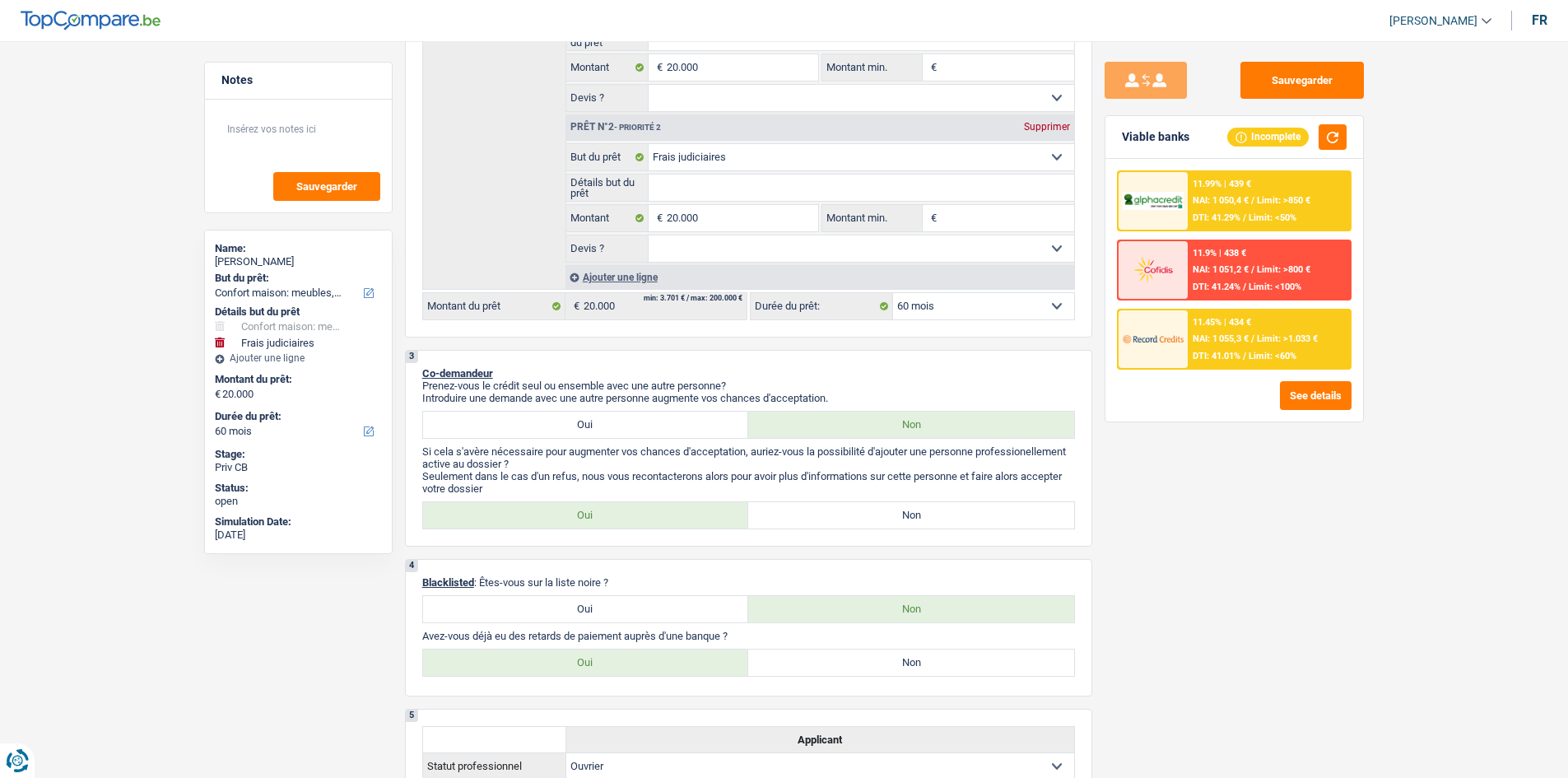 scroll, scrollTop: 0, scrollLeft: 0, axis: both 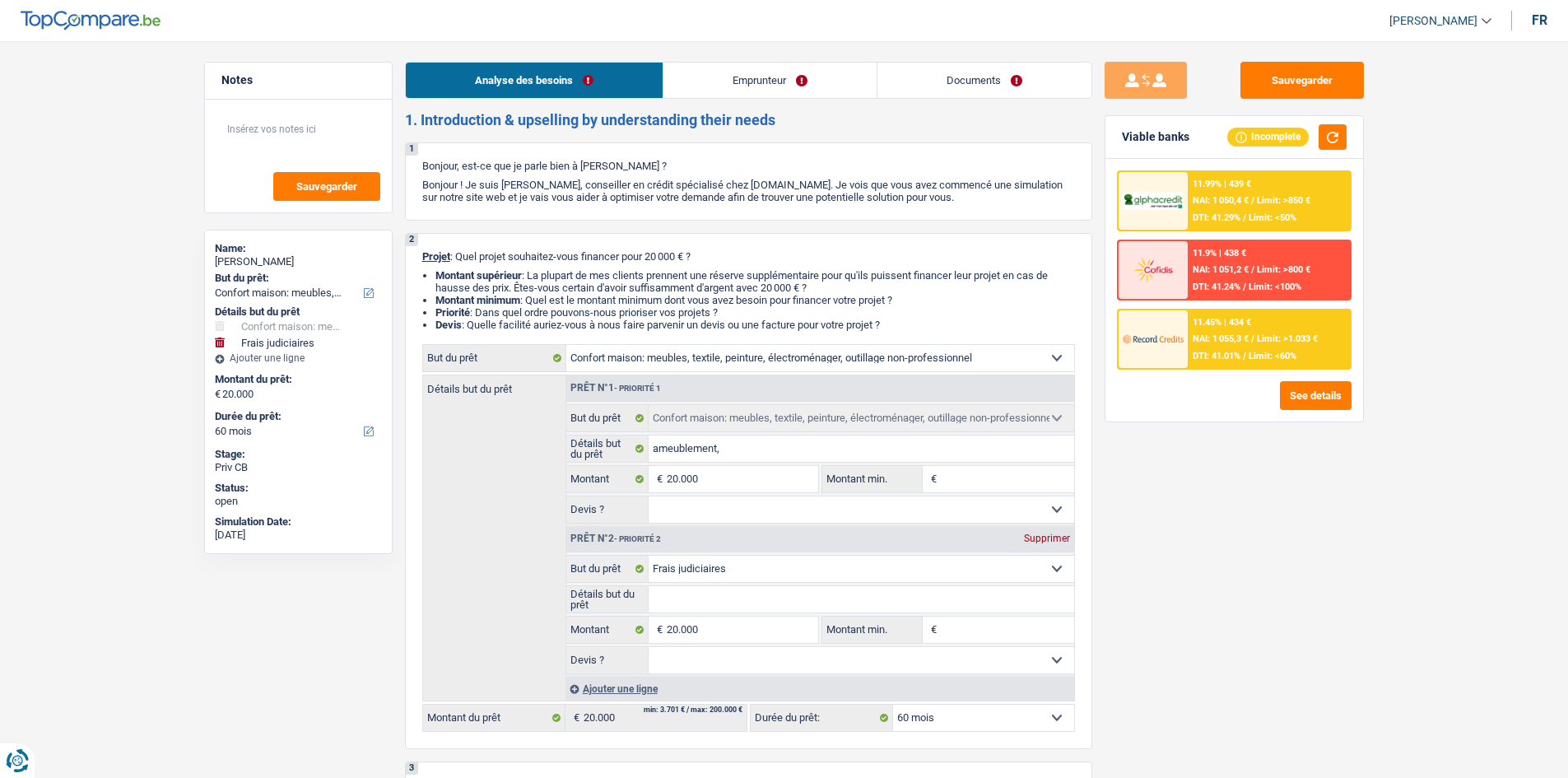 click on "Notes
Sauvegarder
Name:   [PERSON_NAME]   But du prêt: Confort maison: meubles, textile, peinture, électroménager, outillage non-professionnel Hifi, multimédia, gsm, ordinateur Aménagement: frais d'installation, déménagement Evénement familial: naissance, mariage, divorce, communion, décès Frais médicaux Frais d'études Frais permis de conduire Loisirs: voyage, sport, musique Rafraîchissement: petits travaux maison et jardin Frais judiciaires Réparation voiture Prêt rénovation (non disponible pour les non-propriétaires) Prêt énergie (non disponible pour les non-propriétaires) Prêt voiture Taxes, impôts non professionnels Rénovation bien à l'étranger Dettes familiales Assurance Autre
Sélectionner une option
Détails but du prêt
Confort maison: meubles, textile, peinture, électroménager, outillage non-professionnel Hifi, multimédia, gsm, ordinateur" at bounding box center [784, 1296] 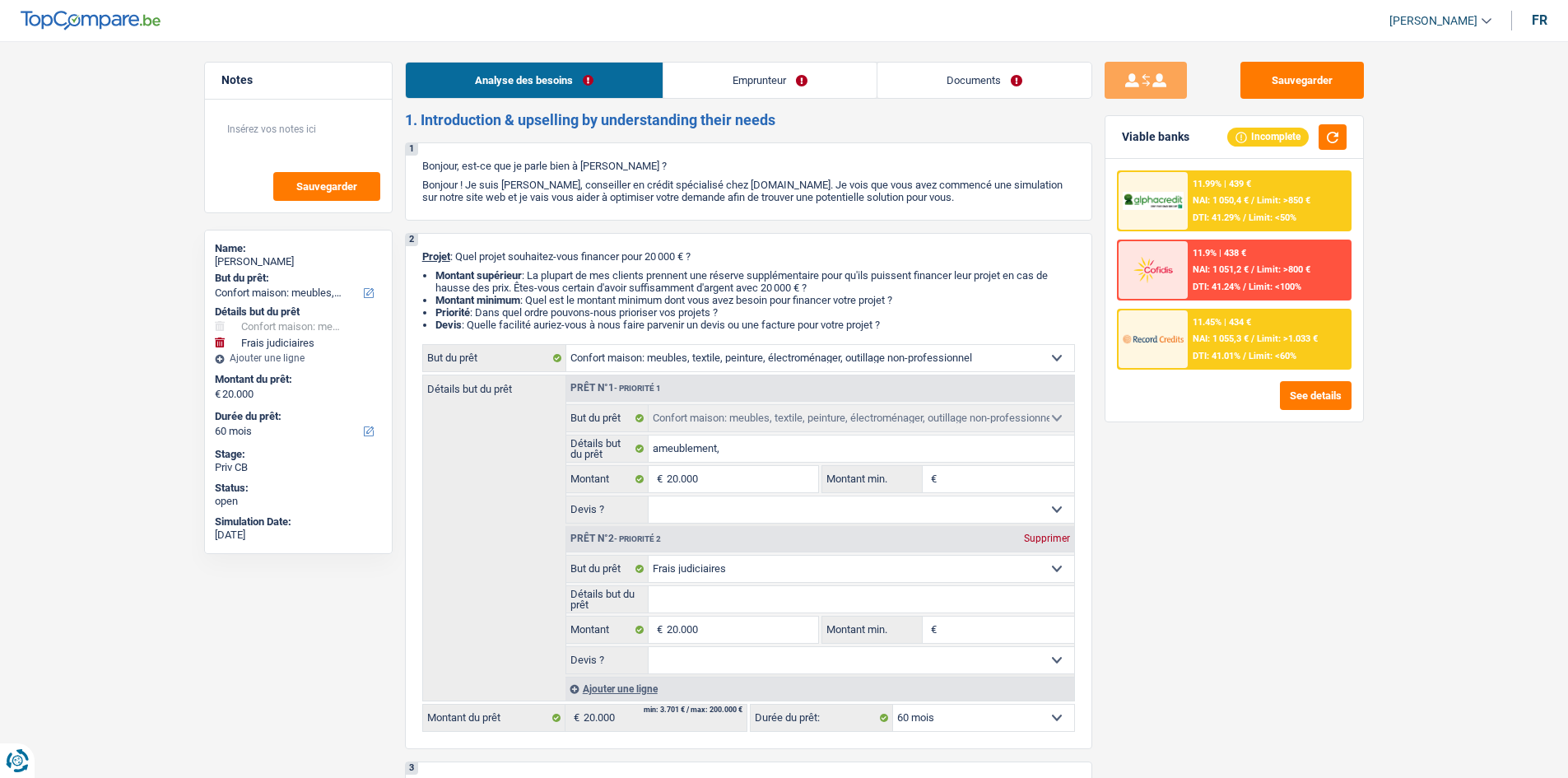 click on "Emprunteur" at bounding box center (770, 80) 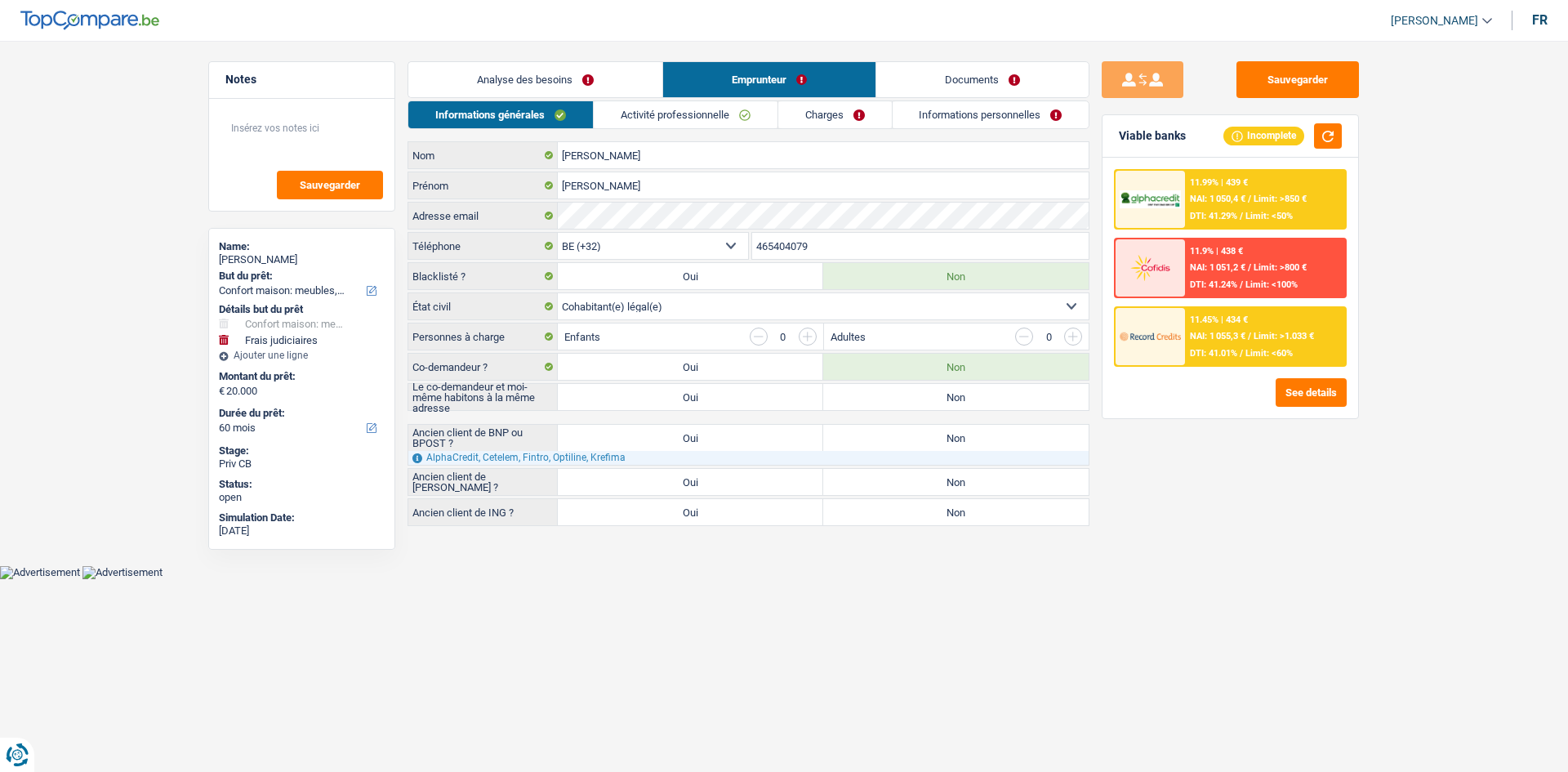 click on "Activité professionnelle" at bounding box center (685, 114) 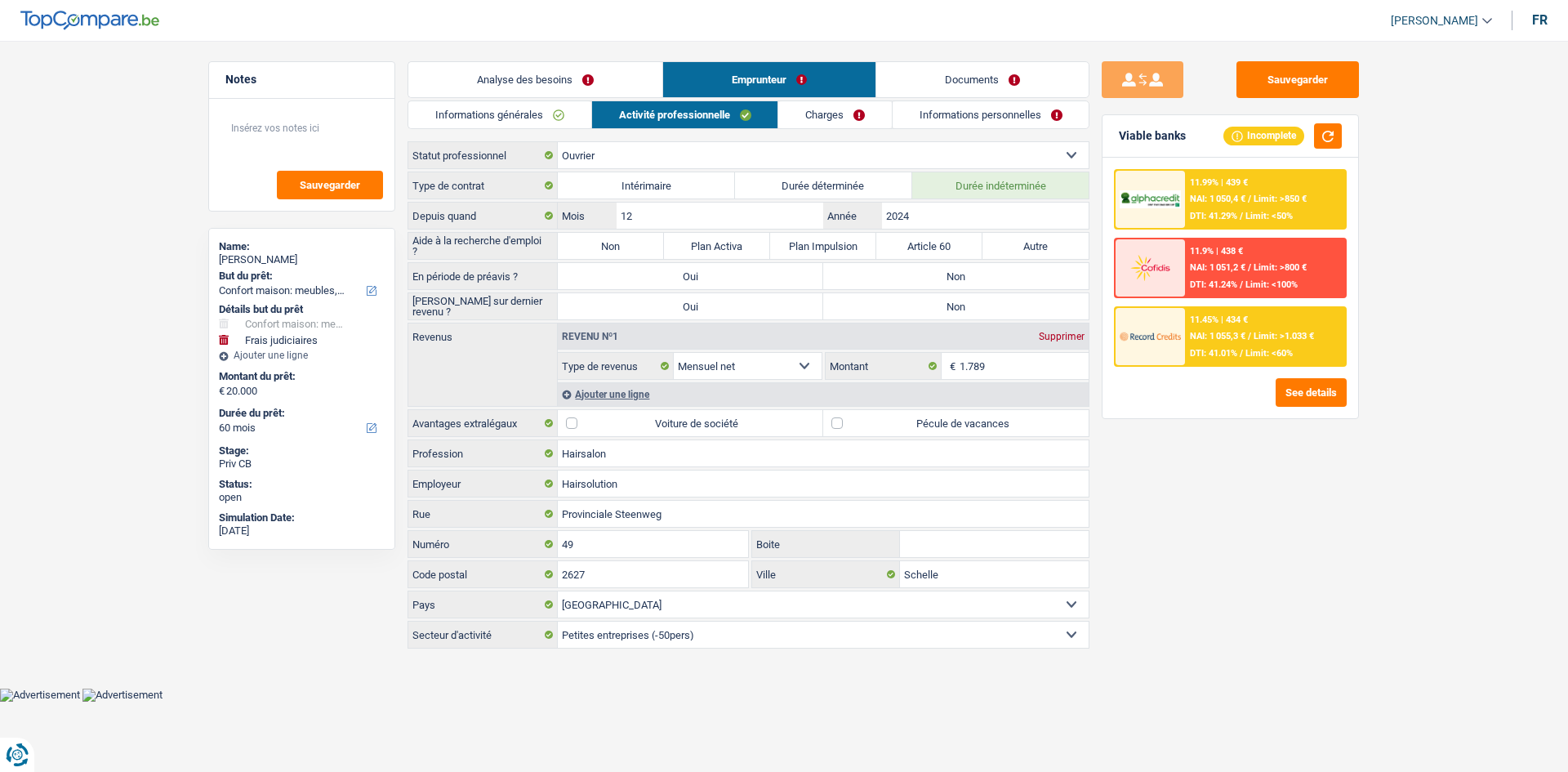 click on "Charges" at bounding box center [835, 114] 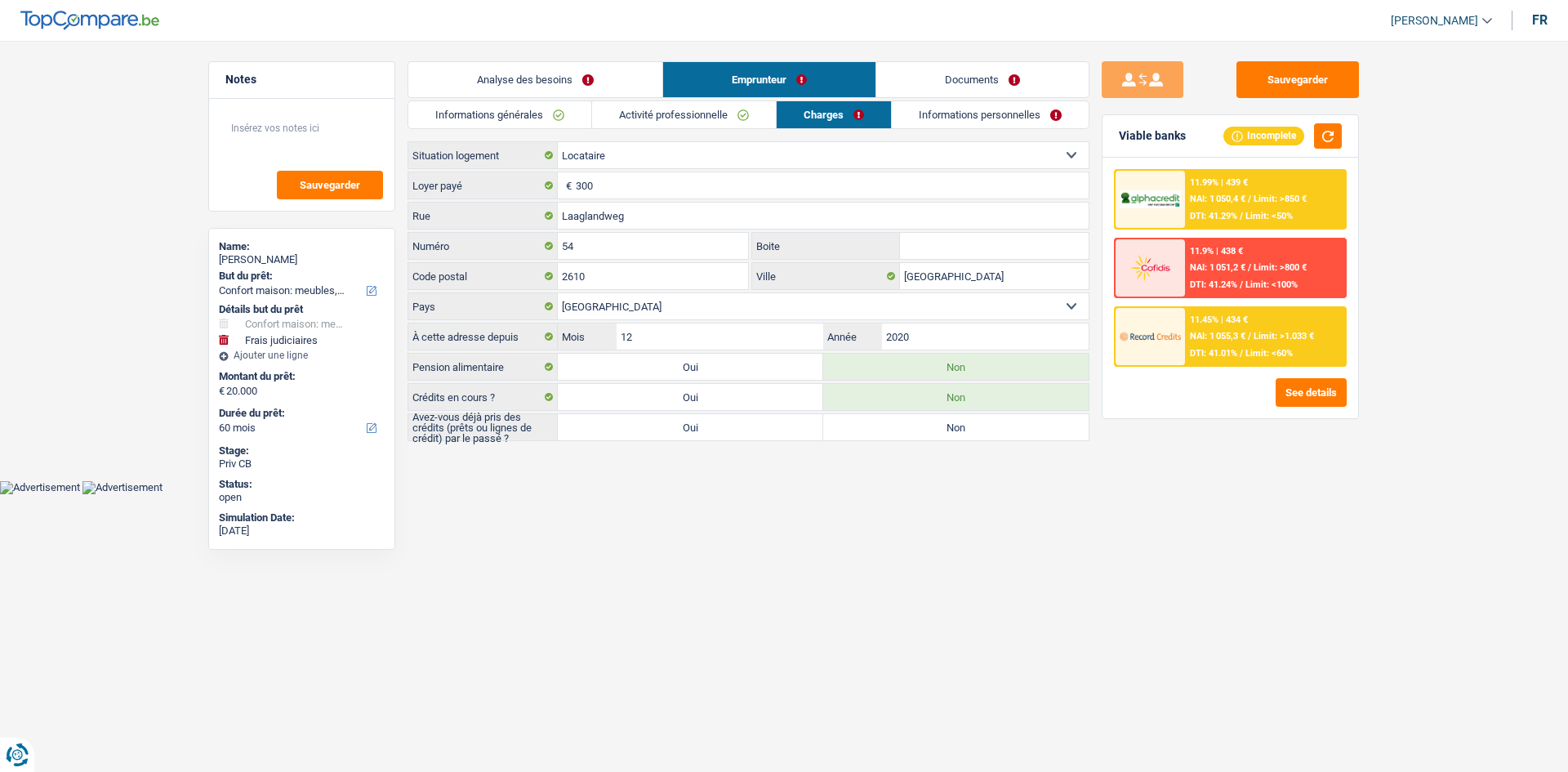 click on "Informations personnelles" at bounding box center [990, 114] 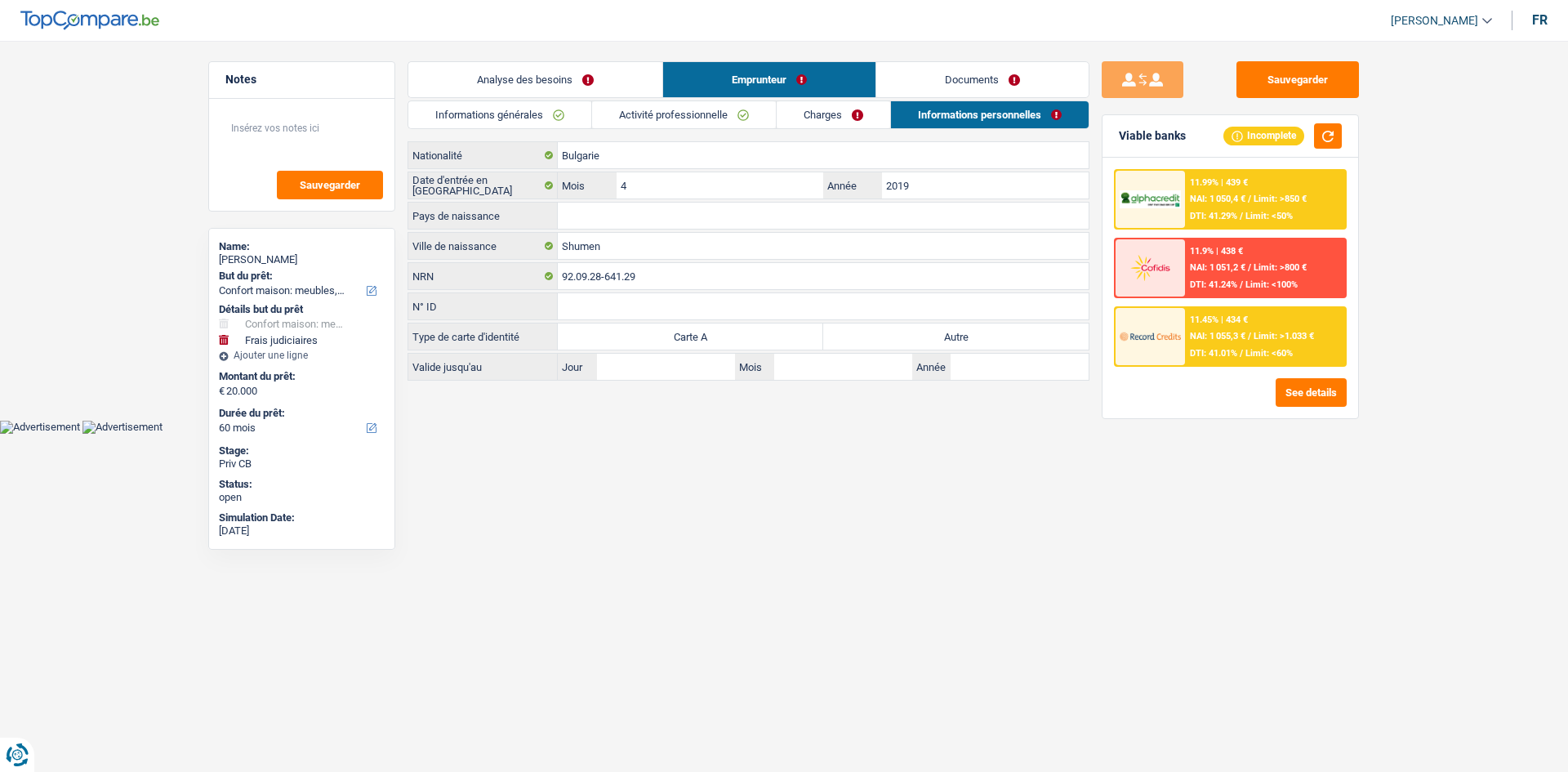 click on "Charges" at bounding box center (833, 114) 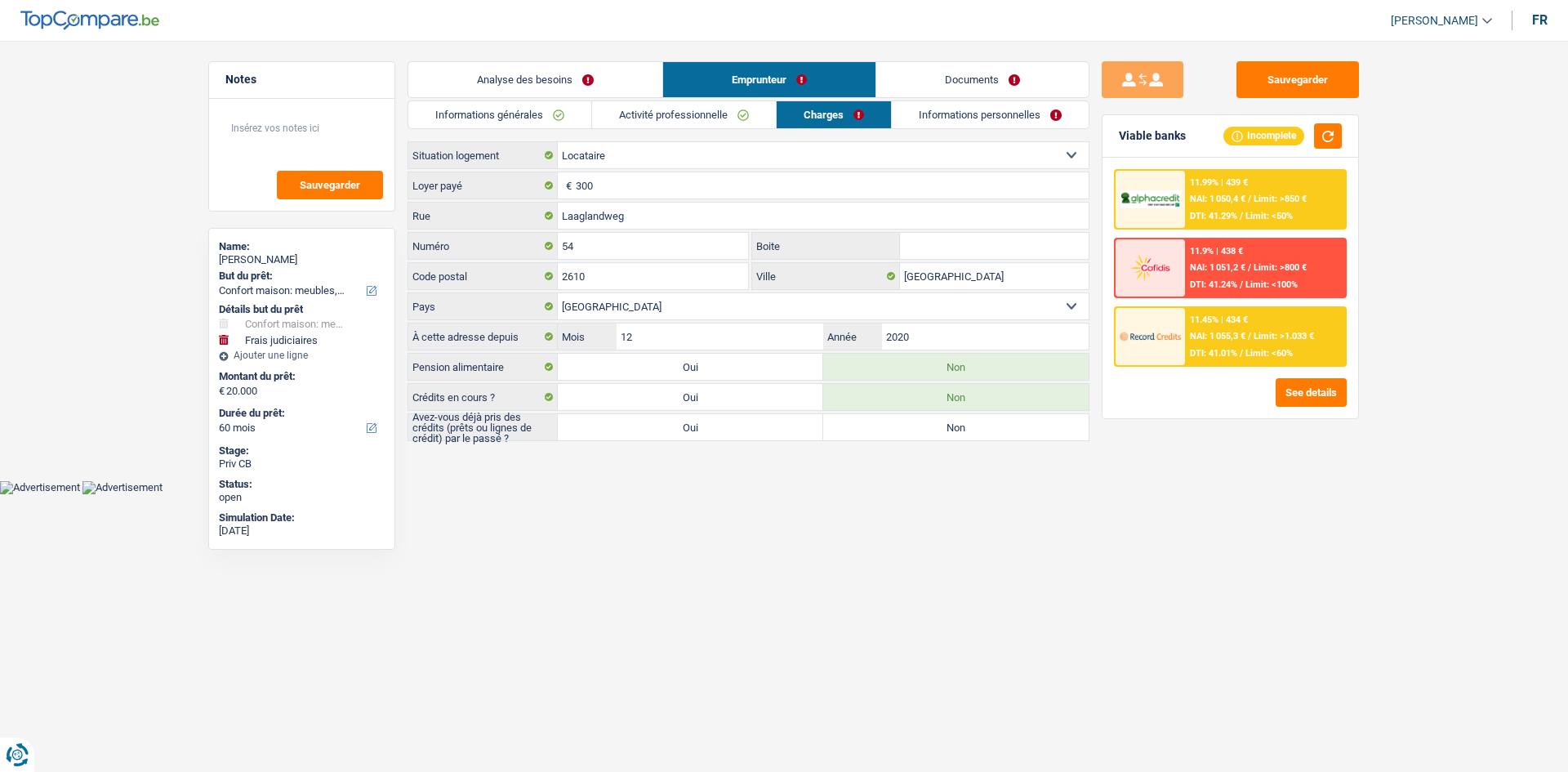 click on "Activité professionnelle" at bounding box center [684, 114] 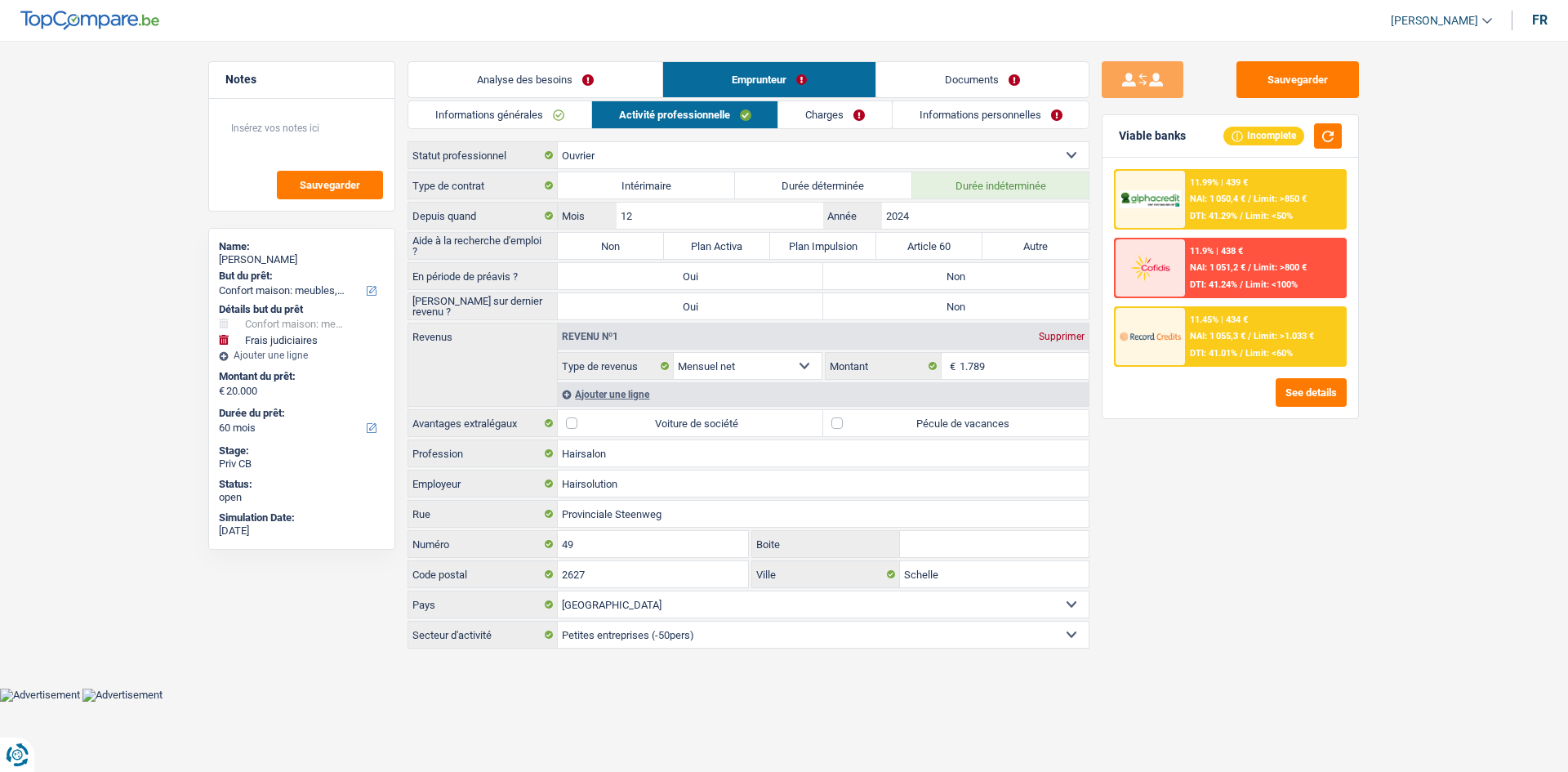 drag, startPoint x: 559, startPoint y: 105, endPoint x: 570, endPoint y: 95, distance: 14.866069 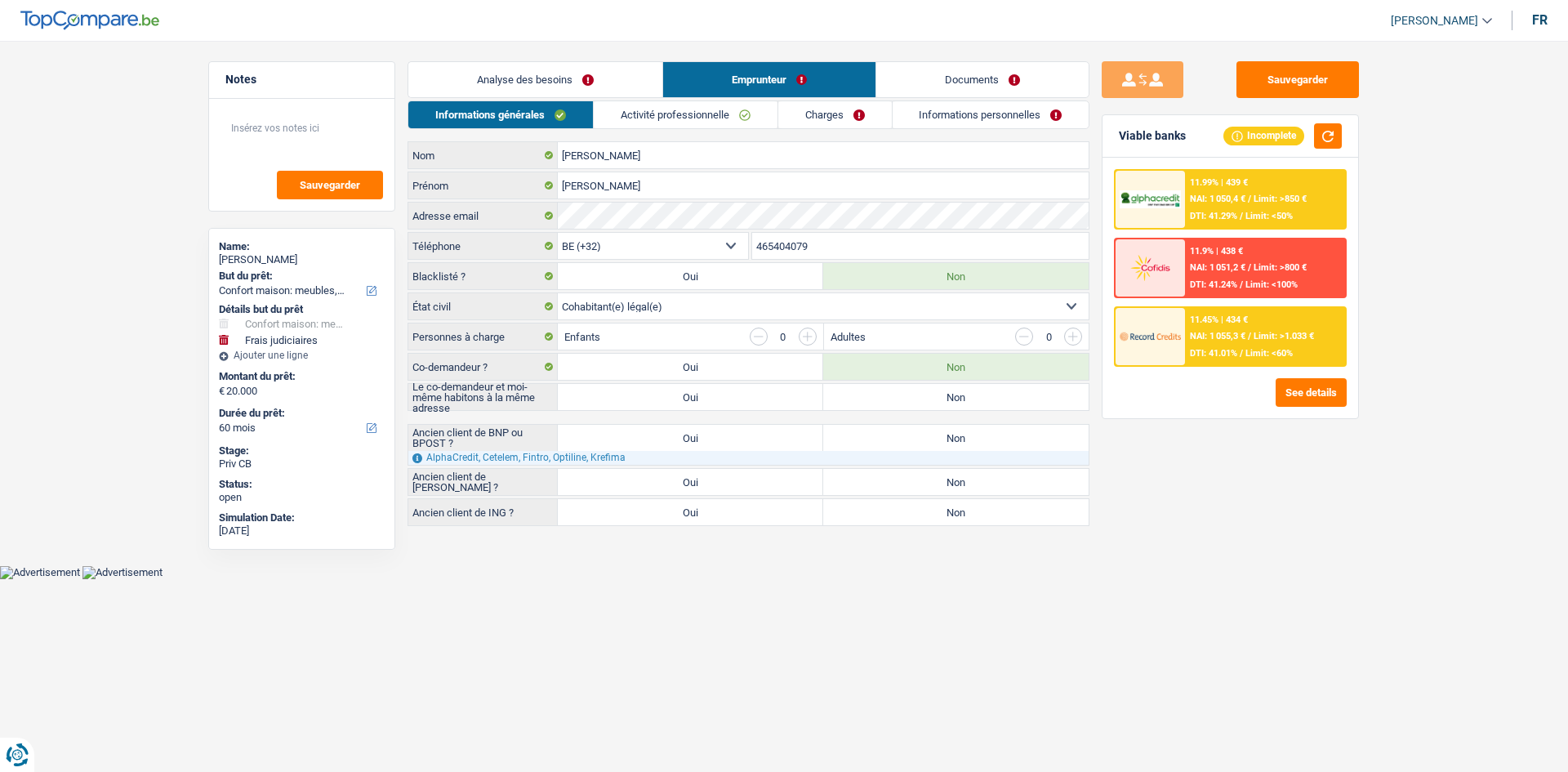 click on "Analyse des besoins" at bounding box center [535, 79] 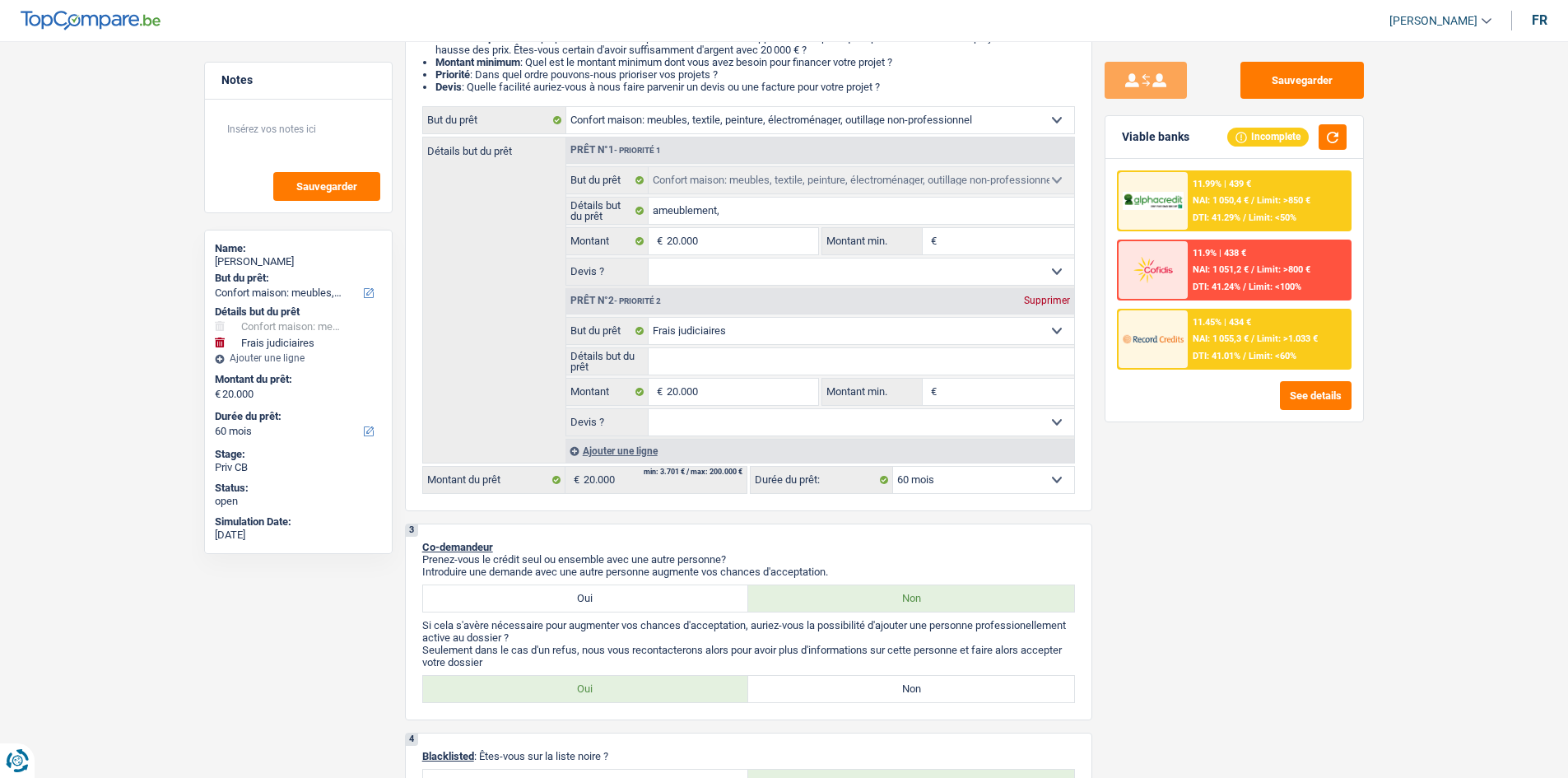 scroll, scrollTop: 0, scrollLeft: 0, axis: both 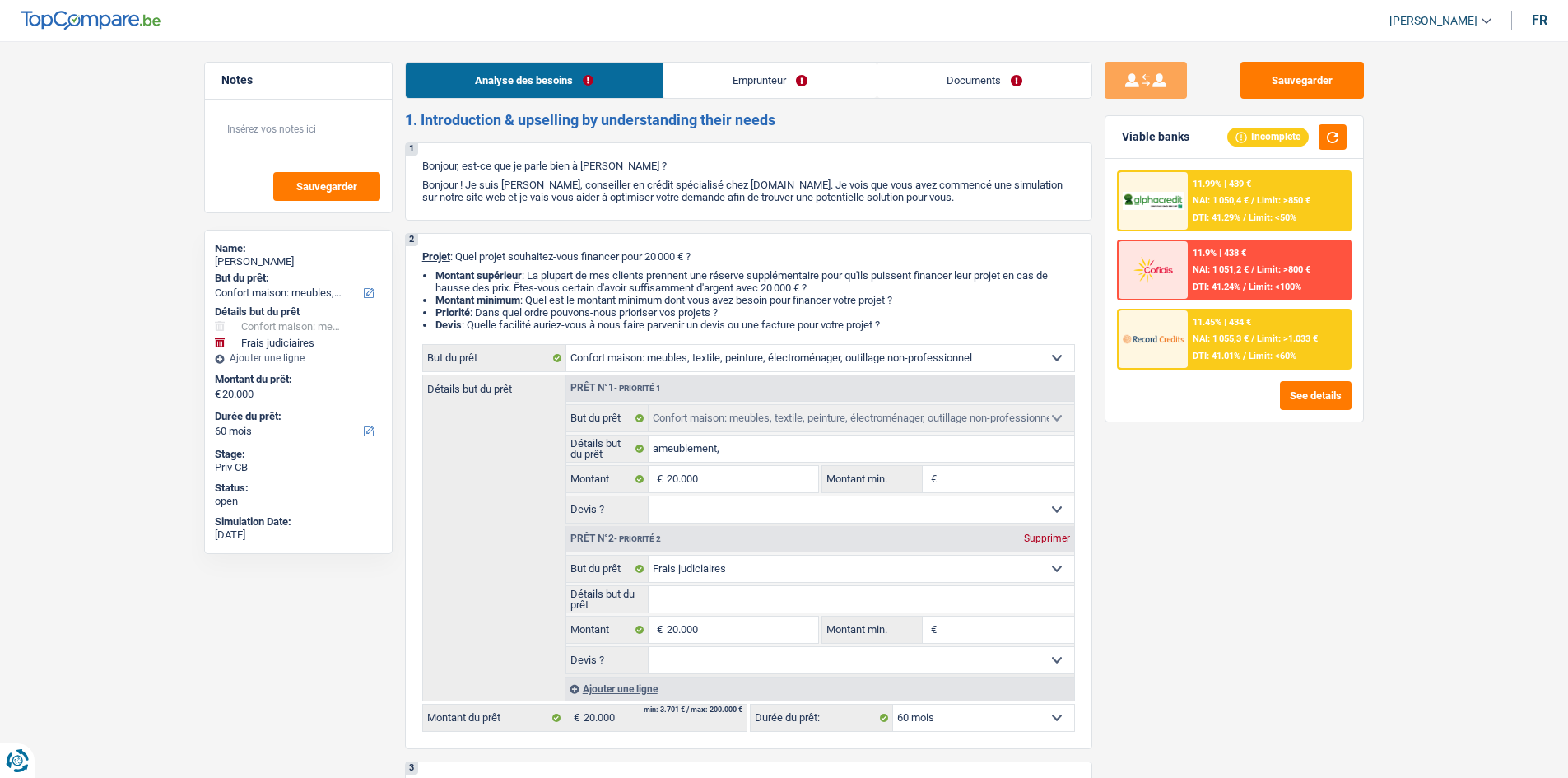 click on "Documents" at bounding box center [984, 80] 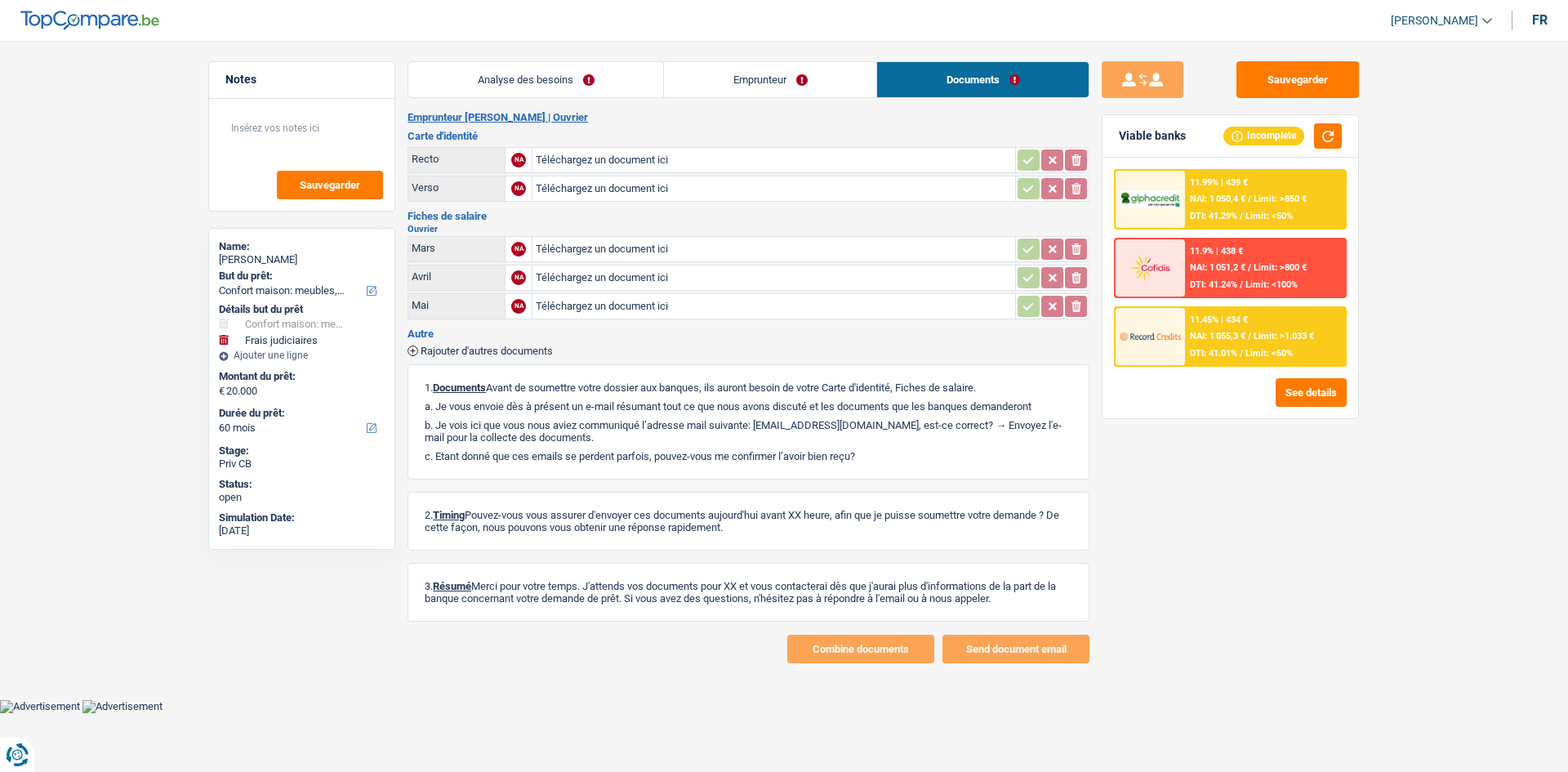 click on "Emprunteur" at bounding box center [770, 79] 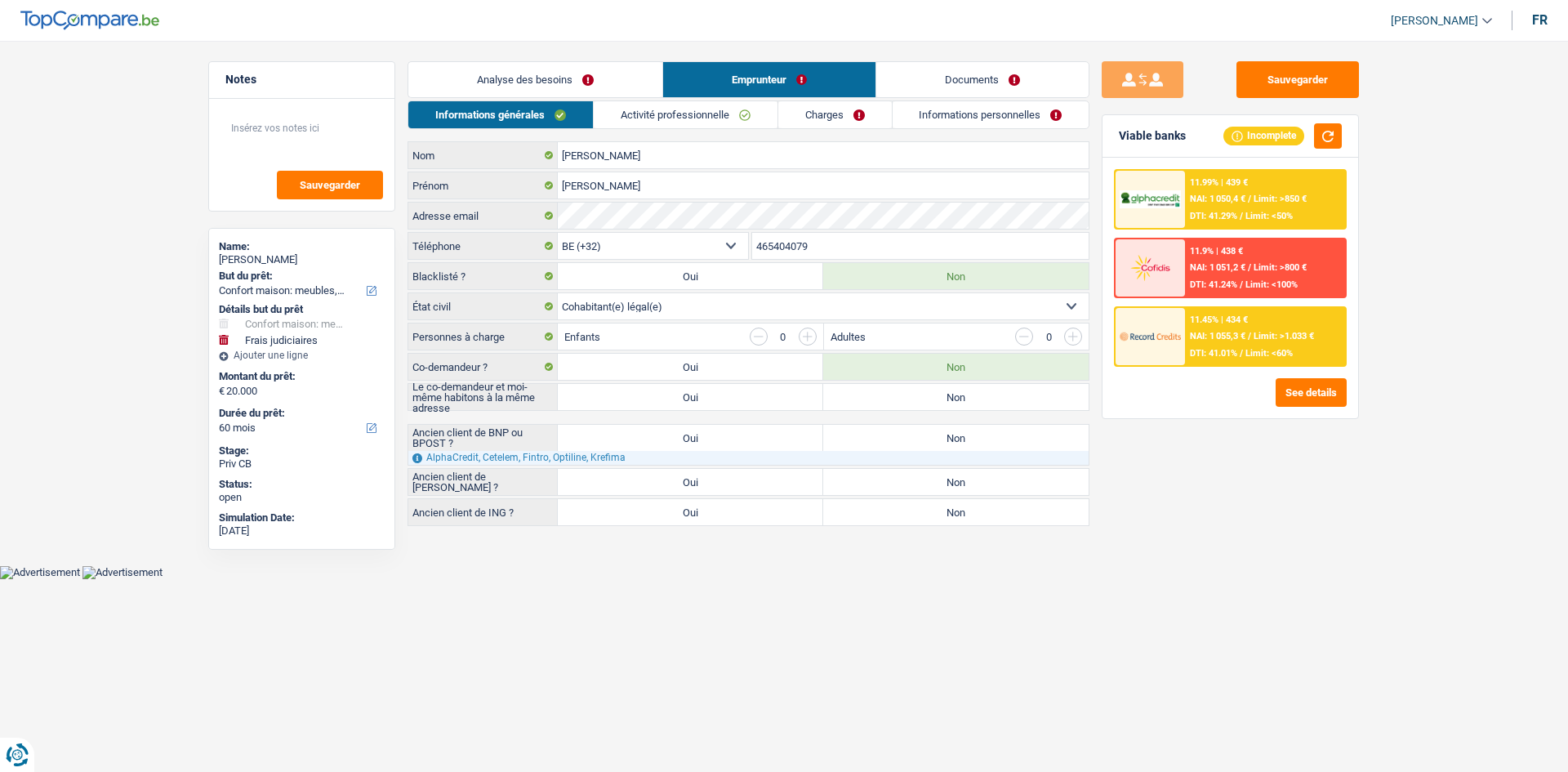 click on "Charges" at bounding box center (835, 114) 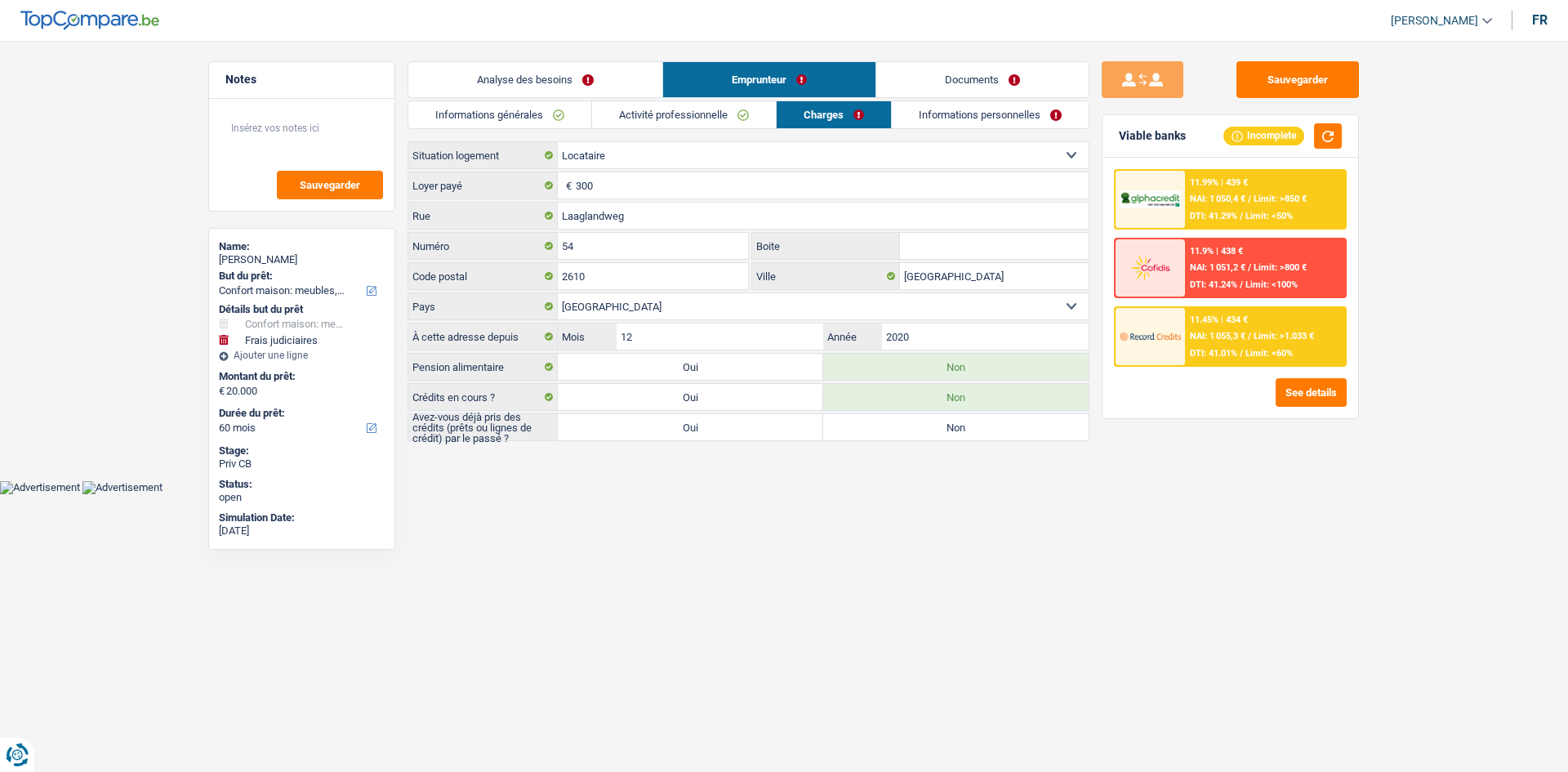 click on "Informations personnelles" at bounding box center (990, 114) 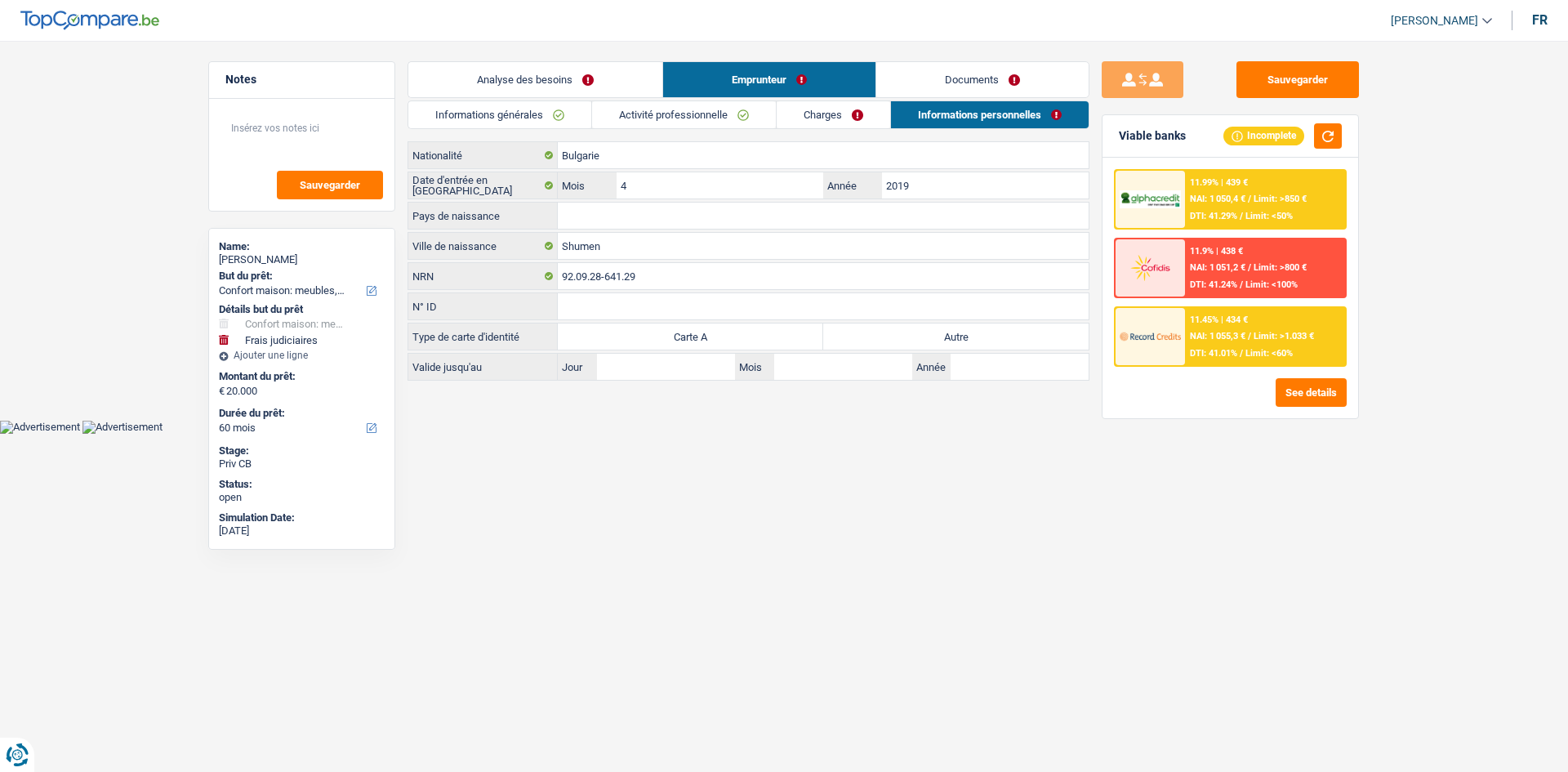click on "Documents" at bounding box center [982, 79] 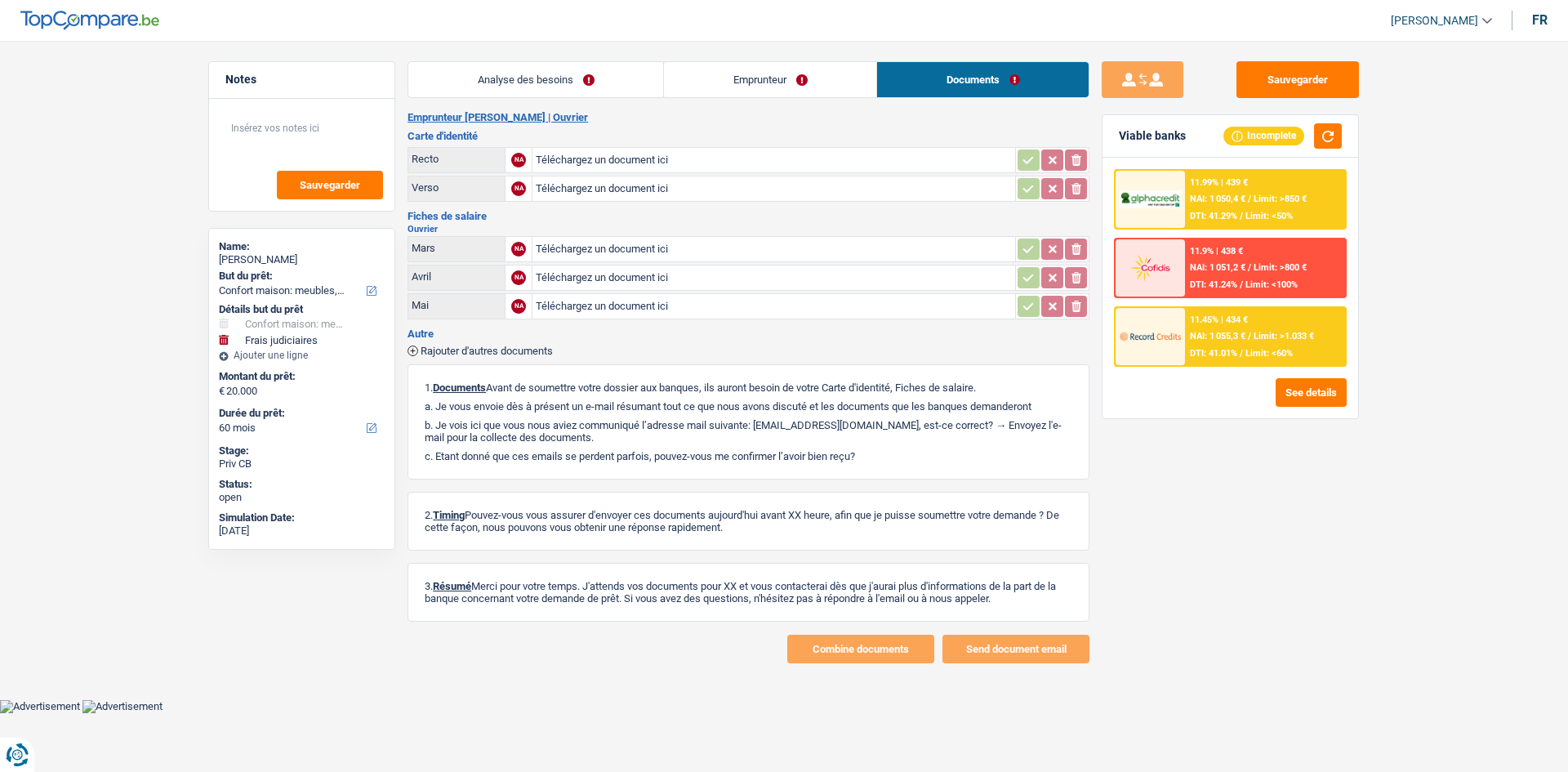 drag, startPoint x: 742, startPoint y: 75, endPoint x: 727, endPoint y: 93, distance: 23.43075 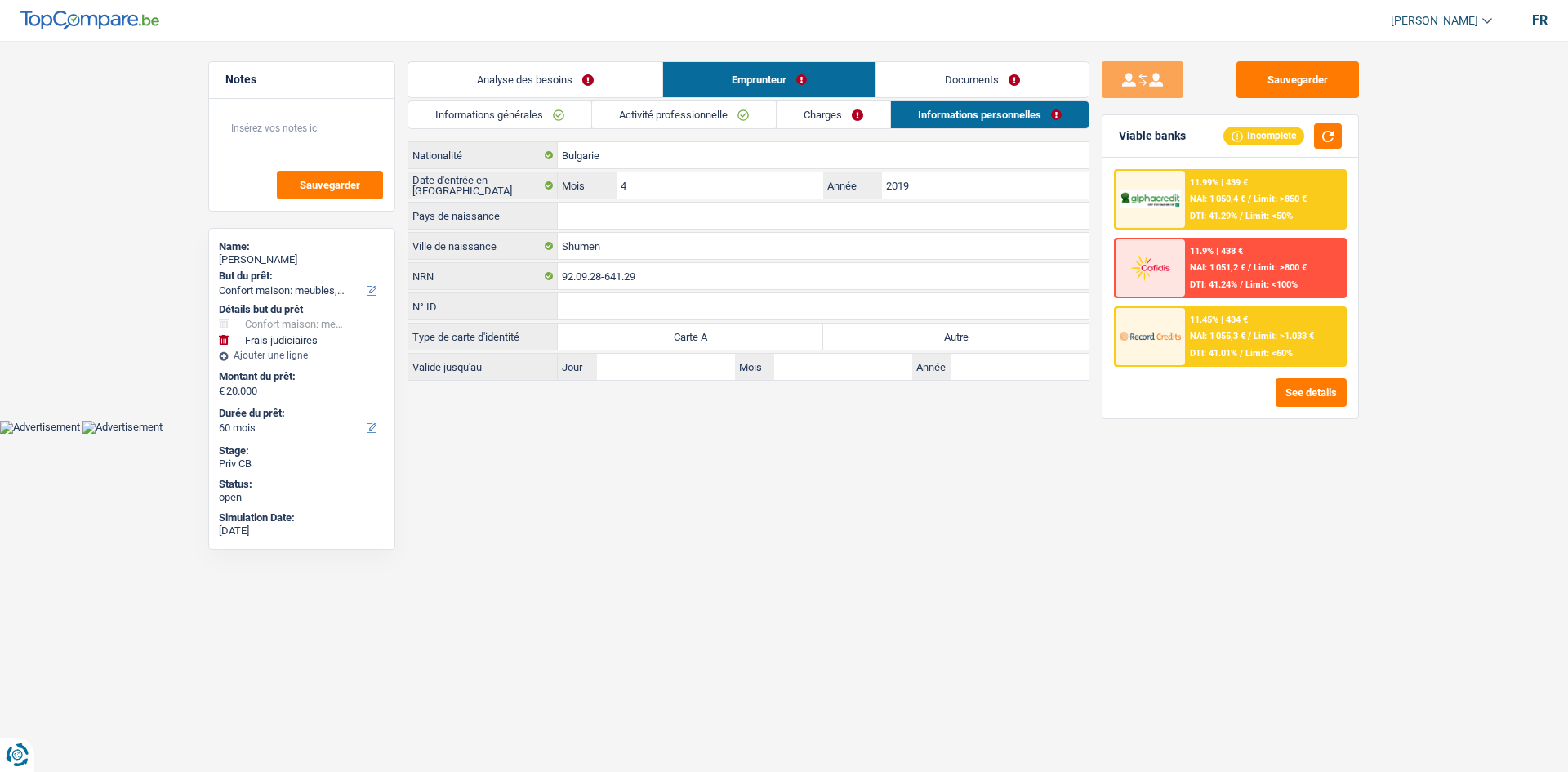 click on "Activité professionnelle" at bounding box center (684, 114) 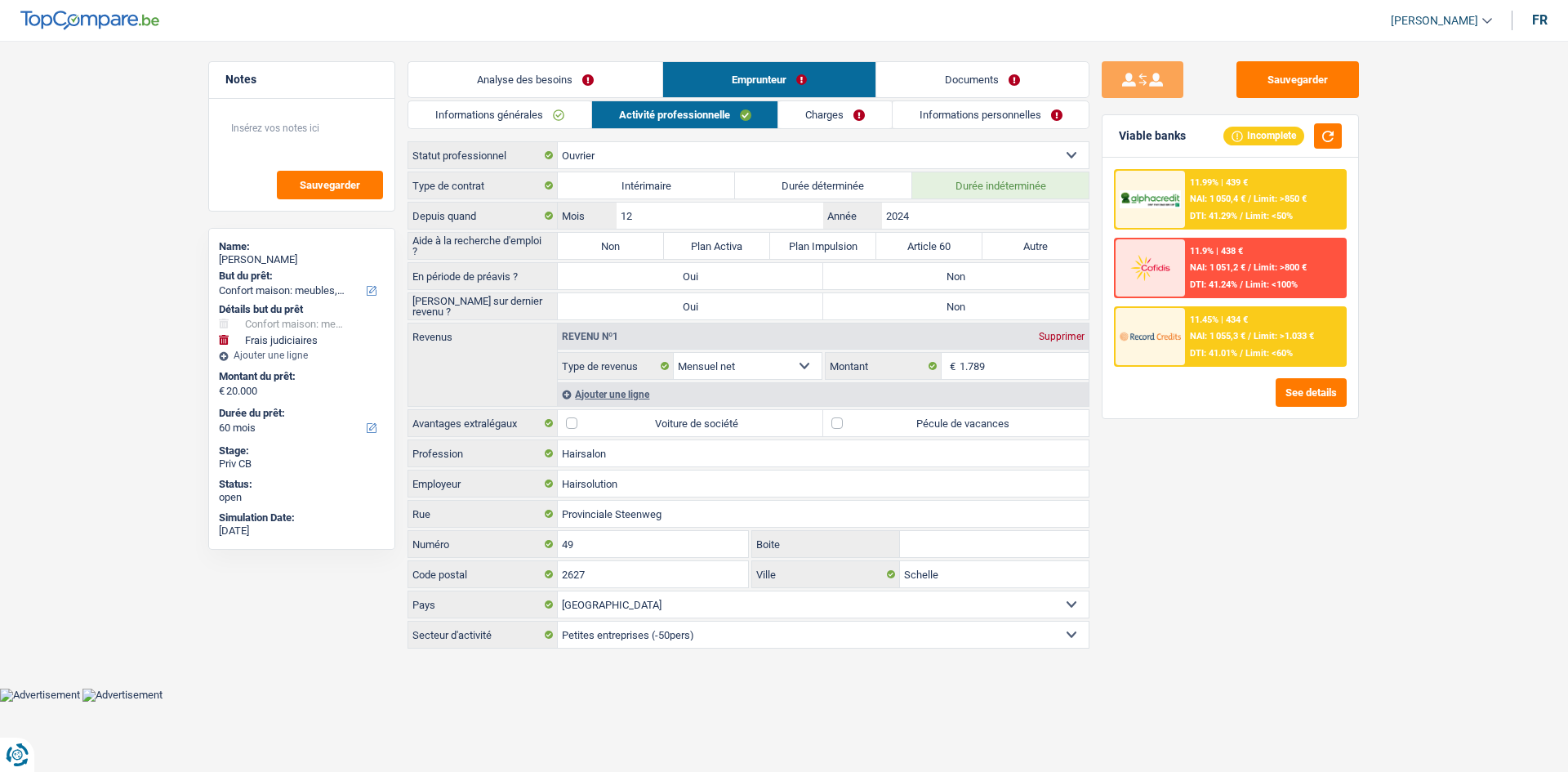 click on "Analyse des besoins" at bounding box center [535, 79] 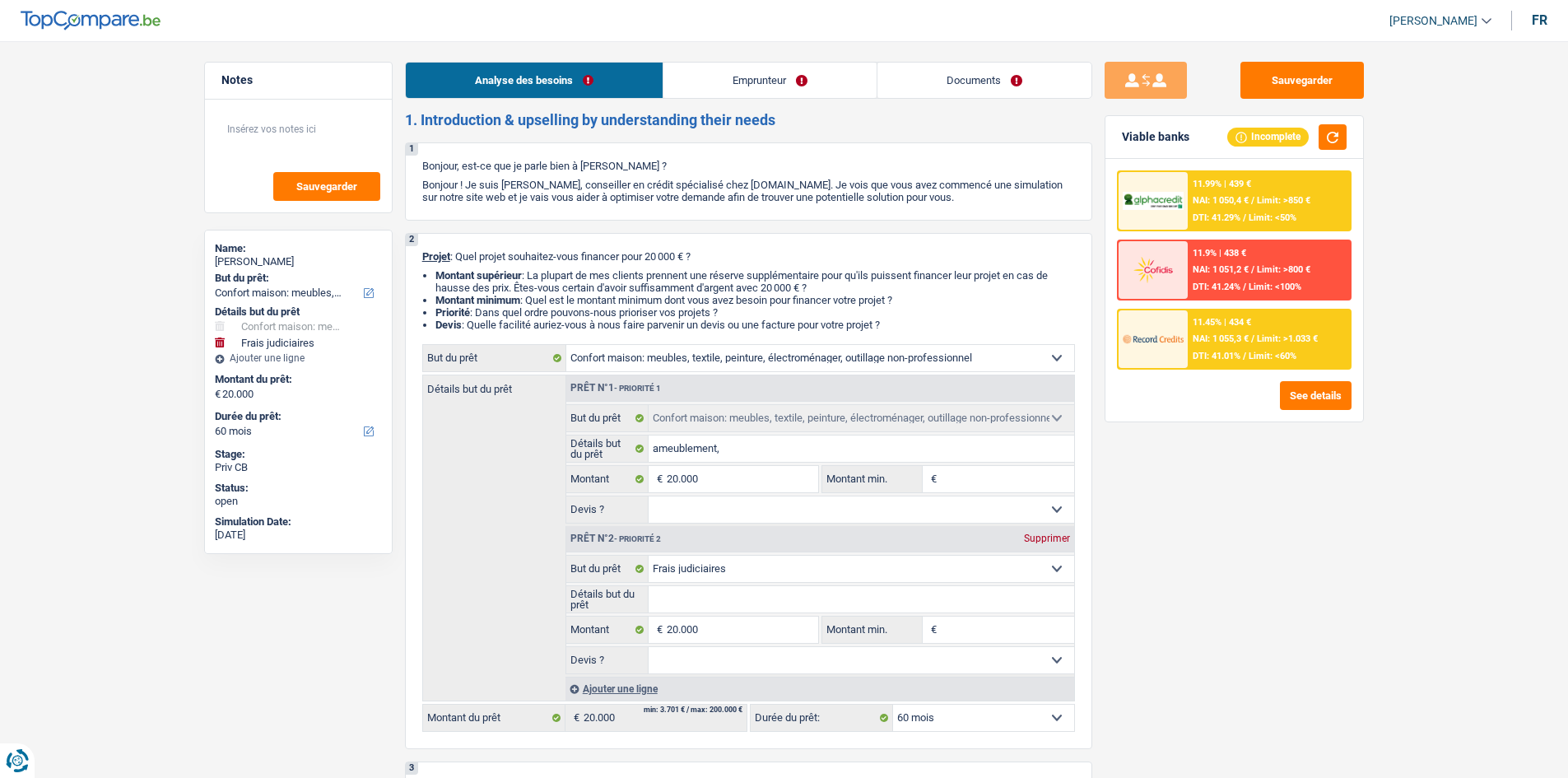 click on "Emprunteur" at bounding box center (770, 80) 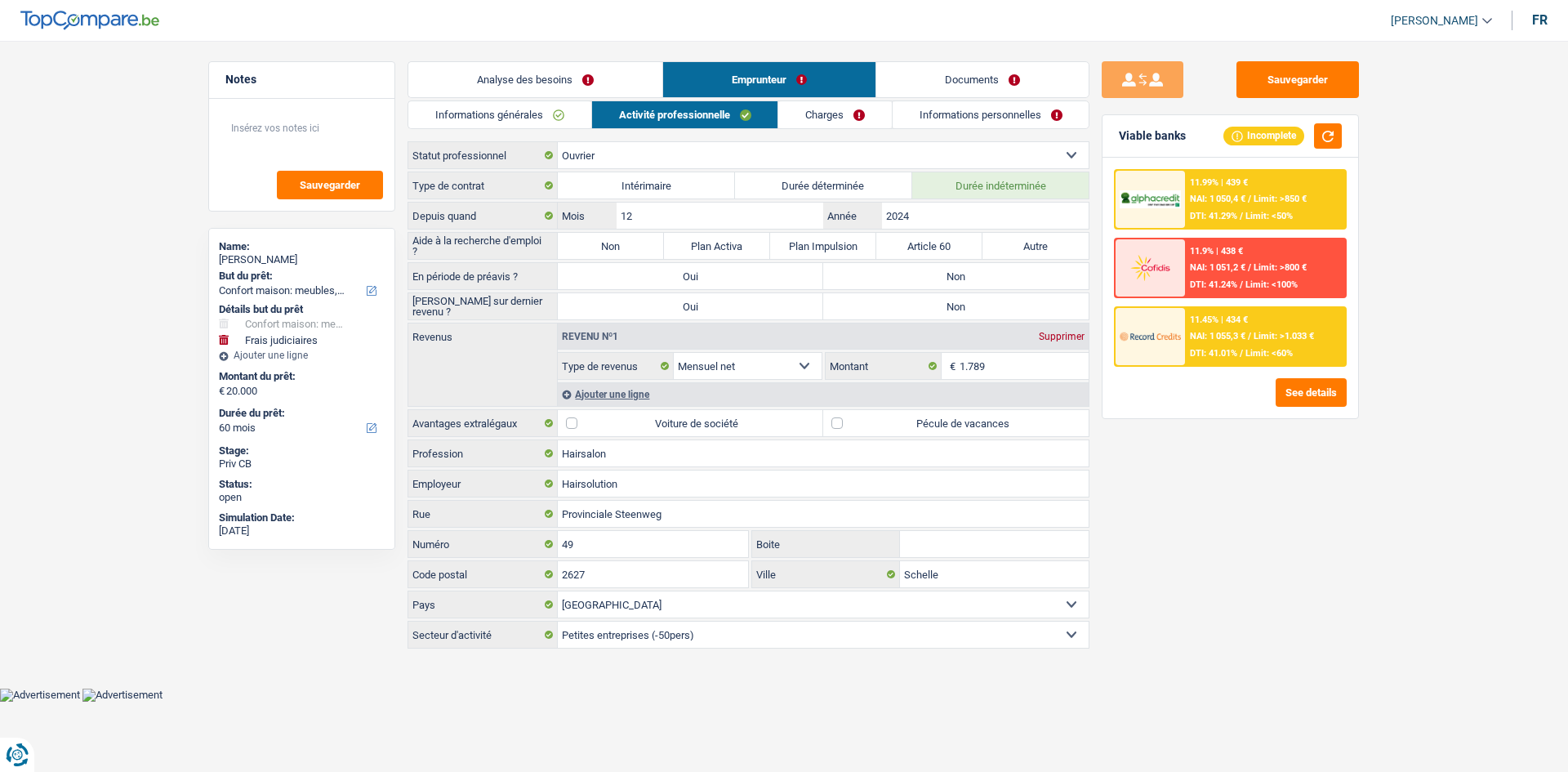 click on "Charges" at bounding box center (835, 114) 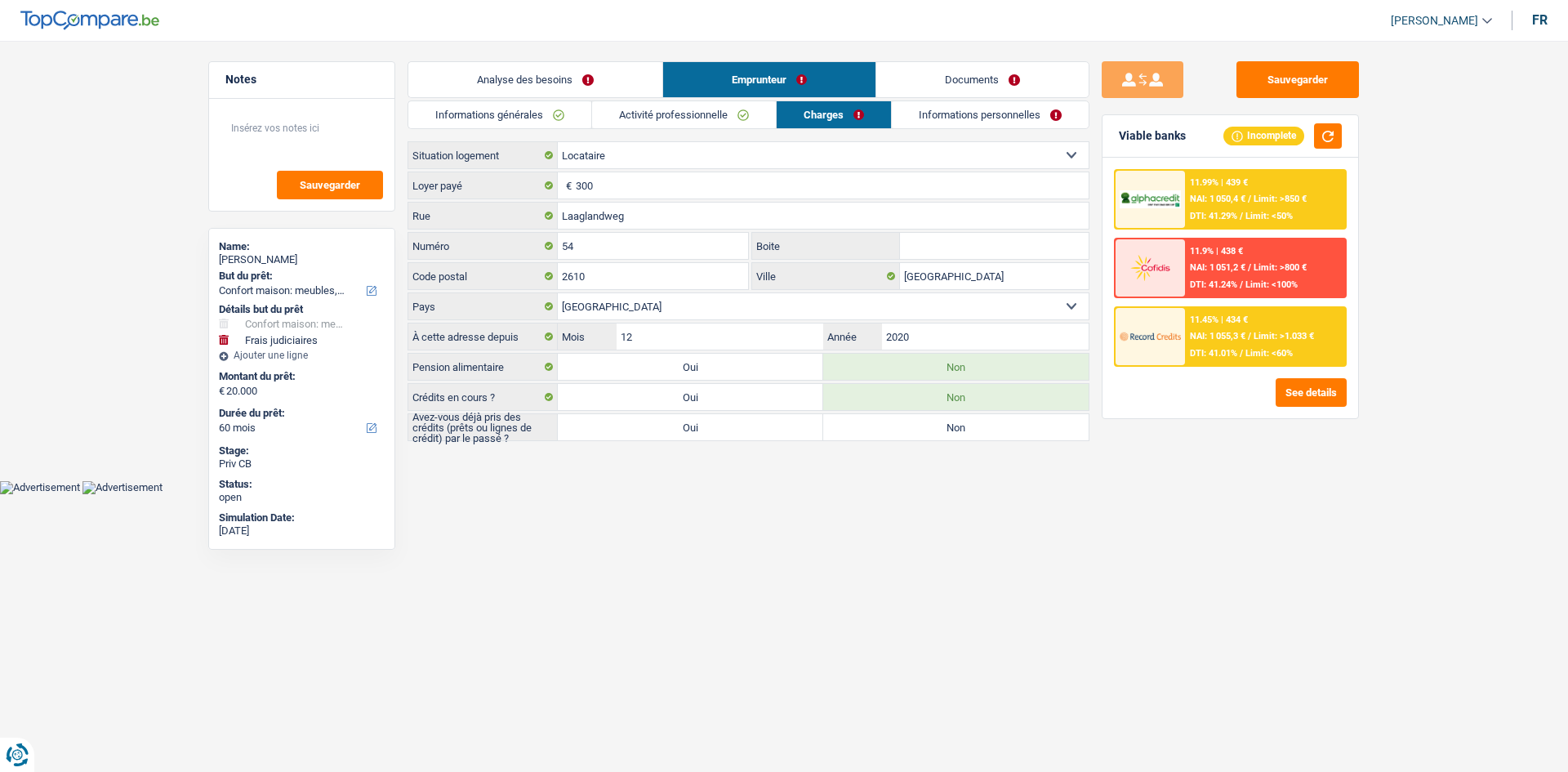 click on "Informations générales Activité professionnelle Charges Informations personnelles [PERSON_NAME]
Nom
[PERSON_NAME]
Adresse email
BE (+32) LU (+352)
Sélectionner une option
Téléphone
465404079
Téléphone
Blacklisté ?
Oui
Non
Célibataire Marié(e) Cohabitant(e) légal(e) Divorcé(e) Veuf(ve) Séparé (de fait)
Sélectionner une option
État civil
Personnes à charge
Enfants
0
Adultes
0" at bounding box center (748, 270) 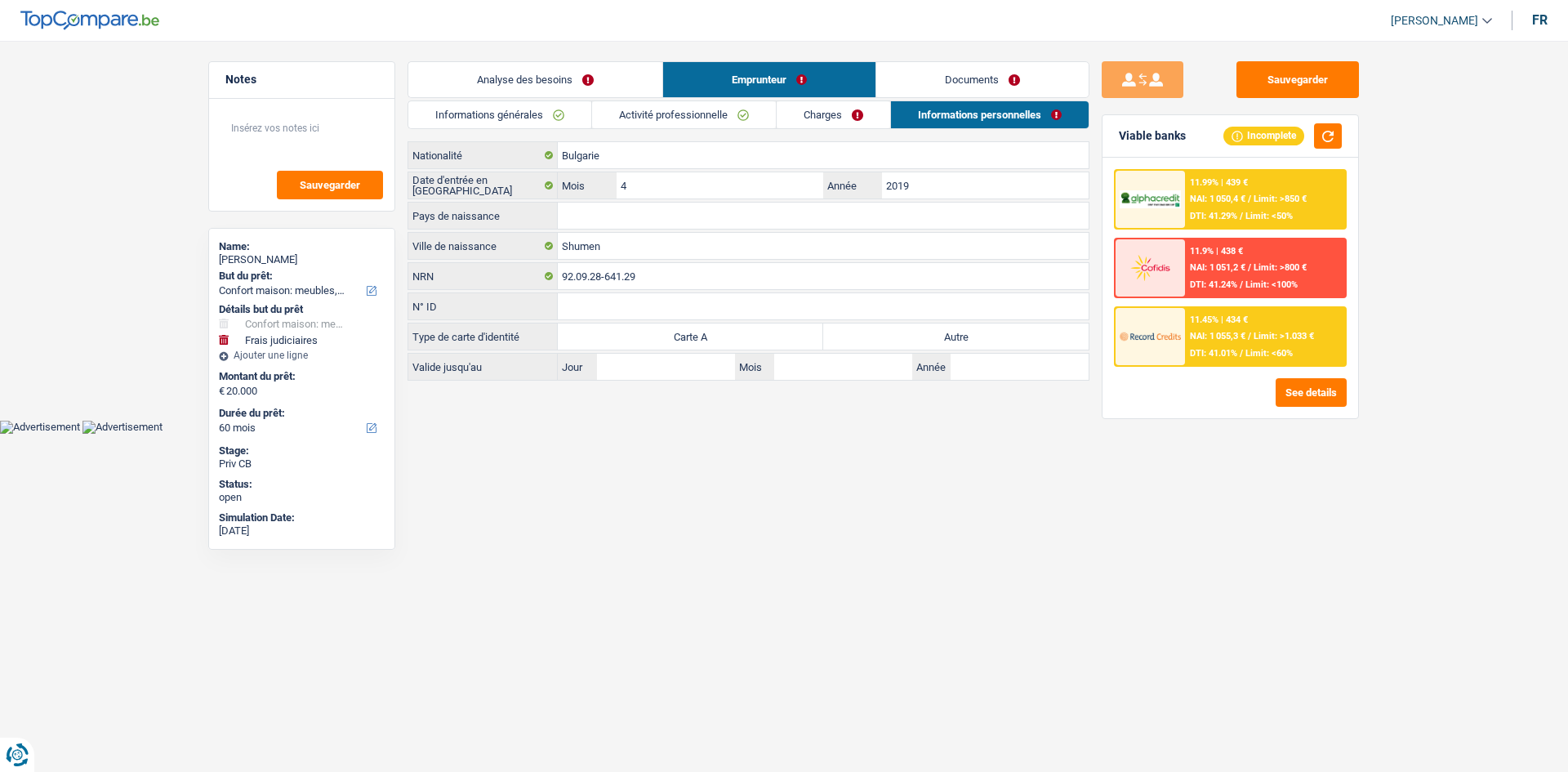click on "Documents" at bounding box center (982, 79) 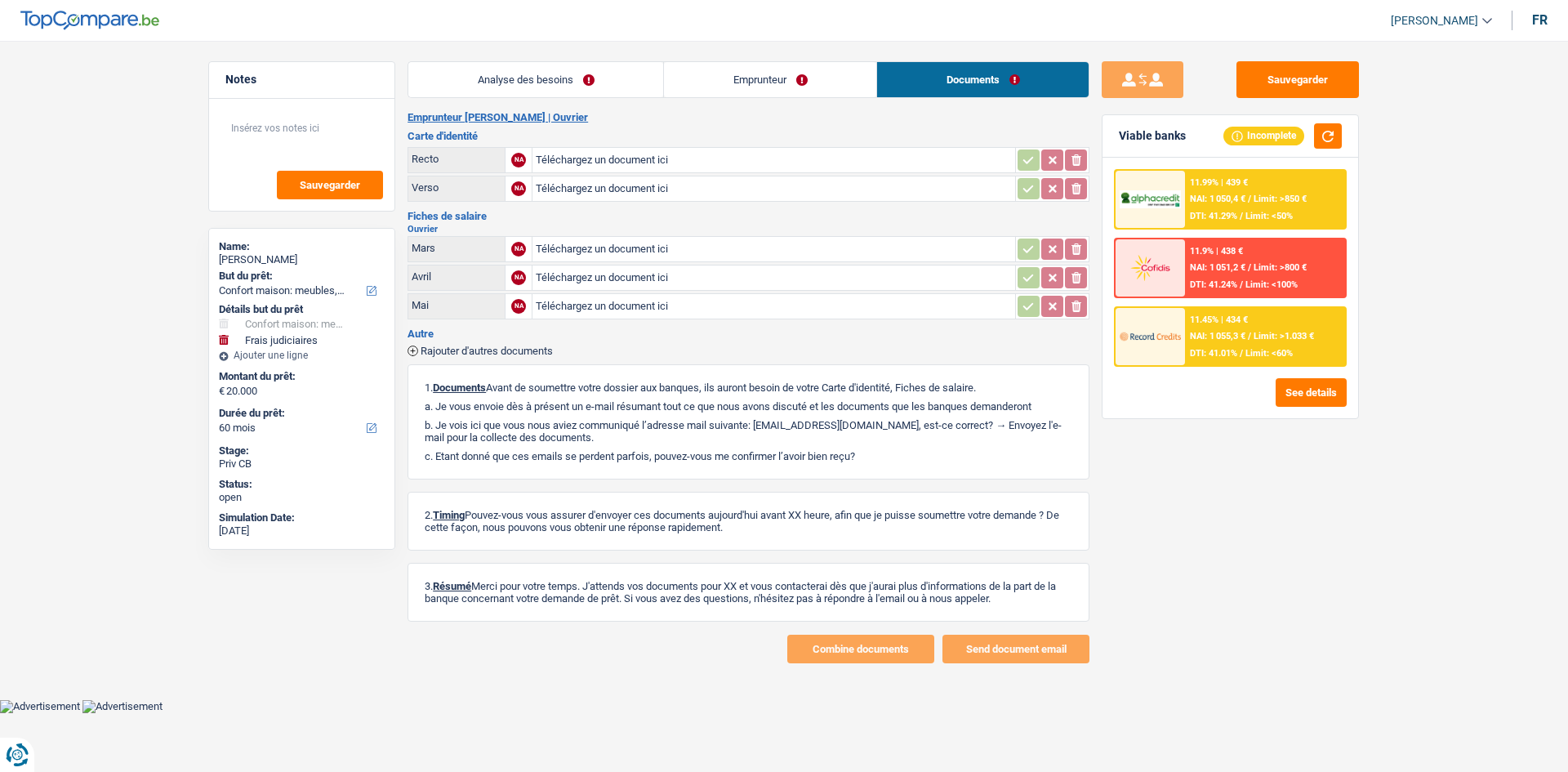 click on "Emprunteur" at bounding box center (770, 79) 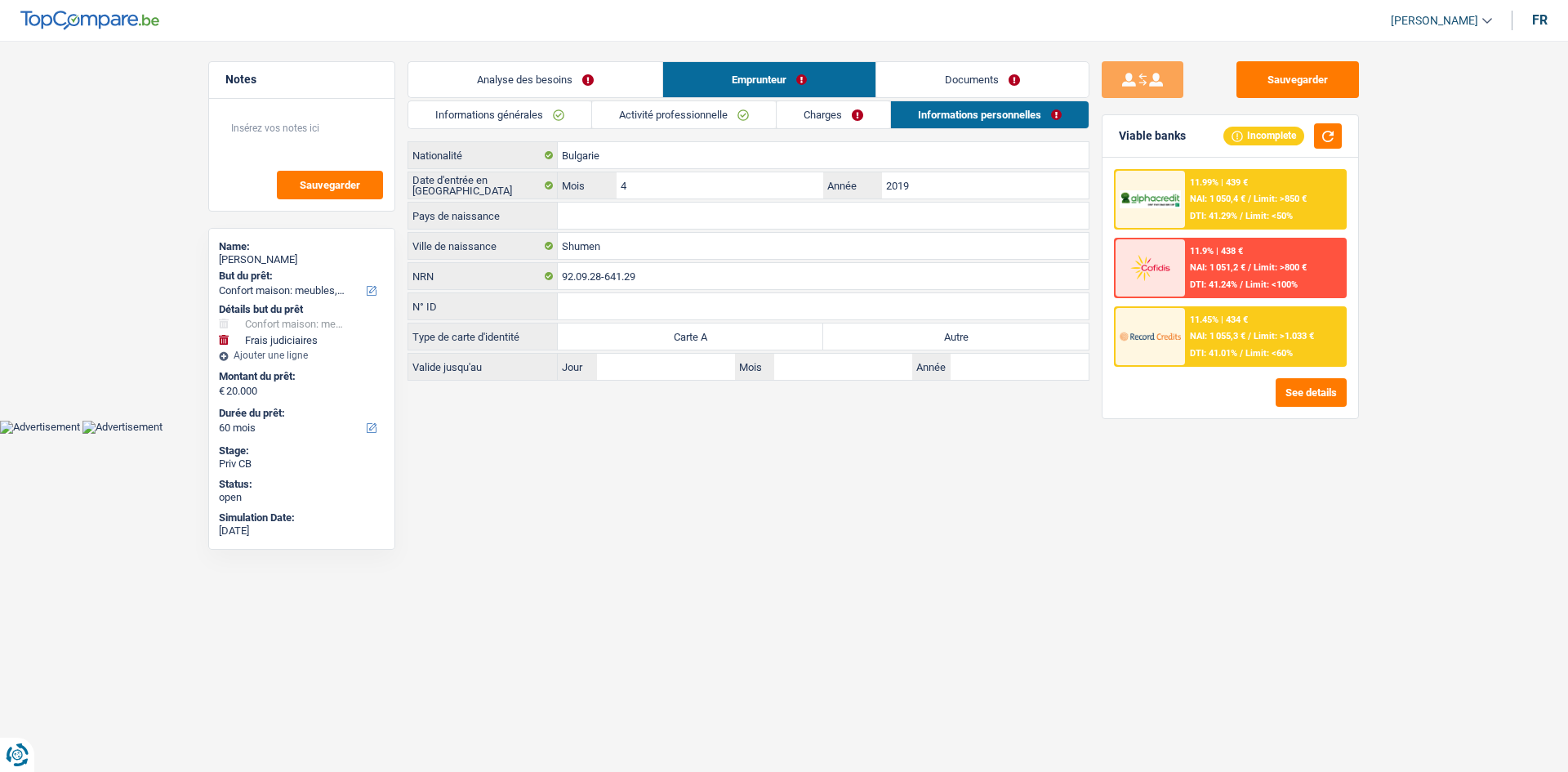 click on "Activité professionnelle" at bounding box center [684, 114] 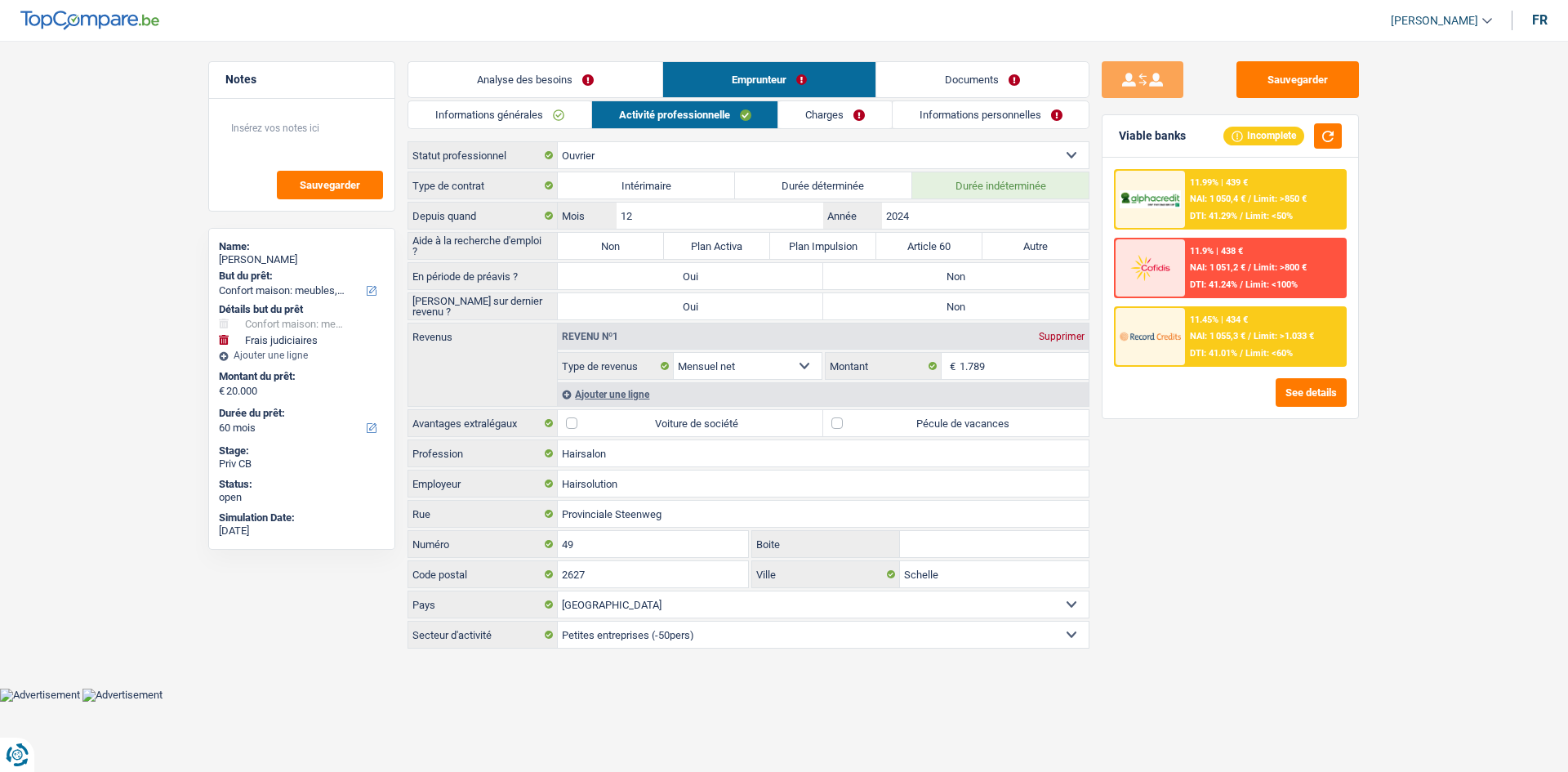 click on "Informations générales" at bounding box center [500, 114] 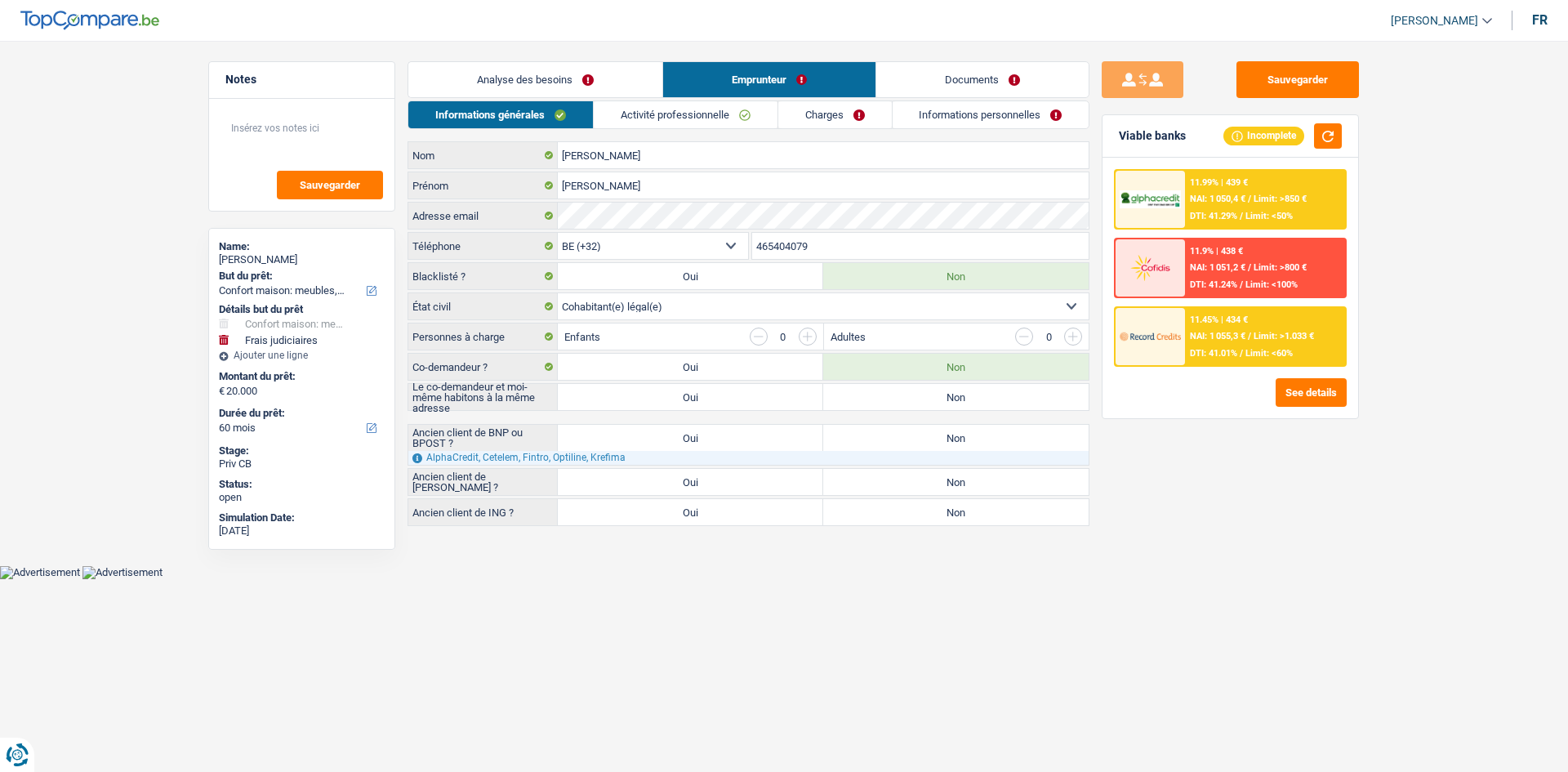 click on "Activité professionnelle" at bounding box center [685, 114] 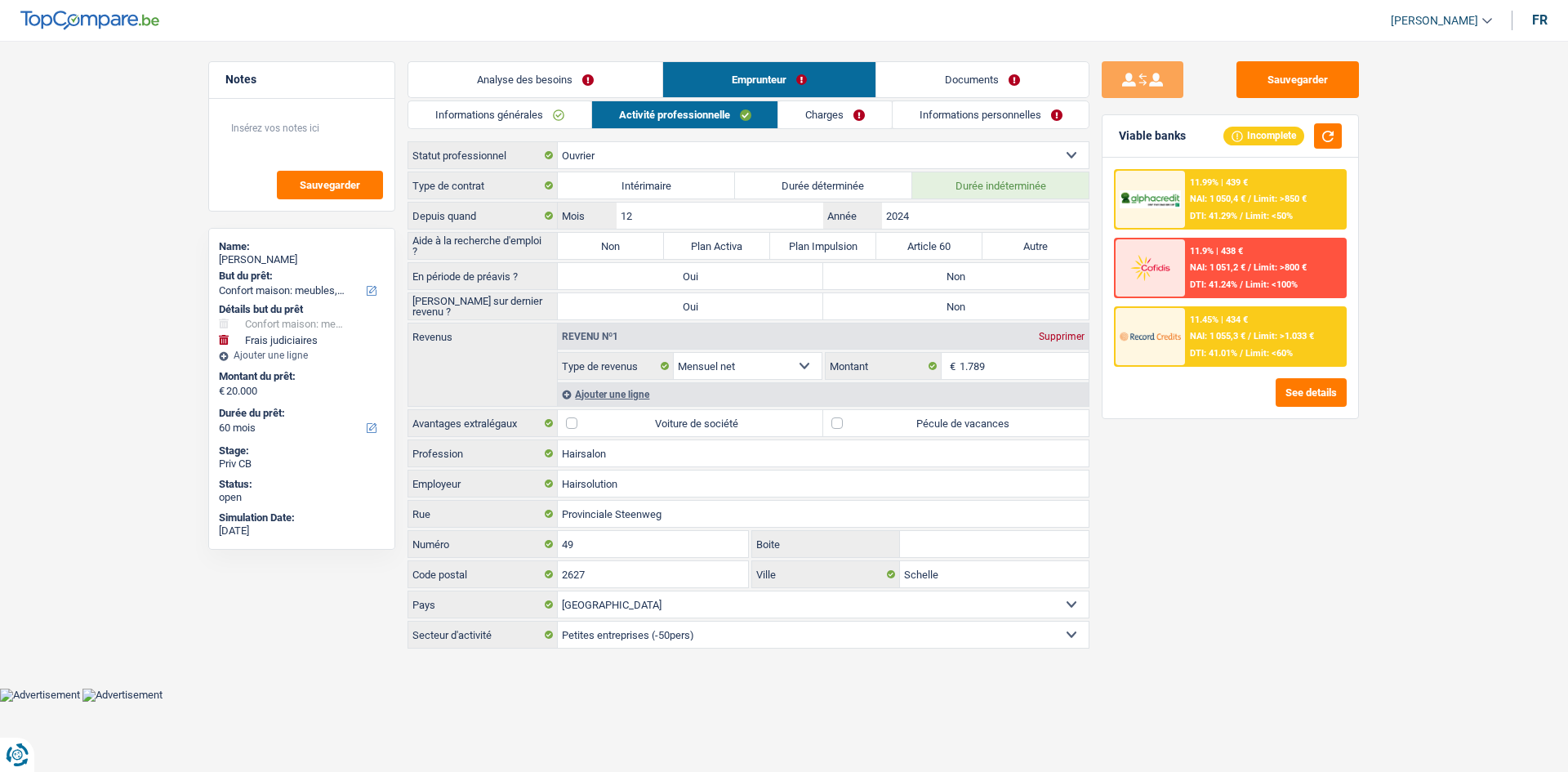 click on "Charges" at bounding box center (835, 114) 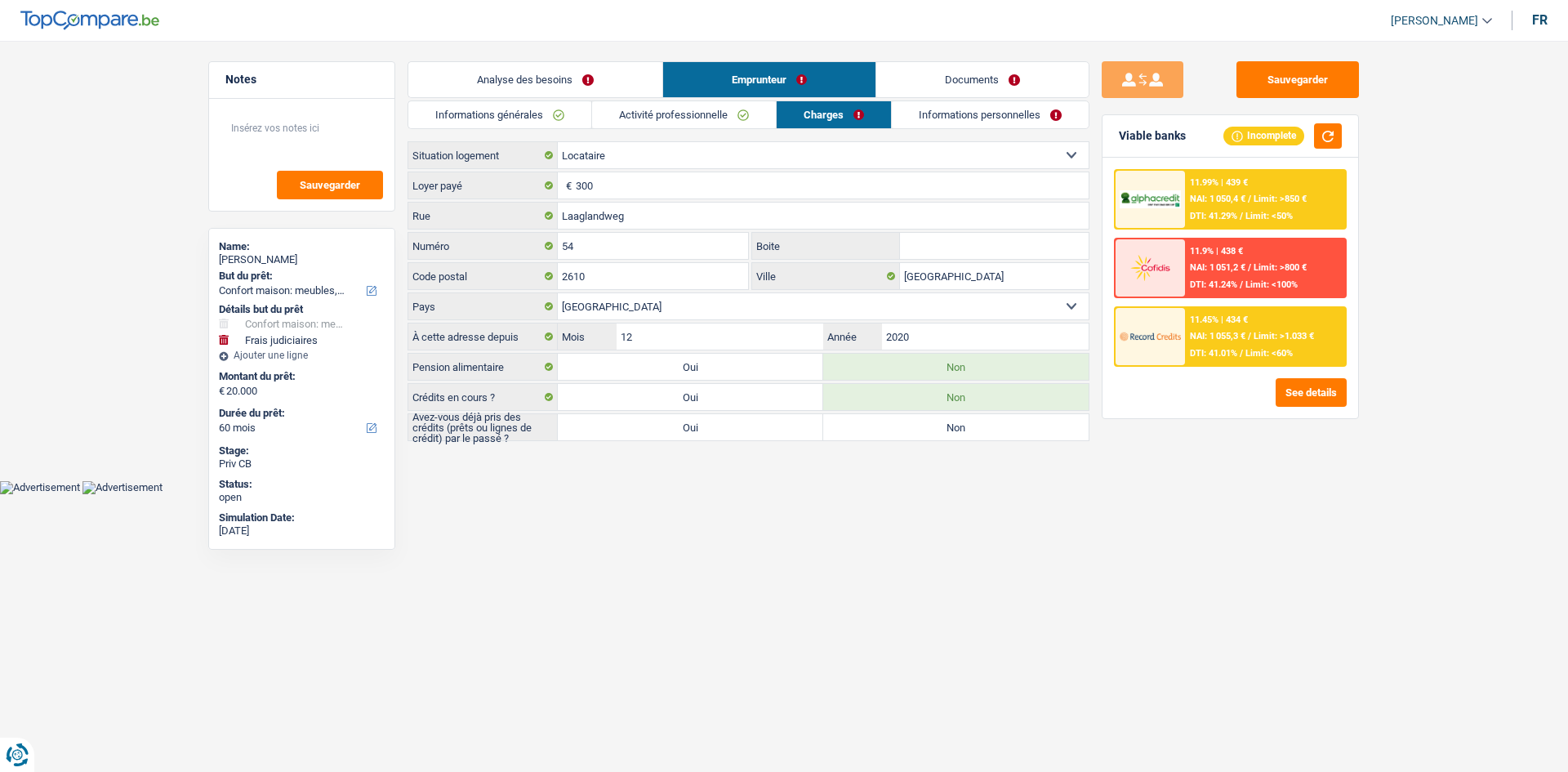 click on "Informations personnelles" at bounding box center [990, 114] 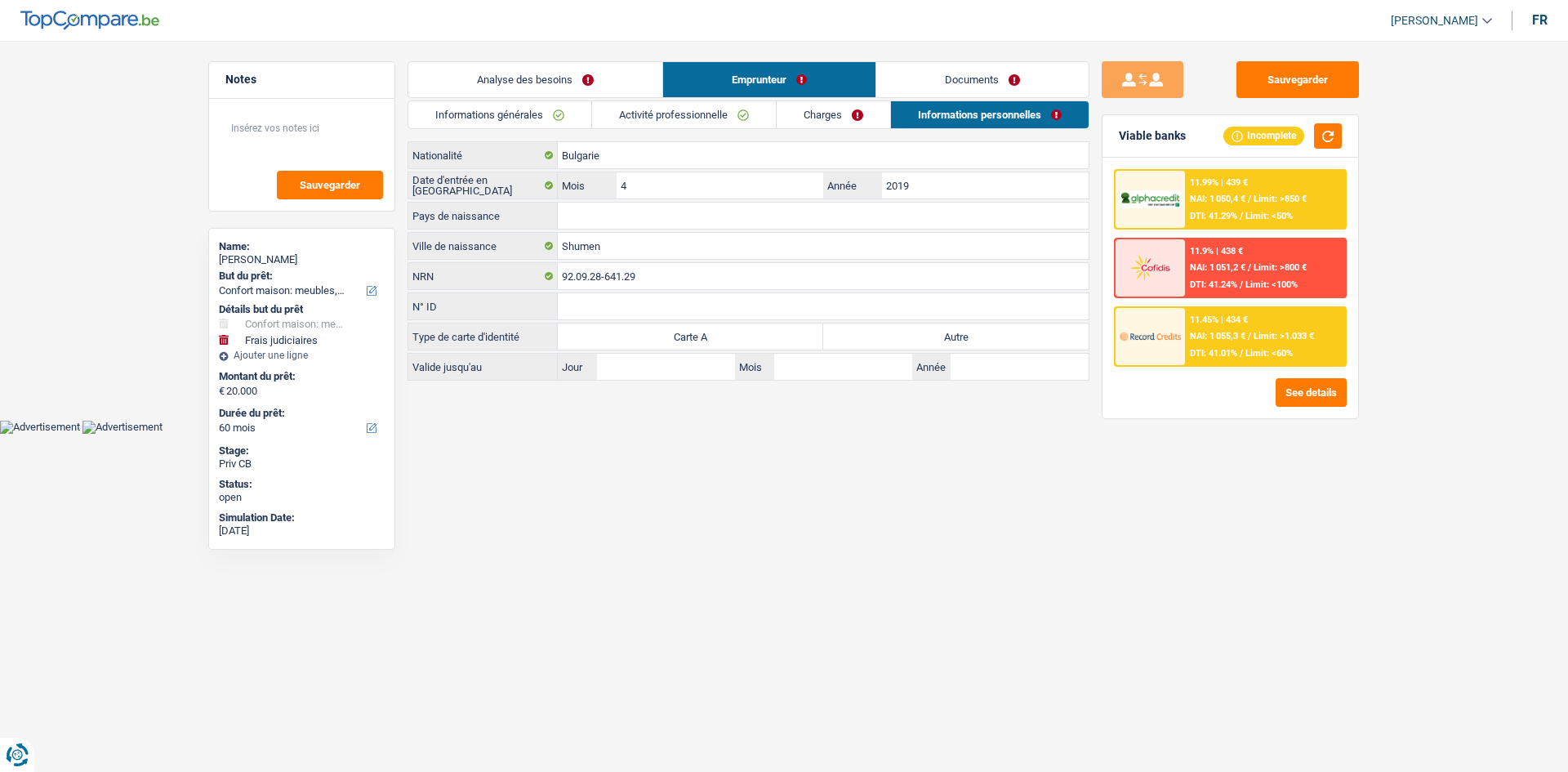 click on "Analyse des besoins" at bounding box center [535, 79] 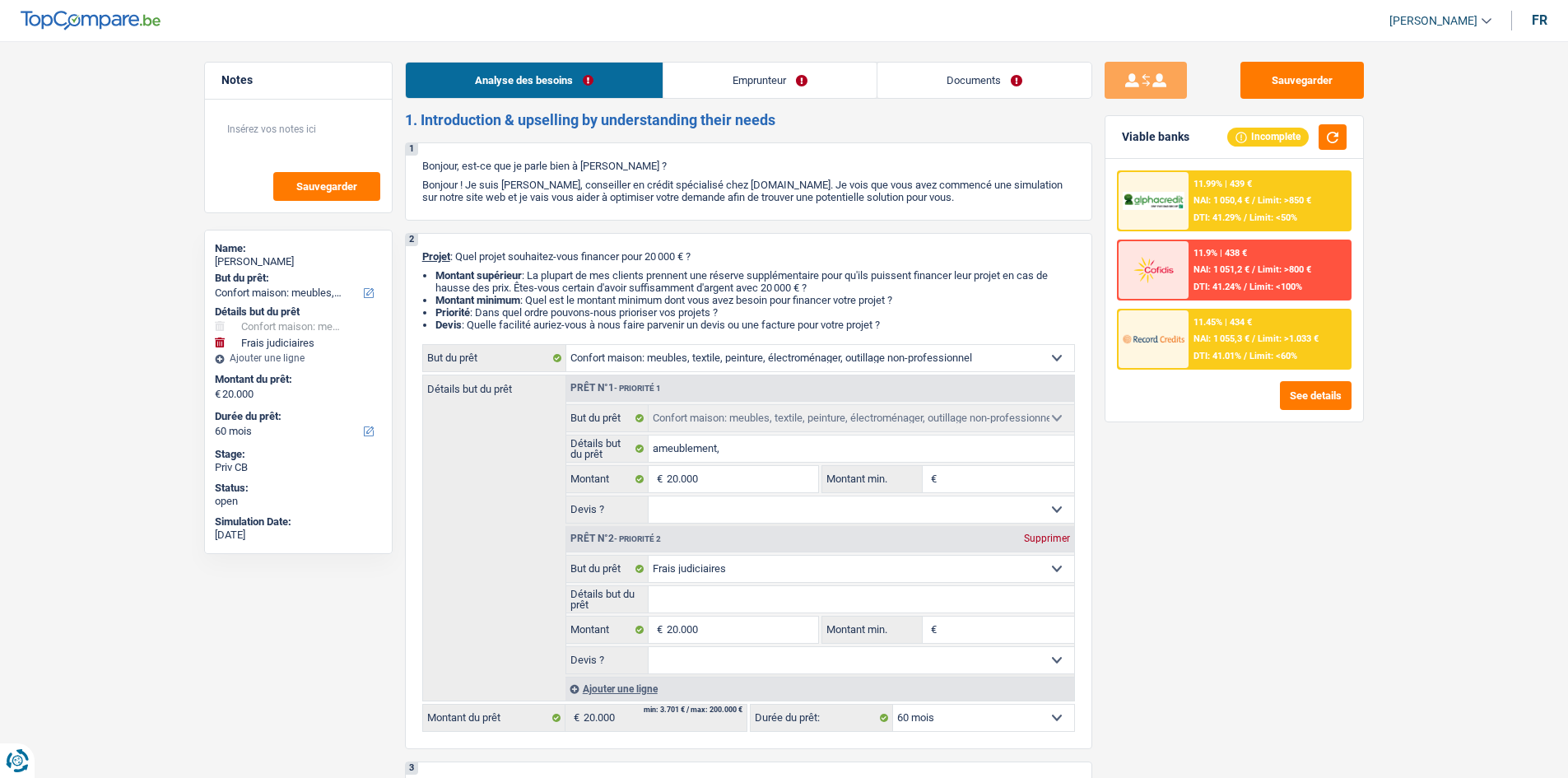 click on "Documents" at bounding box center [984, 80] 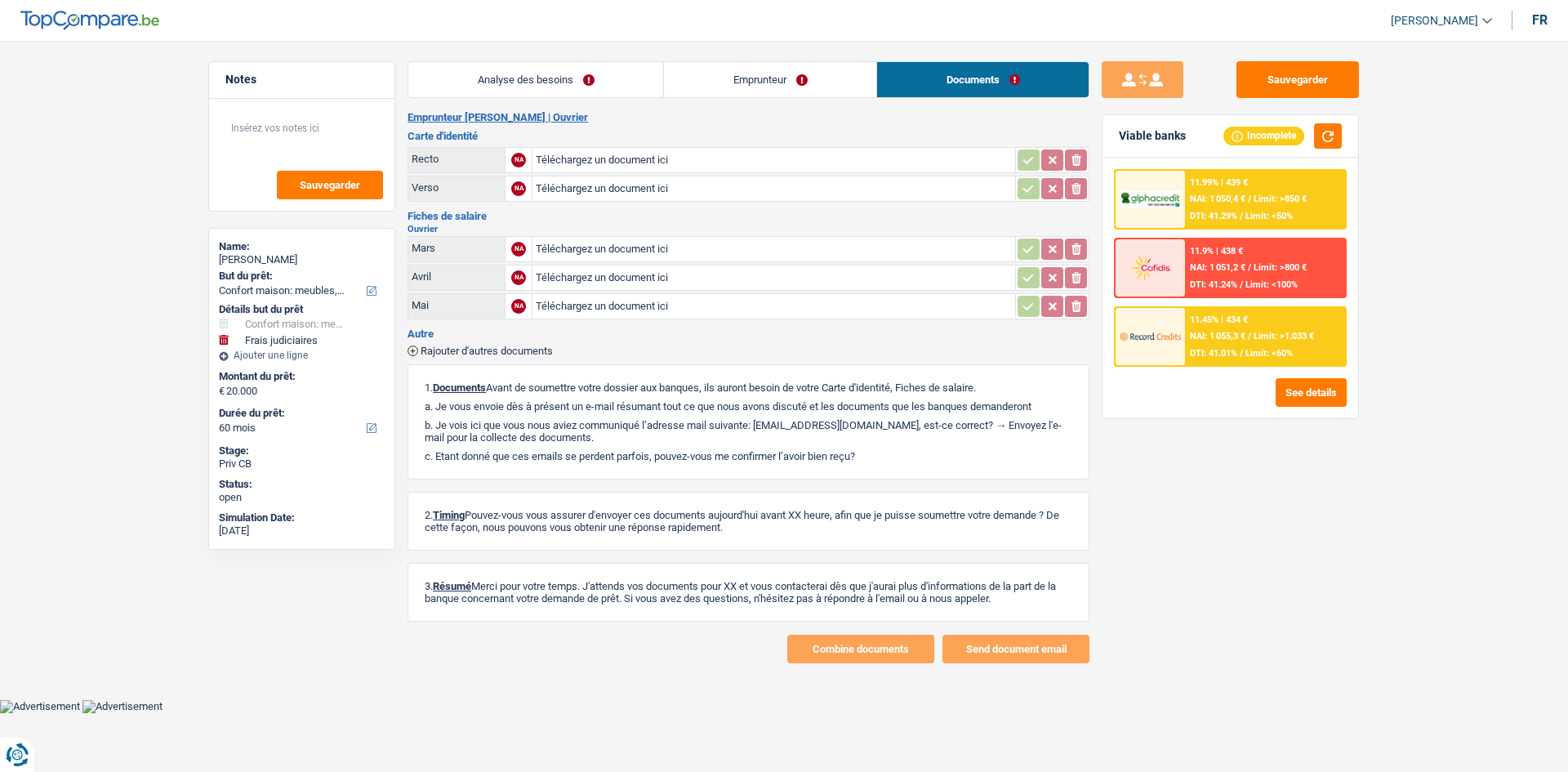 click on "Emprunteur" at bounding box center (770, 79) 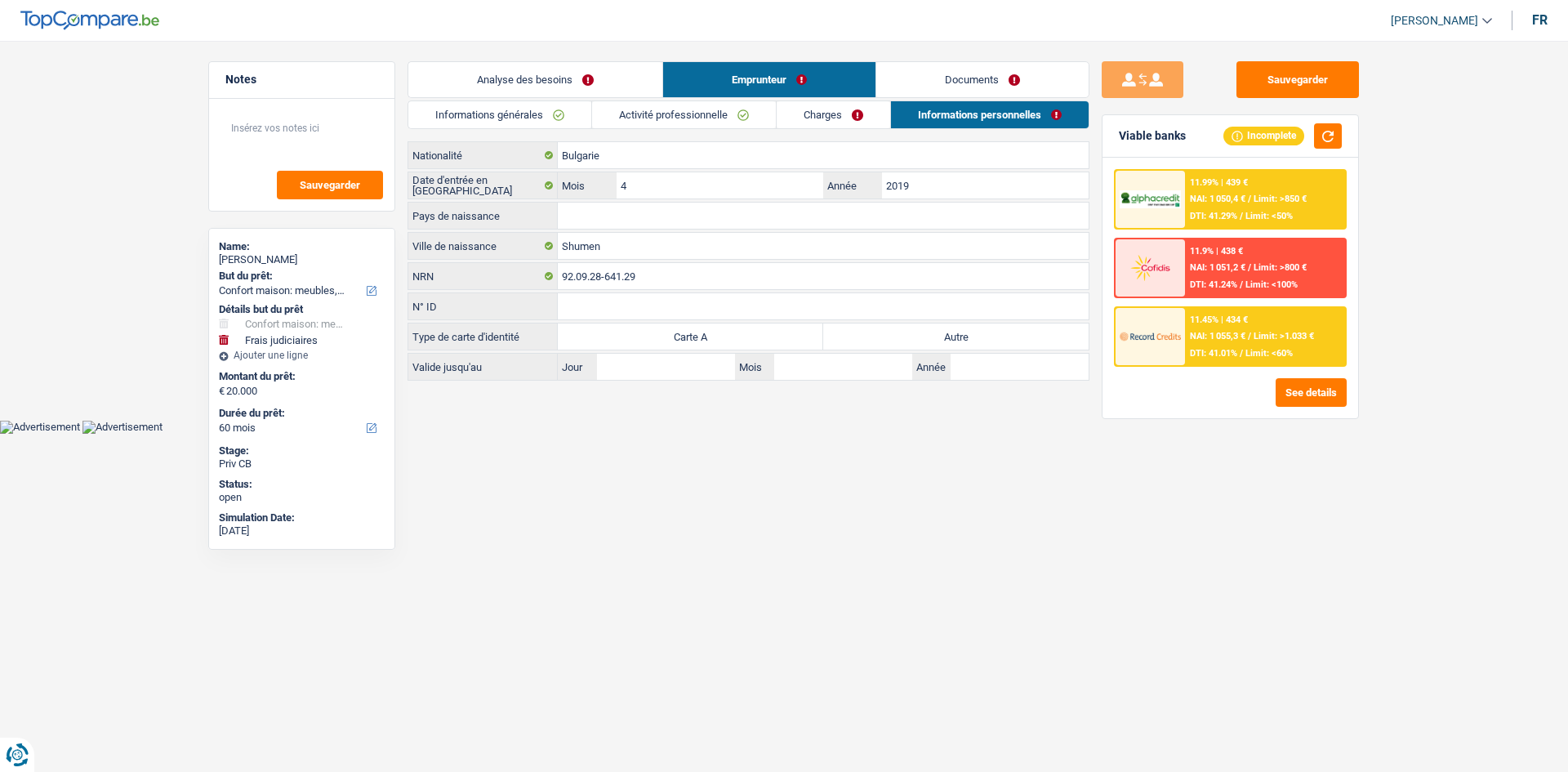 click on "Charges" at bounding box center [833, 114] 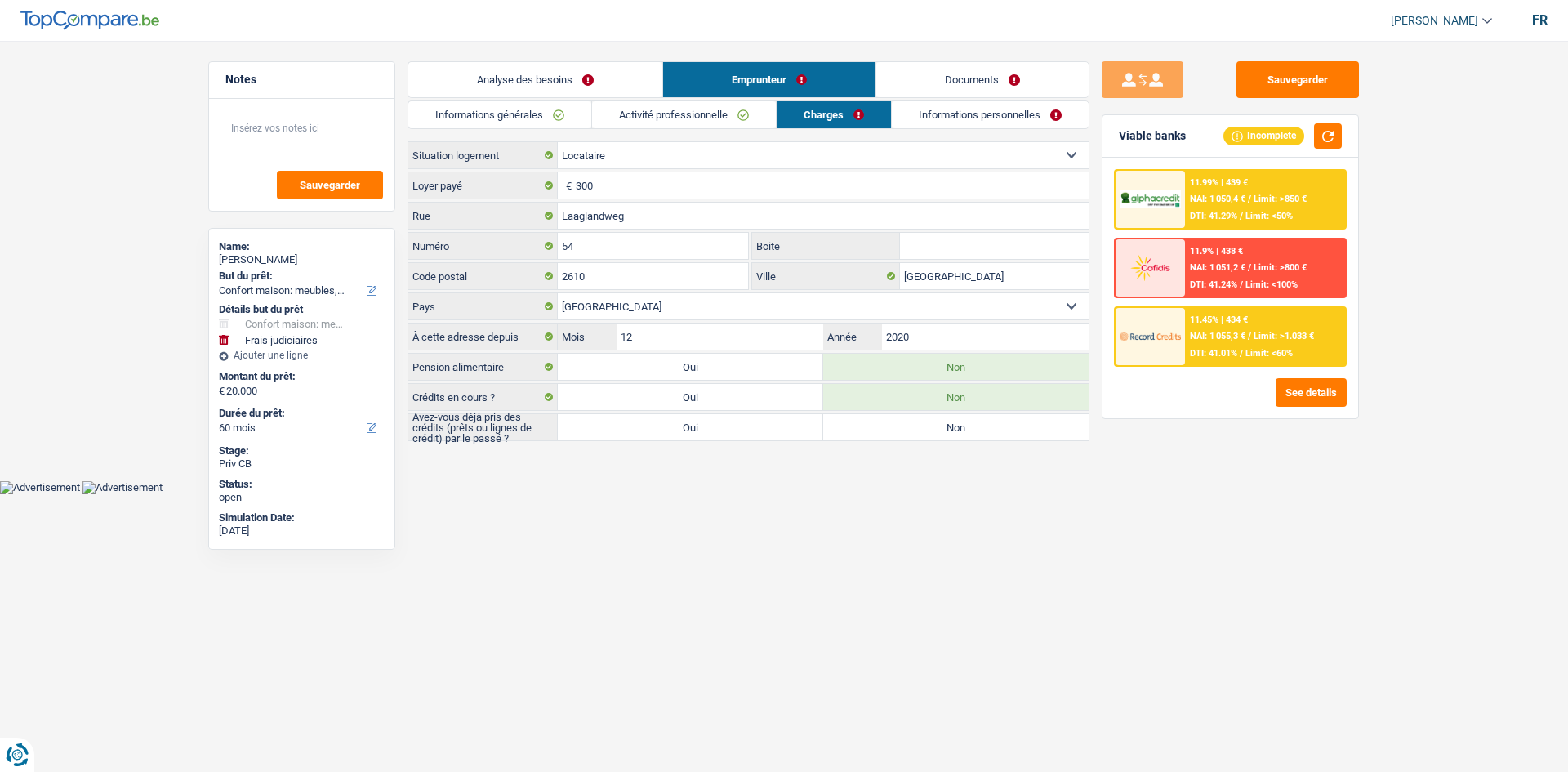 click on "Activité professionnelle" at bounding box center [684, 114] 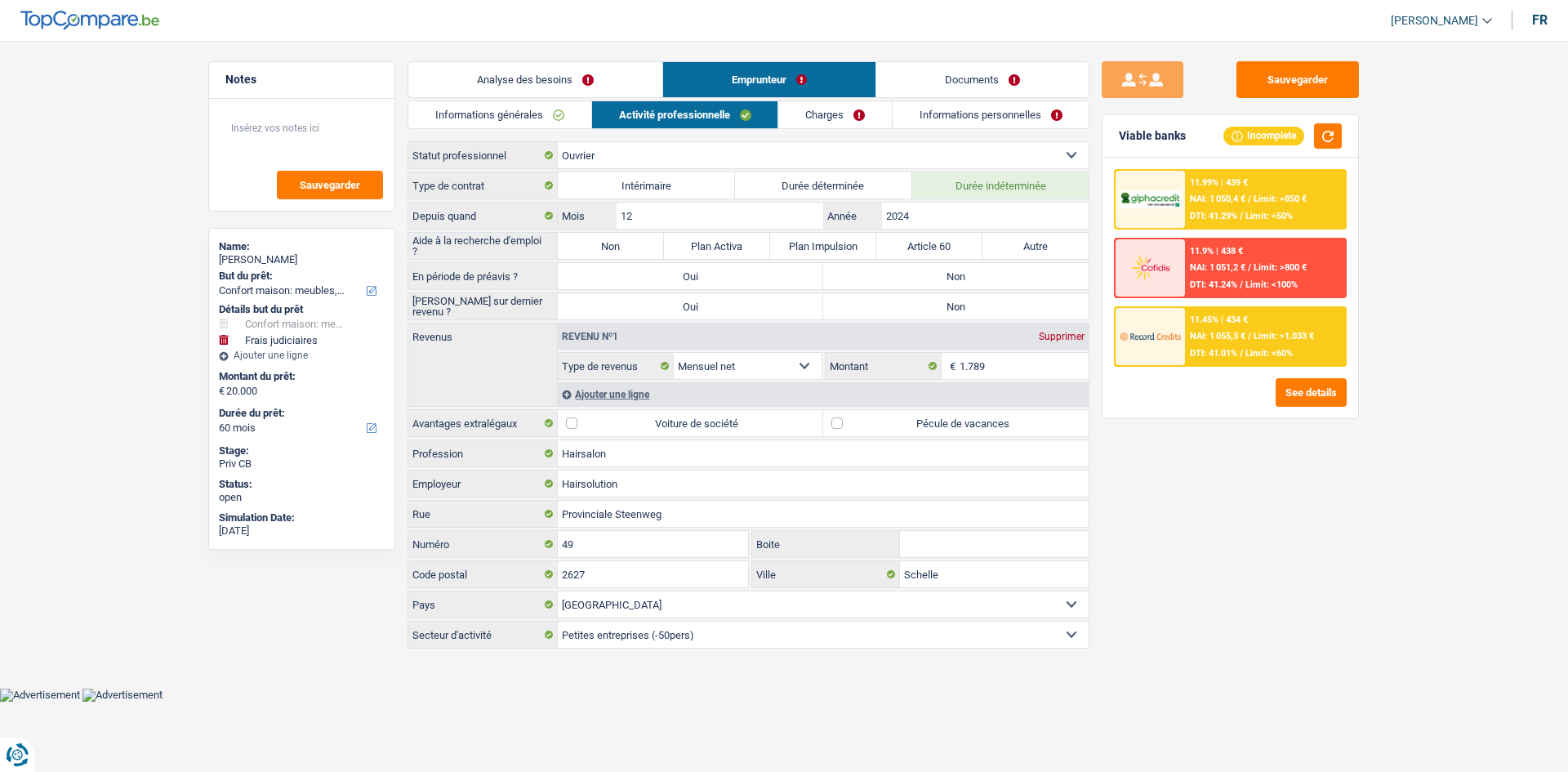 click on "Informations générales" at bounding box center [500, 114] 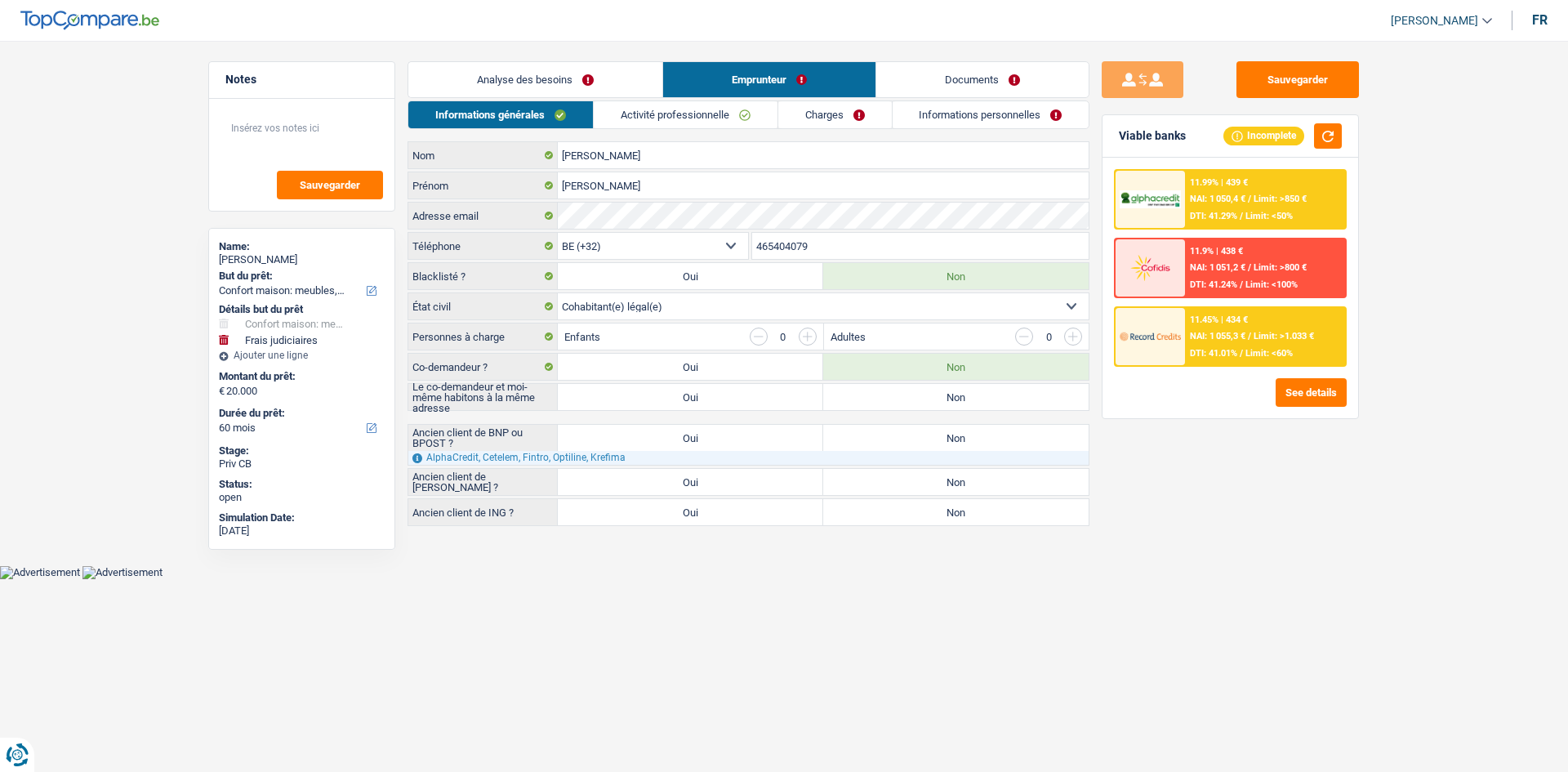 click on "Analyse des besoins" at bounding box center (535, 79) 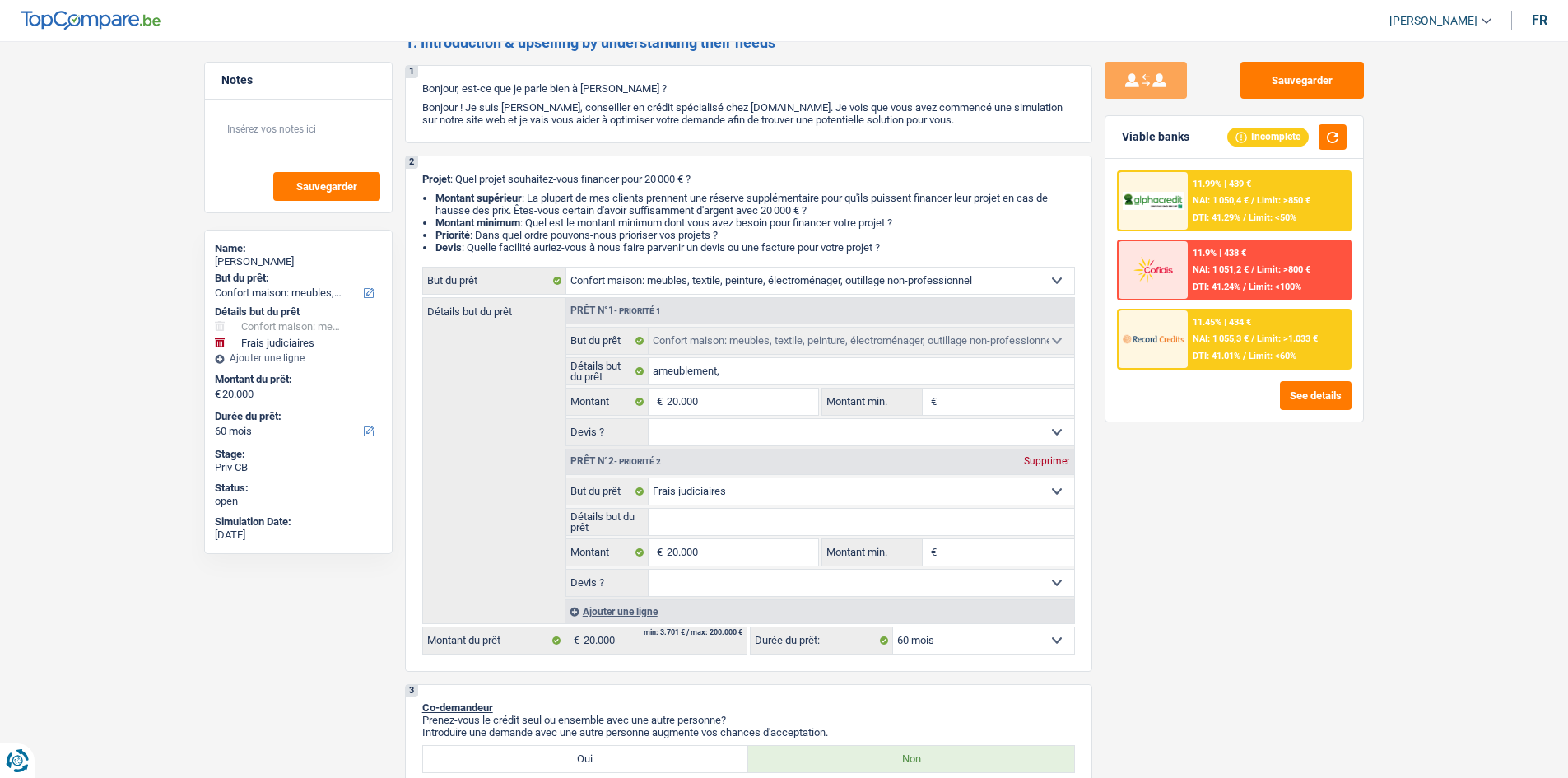 scroll, scrollTop: 0, scrollLeft: 0, axis: both 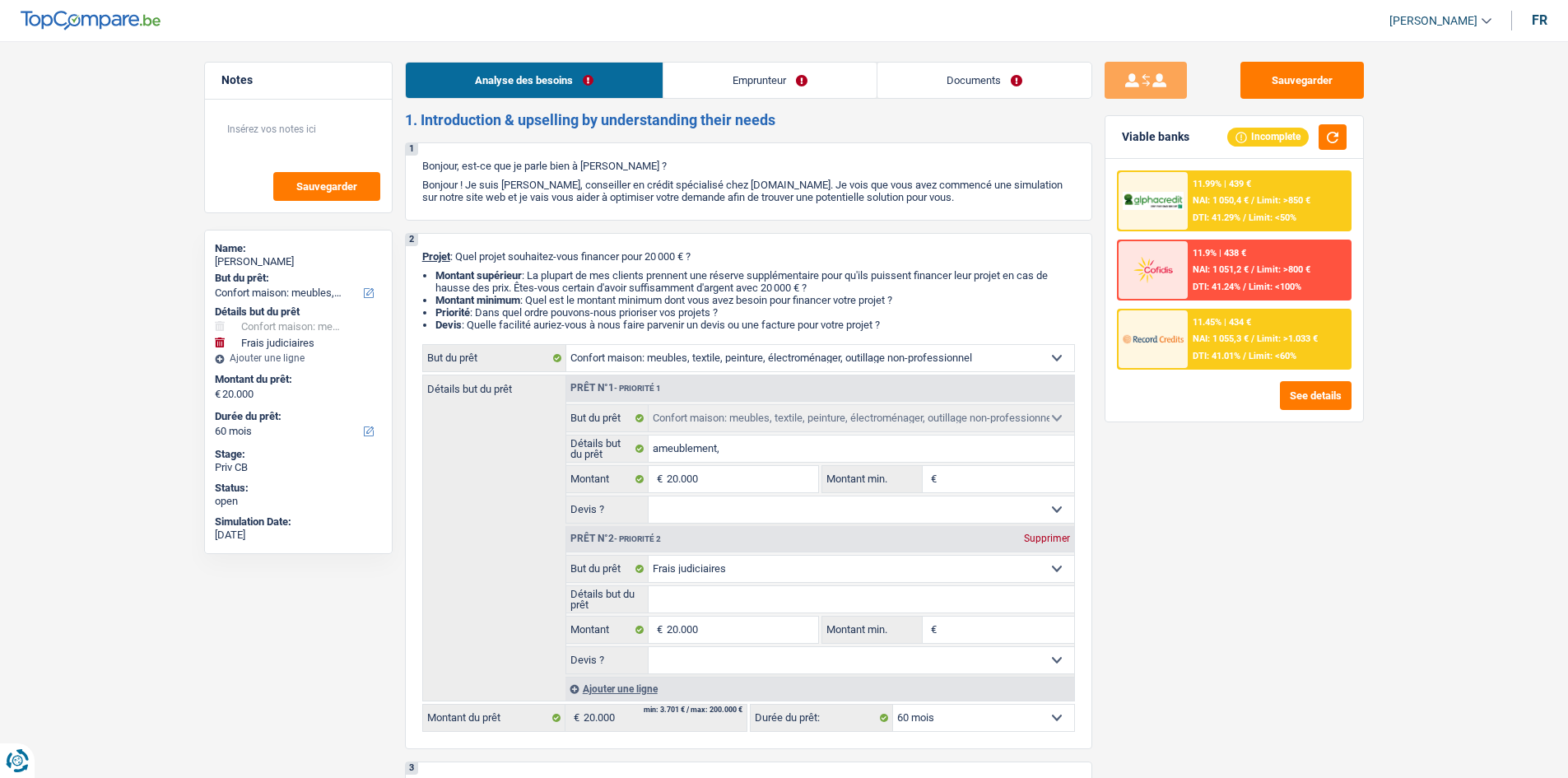 click on "Documents" at bounding box center [984, 80] 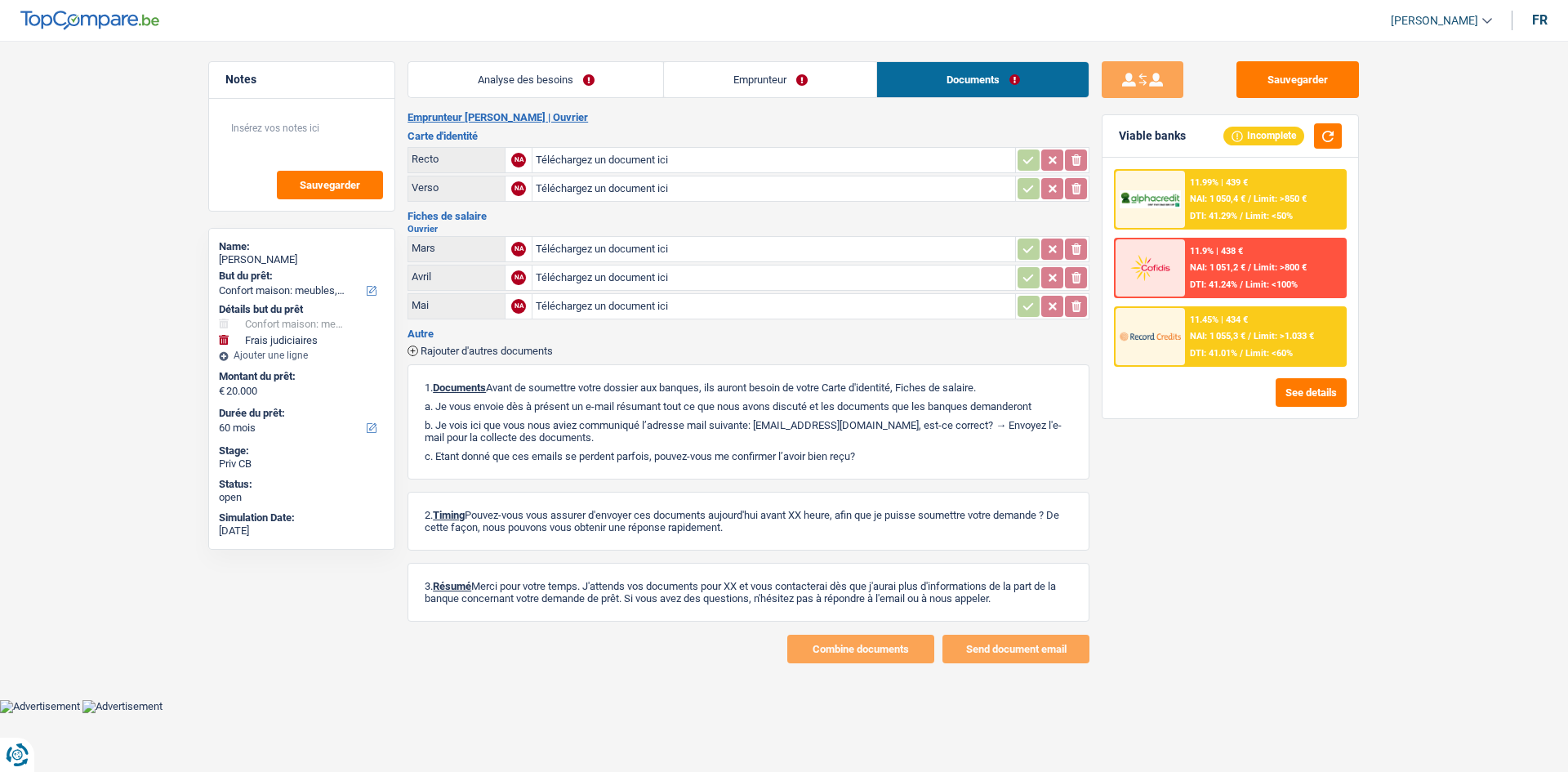 click on "Emprunteur" at bounding box center (770, 79) 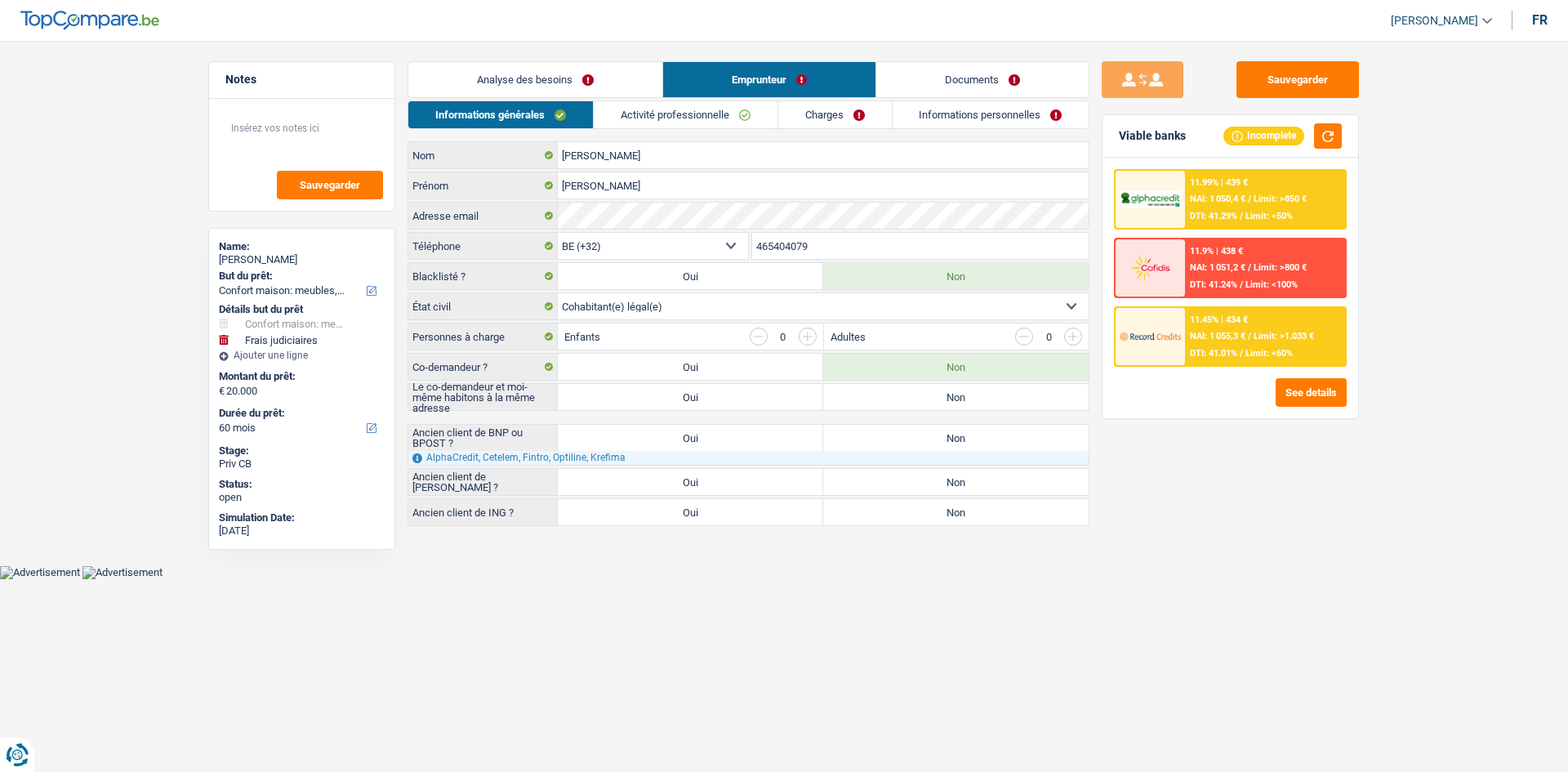 drag, startPoint x: 973, startPoint y: 107, endPoint x: 996, endPoint y: 74, distance: 40.22437 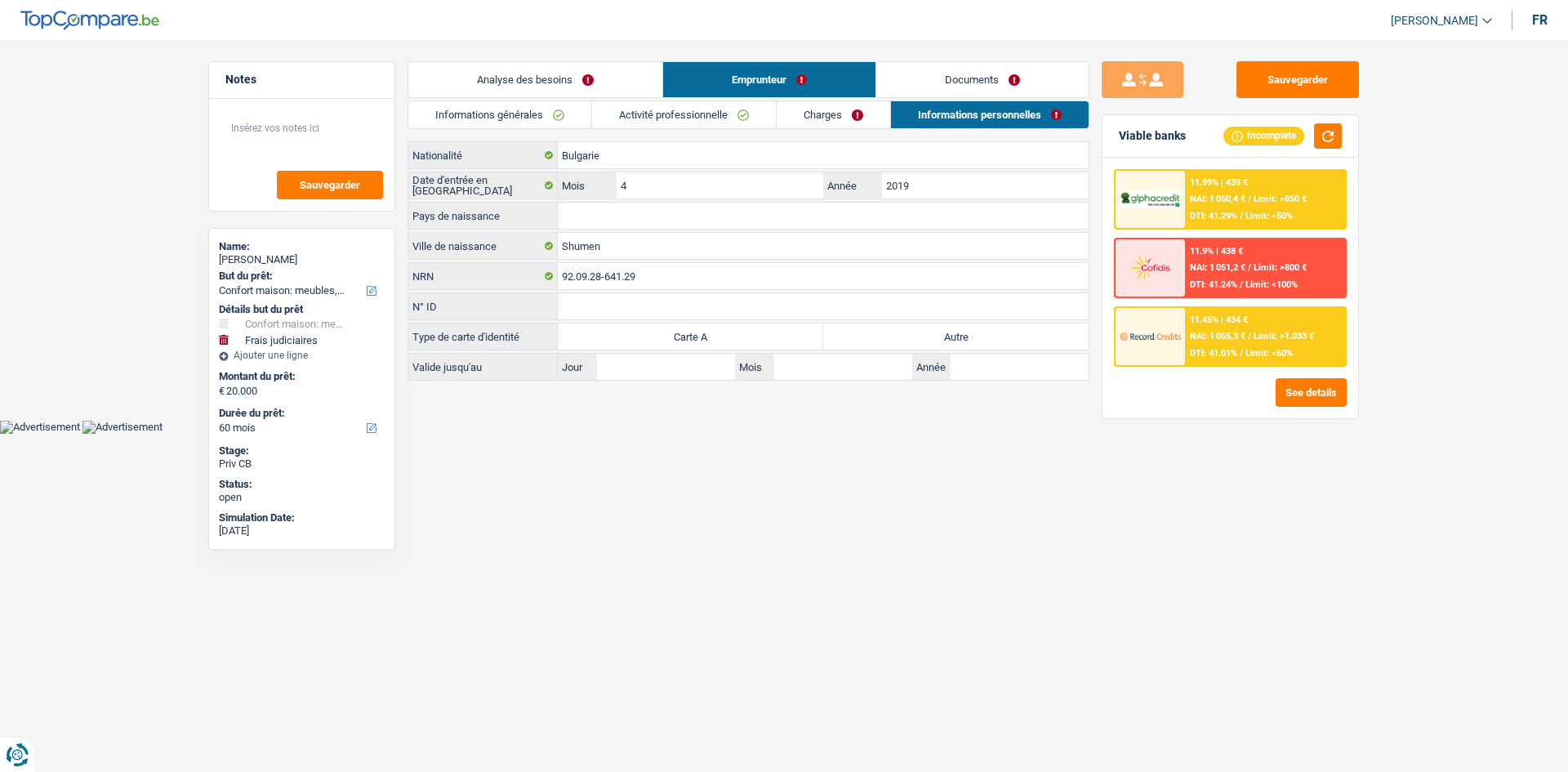 click on "Documents" at bounding box center (982, 79) 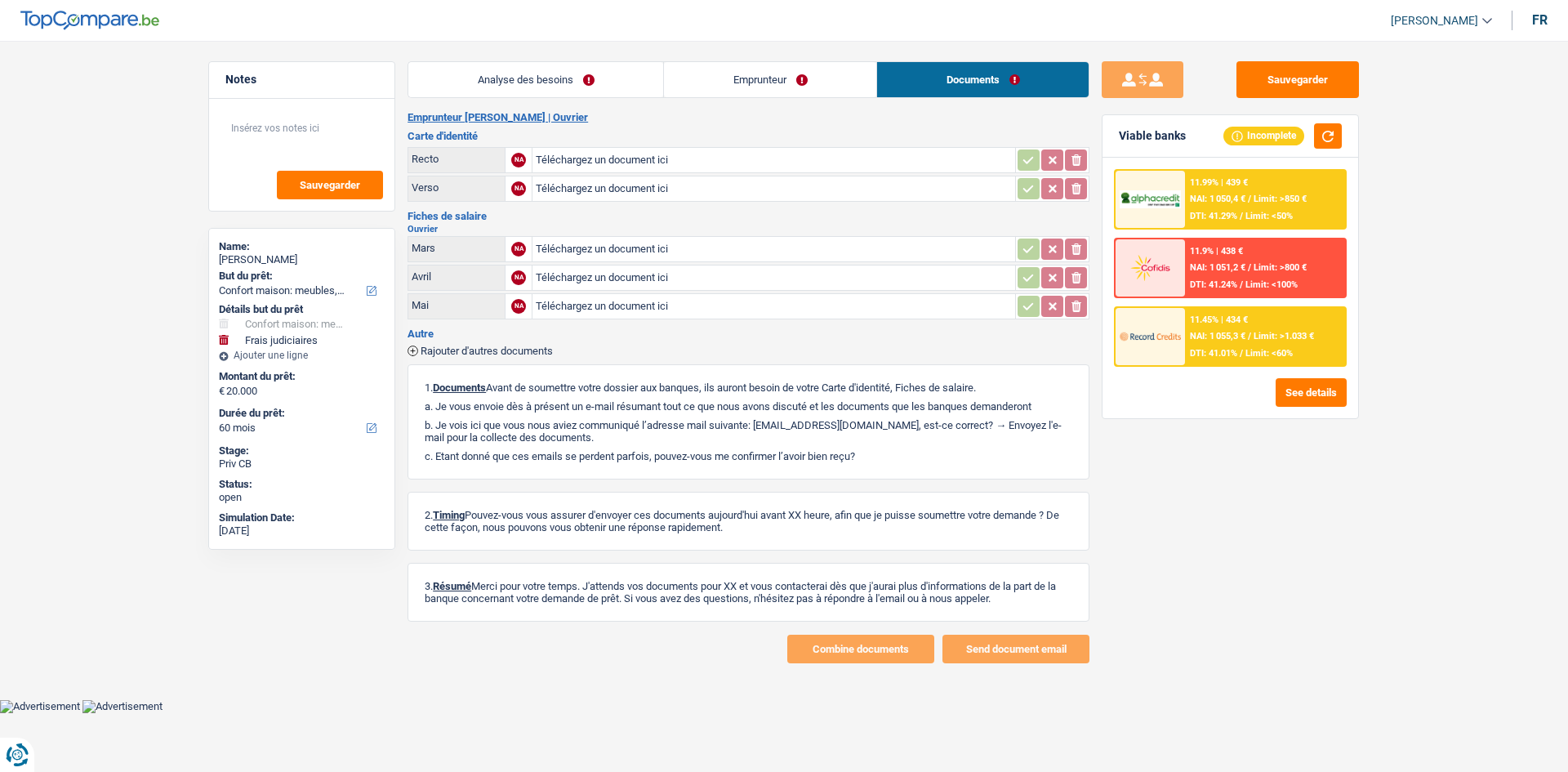 click on "Analyse des besoins" at bounding box center [536, 79] 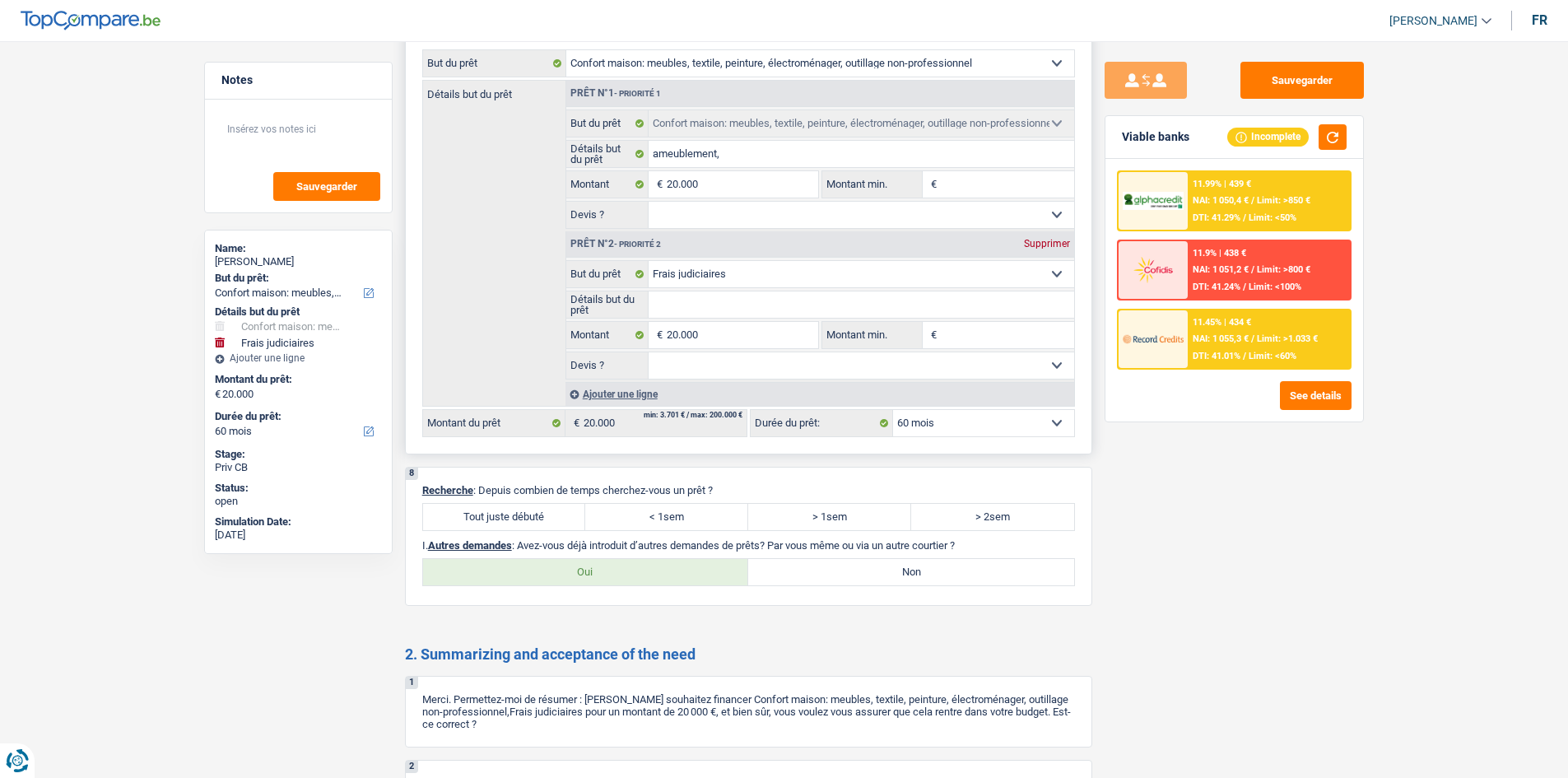 scroll, scrollTop: 1391, scrollLeft: 0, axis: vertical 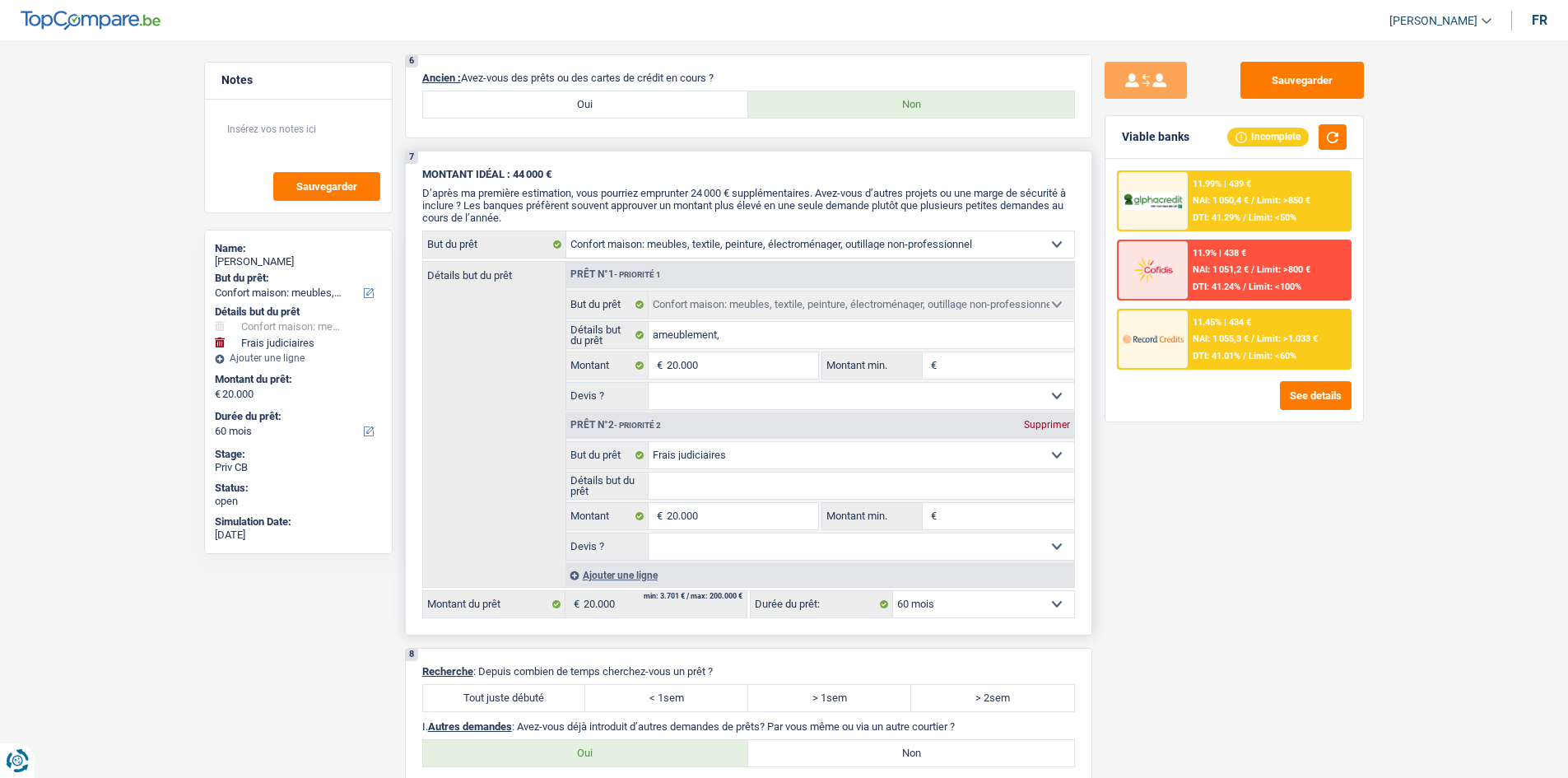 click on "Supprimer" at bounding box center (1047, 425) 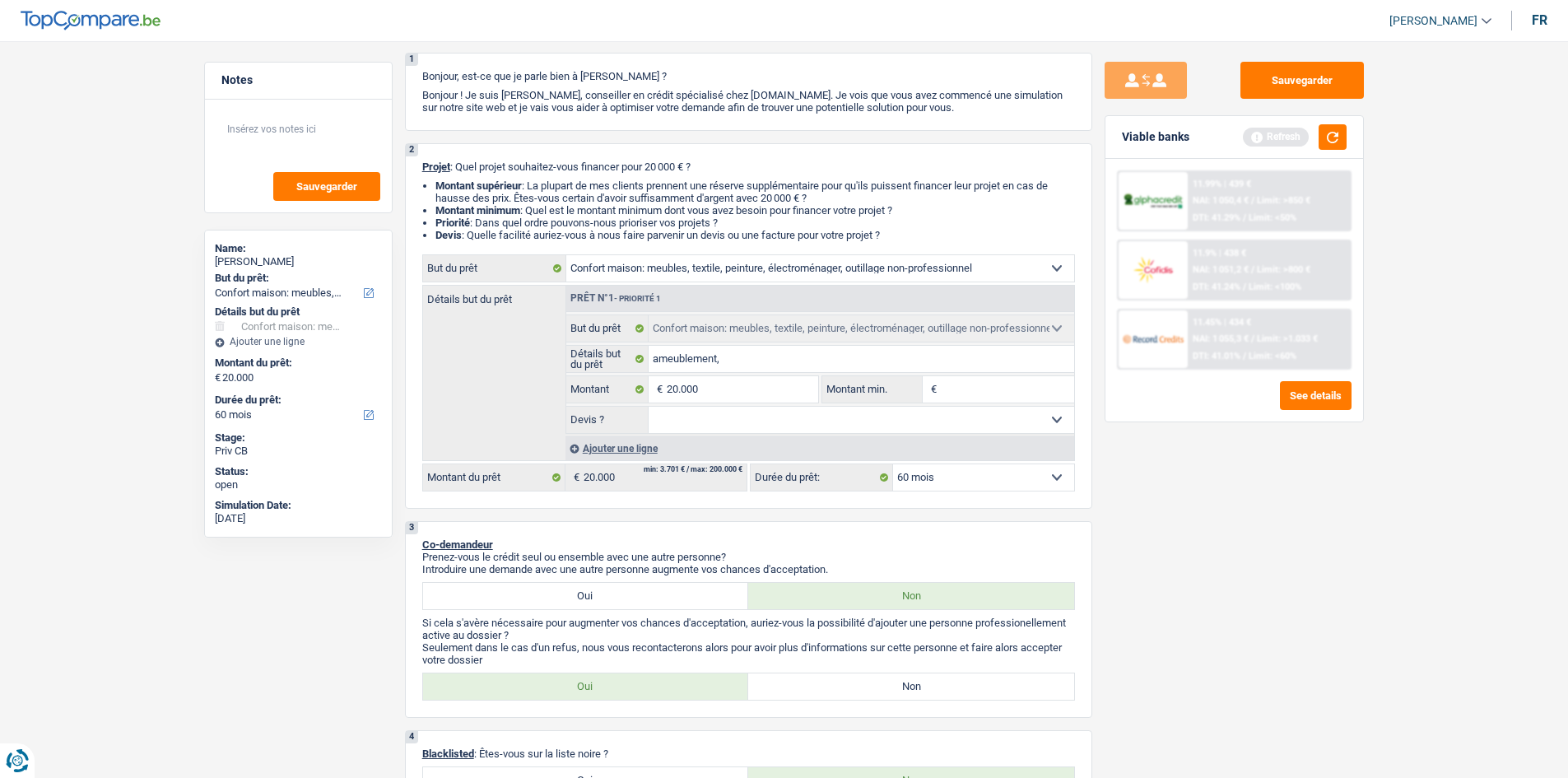 scroll, scrollTop: 0, scrollLeft: 0, axis: both 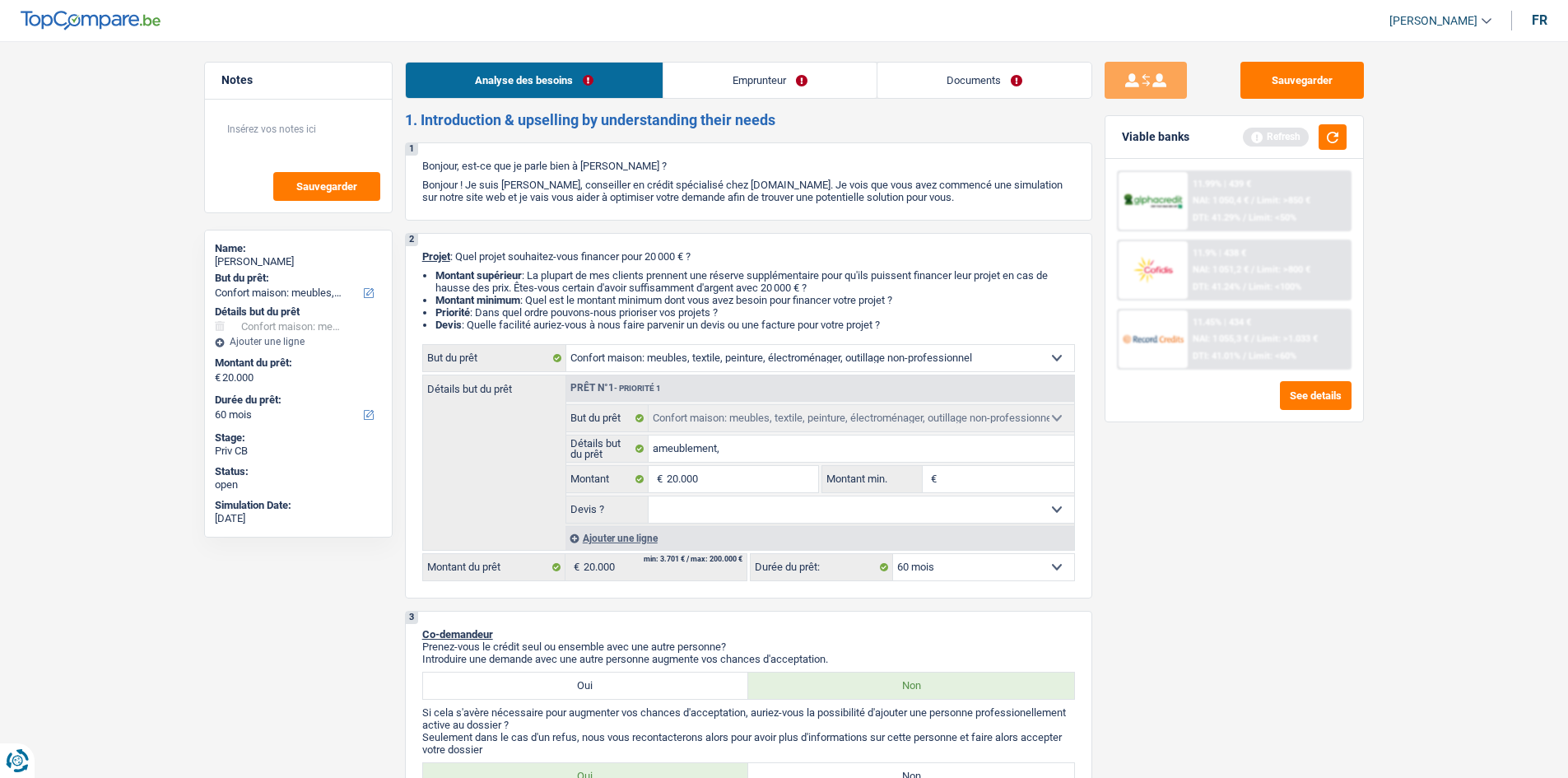 click on "Emprunteur" at bounding box center (770, 80) 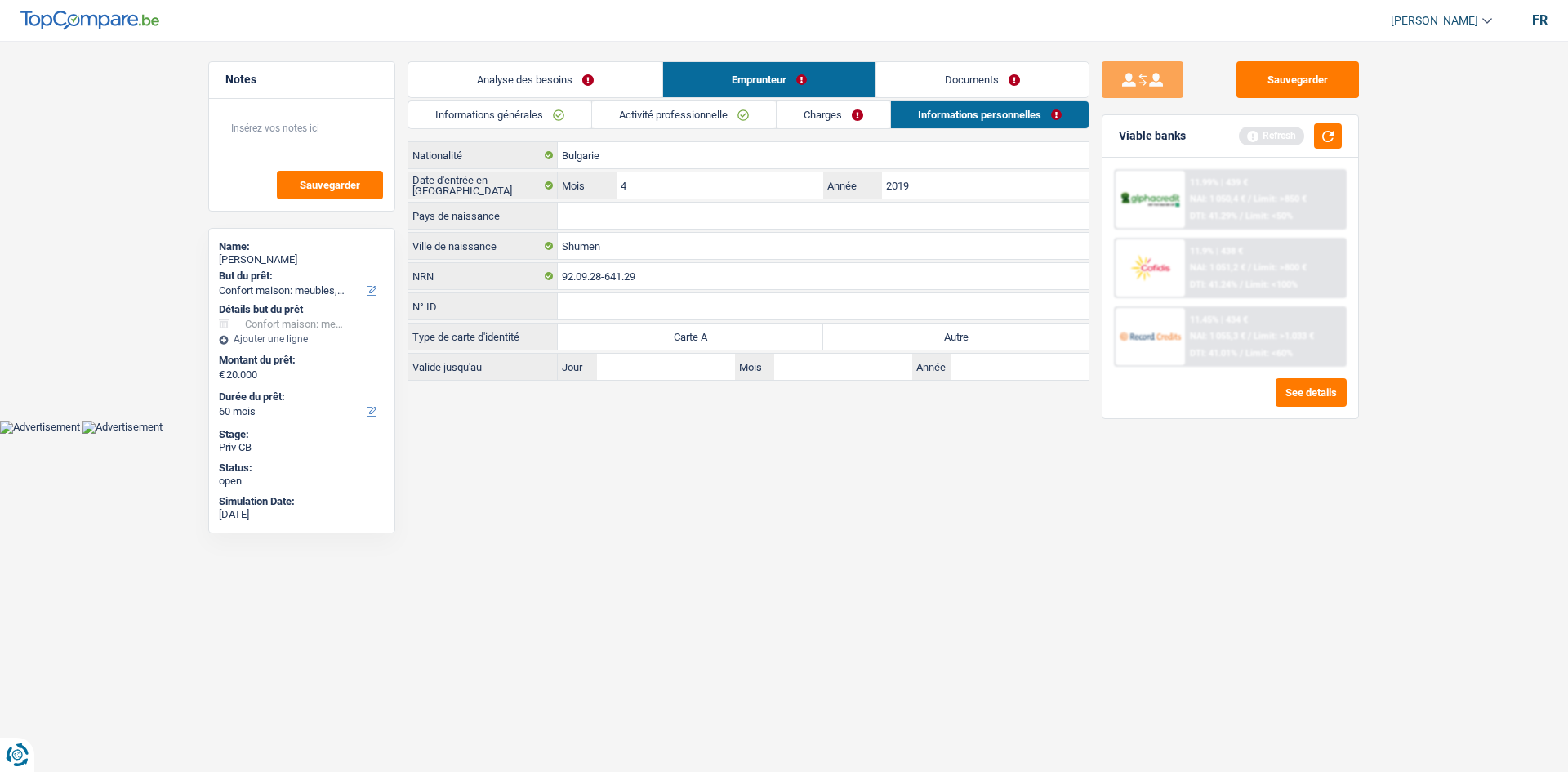 click on "Informations générales" at bounding box center [500, 114] 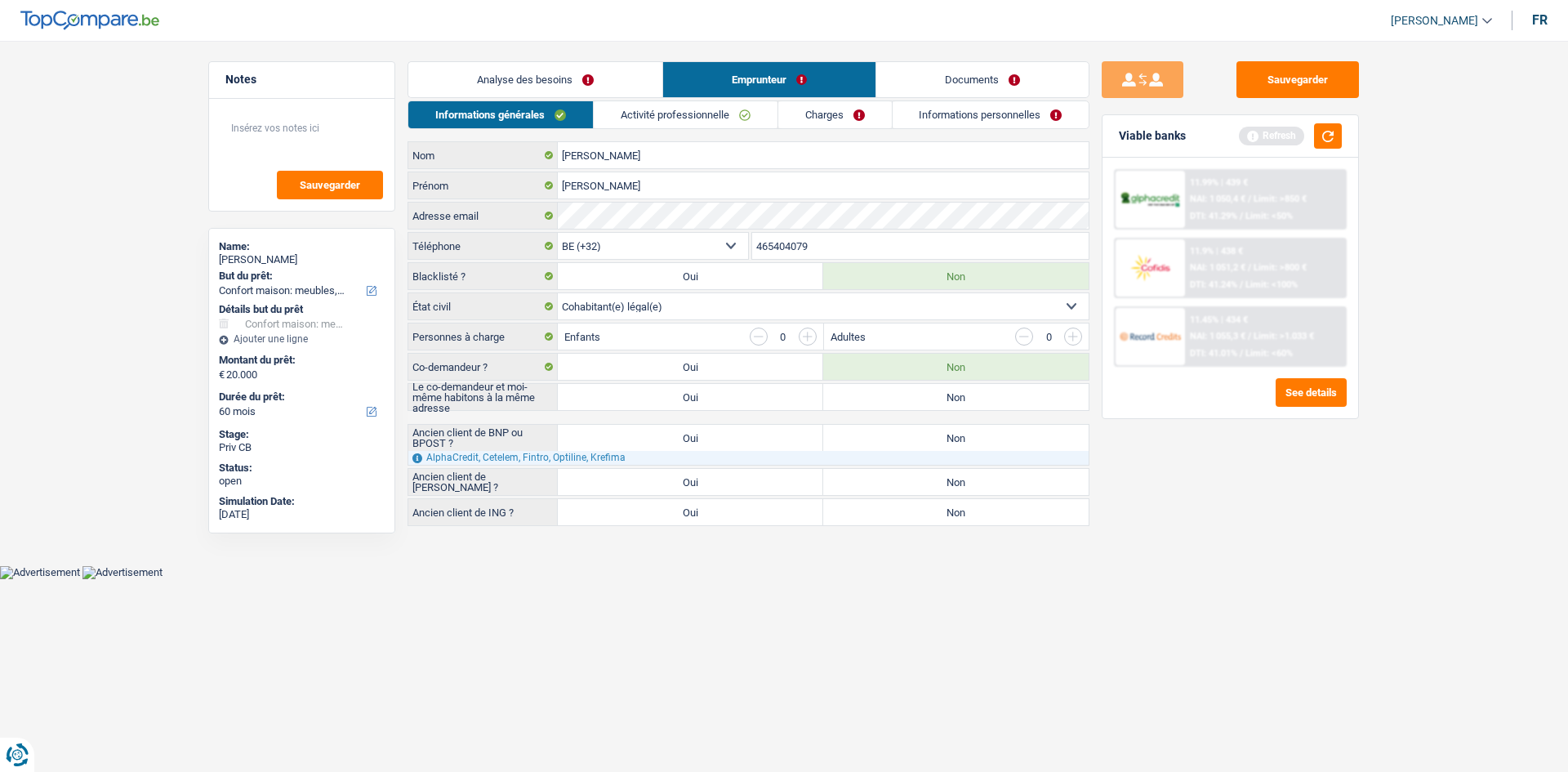 click on "Activité professionnelle" at bounding box center (685, 114) 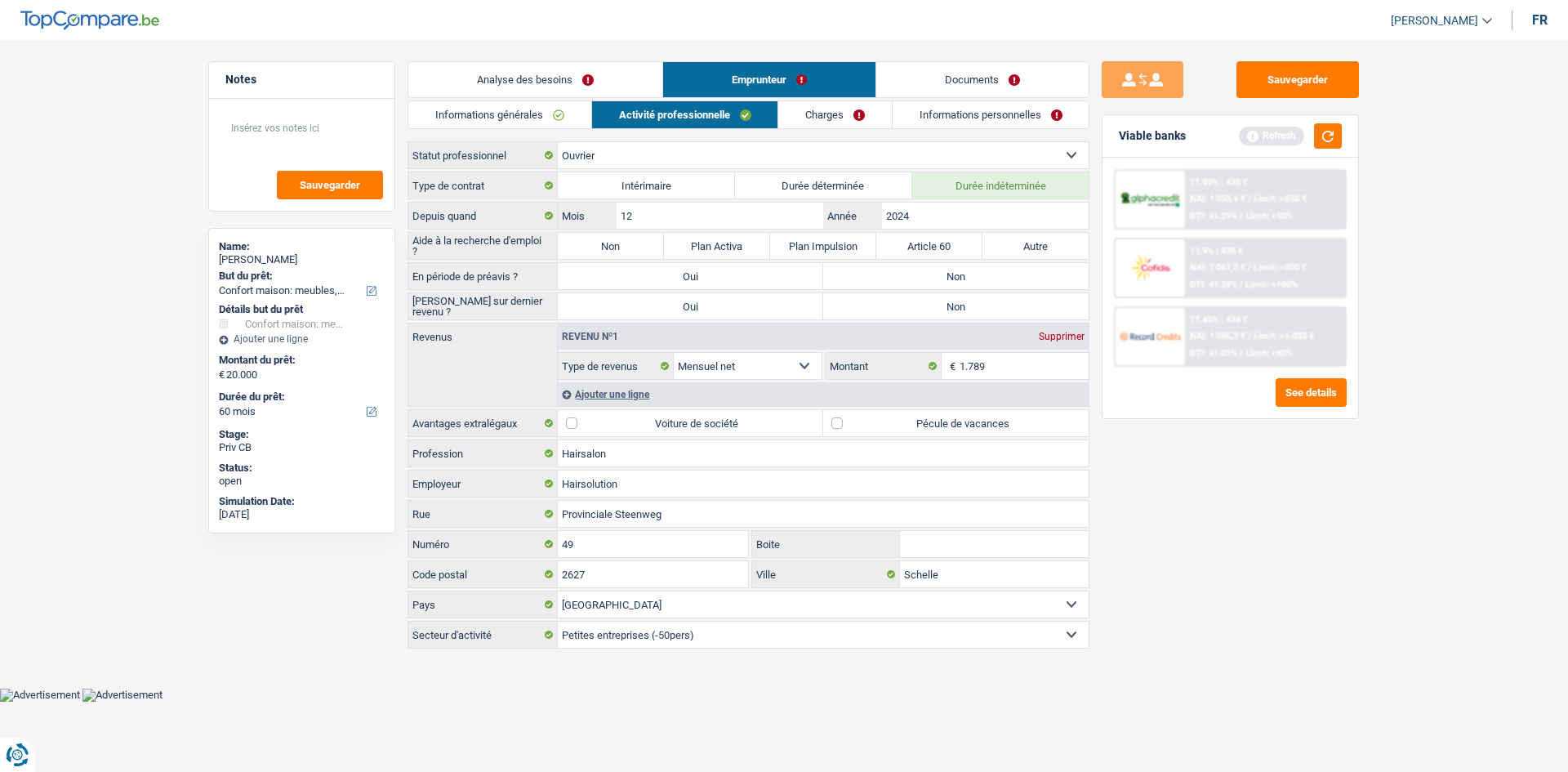 click on "Charges" at bounding box center (835, 114) 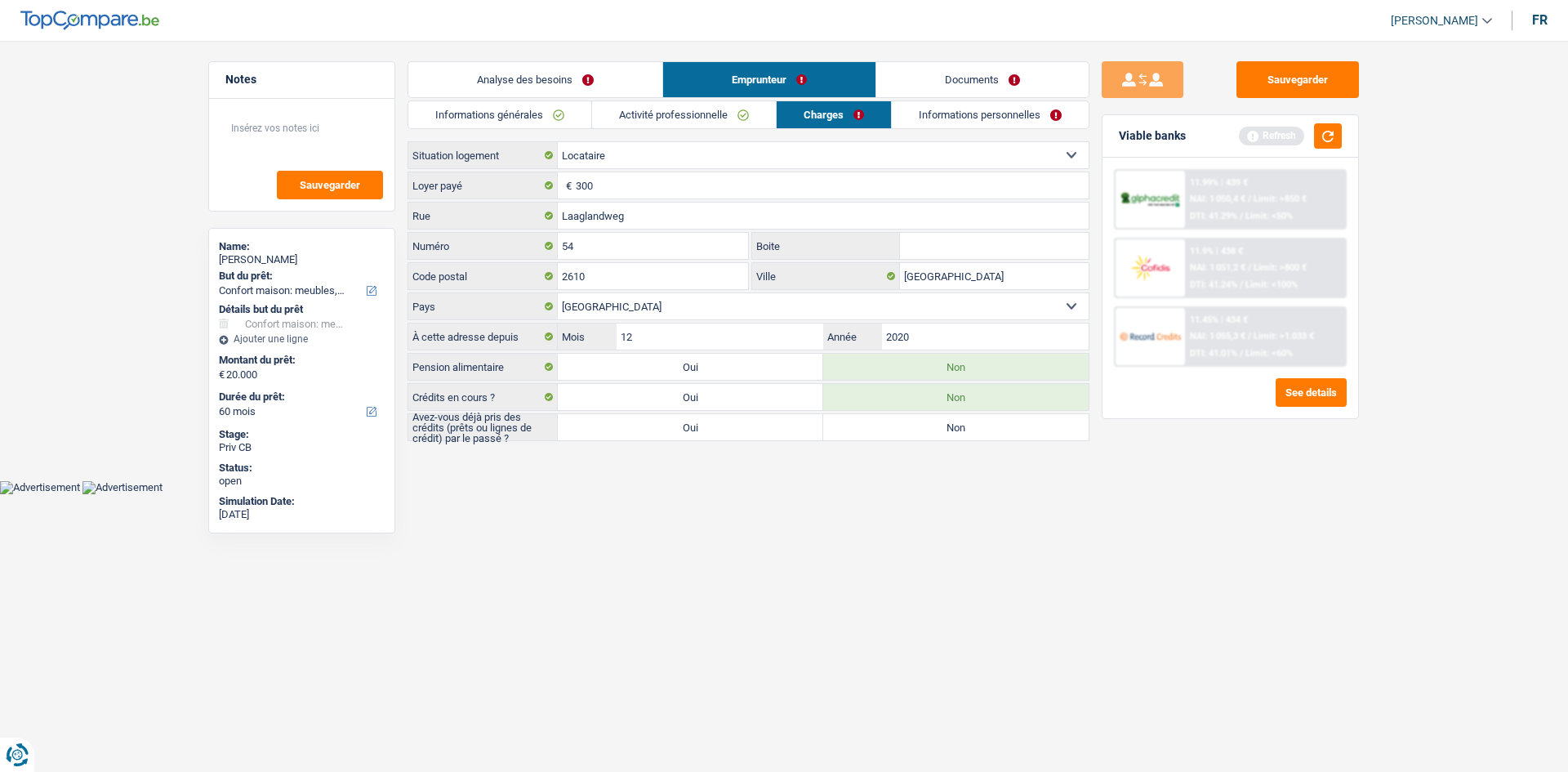 click on "Informations personnelles" at bounding box center (990, 114) 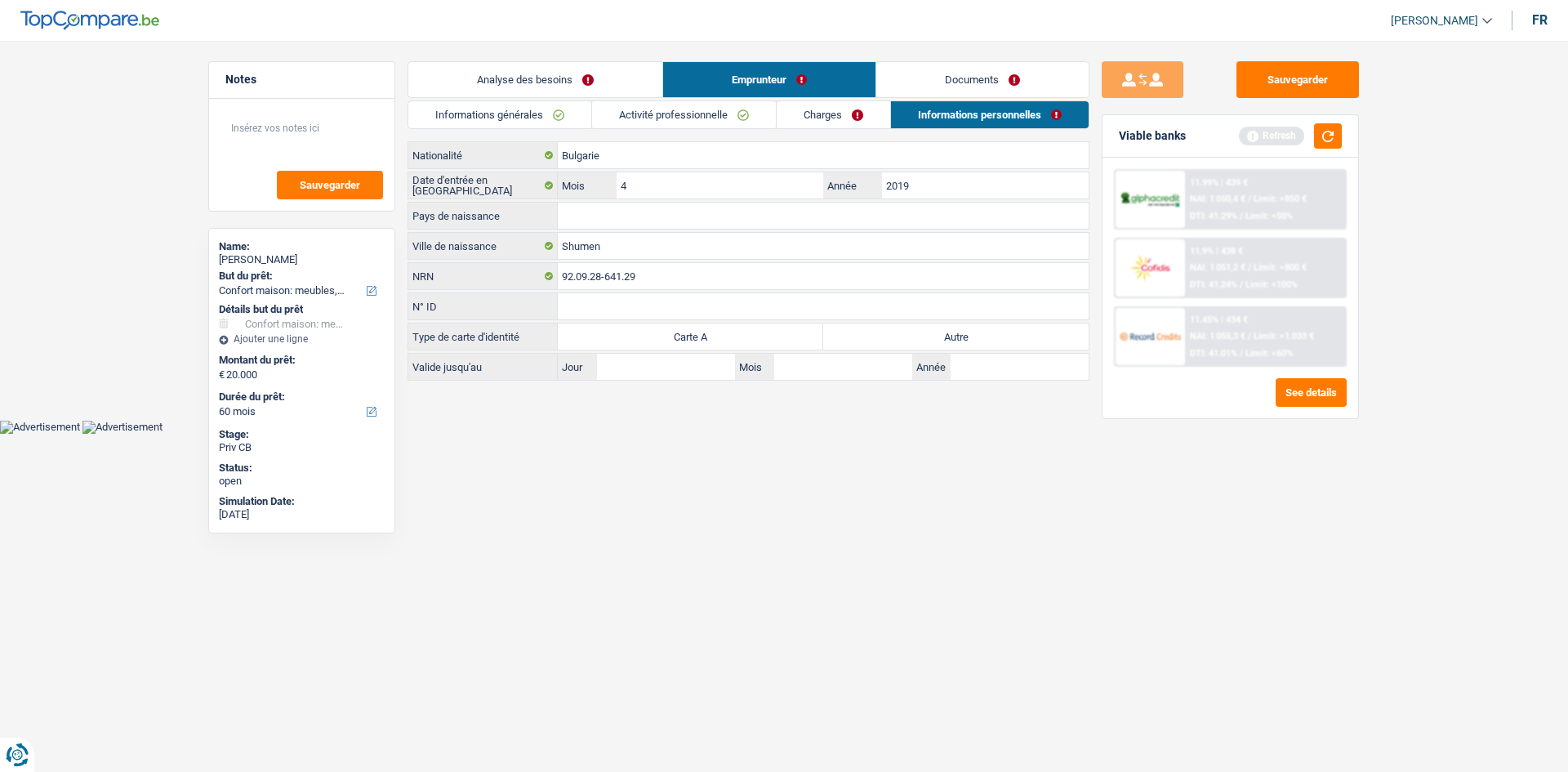 click on "Documents" at bounding box center (982, 79) 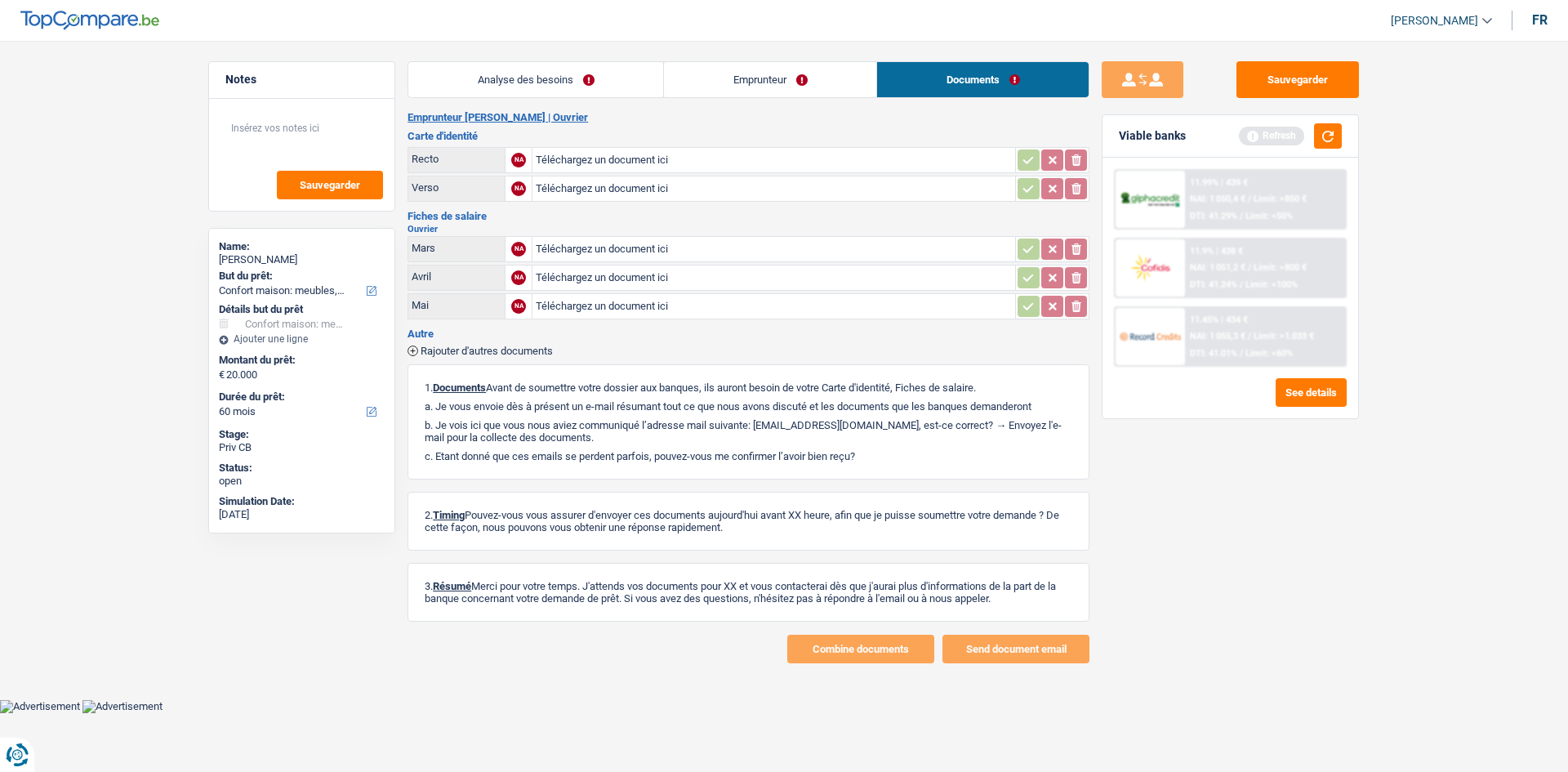 click on "Notes
Sauvegarder
Name:   [PERSON_NAME]   But du prêt: Confort maison: meubles, textile, peinture, électroménager, outillage non-professionnel Hifi, multimédia, gsm, ordinateur Aménagement: frais d'installation, déménagement Evénement familial: naissance, mariage, divorce, communion, décès Frais médicaux Frais d'études Frais permis de conduire Loisirs: voyage, sport, musique Rafraîchissement: petits travaux maison et jardin Frais judiciaires Réparation voiture Prêt rénovation (non disponible pour les non-propriétaires) Prêt énergie (non disponible pour les non-propriétaires) Prêt voiture Taxes, impôts non professionnels Rénovation bien à l'étranger Dettes familiales Assurance Autre
Sélectionner une option
Détails but du prêt
Confort maison: meubles, textile, peinture, électroménager, outillage non-professionnel Hifi, multimédia, gsm, ordinateur" at bounding box center [784, 362] 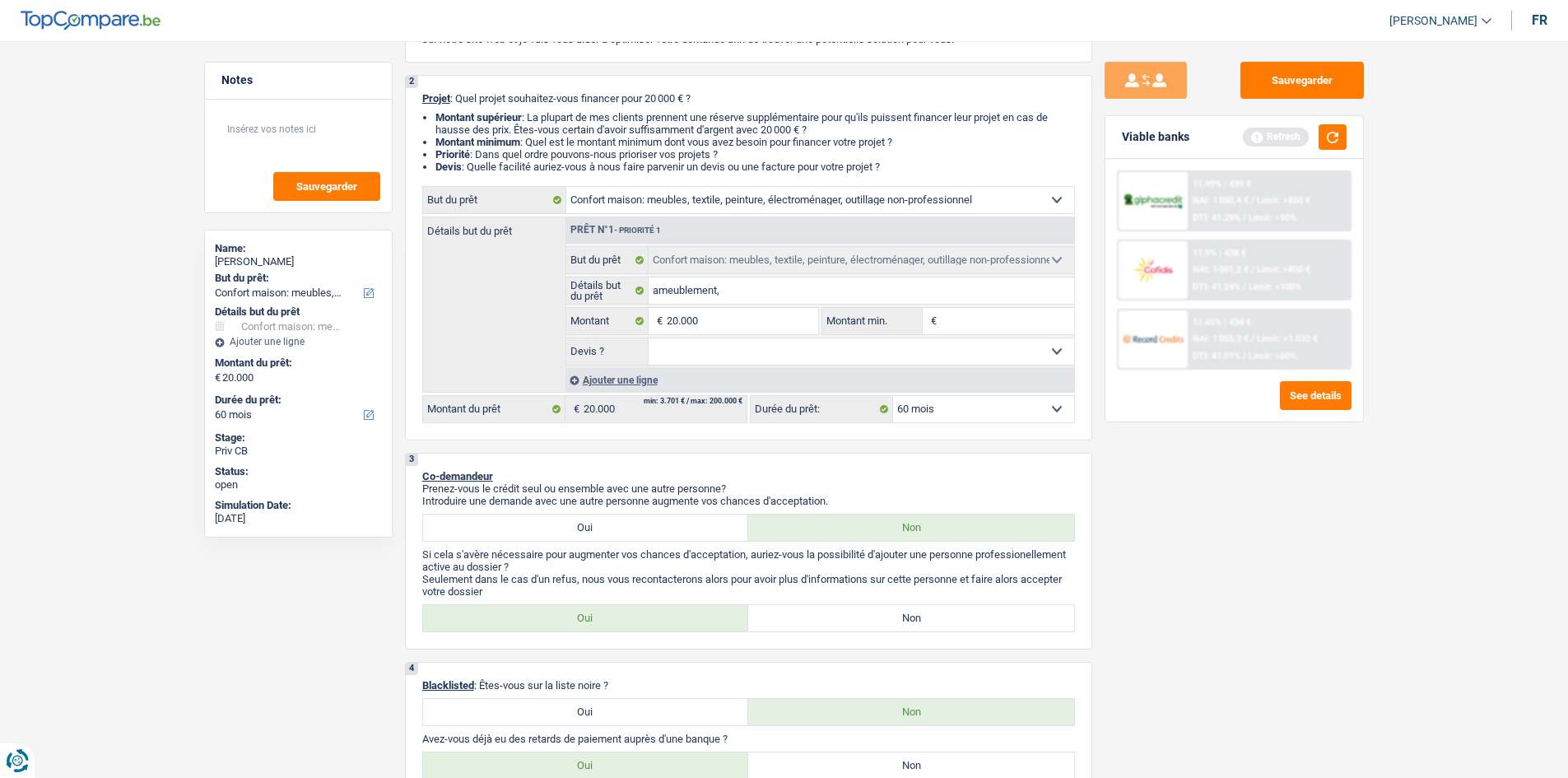scroll, scrollTop: 0, scrollLeft: 0, axis: both 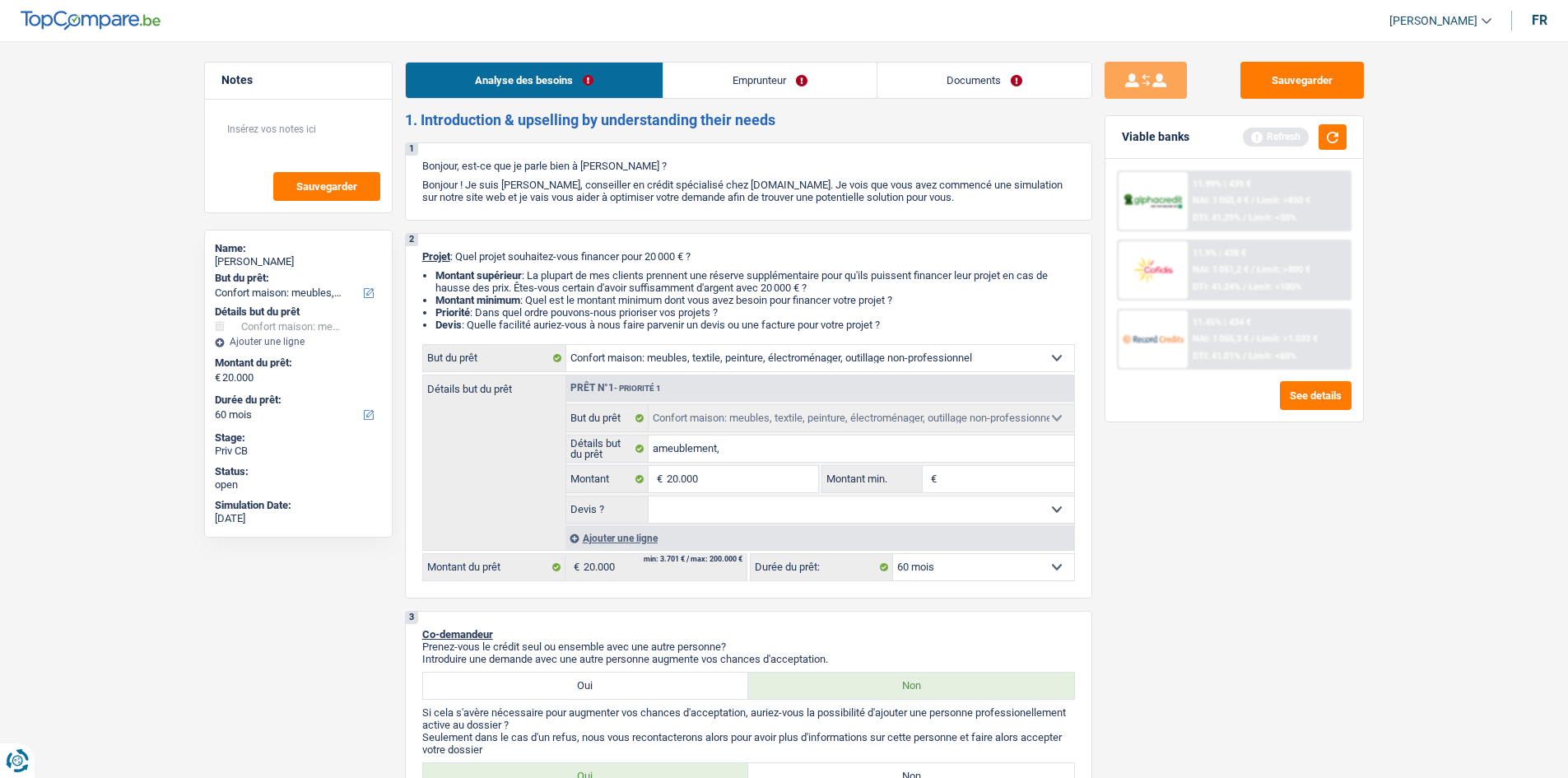 click on "Documents" at bounding box center (984, 80) 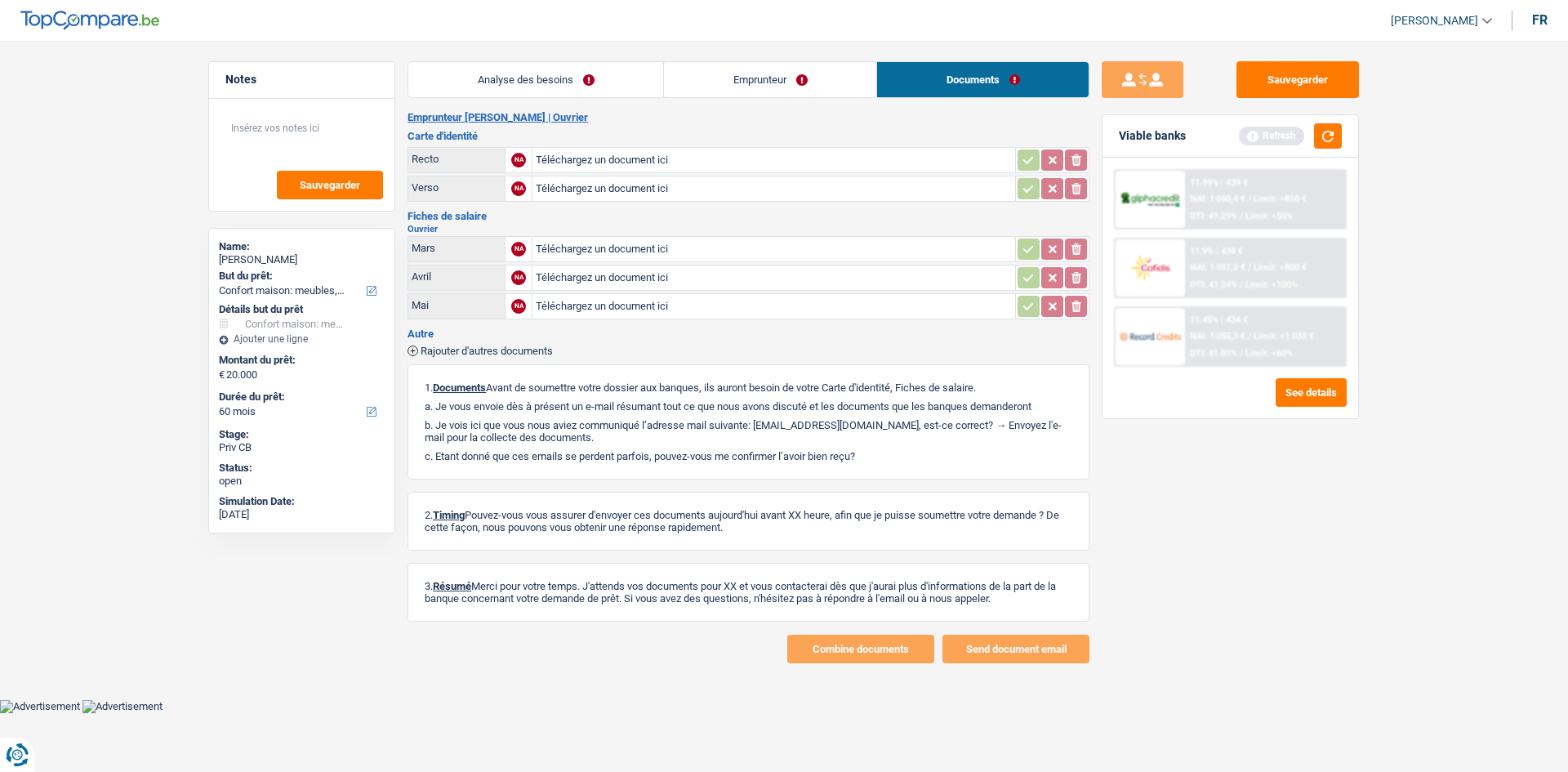 click on "Emprunteur" at bounding box center [770, 79] 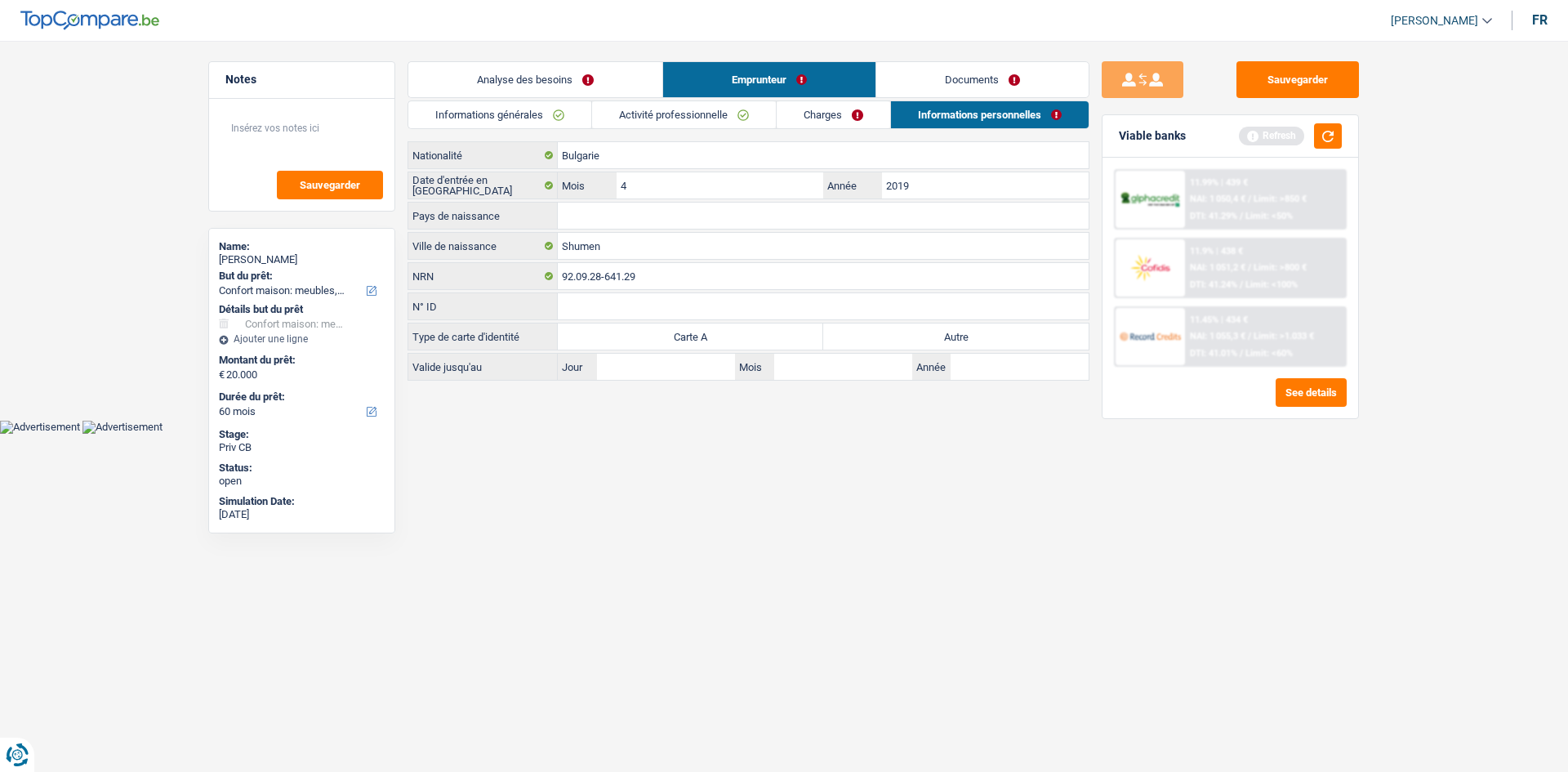 click on "Charges" at bounding box center (833, 114) 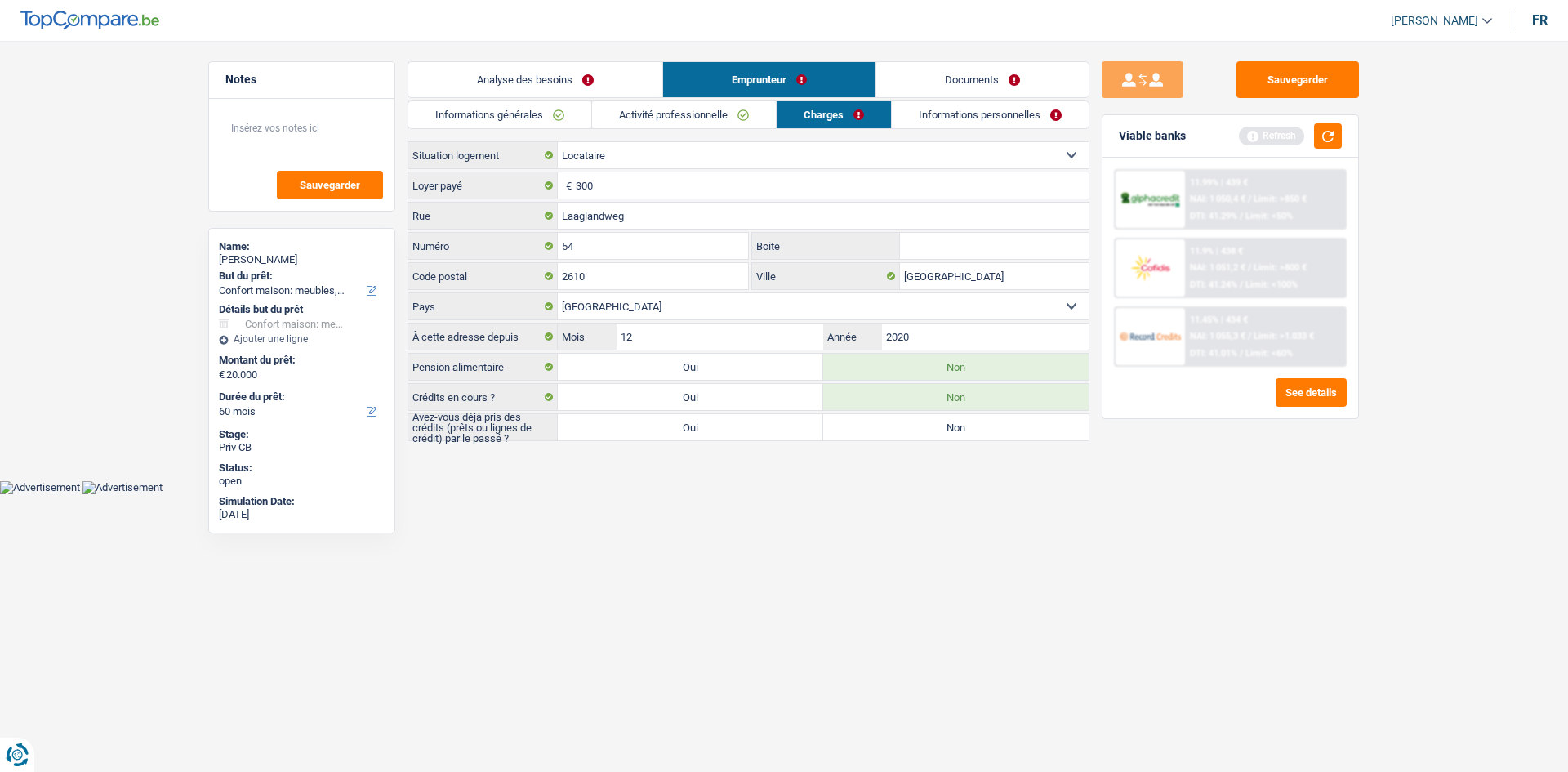 click on "Activité professionnelle" at bounding box center [684, 114] 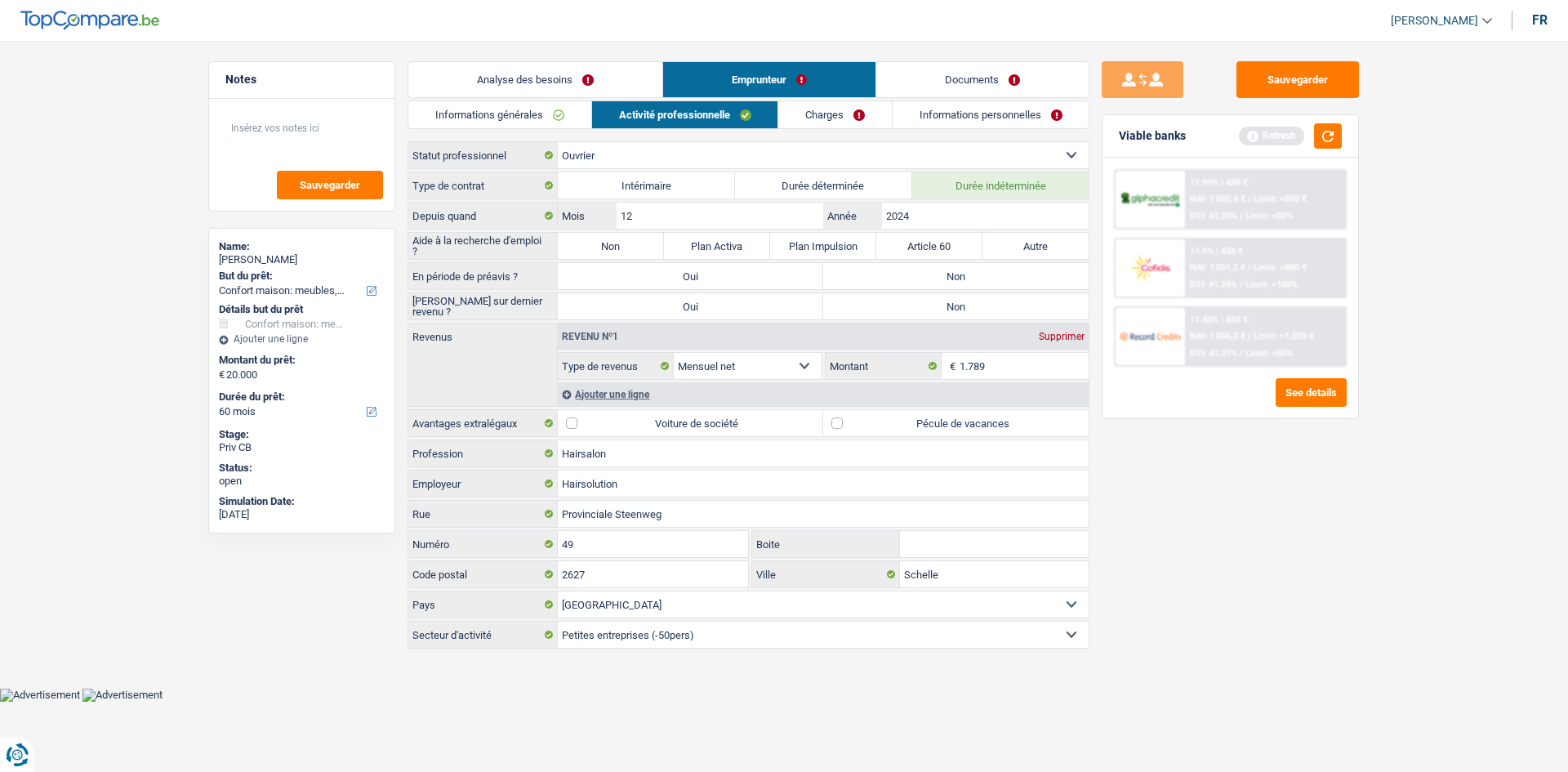 click on "Informations personnelles" at bounding box center (991, 114) 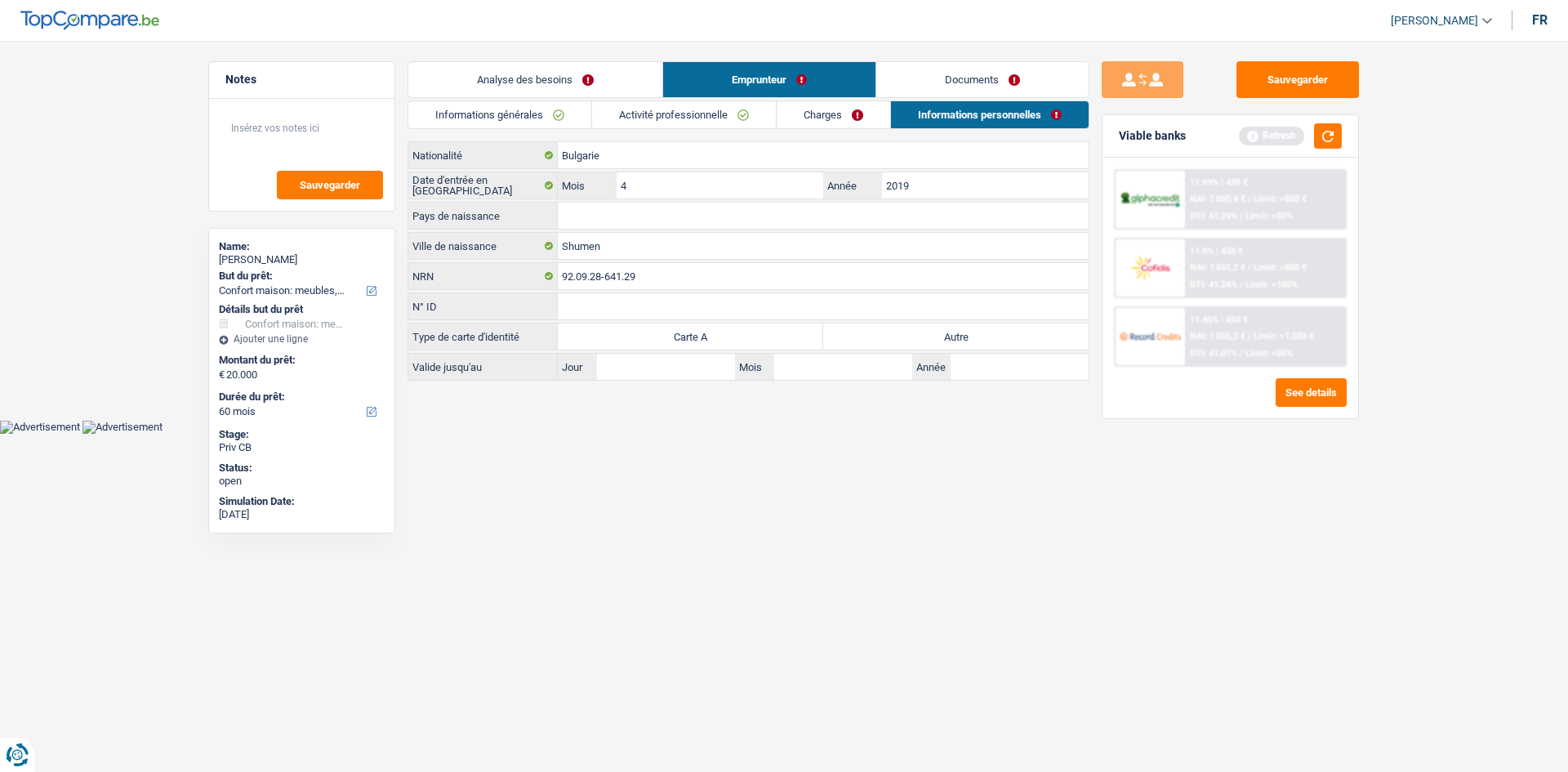 click on "Informations personnelles" at bounding box center [990, 114] 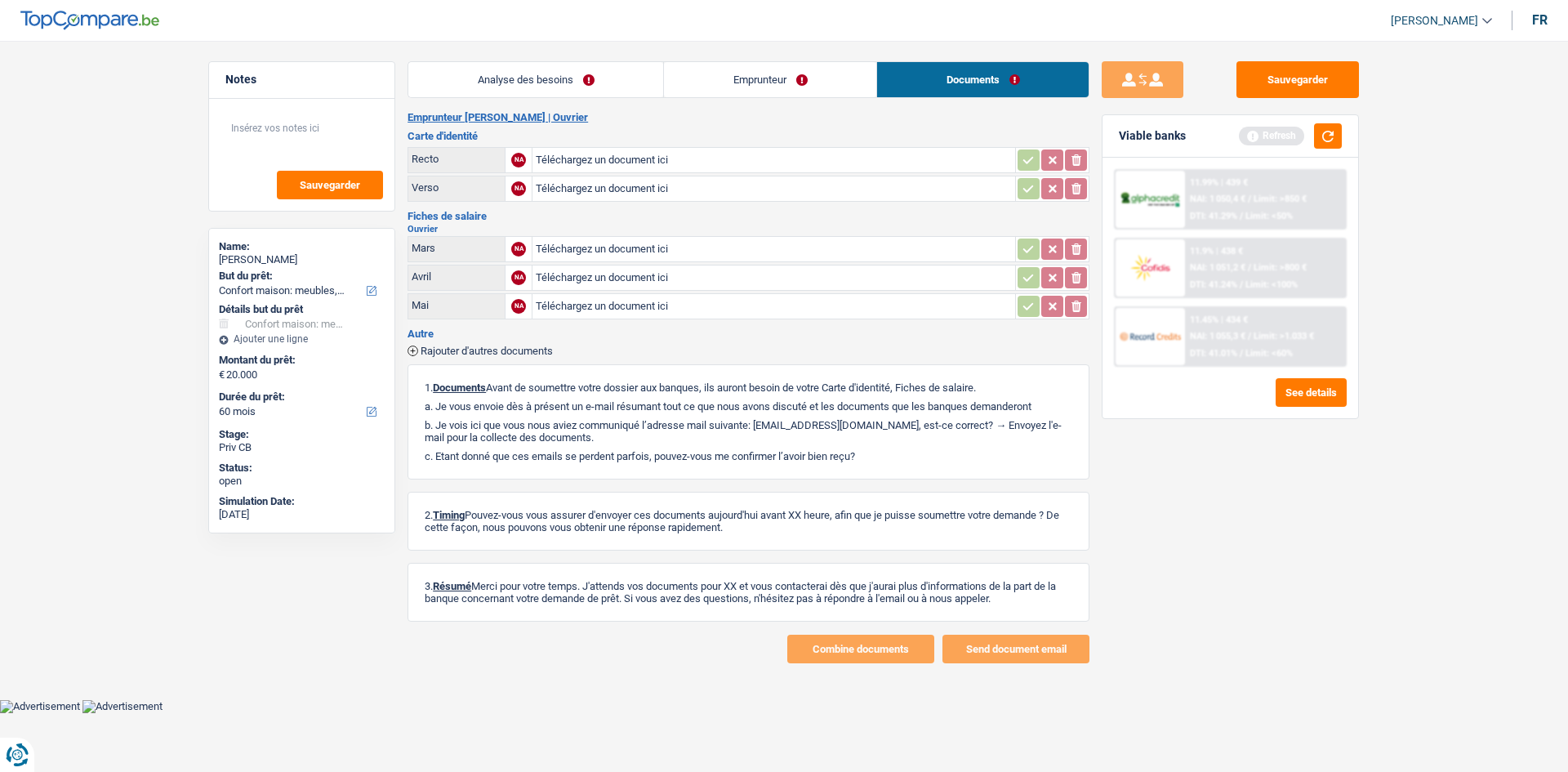 click on "Analyse des besoins" at bounding box center [536, 79] 